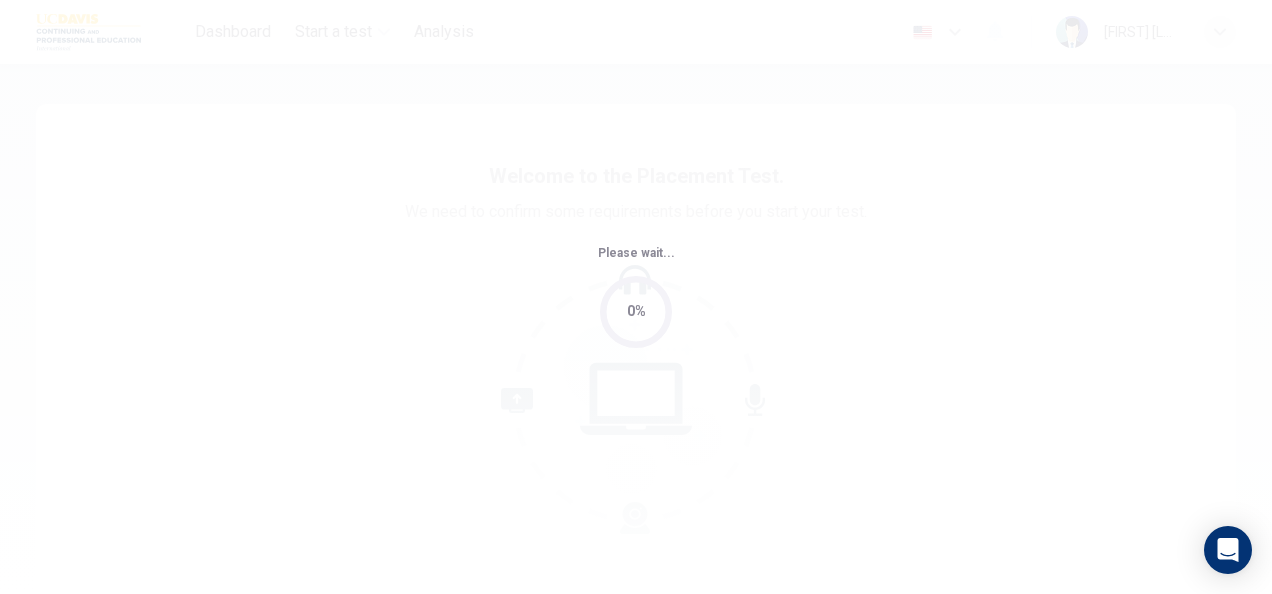 scroll, scrollTop: 0, scrollLeft: 0, axis: both 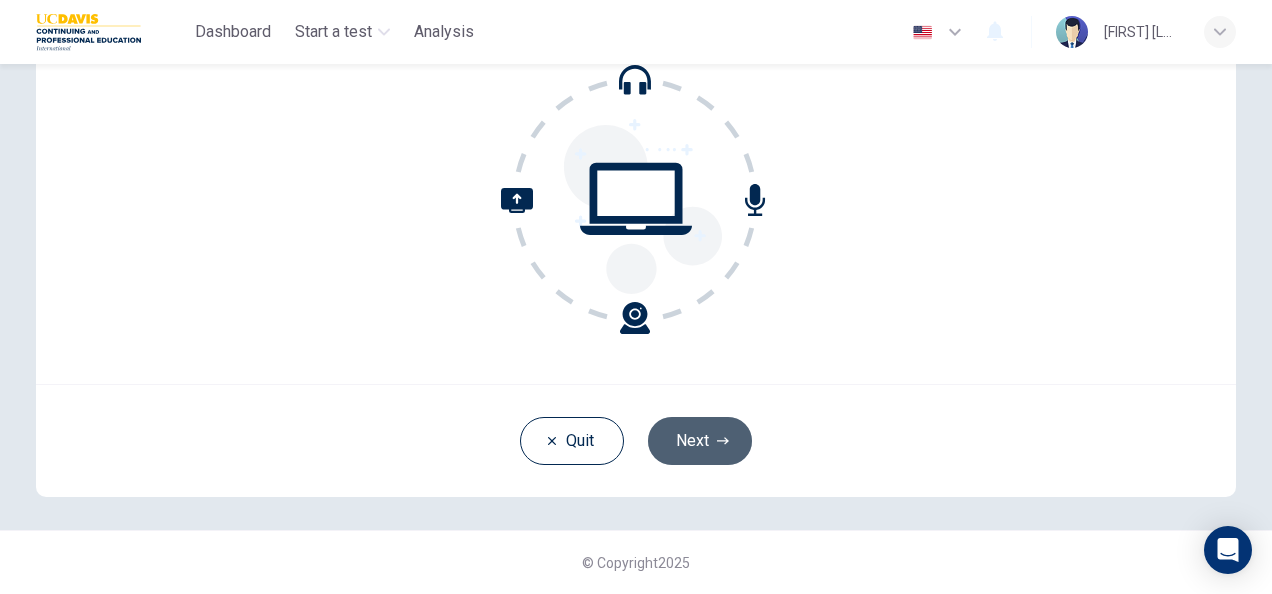 click on "Next" at bounding box center (700, 441) 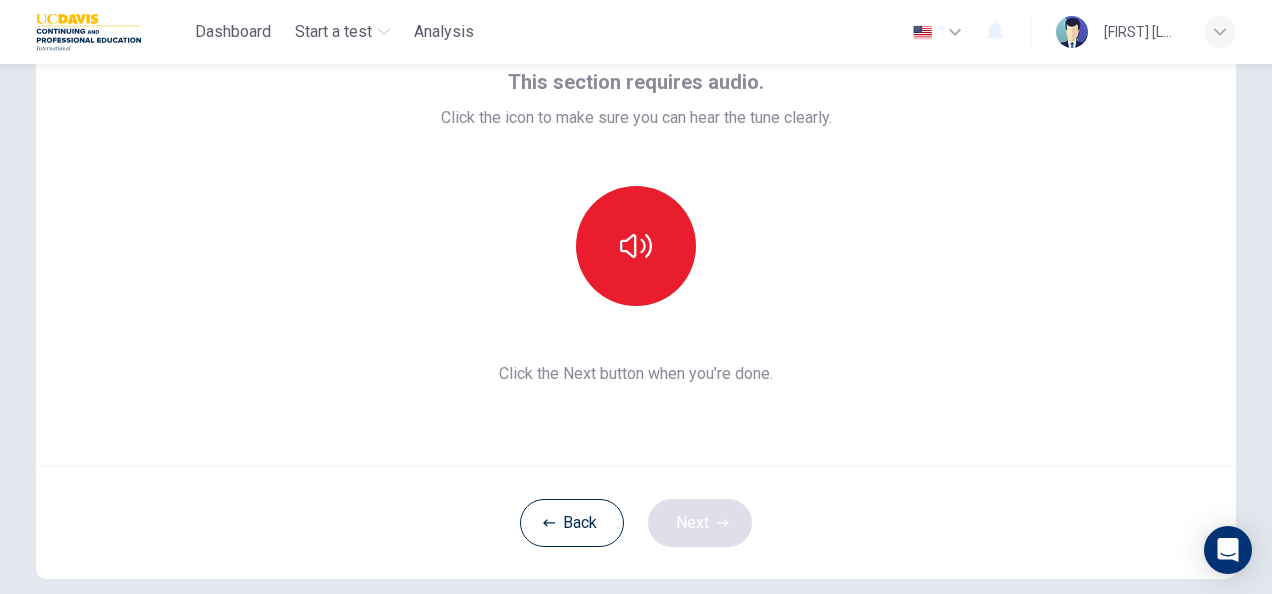 scroll, scrollTop: 115, scrollLeft: 0, axis: vertical 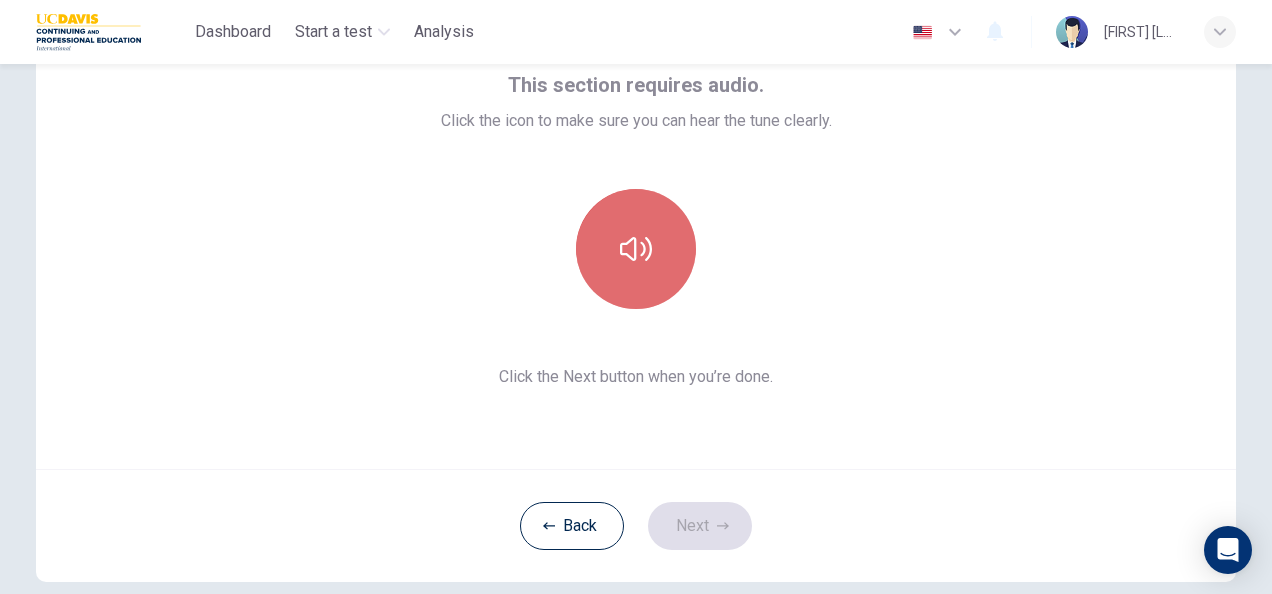 click at bounding box center (636, 249) 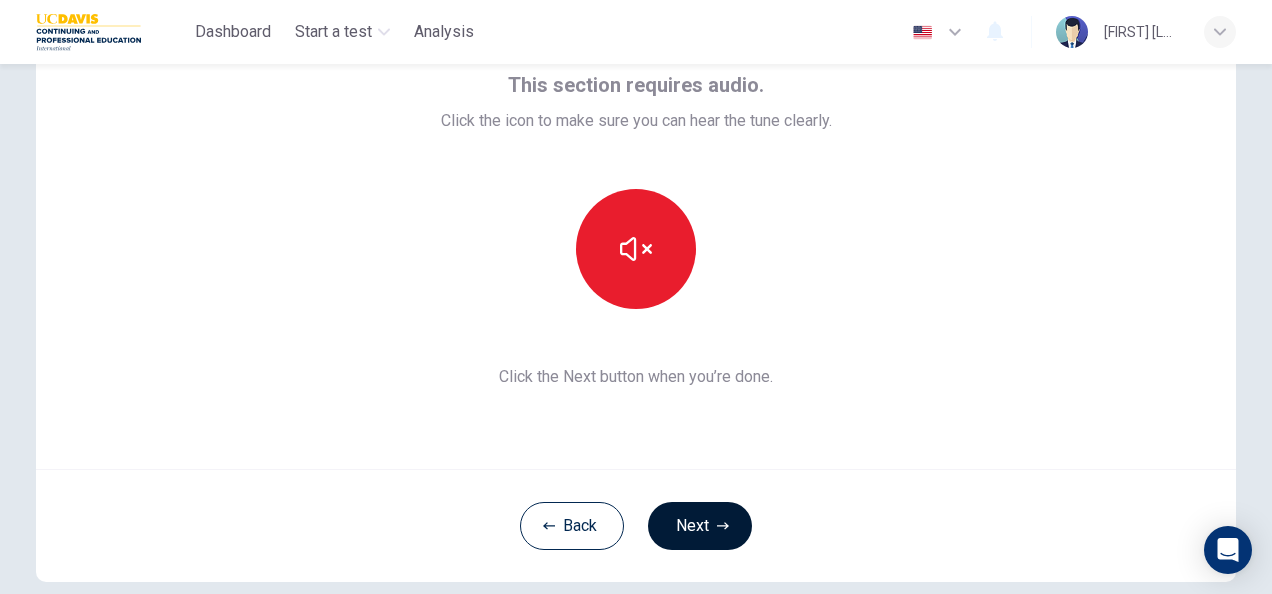 click on "Next" at bounding box center (700, 526) 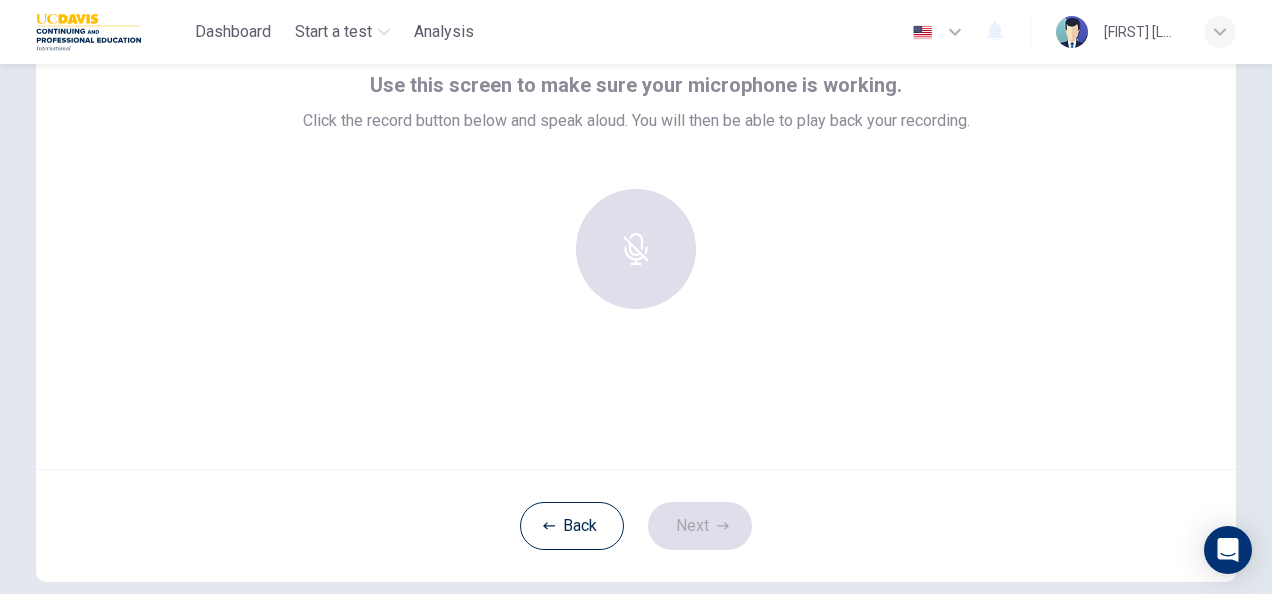 click at bounding box center (636, 249) 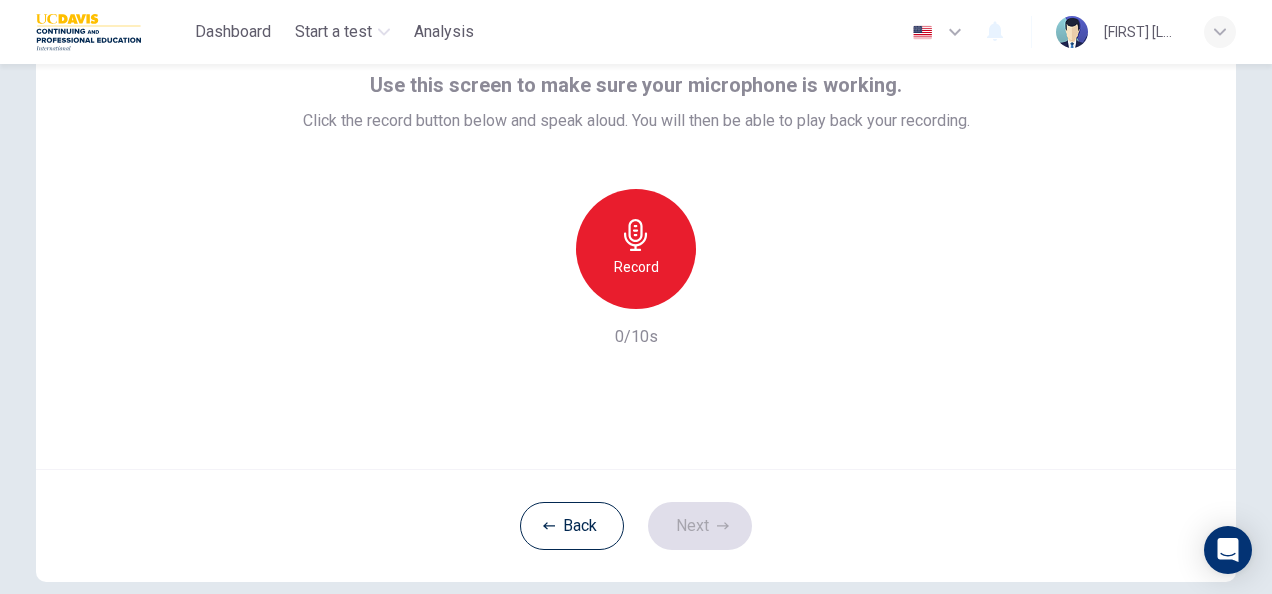 drag, startPoint x: 640, startPoint y: 280, endPoint x: 460, endPoint y: 370, distance: 201.24612 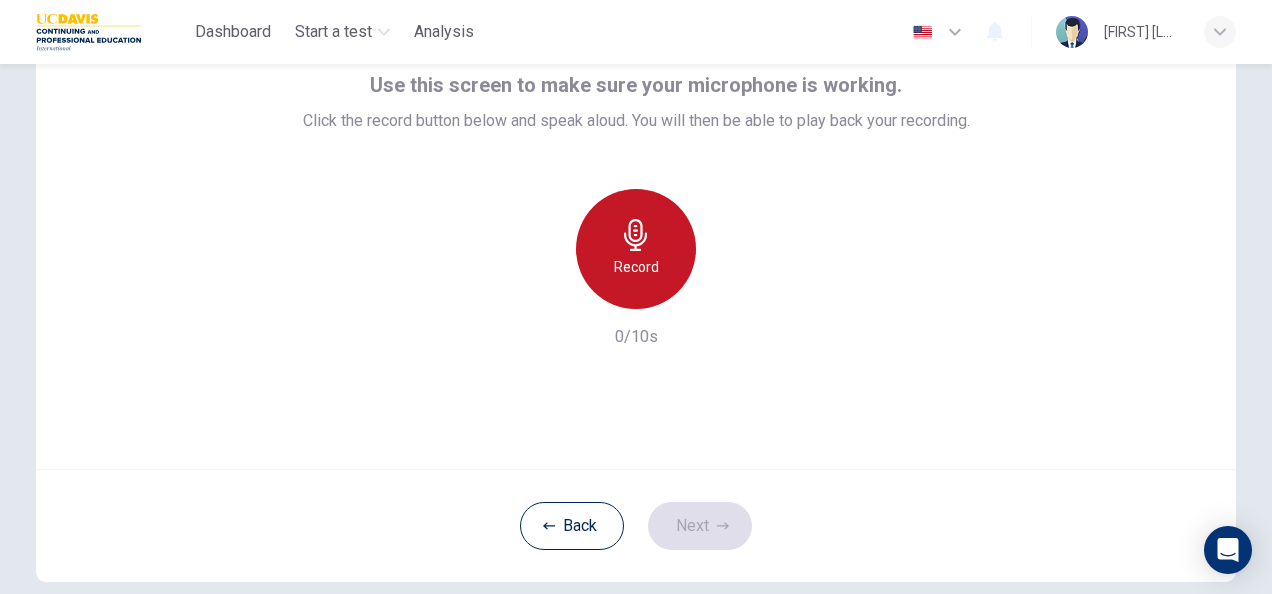 click on "Record" at bounding box center [636, 267] 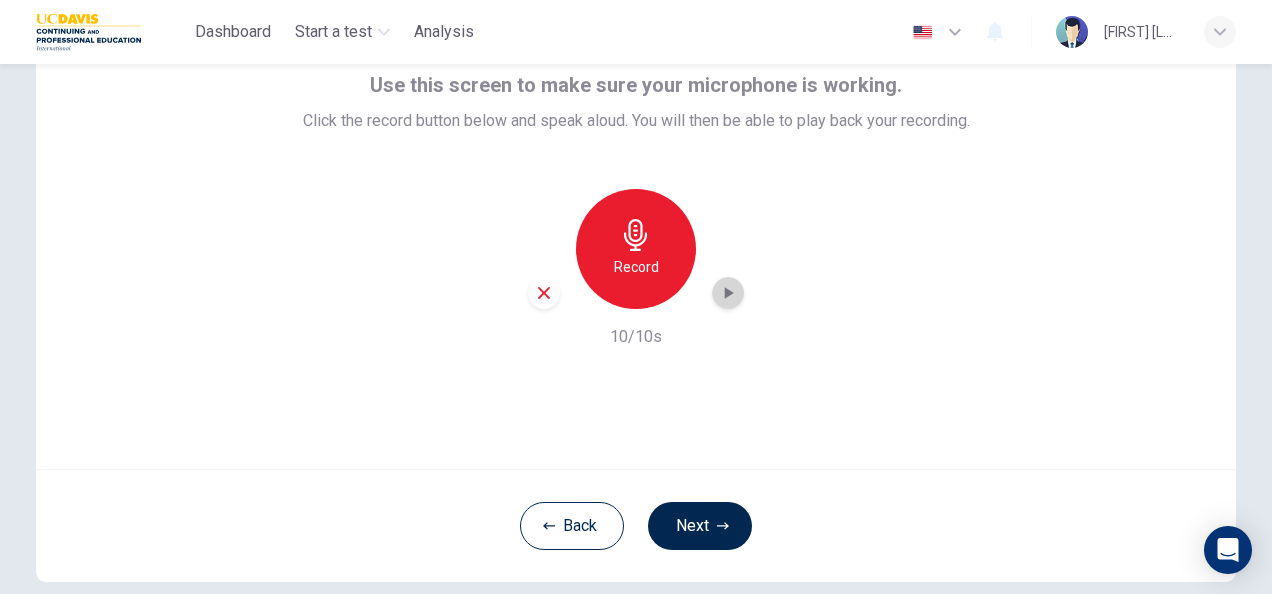 click 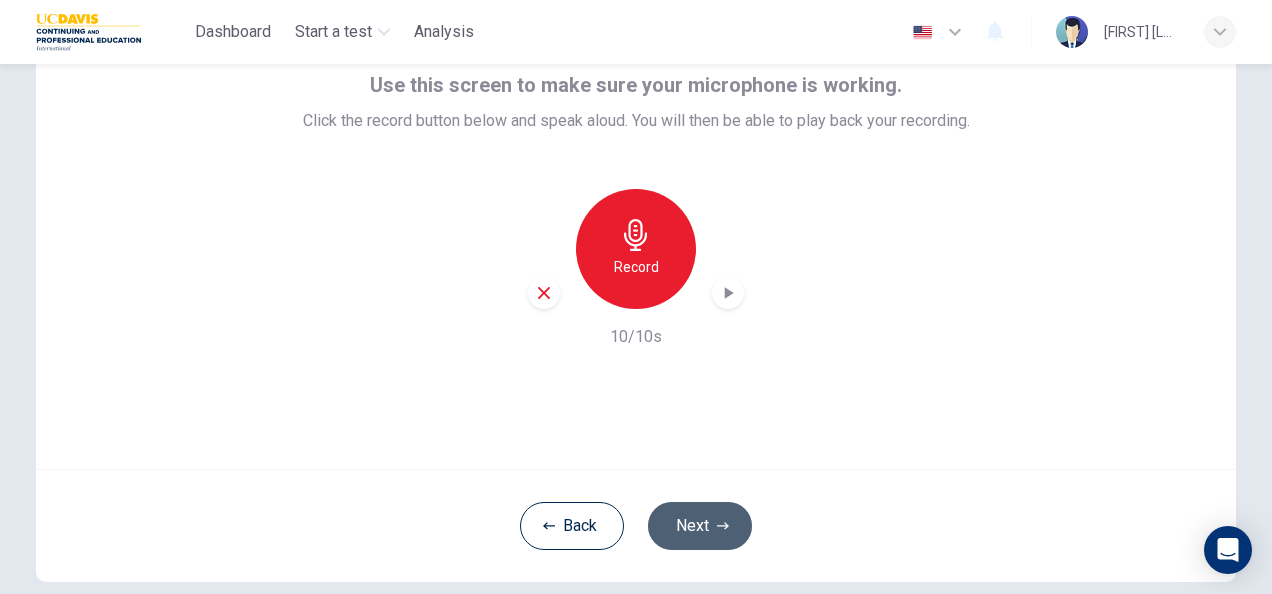 click 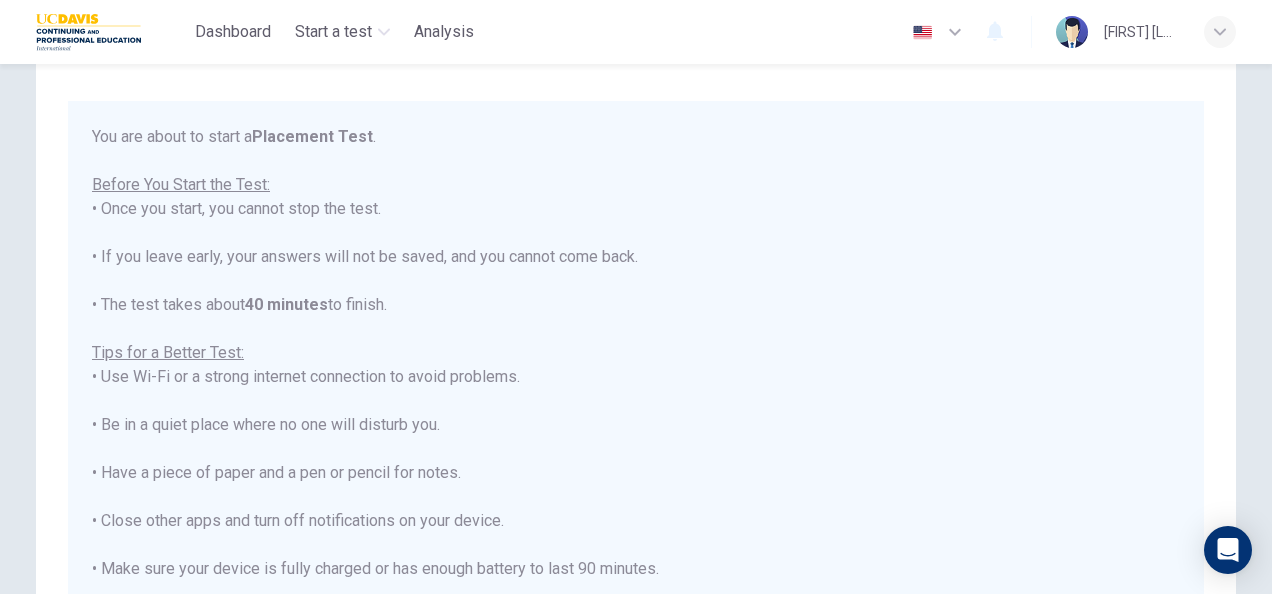 scroll, scrollTop: 22, scrollLeft: 0, axis: vertical 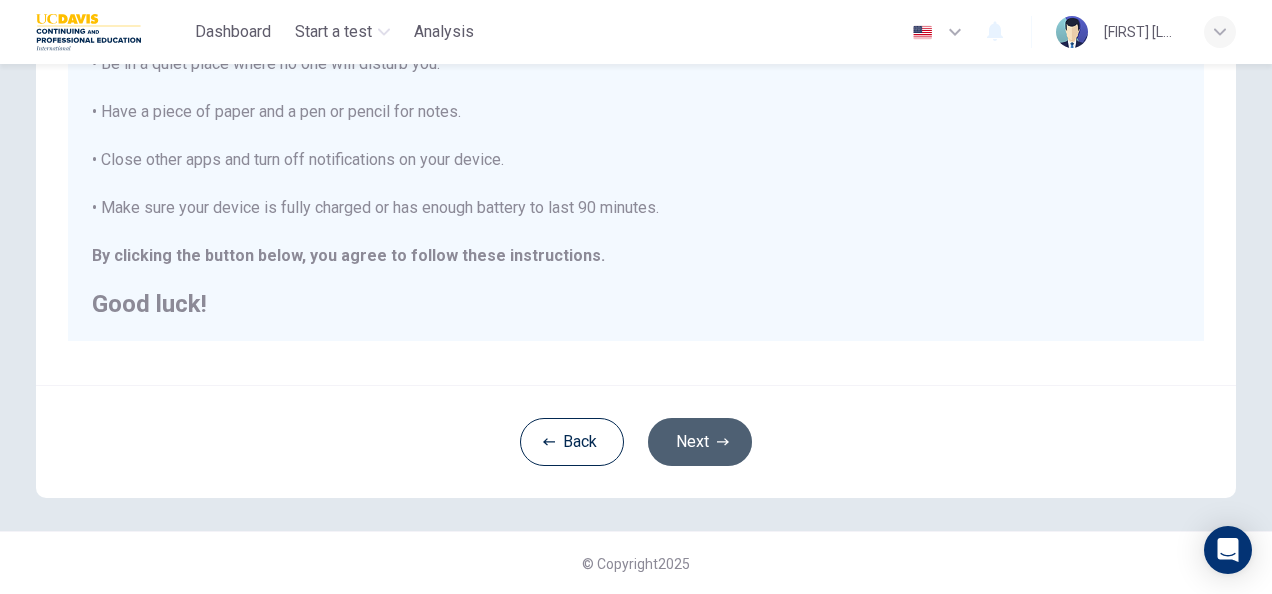 click 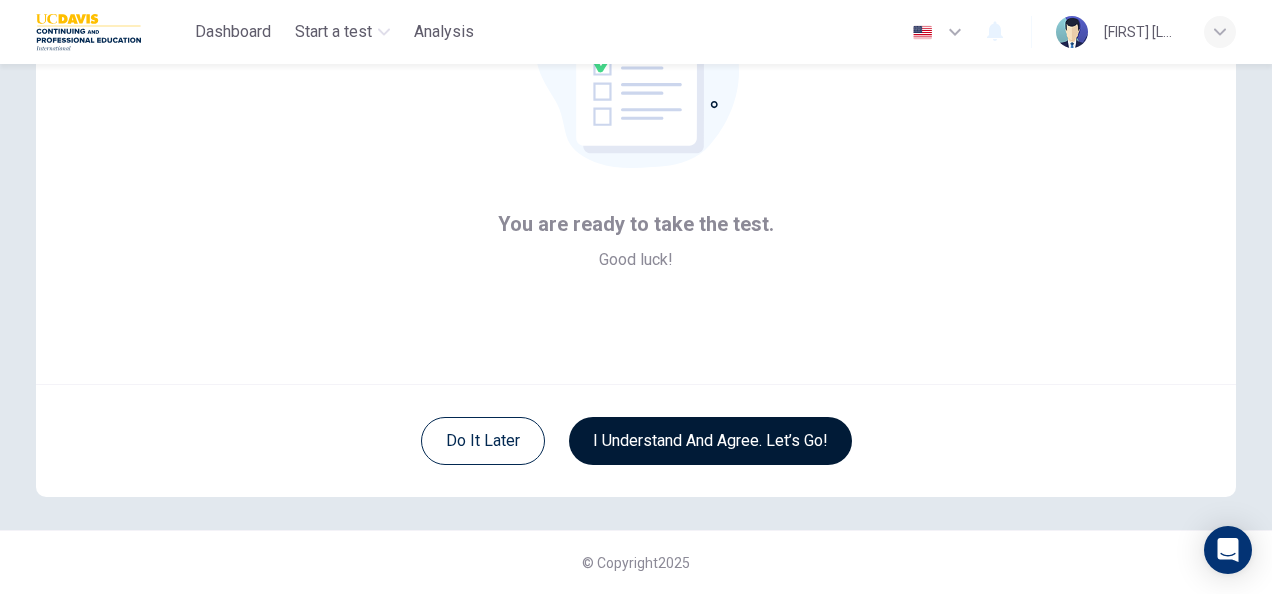 scroll, scrollTop: 200, scrollLeft: 0, axis: vertical 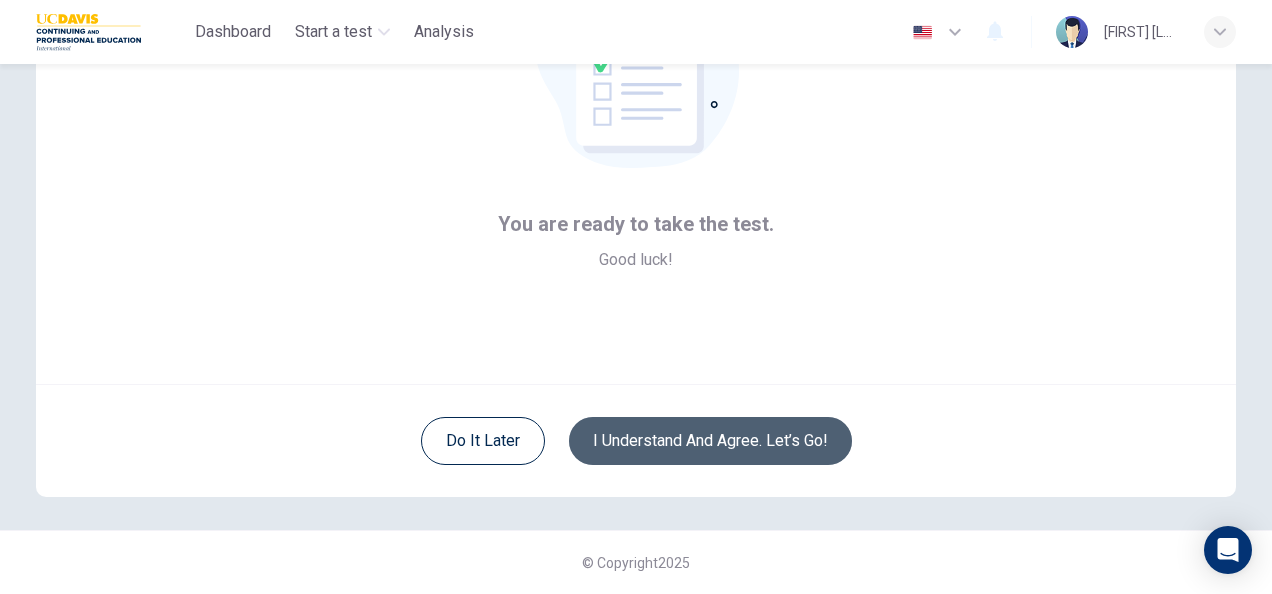 click on "I understand and agree. Let’s go!" at bounding box center [710, 441] 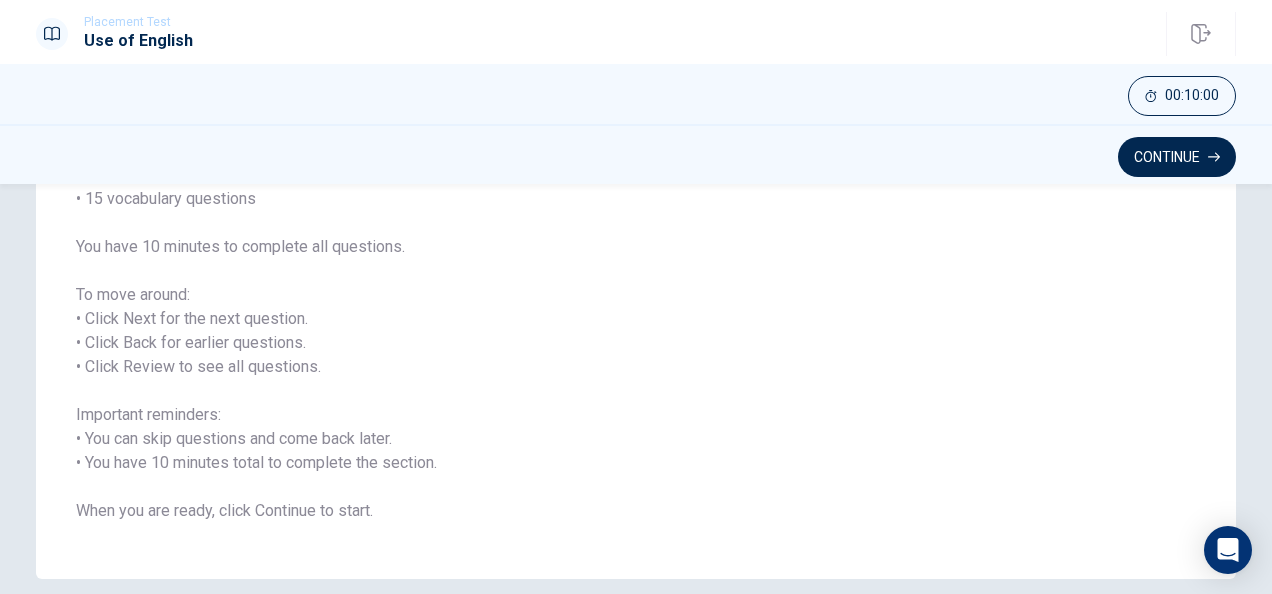 scroll, scrollTop: 216, scrollLeft: 0, axis: vertical 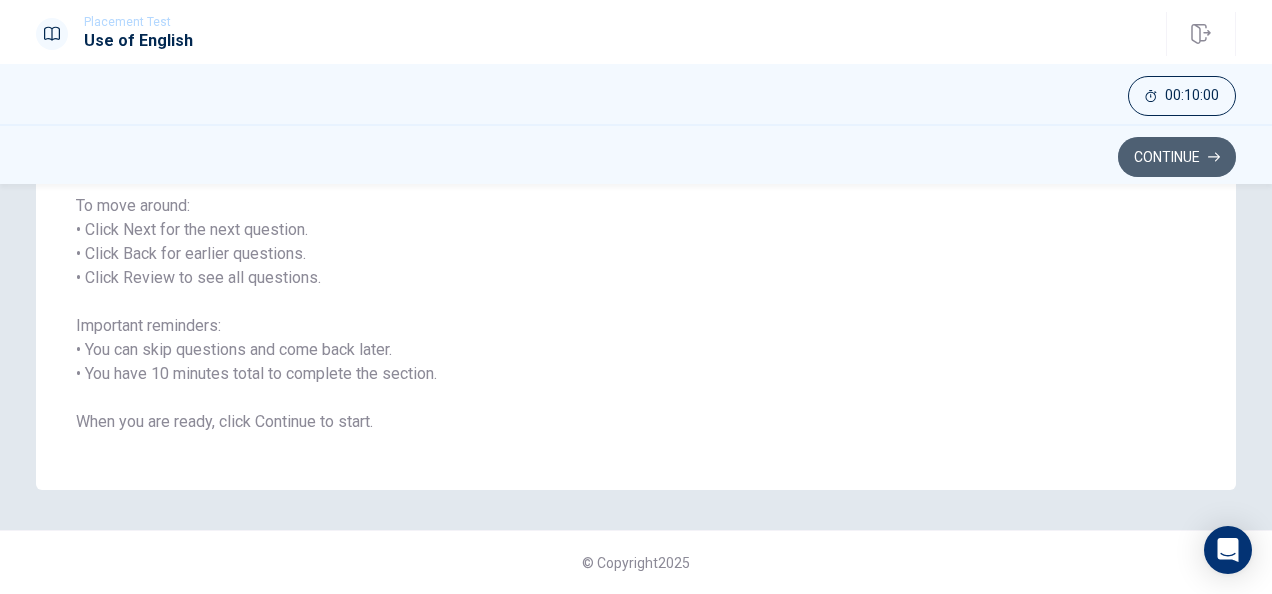 click on "Continue" at bounding box center [1177, 157] 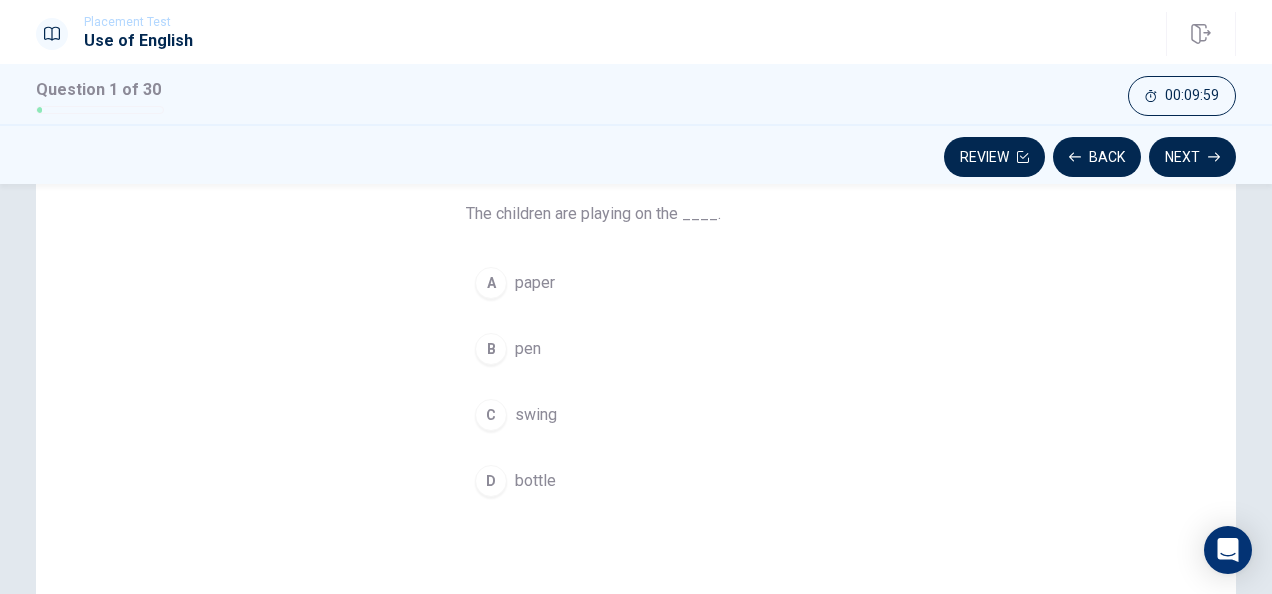 scroll, scrollTop: 152, scrollLeft: 0, axis: vertical 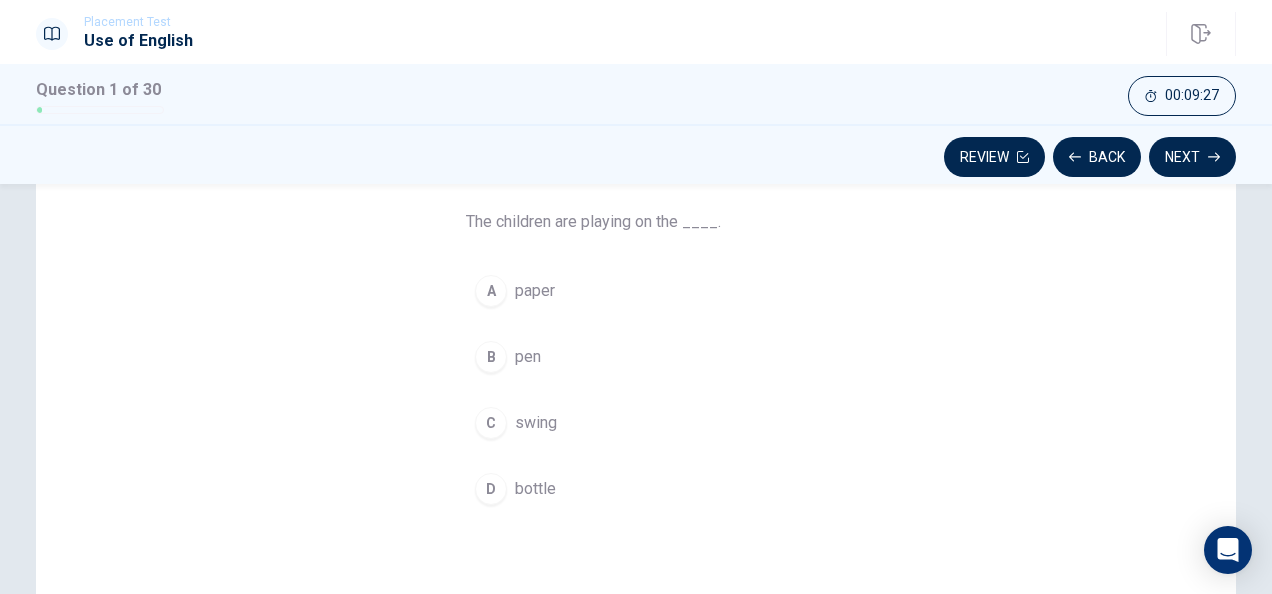 click on "C" at bounding box center (491, 423) 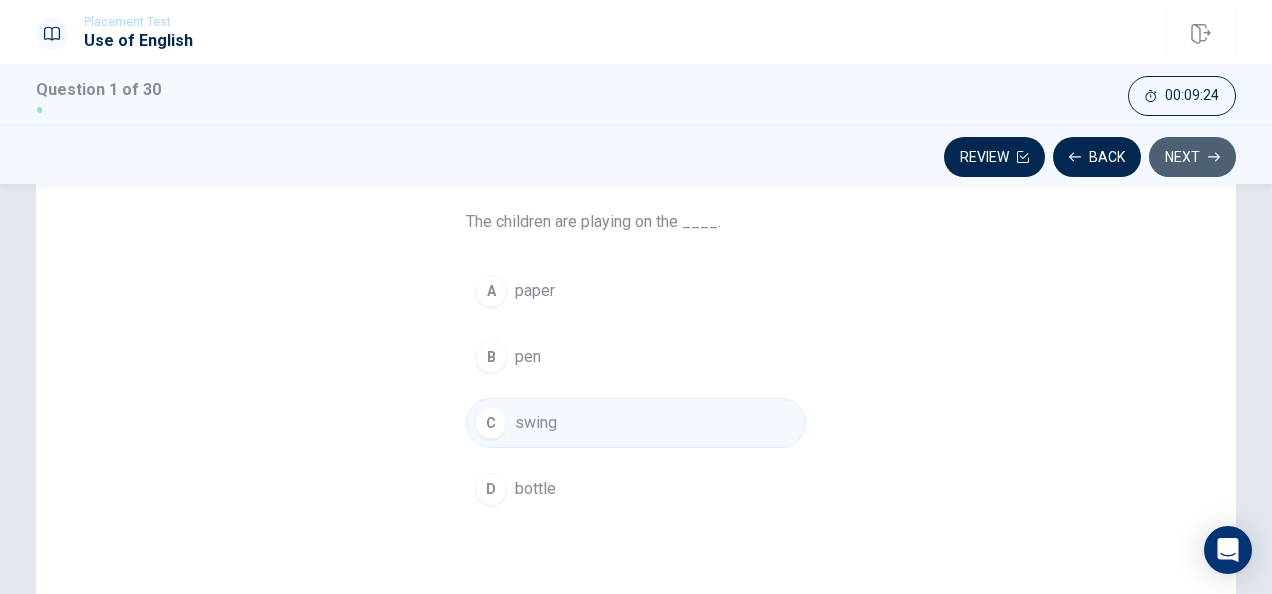 click on "Next" at bounding box center [1192, 157] 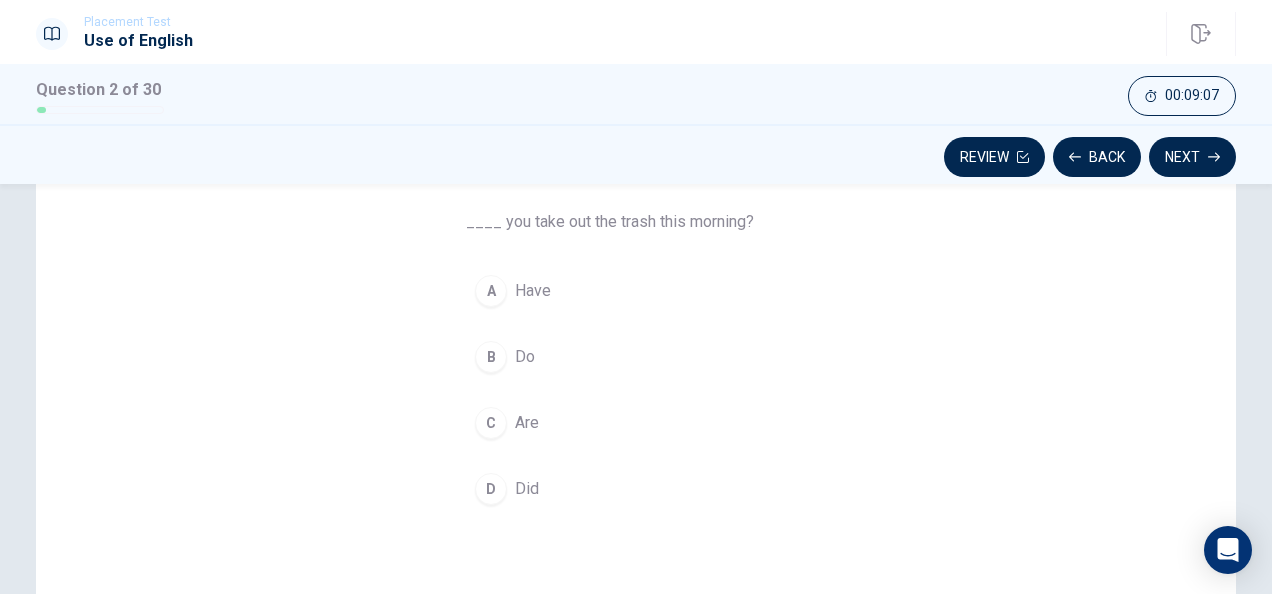 click on "D" at bounding box center [491, 489] 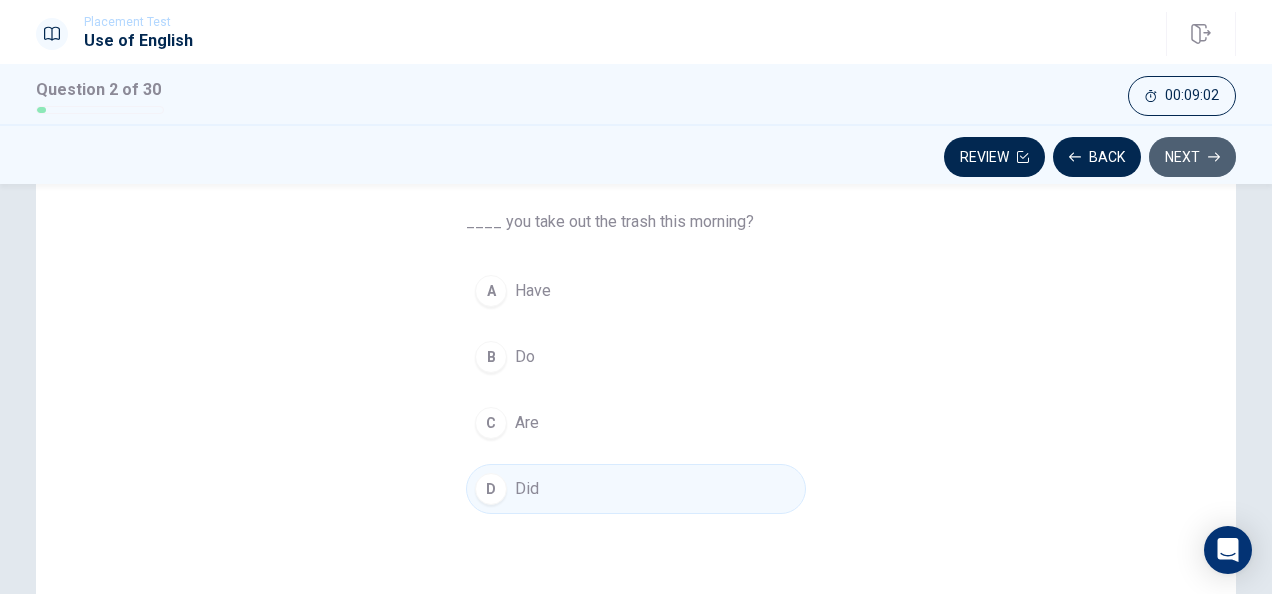 click on "Next" at bounding box center [1192, 157] 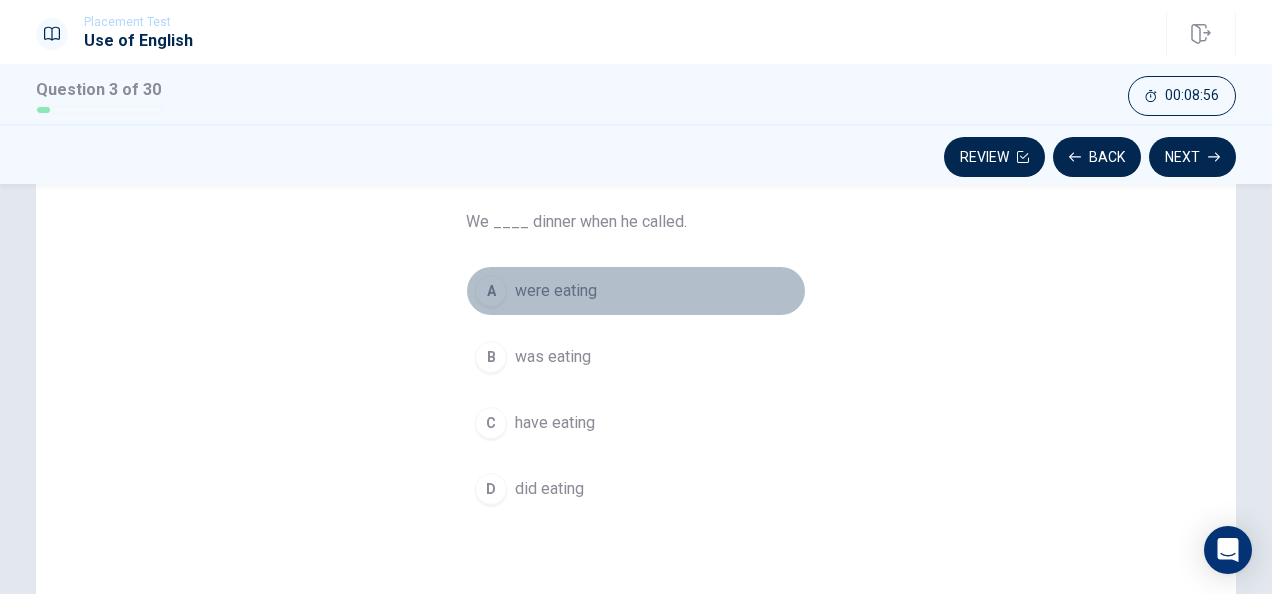 click on "A" at bounding box center [491, 291] 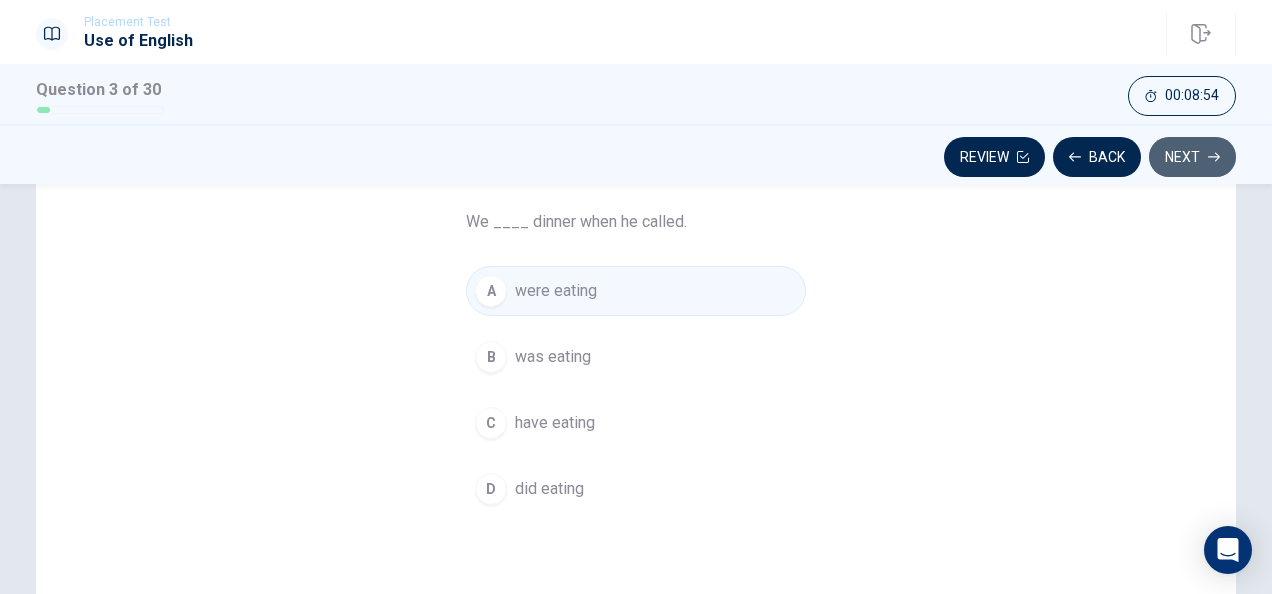 click on "Next" at bounding box center (1192, 157) 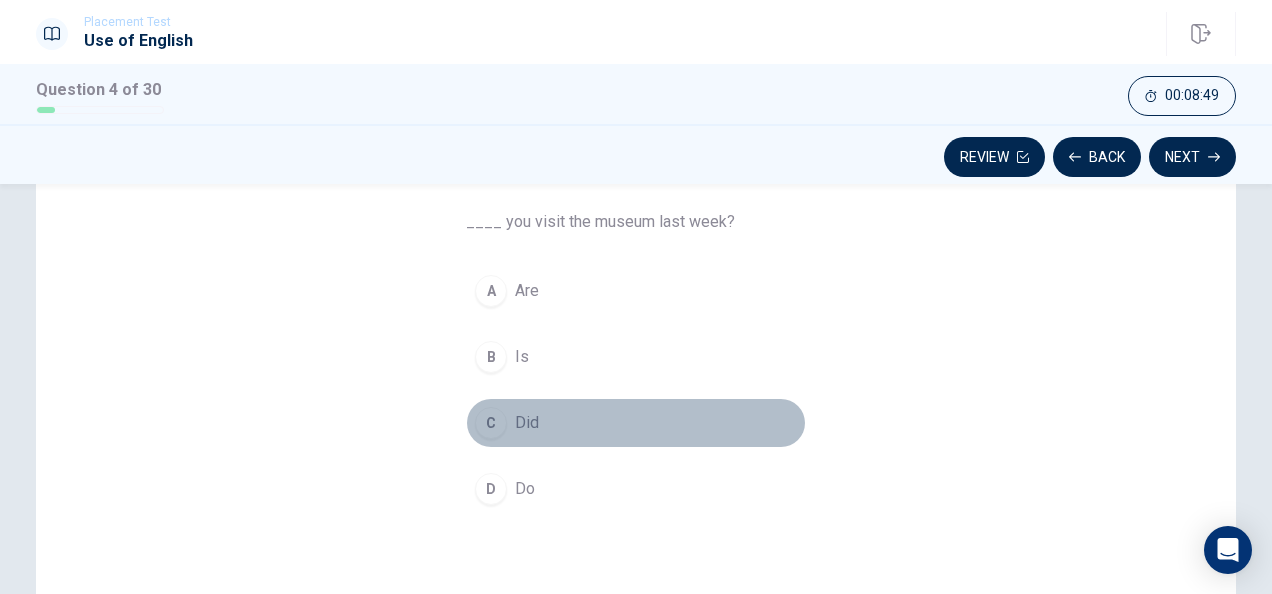 click on "C" at bounding box center (491, 423) 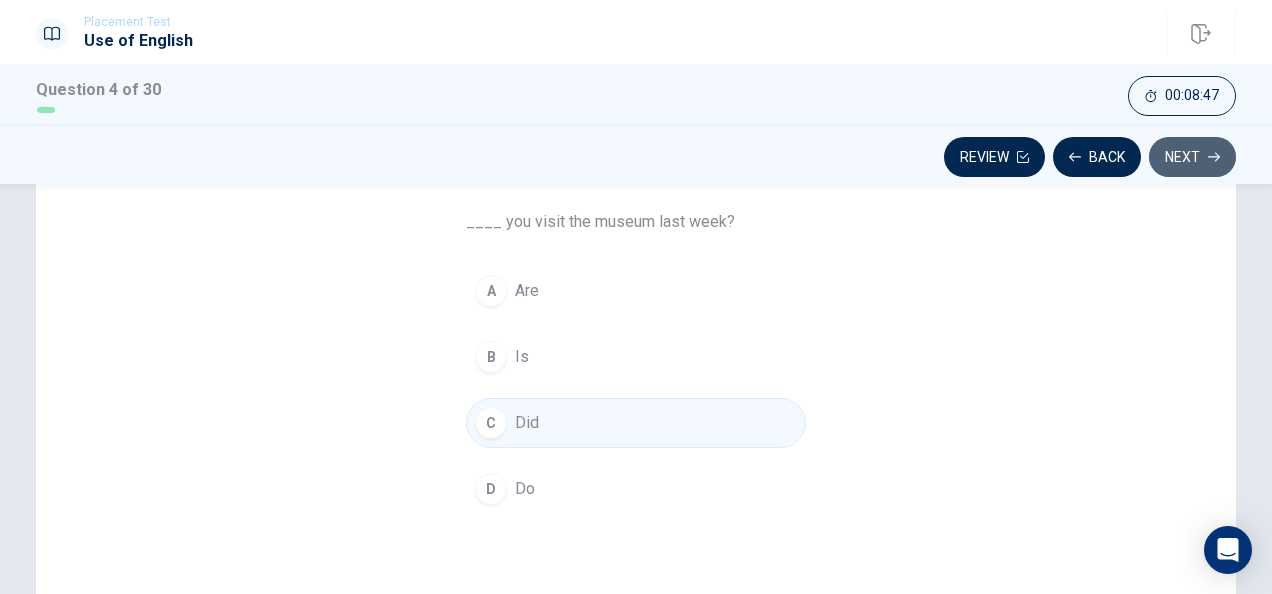 click on "Next" at bounding box center [1192, 157] 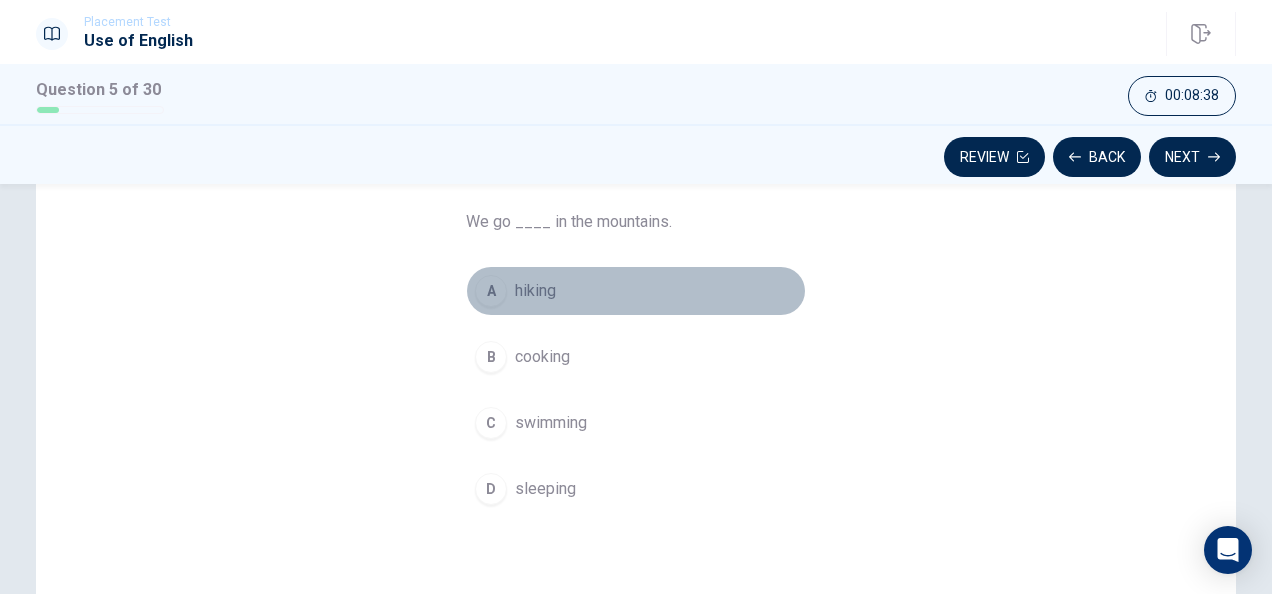 click on "A hiking" at bounding box center (636, 291) 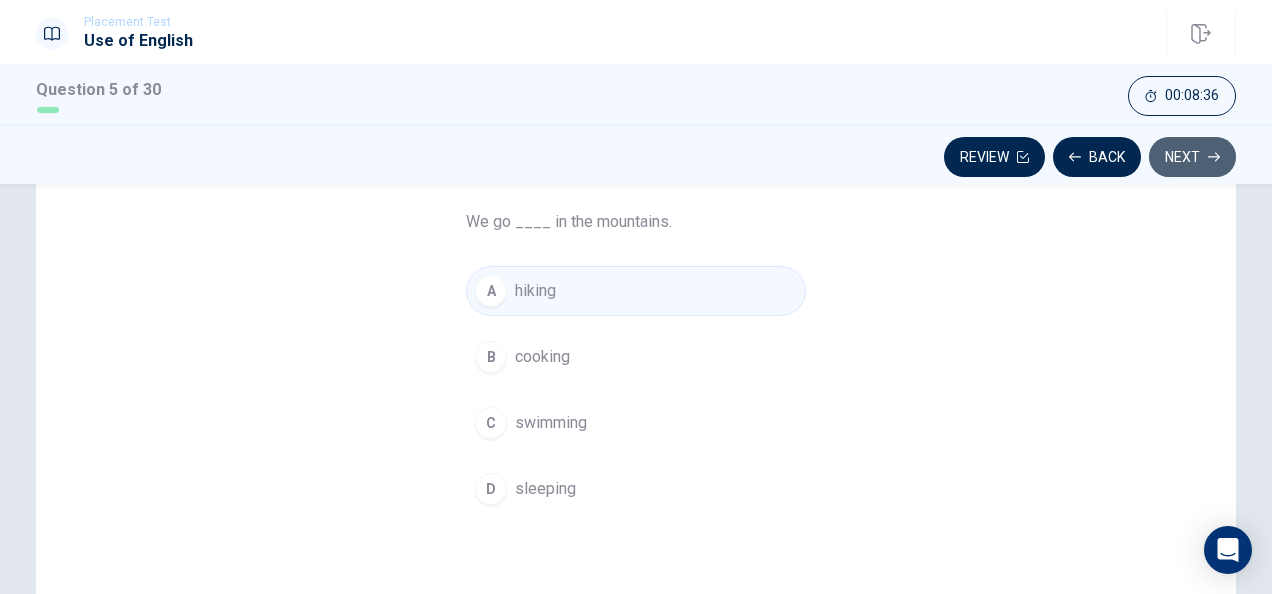 click 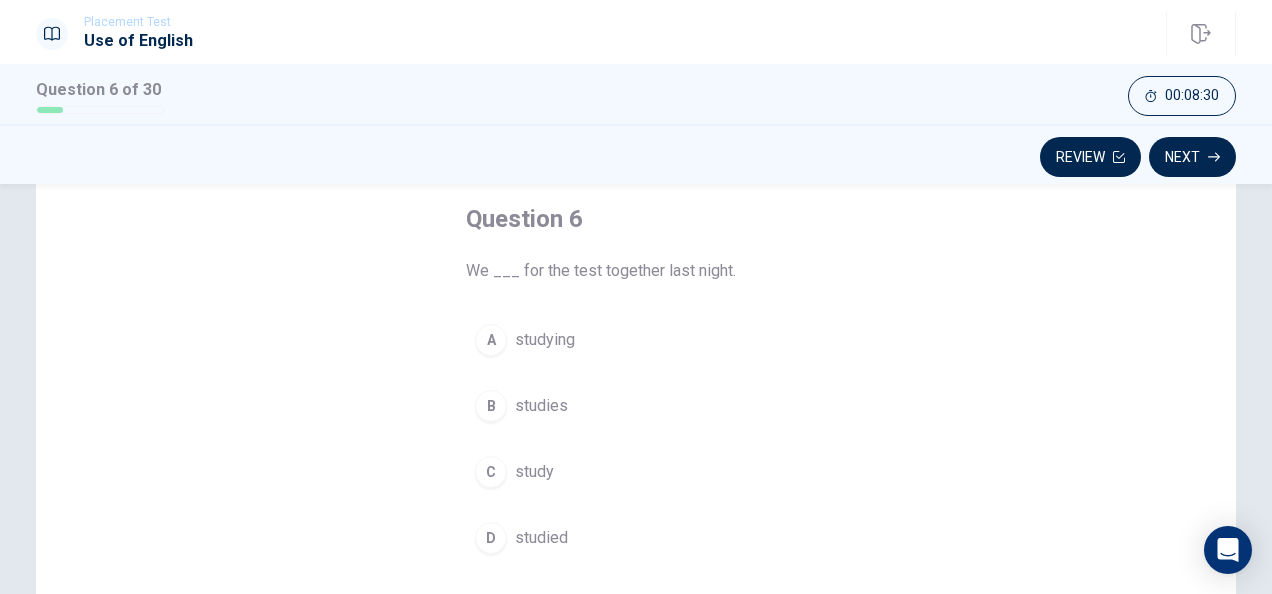 scroll, scrollTop: 110, scrollLeft: 0, axis: vertical 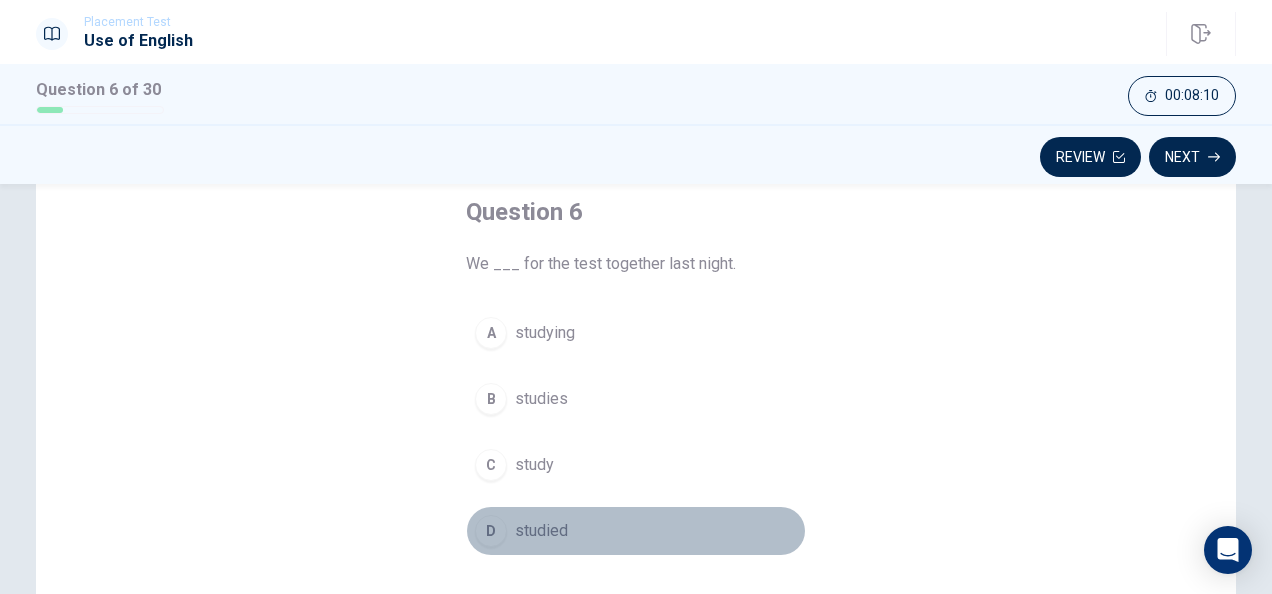 click on "D" at bounding box center (491, 531) 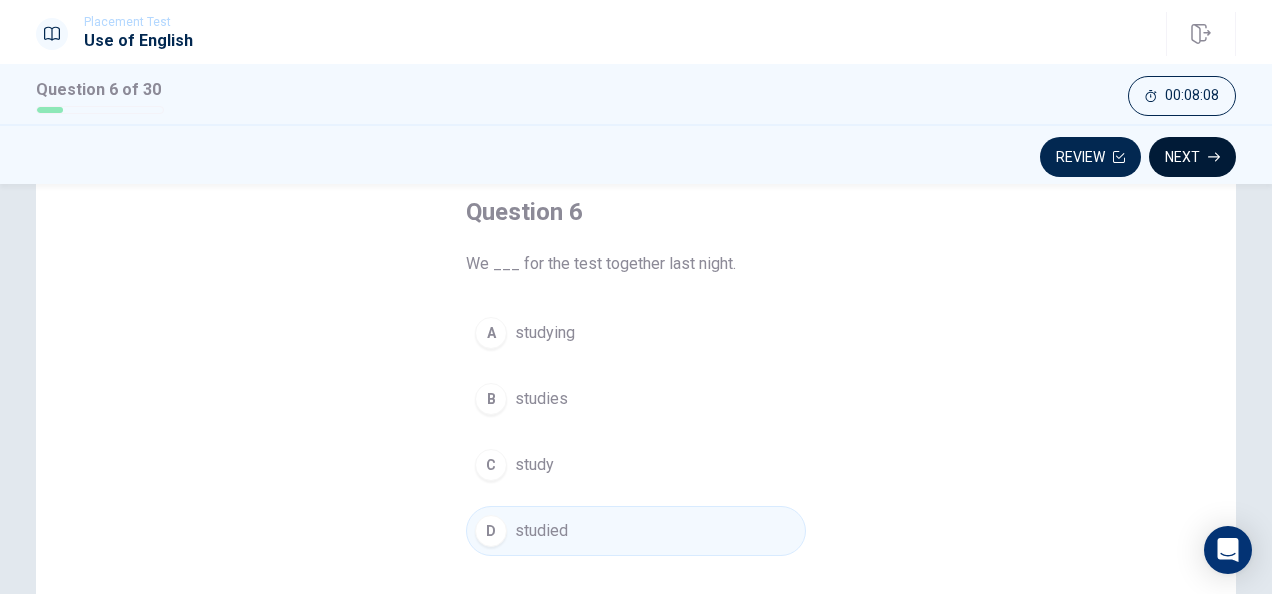 click on "Next" at bounding box center (1192, 157) 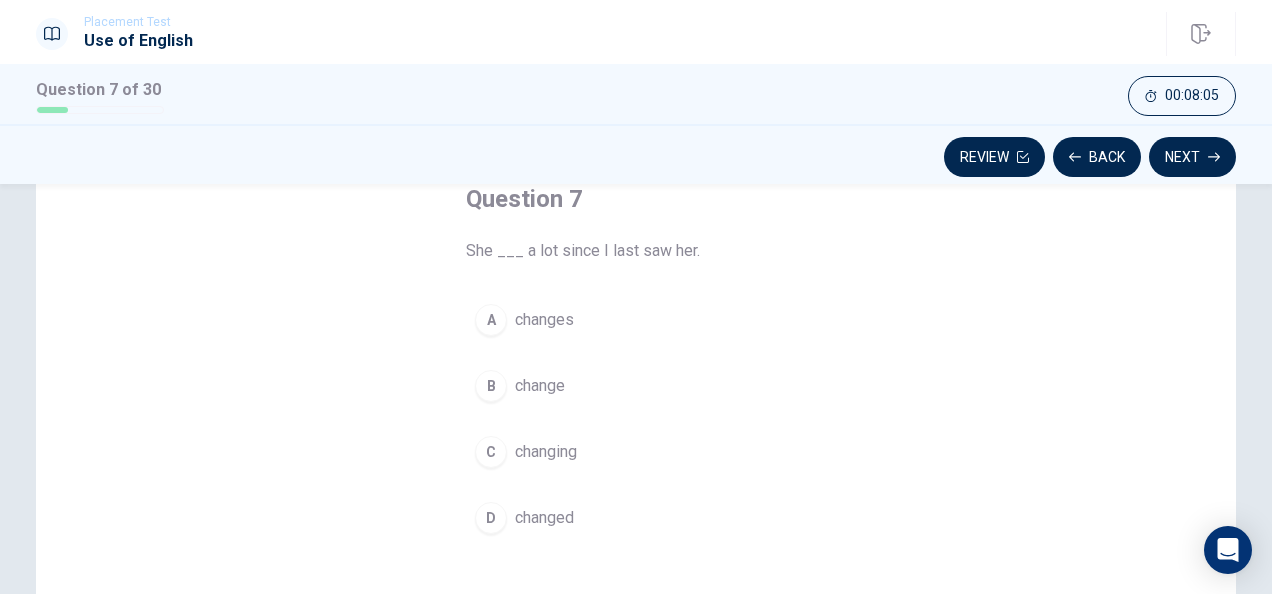 scroll, scrollTop: 123, scrollLeft: 0, axis: vertical 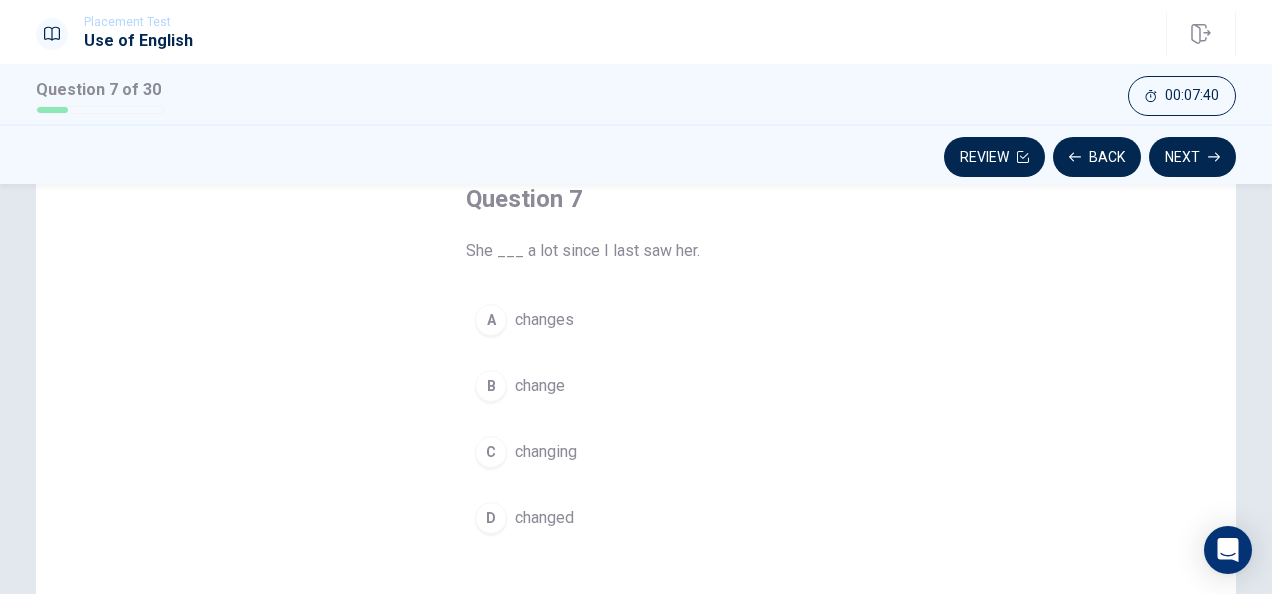 click on "D" at bounding box center (491, 518) 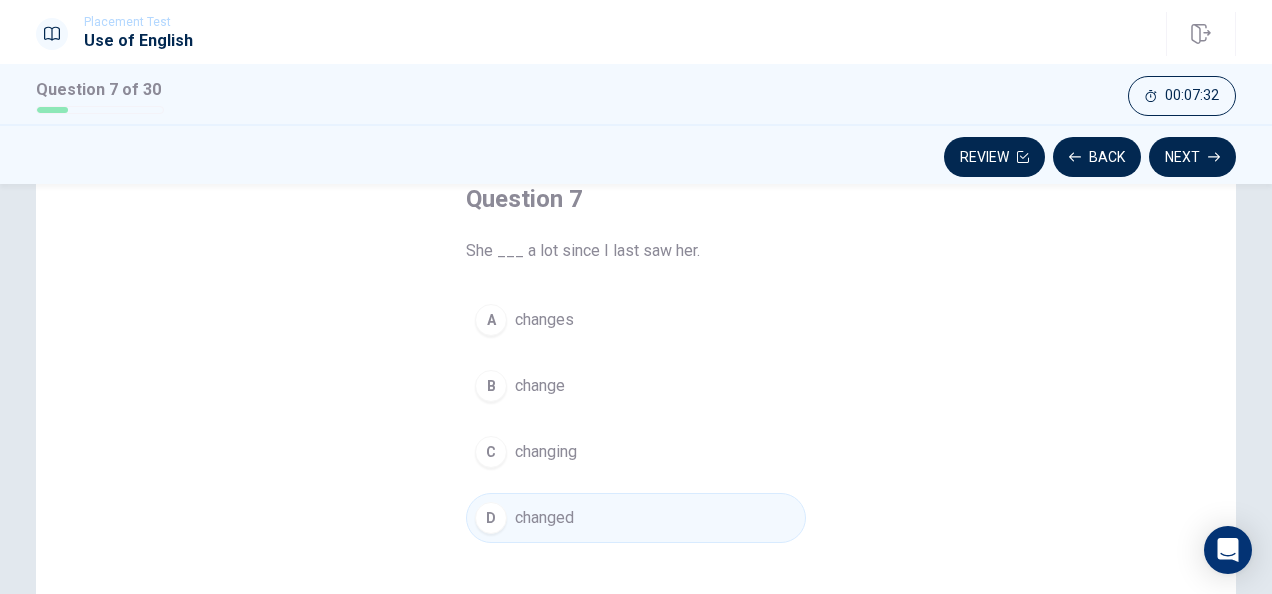 click on "Question 7 She ___ a lot since I last saw her. A changes B change C changing D changed" at bounding box center [636, 448] 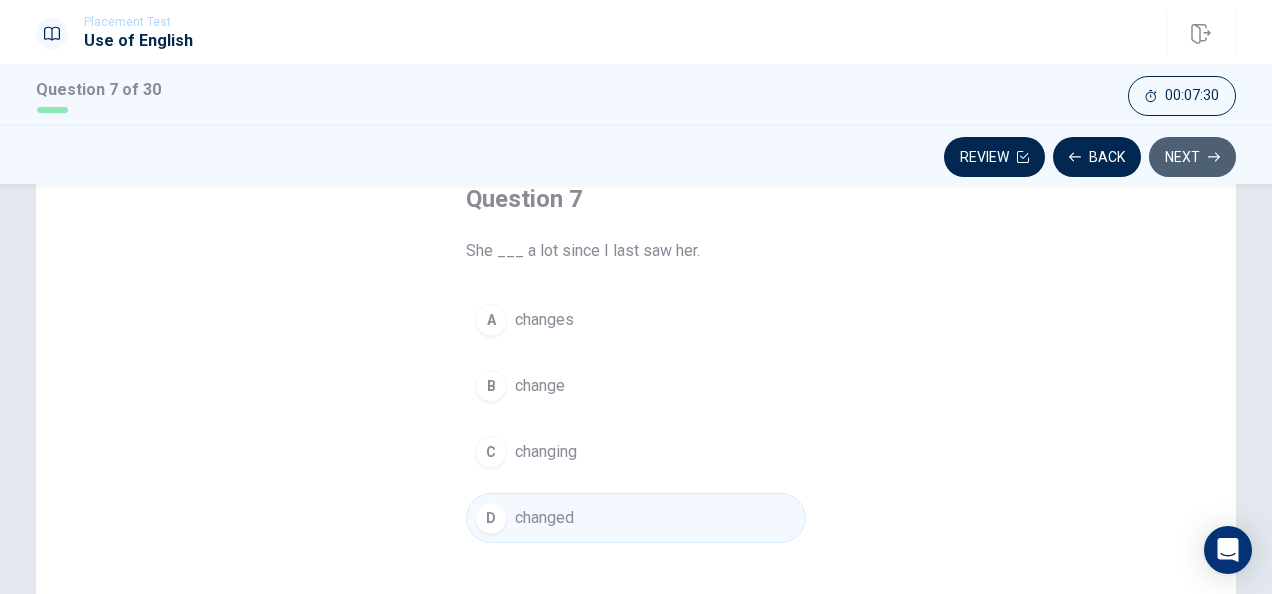 click 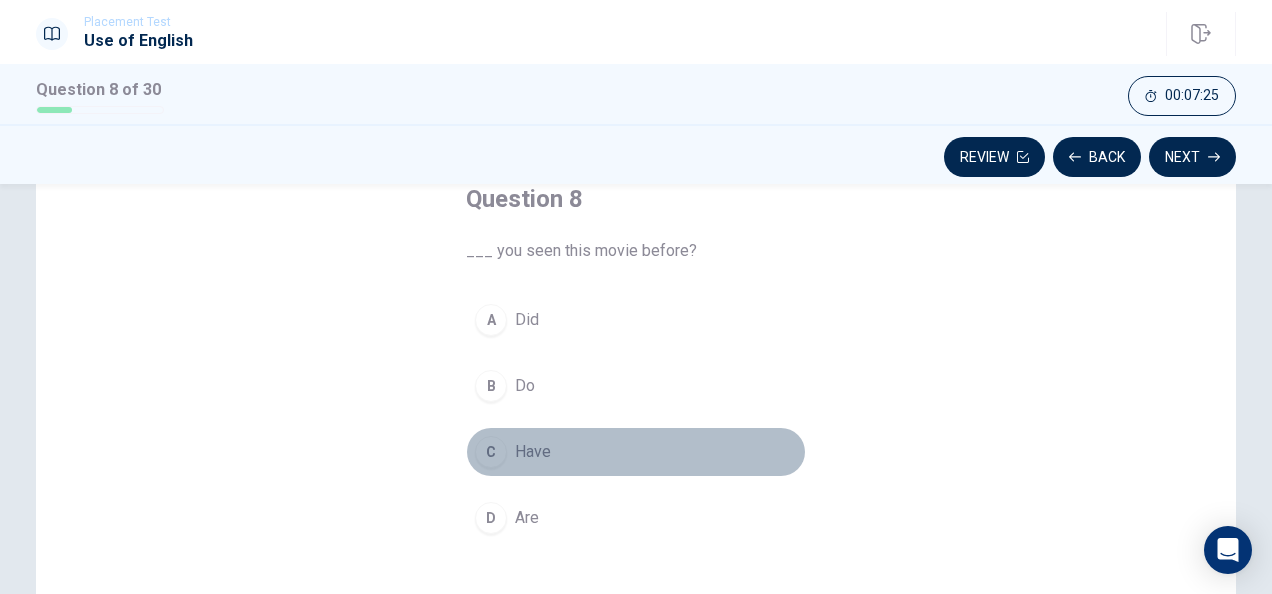 click on "C" at bounding box center [491, 452] 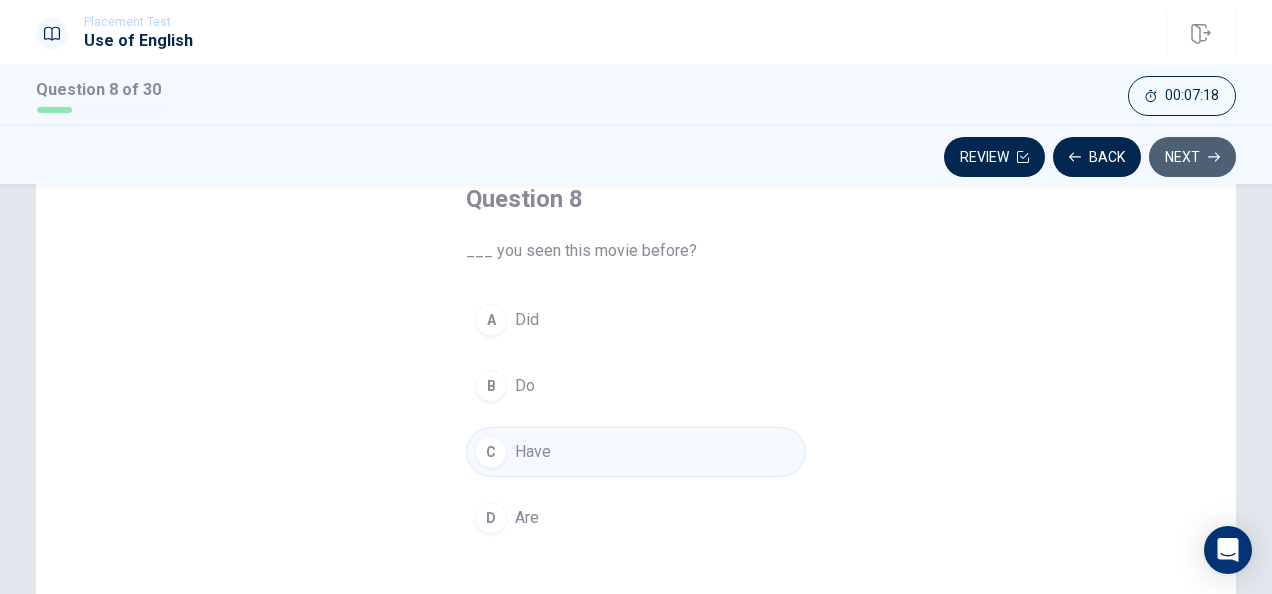 click on "Next" at bounding box center [1192, 157] 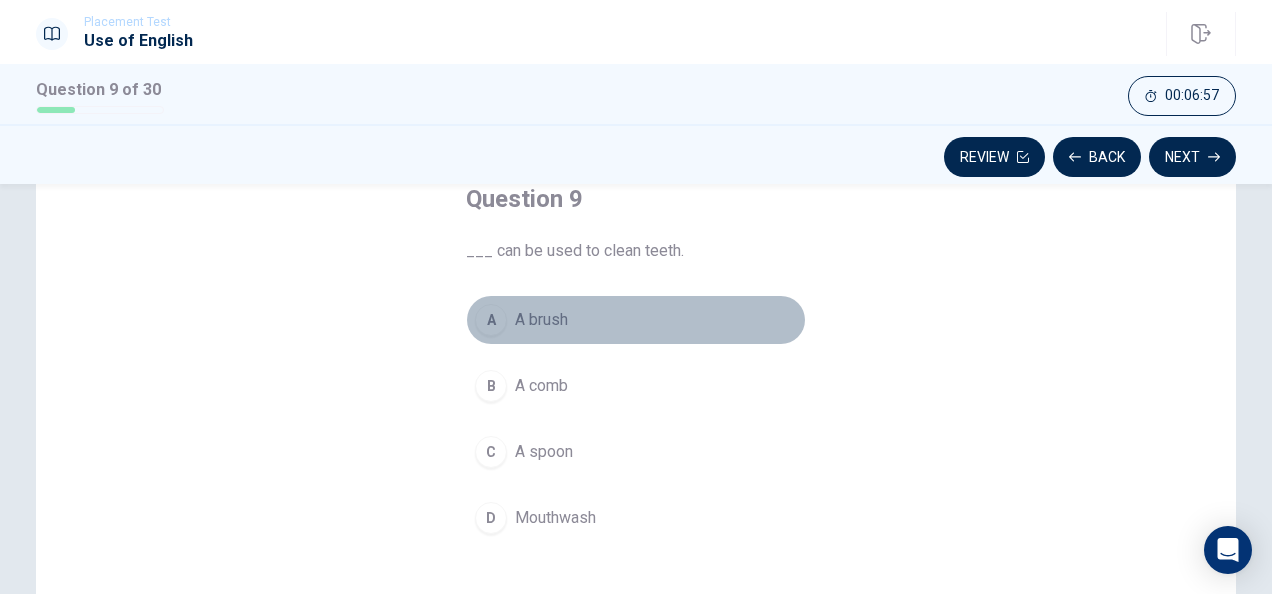 click on "A" at bounding box center (491, 320) 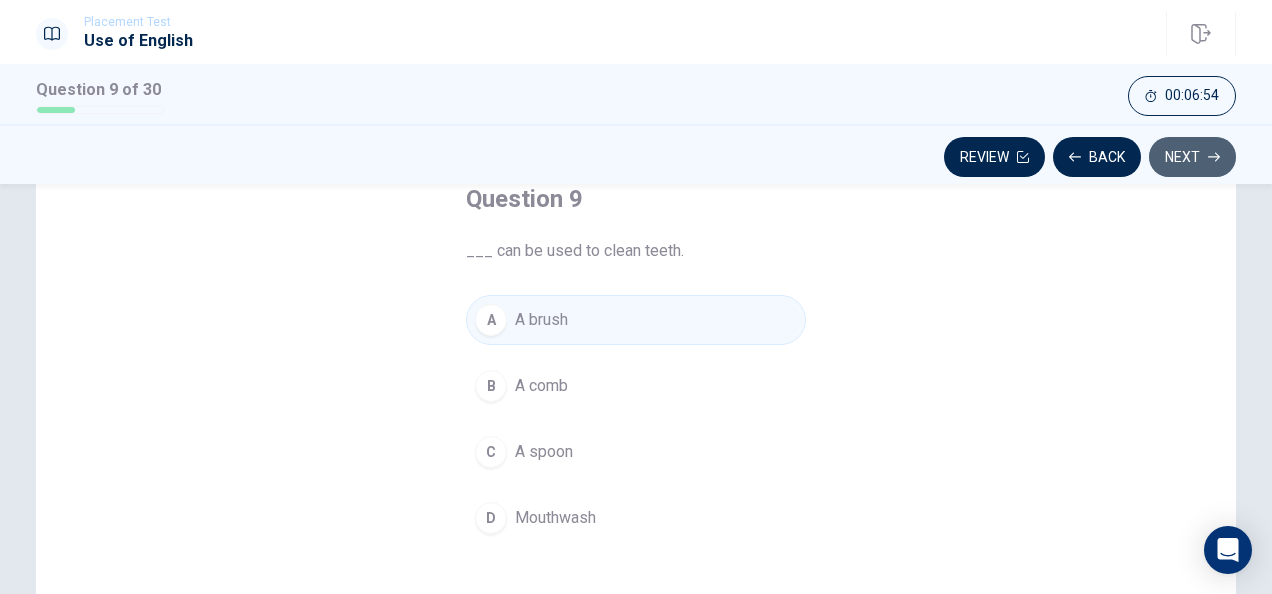 click on "Next" at bounding box center (1192, 157) 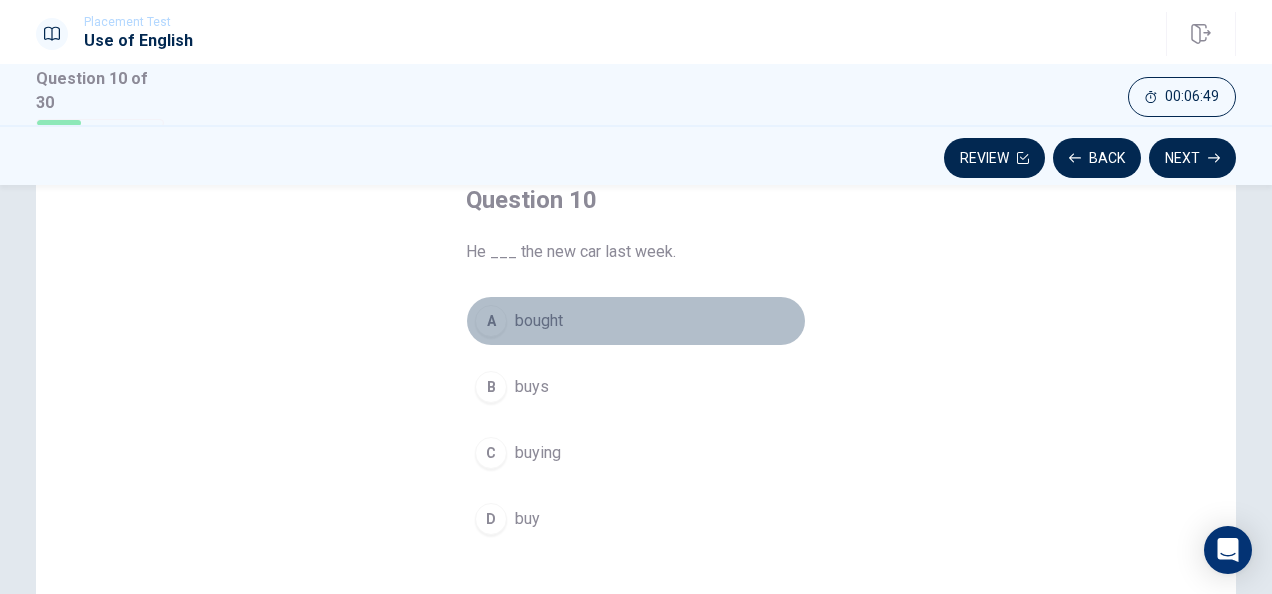 click on "A" at bounding box center [491, 321] 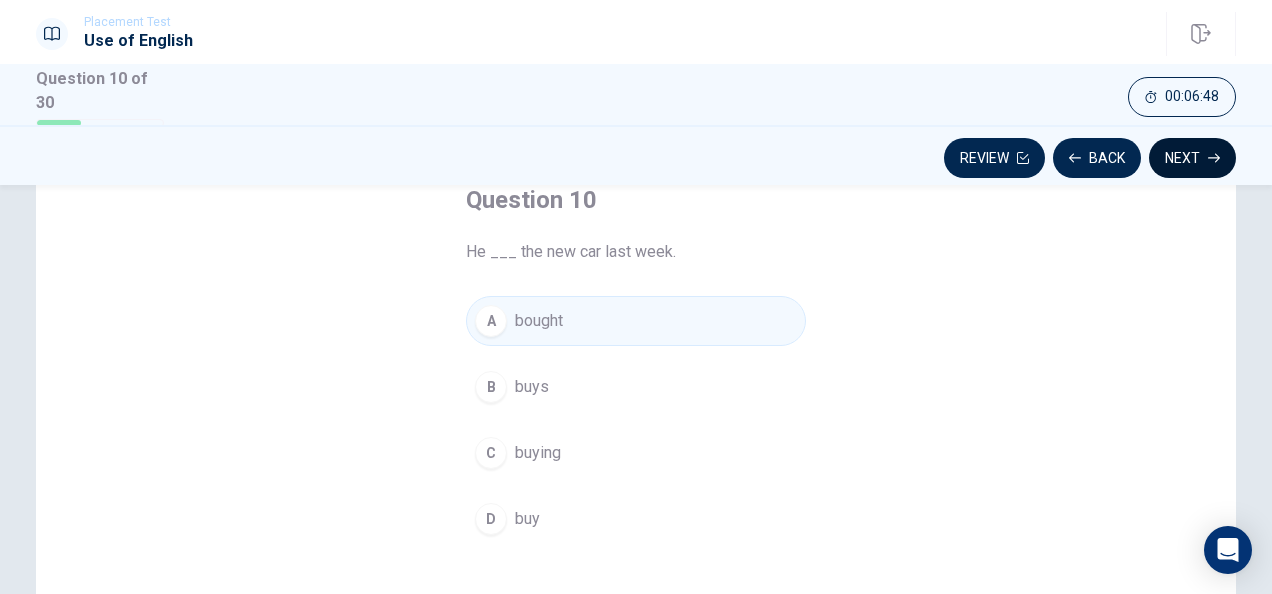 click on "Next" at bounding box center [1192, 158] 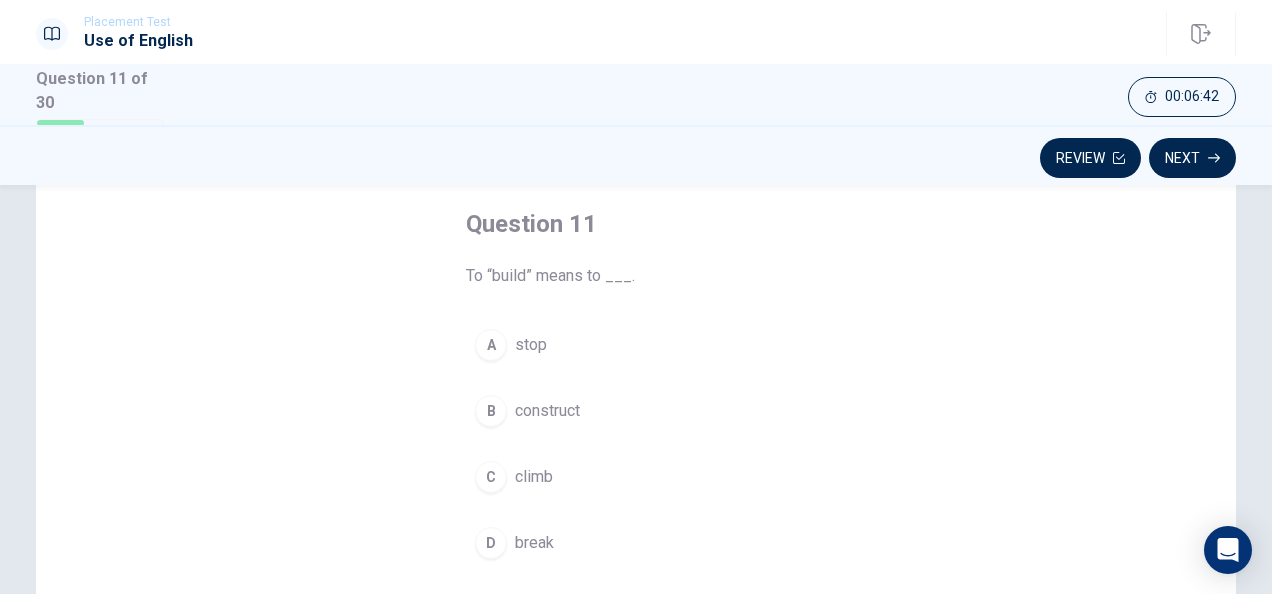 scroll, scrollTop: 100, scrollLeft: 0, axis: vertical 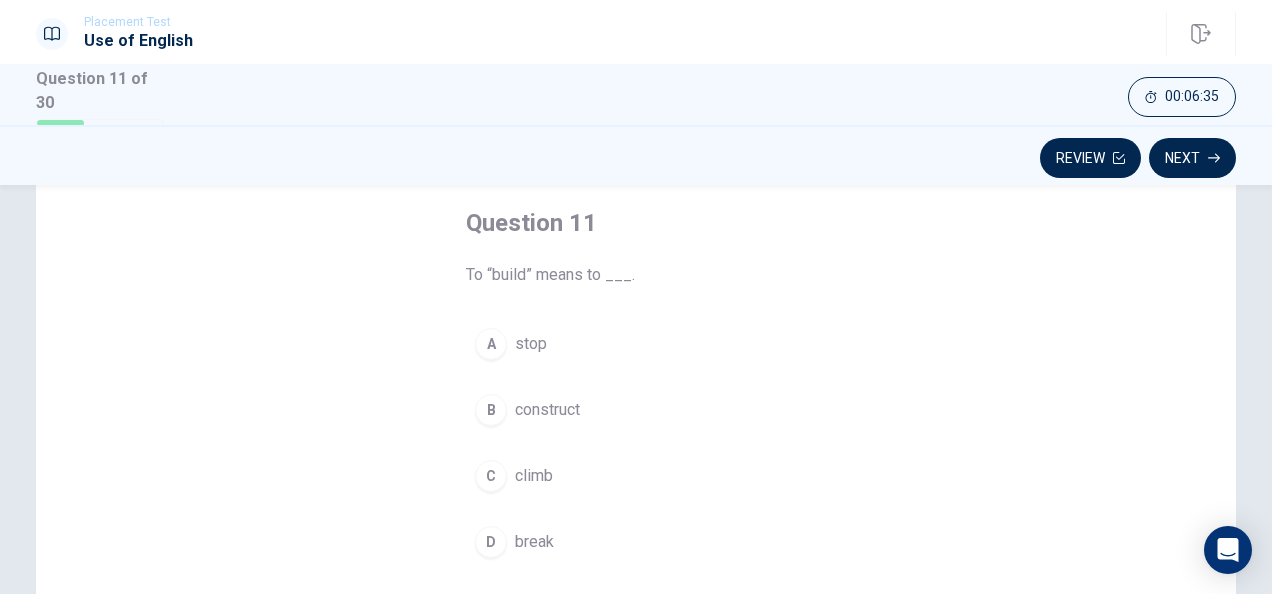 click on "B" at bounding box center (491, 410) 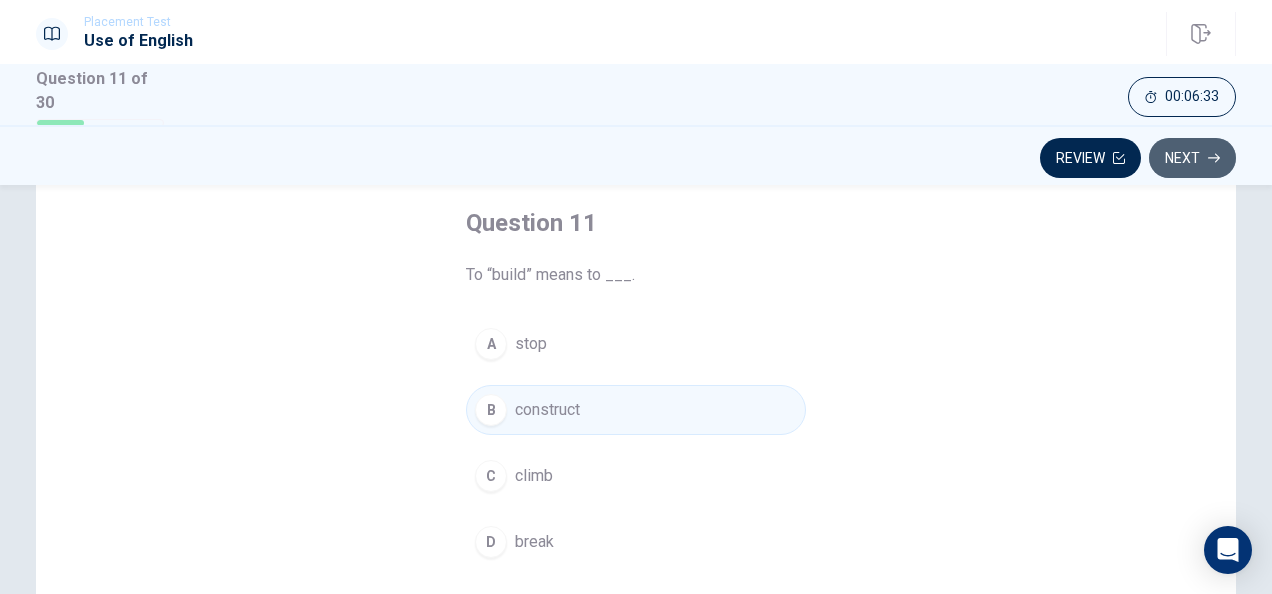 click on "Next" at bounding box center [1192, 158] 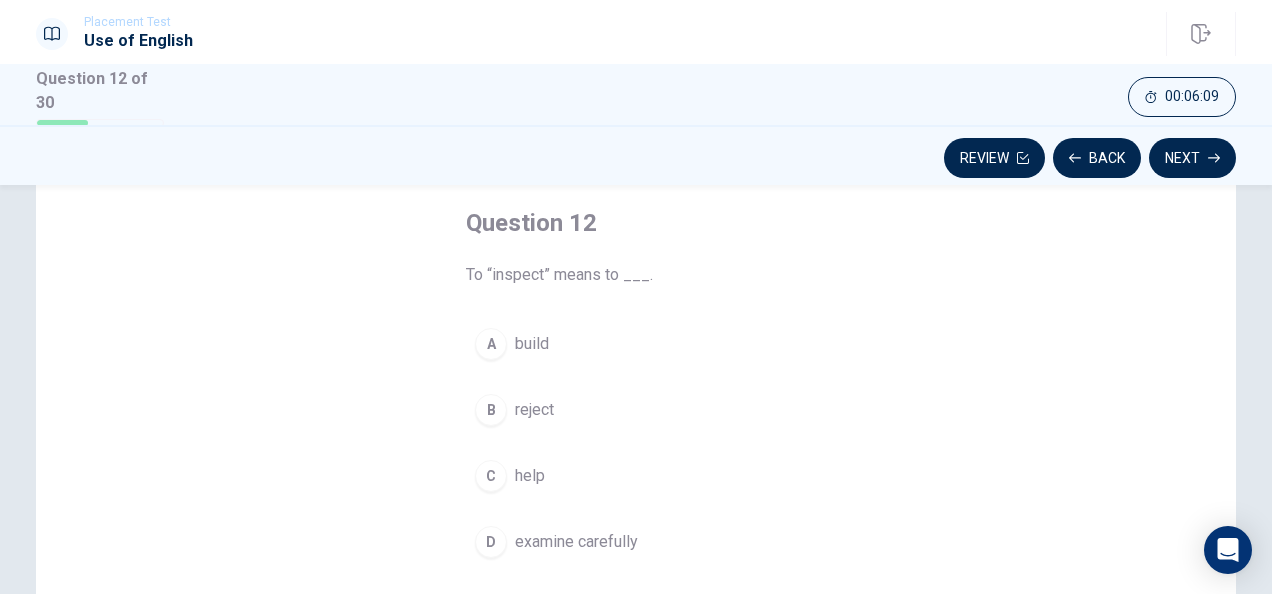 click on "D" at bounding box center [491, 542] 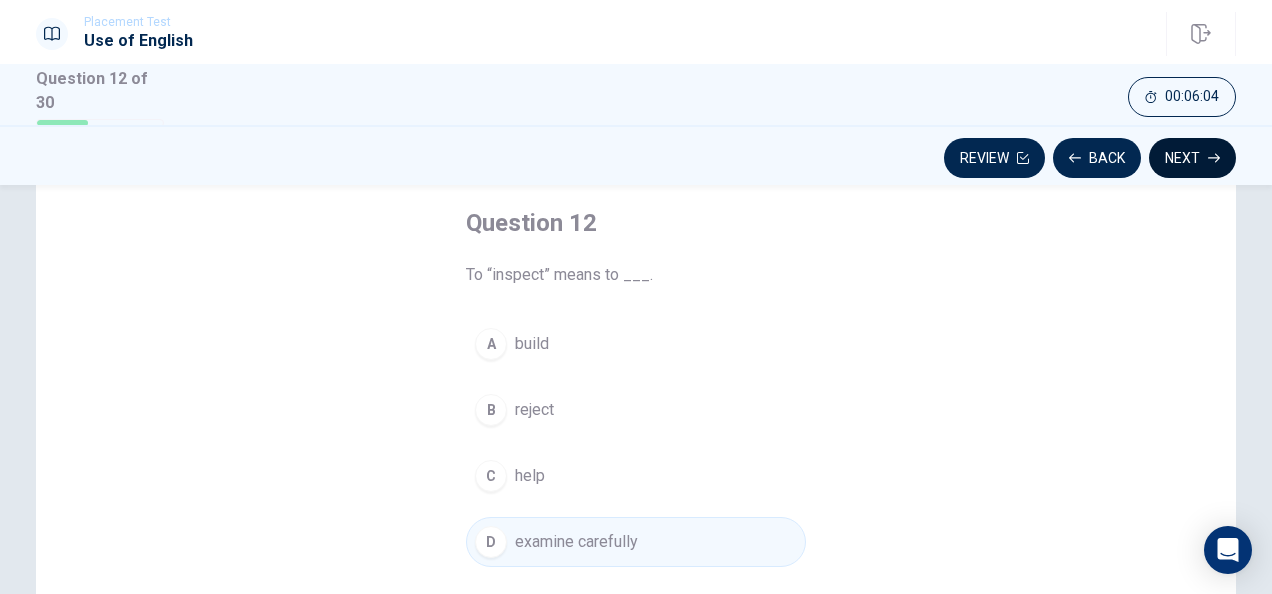 click on "Next" at bounding box center (1192, 158) 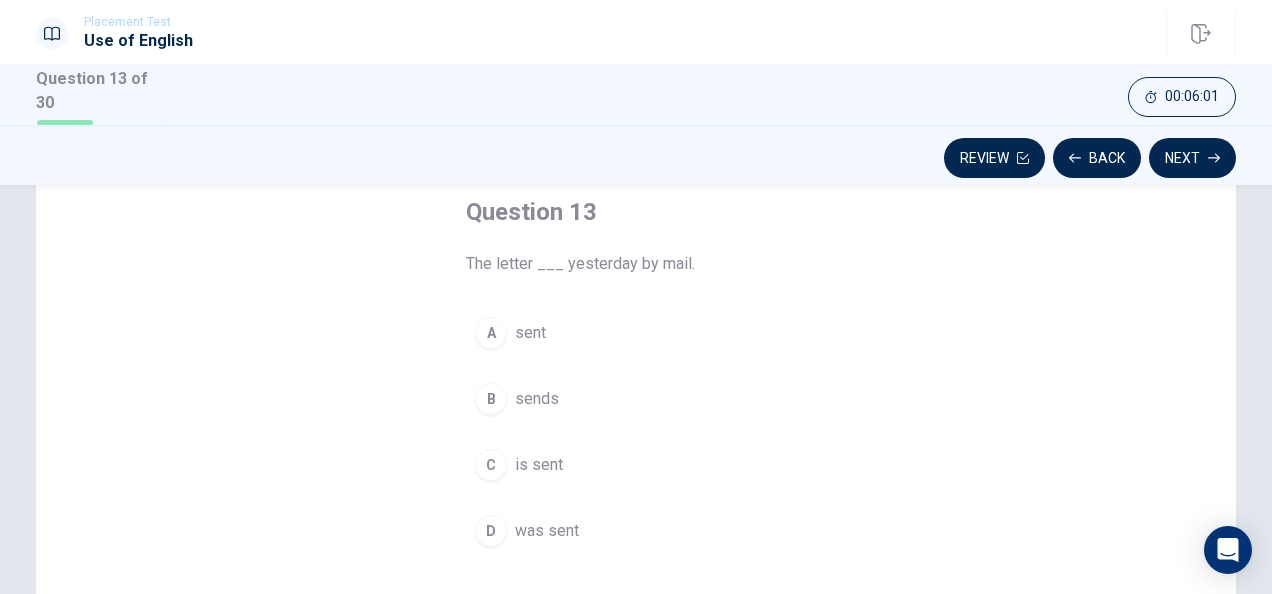 scroll, scrollTop: 112, scrollLeft: 0, axis: vertical 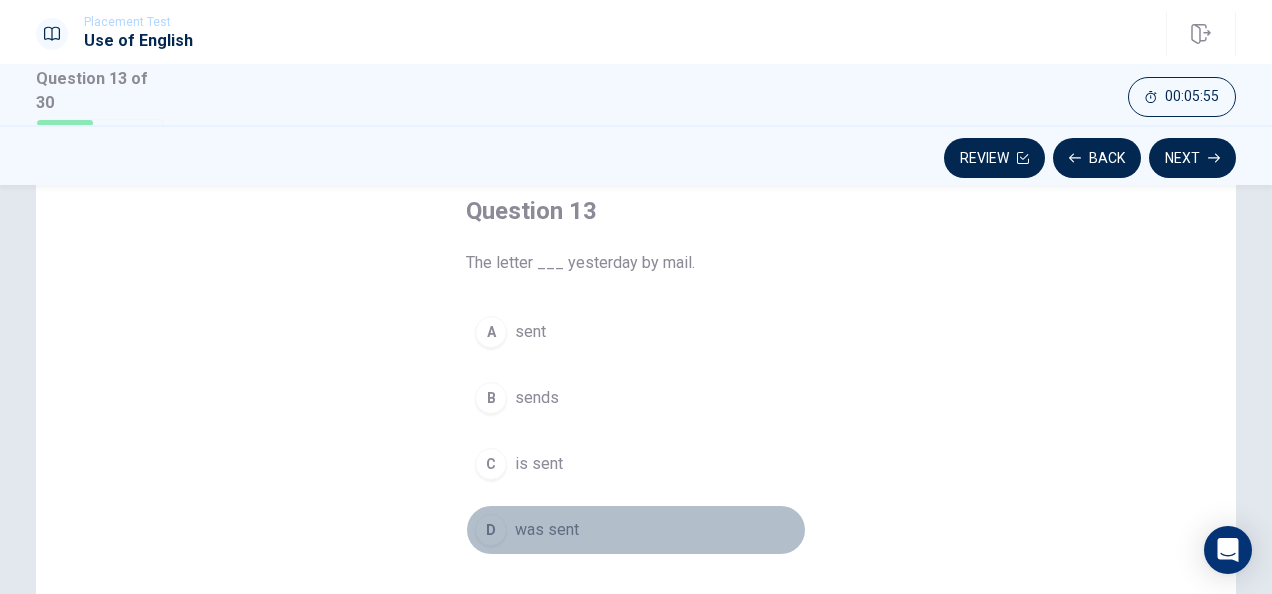 click on "D" at bounding box center [491, 530] 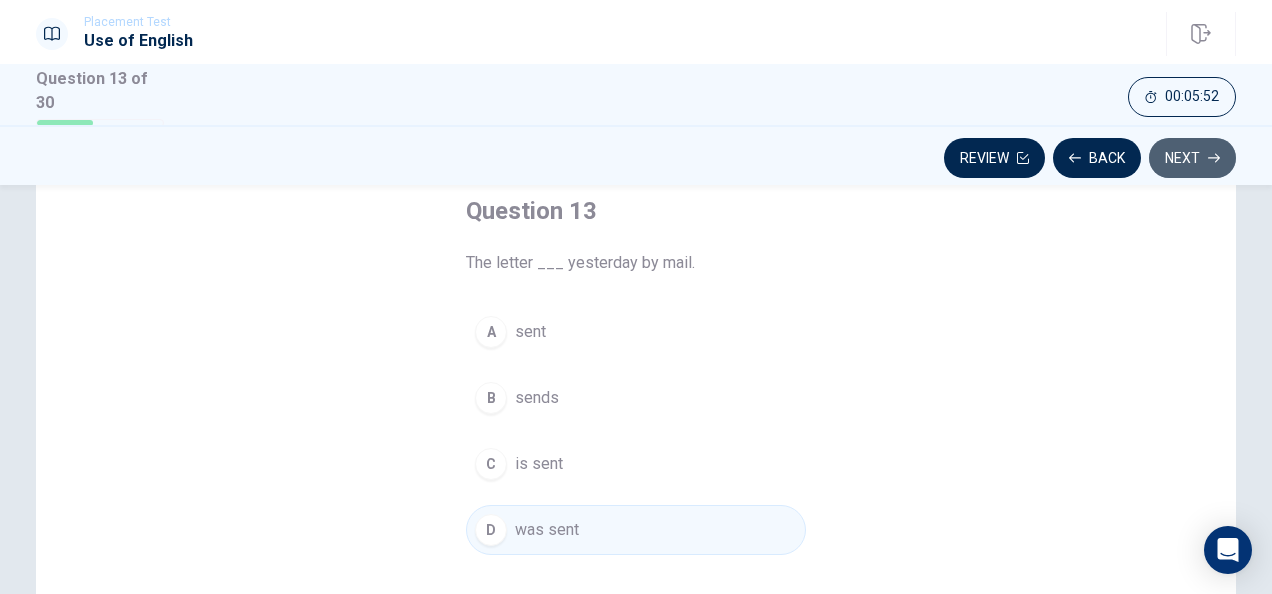 click on "Next" at bounding box center (1192, 158) 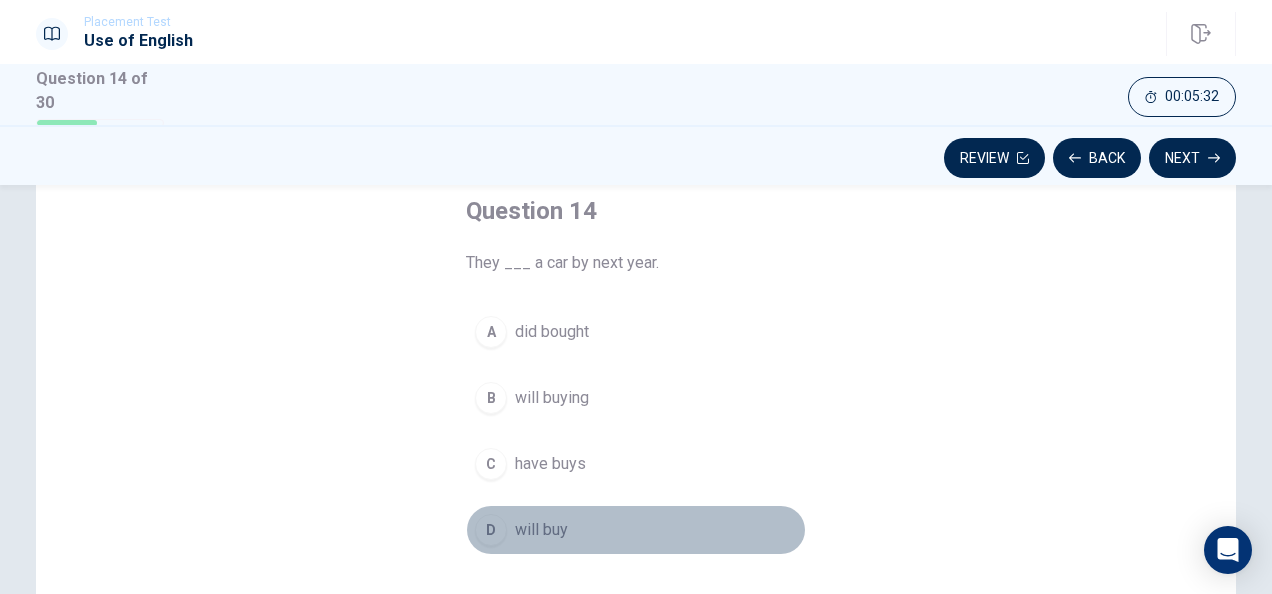 click on "D" at bounding box center [491, 530] 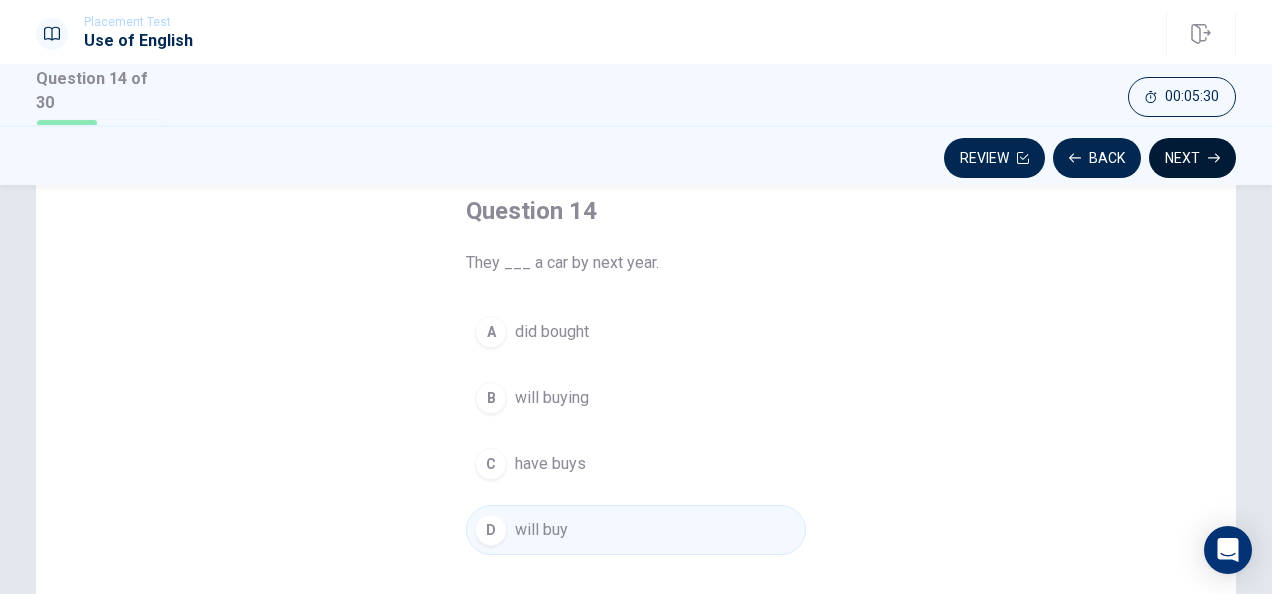click on "Next" at bounding box center (1192, 158) 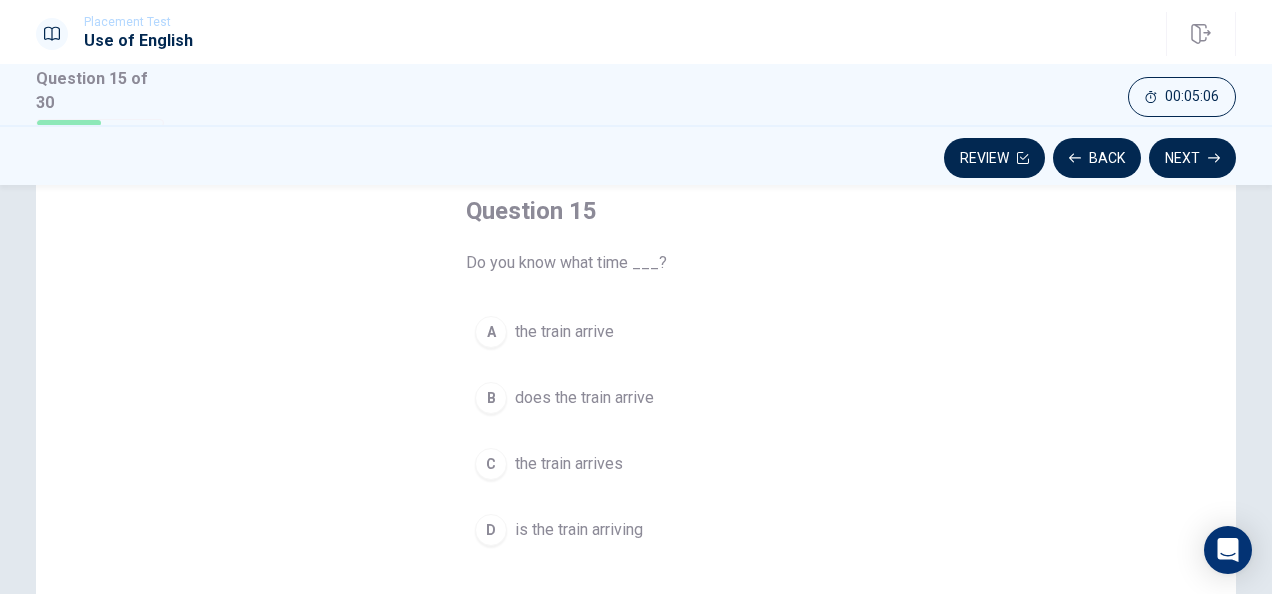 click on "C" at bounding box center [491, 464] 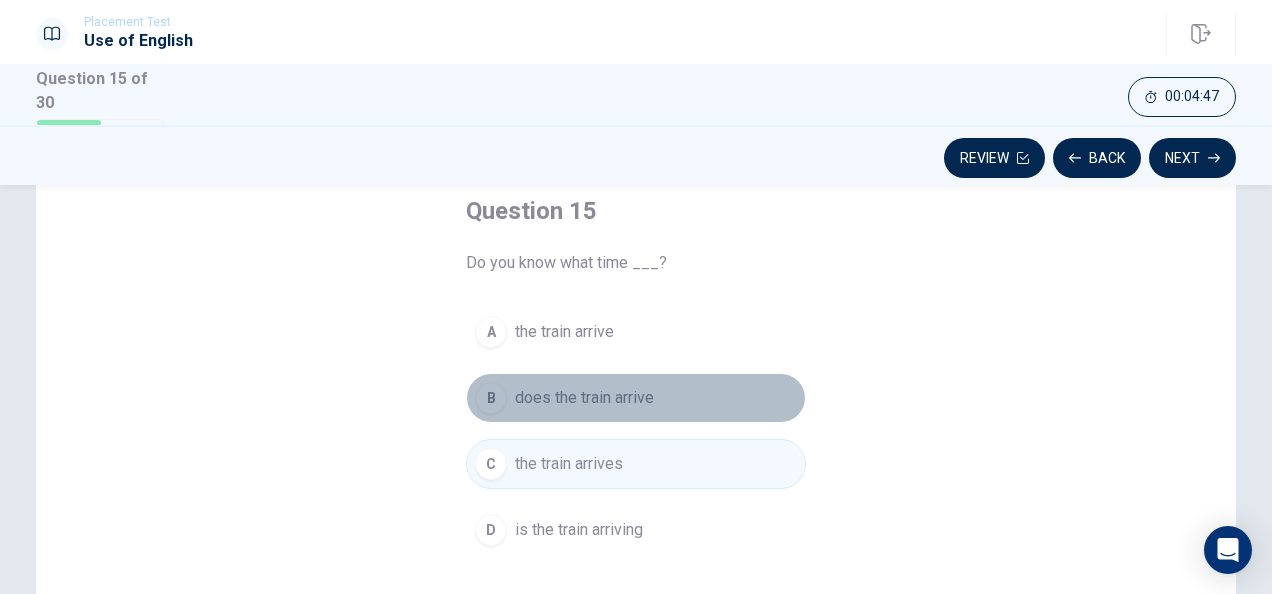 click on "B" at bounding box center [491, 398] 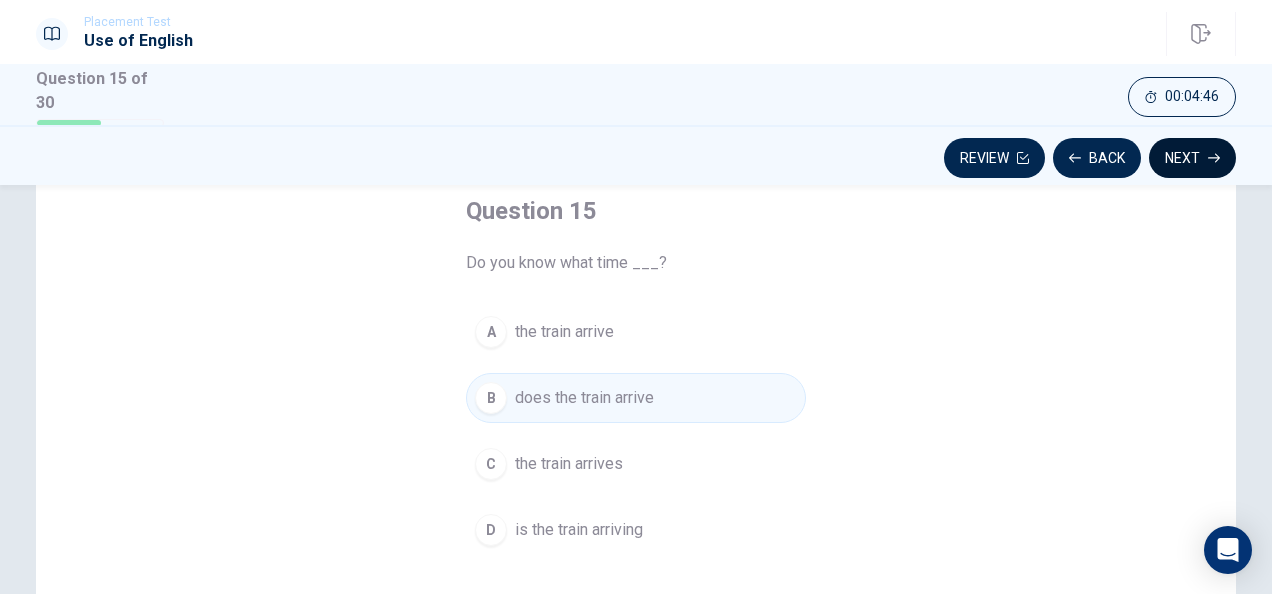 click on "Next" at bounding box center [1192, 158] 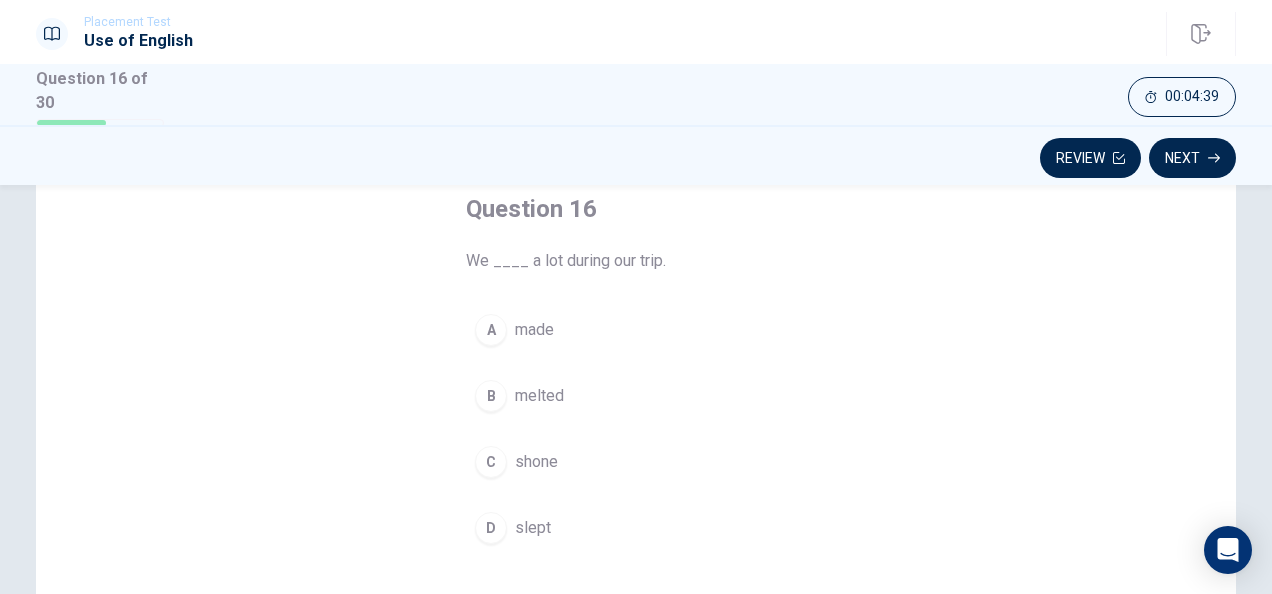 scroll, scrollTop: 116, scrollLeft: 0, axis: vertical 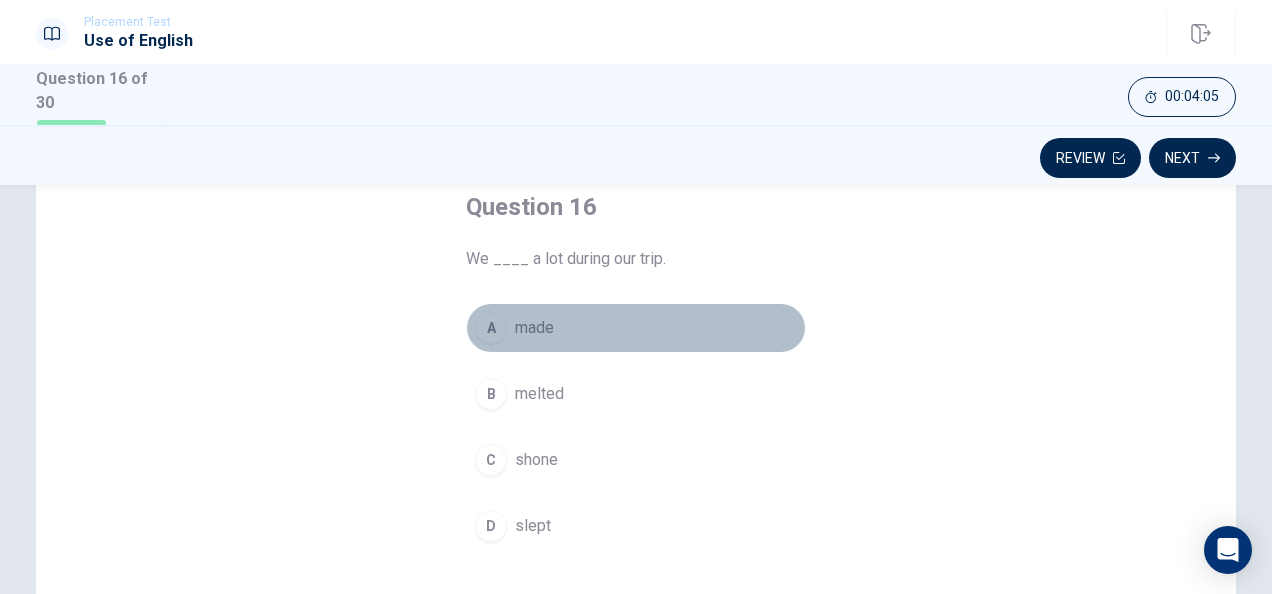 click on "A" at bounding box center (491, 328) 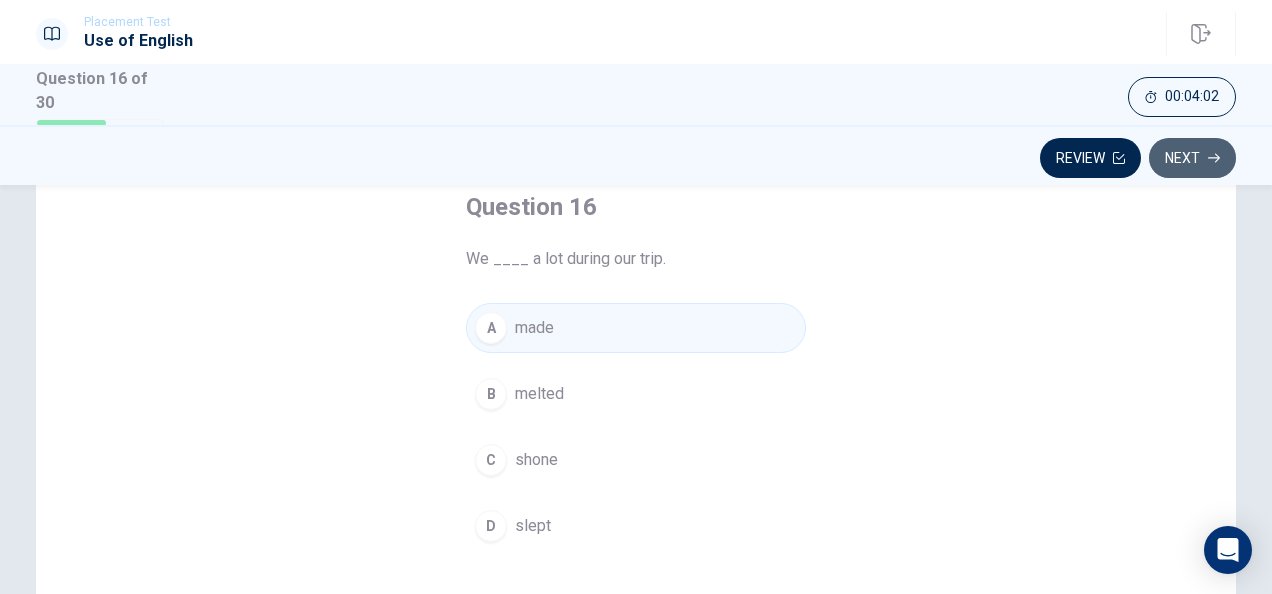 click on "Next" at bounding box center (1192, 158) 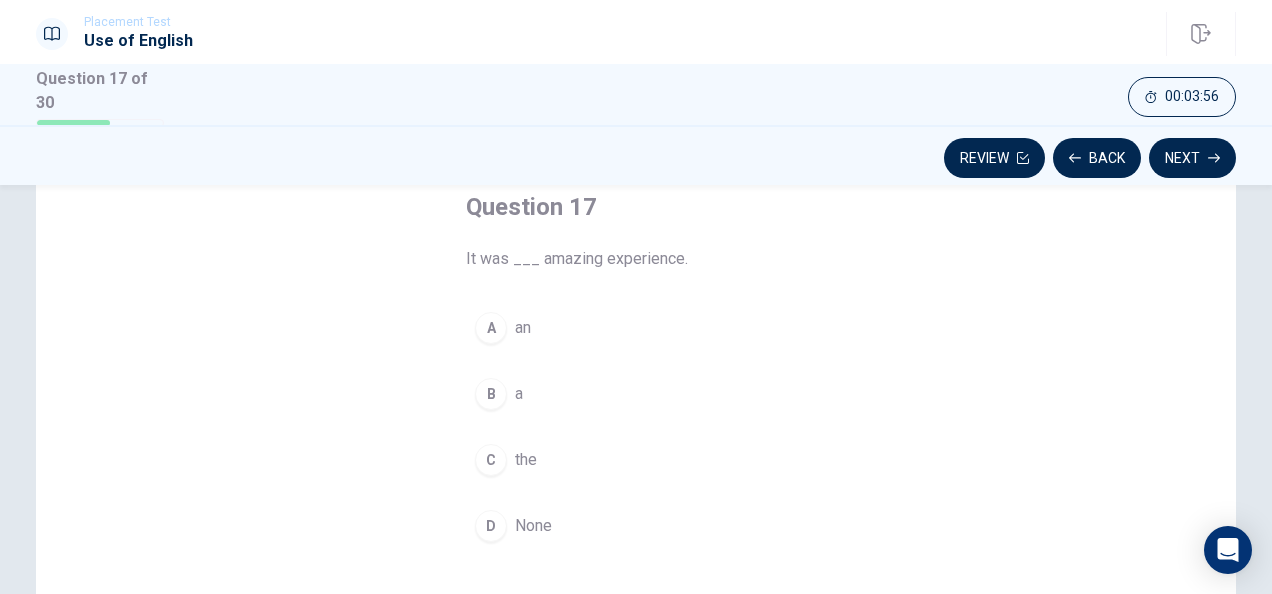 click on "C" at bounding box center (491, 460) 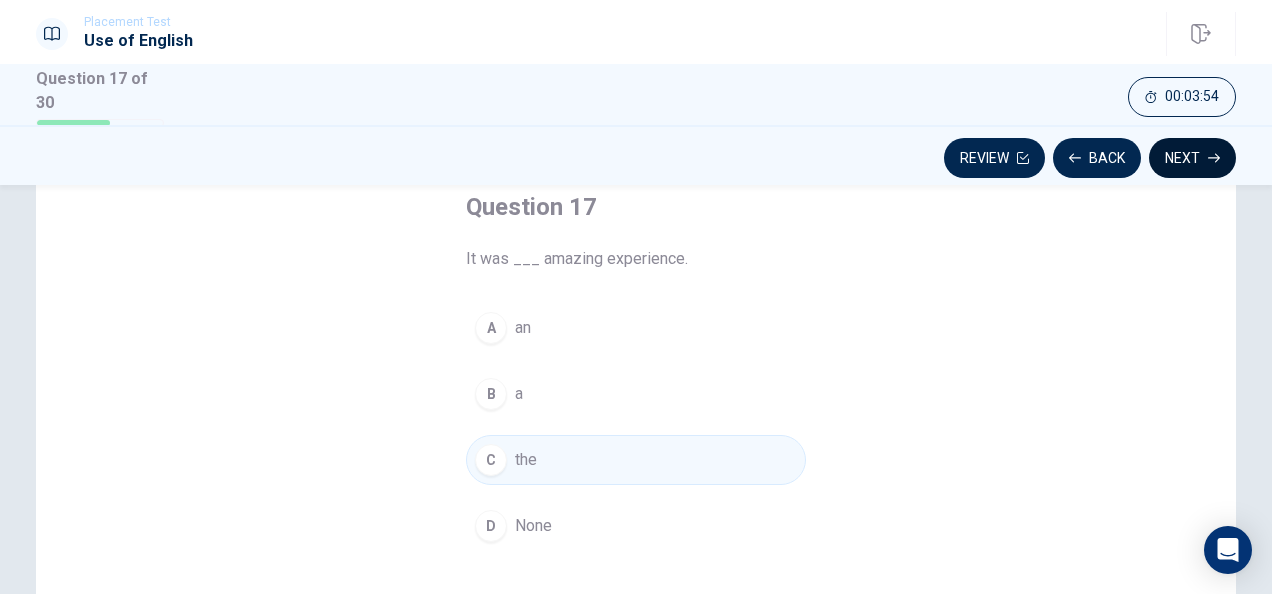 click 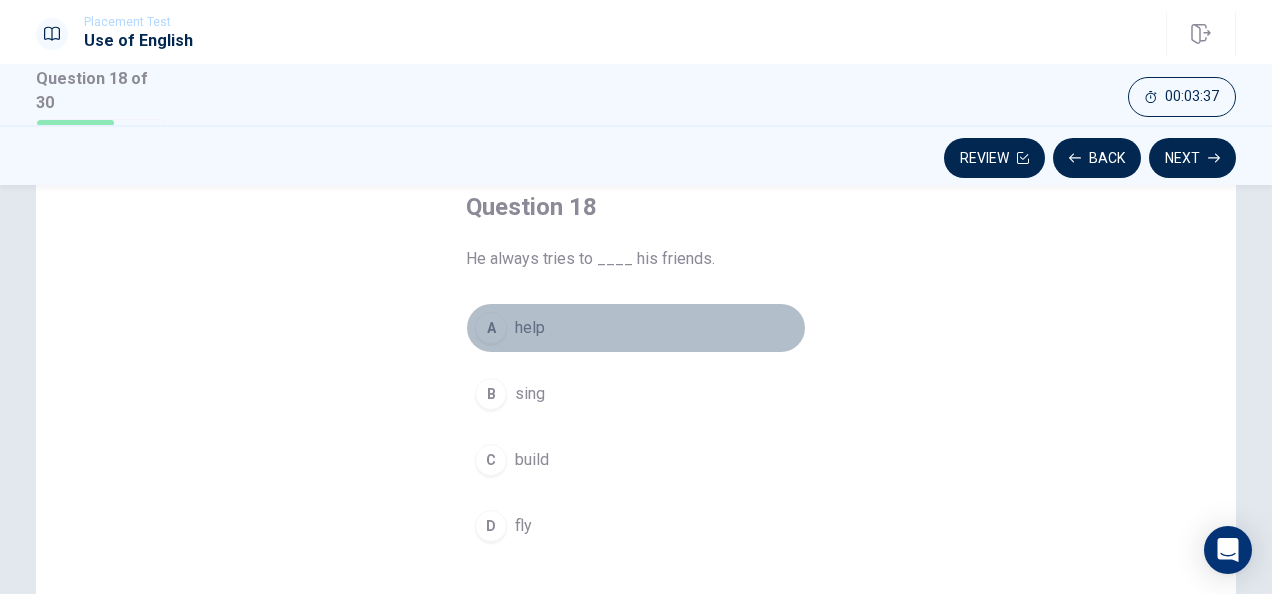 click on "A" at bounding box center [491, 328] 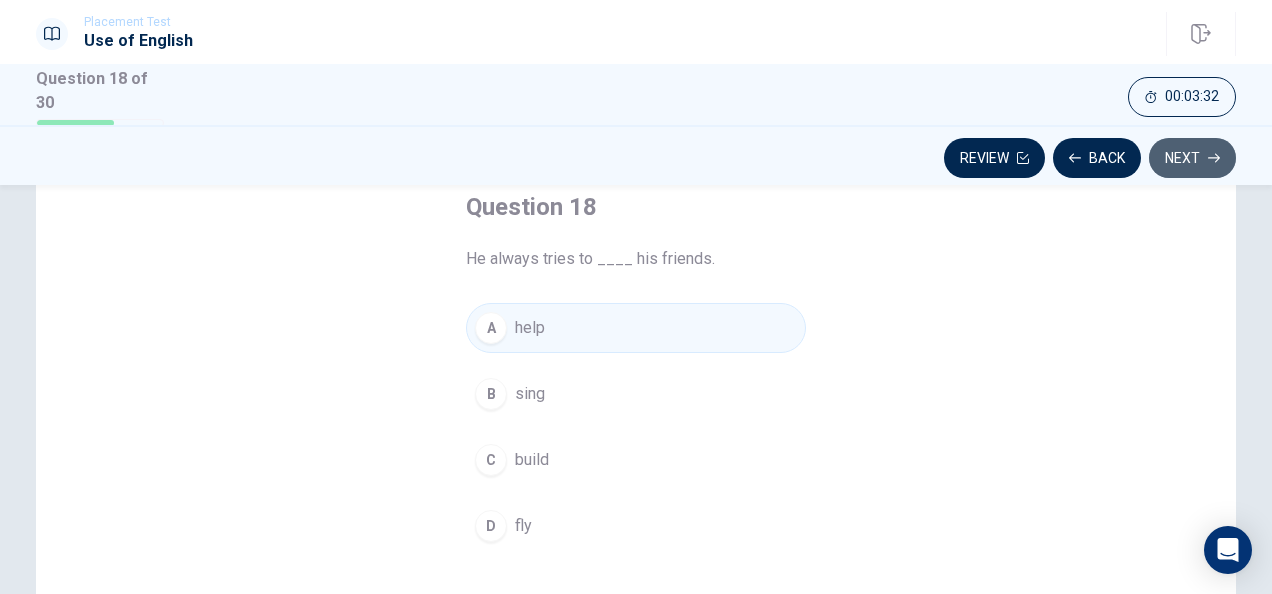click on "Next" at bounding box center (1192, 158) 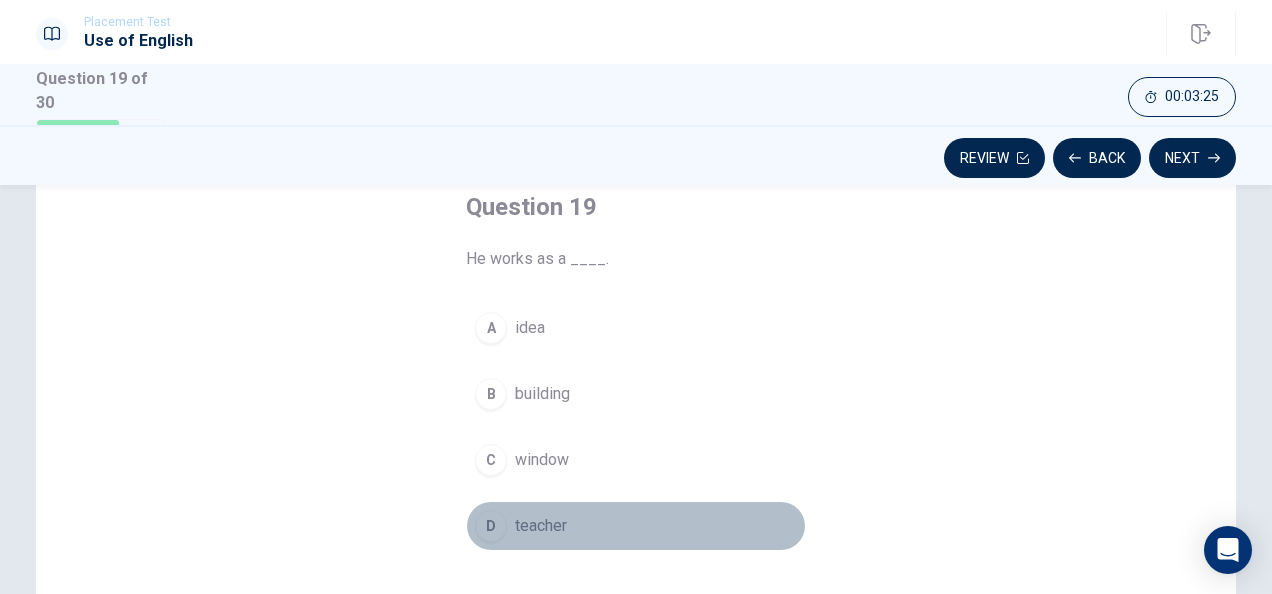 click on "D" at bounding box center [491, 526] 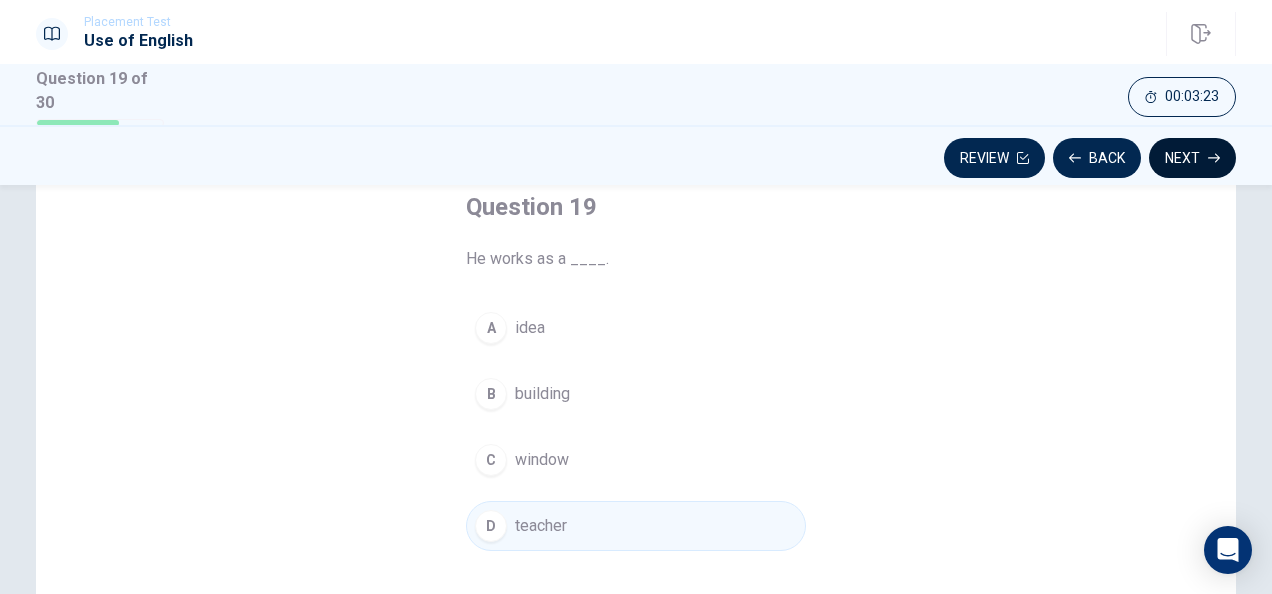 click on "Next" at bounding box center [1192, 158] 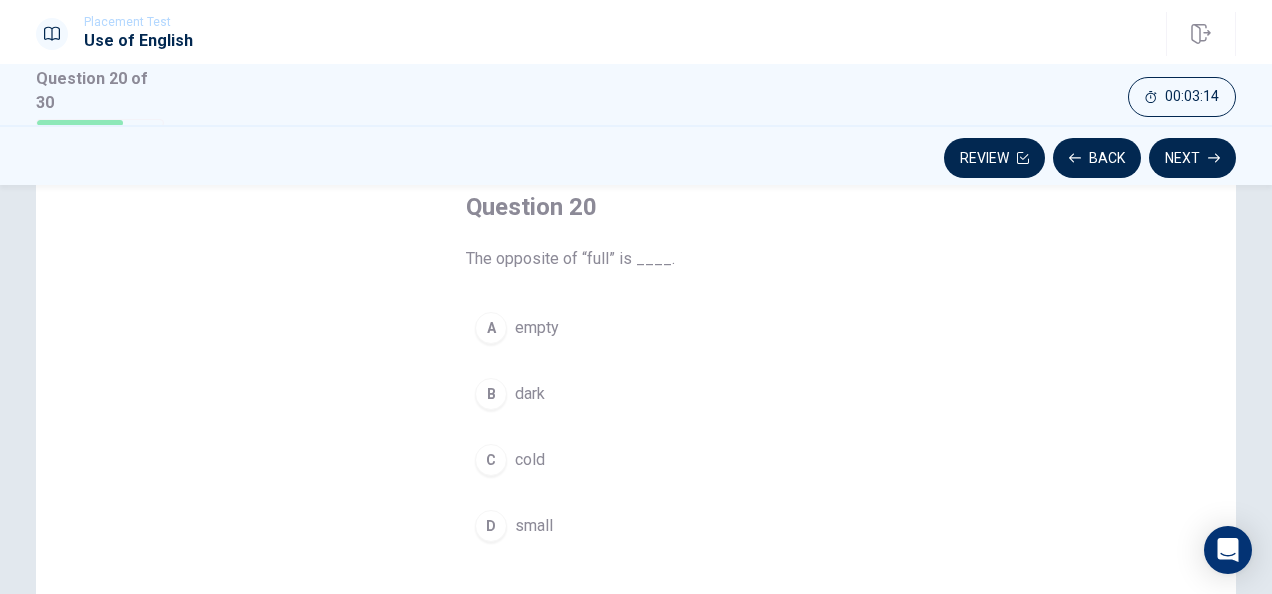 click on "A" at bounding box center (491, 328) 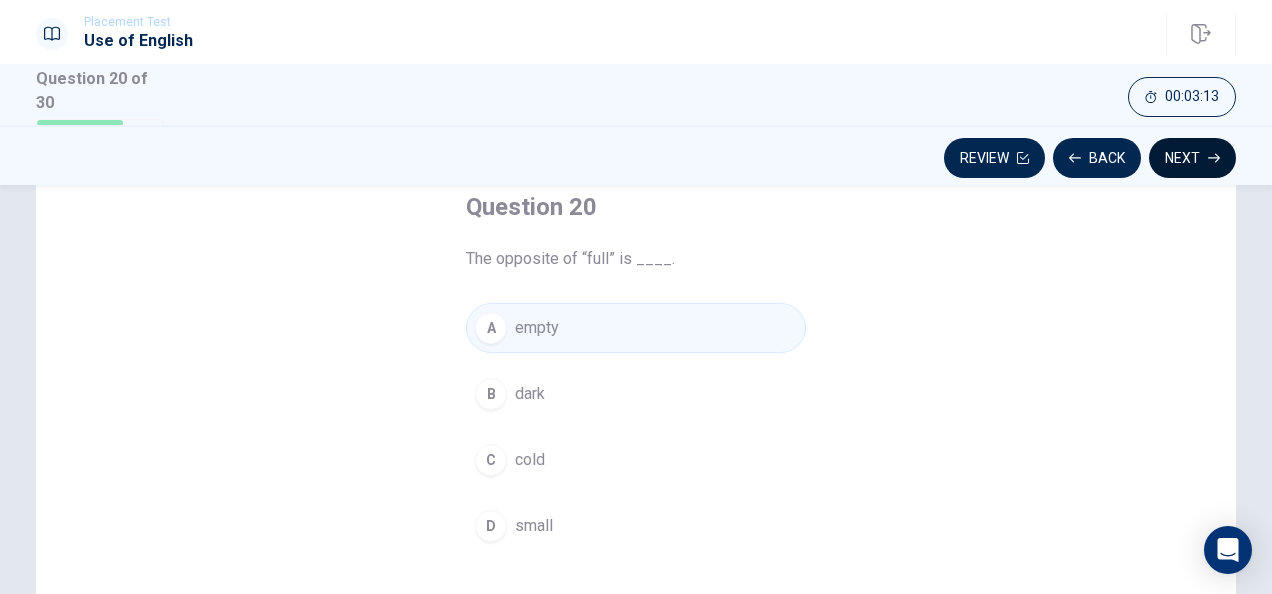 click on "Next" at bounding box center [1192, 158] 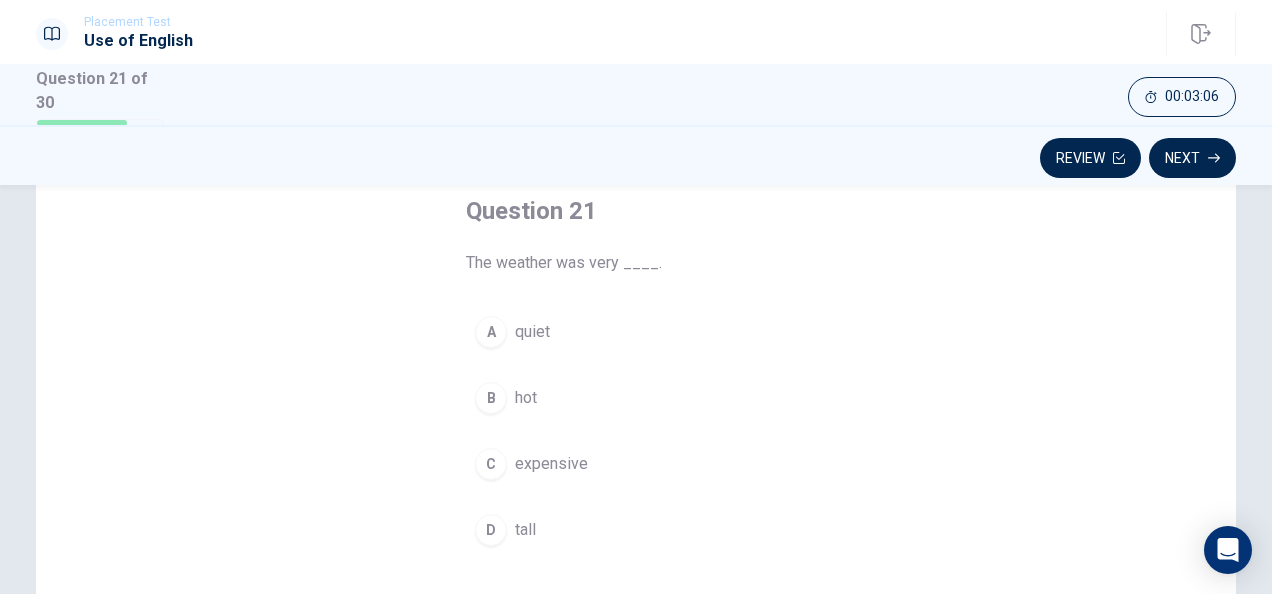 scroll, scrollTop: 113, scrollLeft: 0, axis: vertical 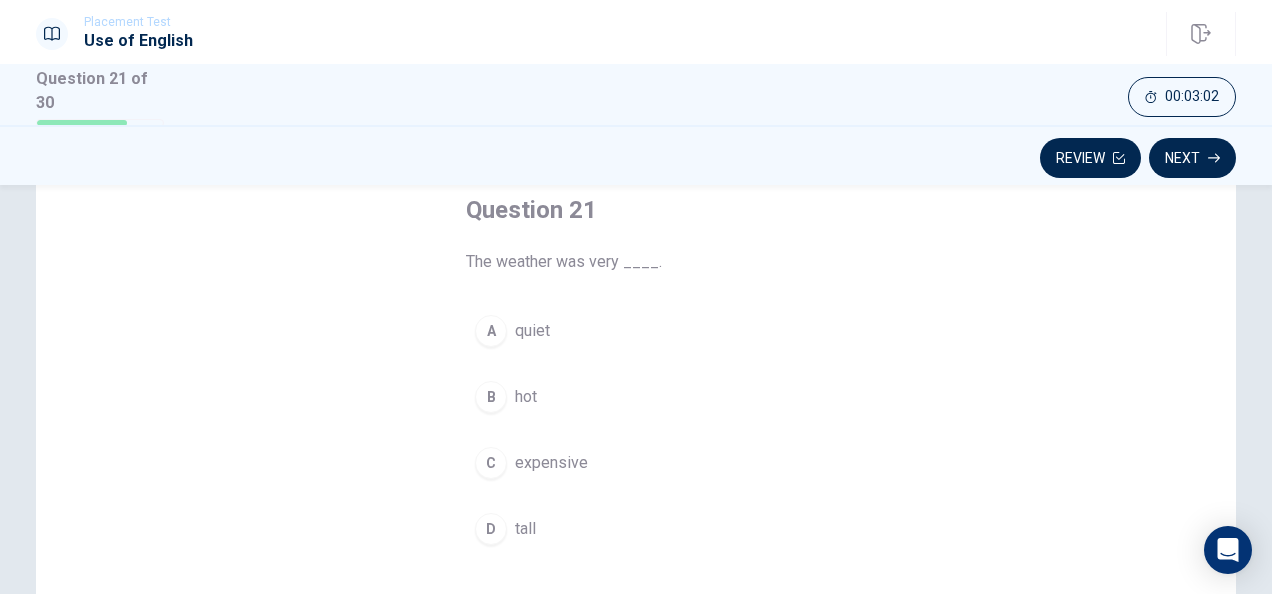 click on "B" at bounding box center [491, 397] 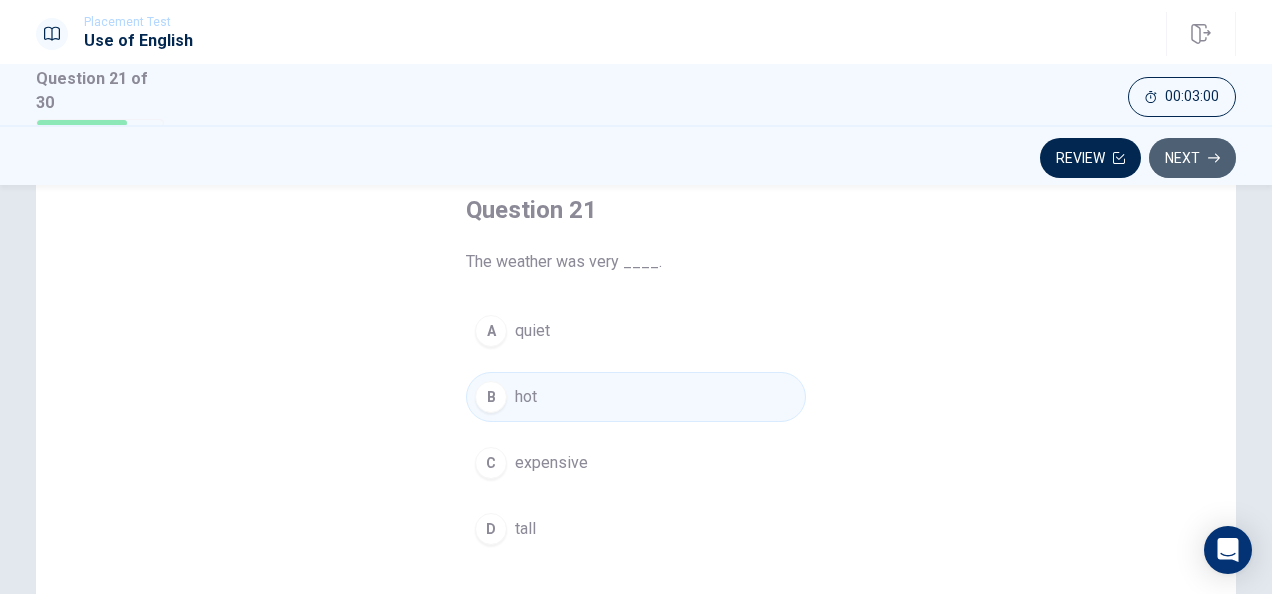 click on "Next" at bounding box center [1192, 158] 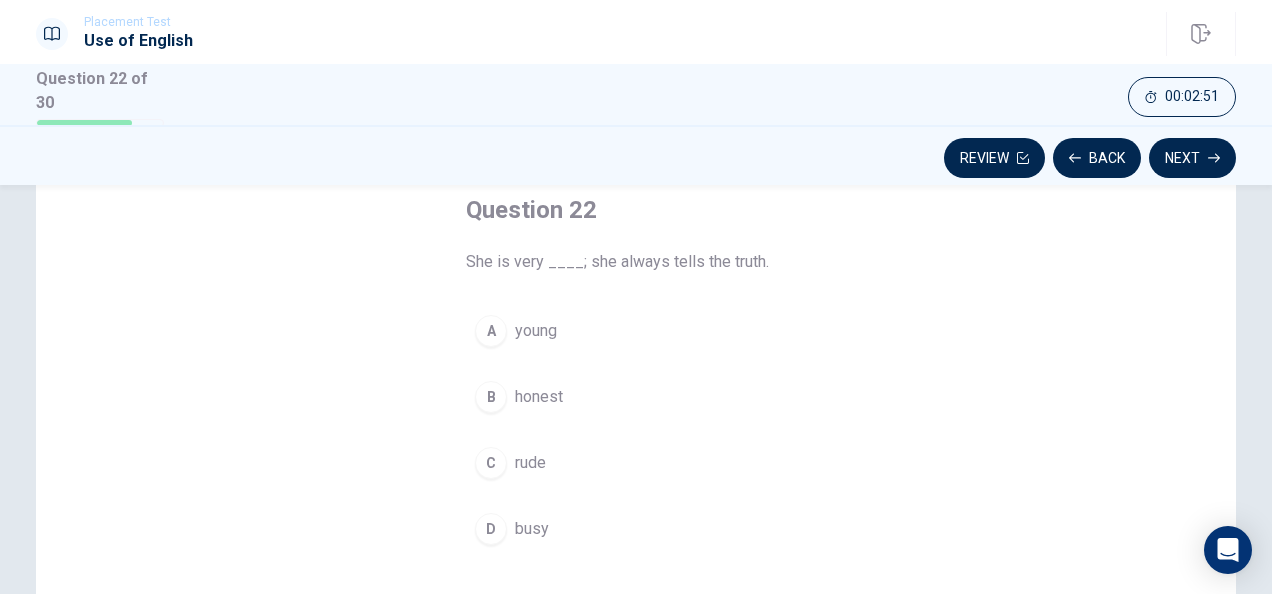 click on "B" at bounding box center [491, 397] 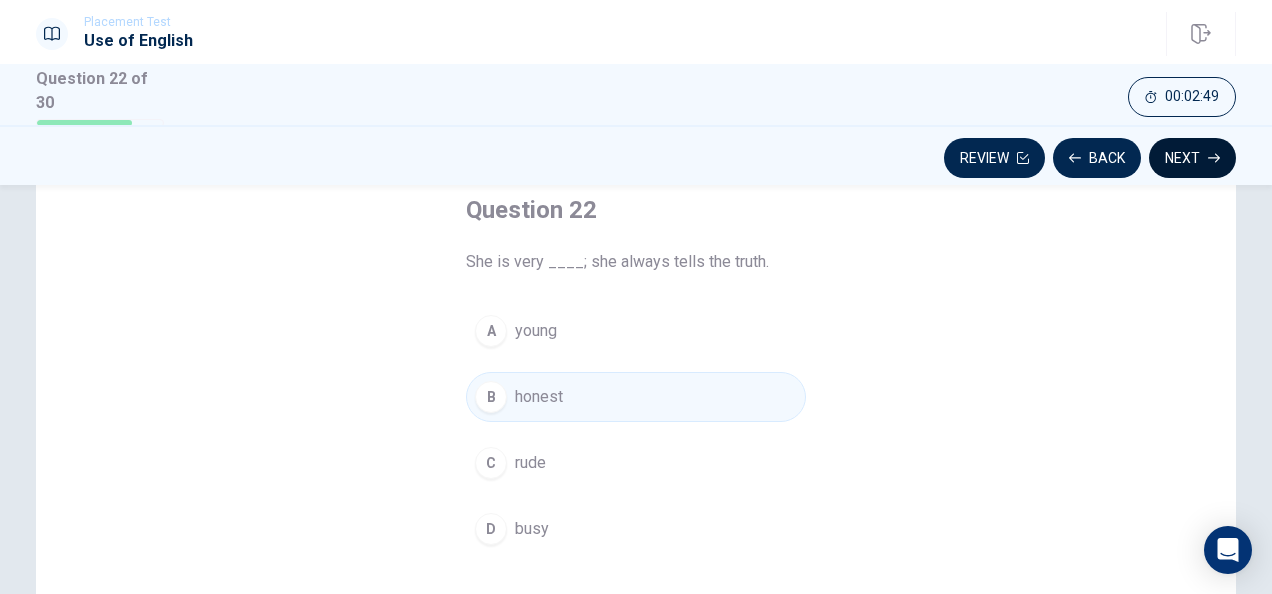 click on "Next" at bounding box center (1192, 158) 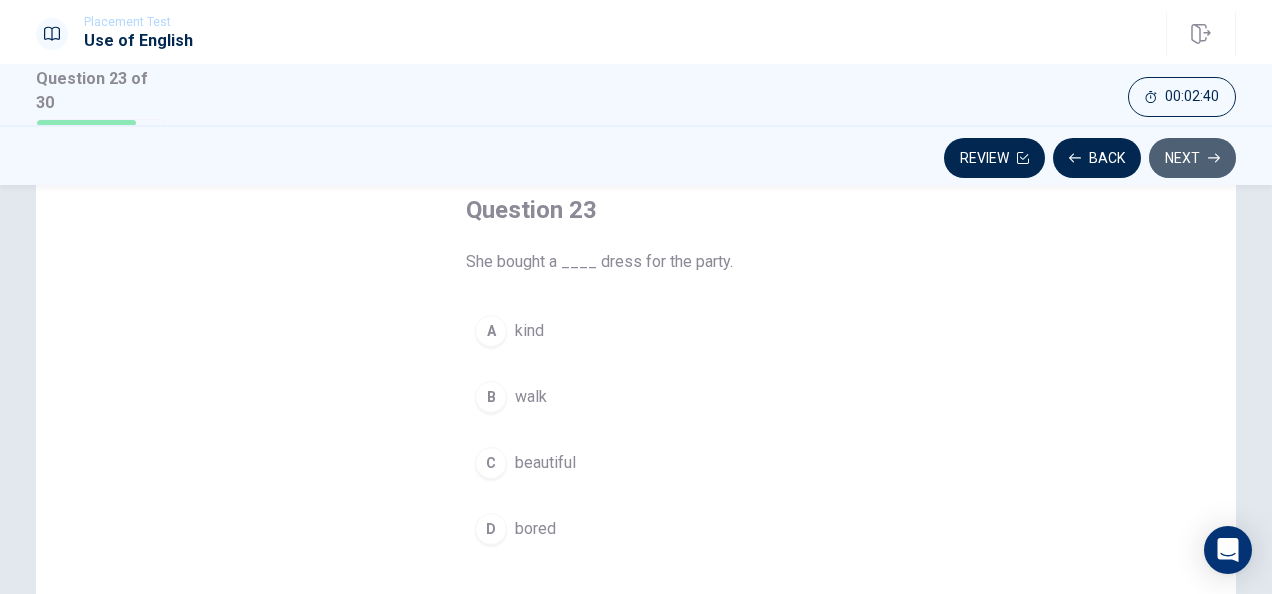 click on "Next" at bounding box center (1192, 158) 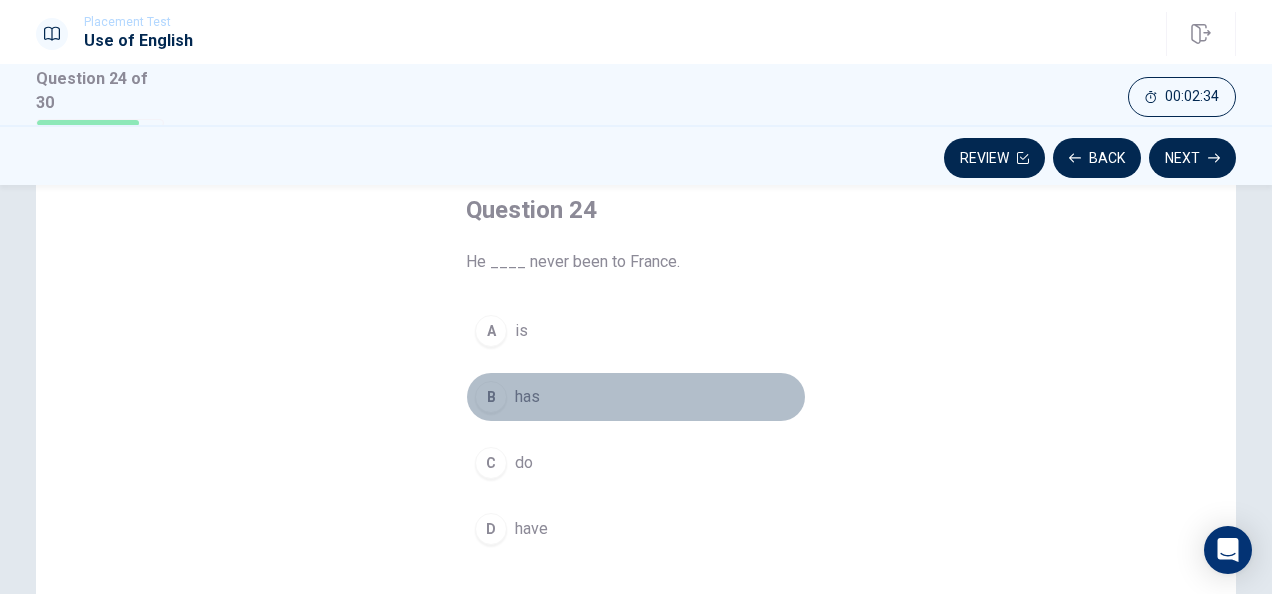 click on "B" at bounding box center [491, 397] 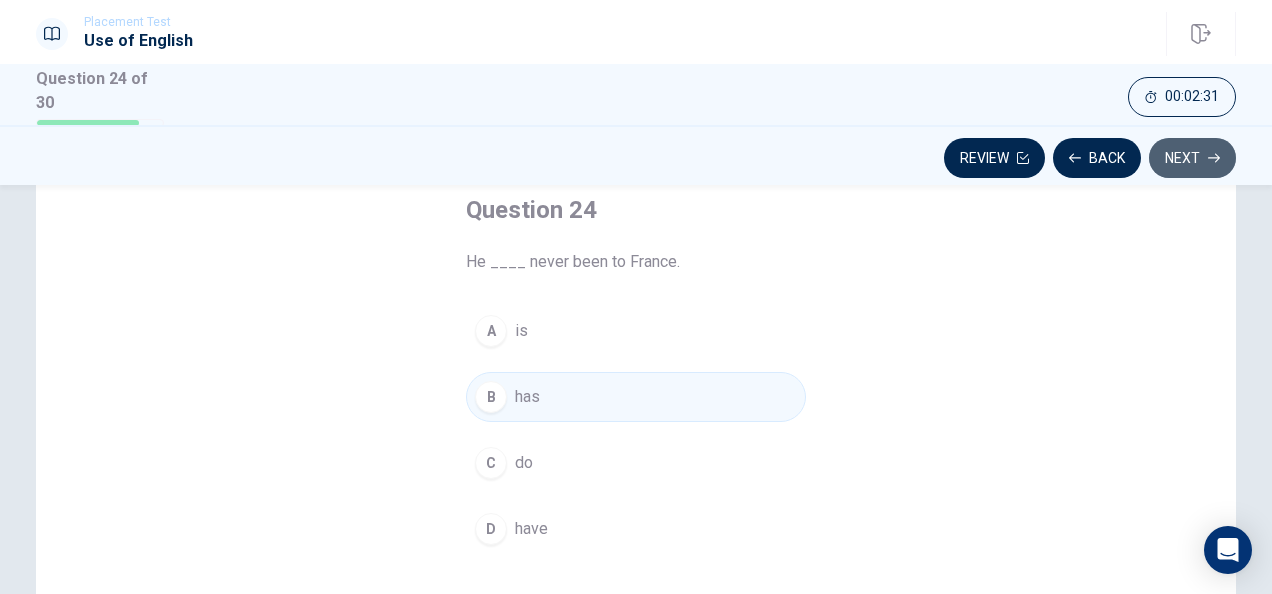 click on "Next" at bounding box center (1192, 158) 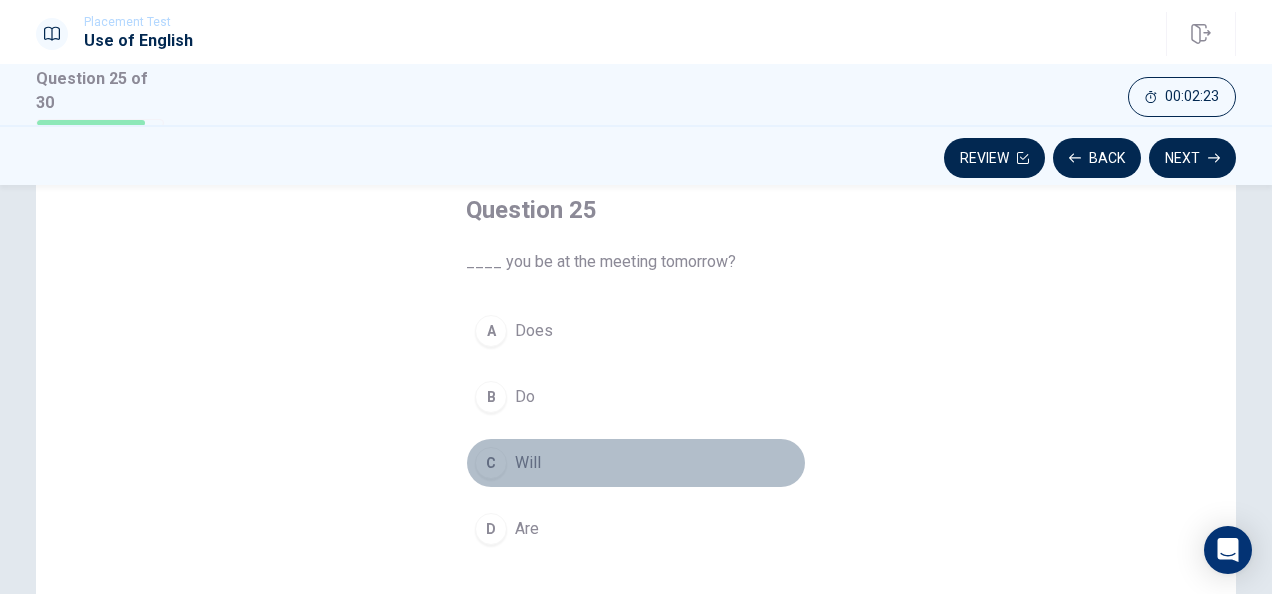 click on "C" at bounding box center [491, 463] 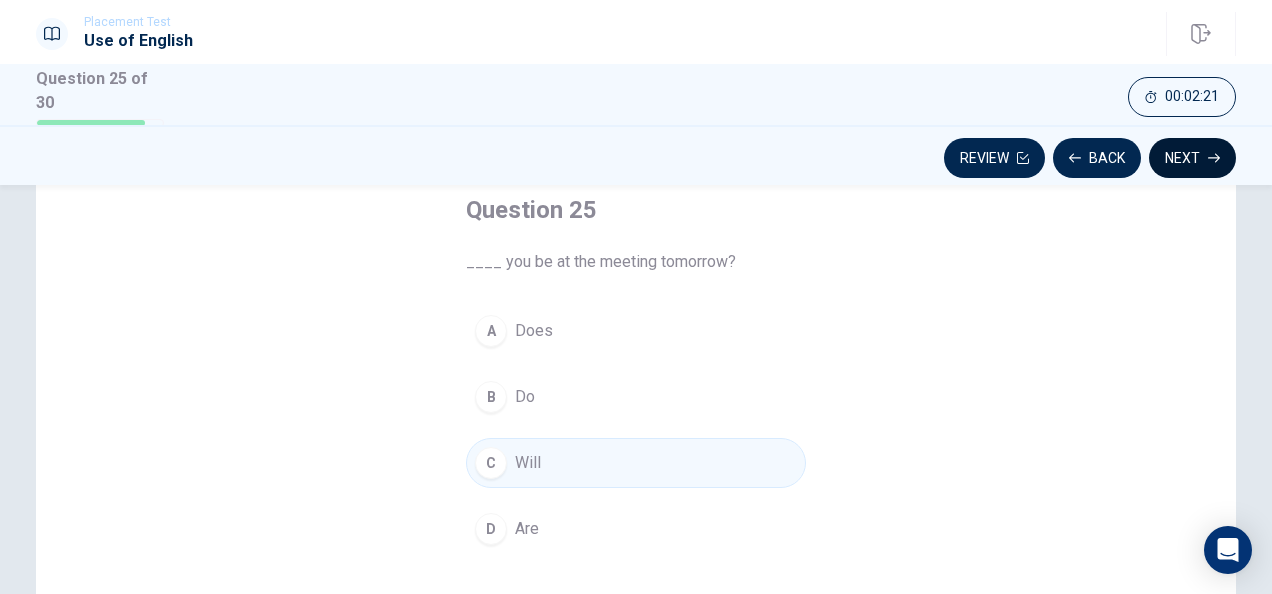 click on "Next" at bounding box center (1192, 158) 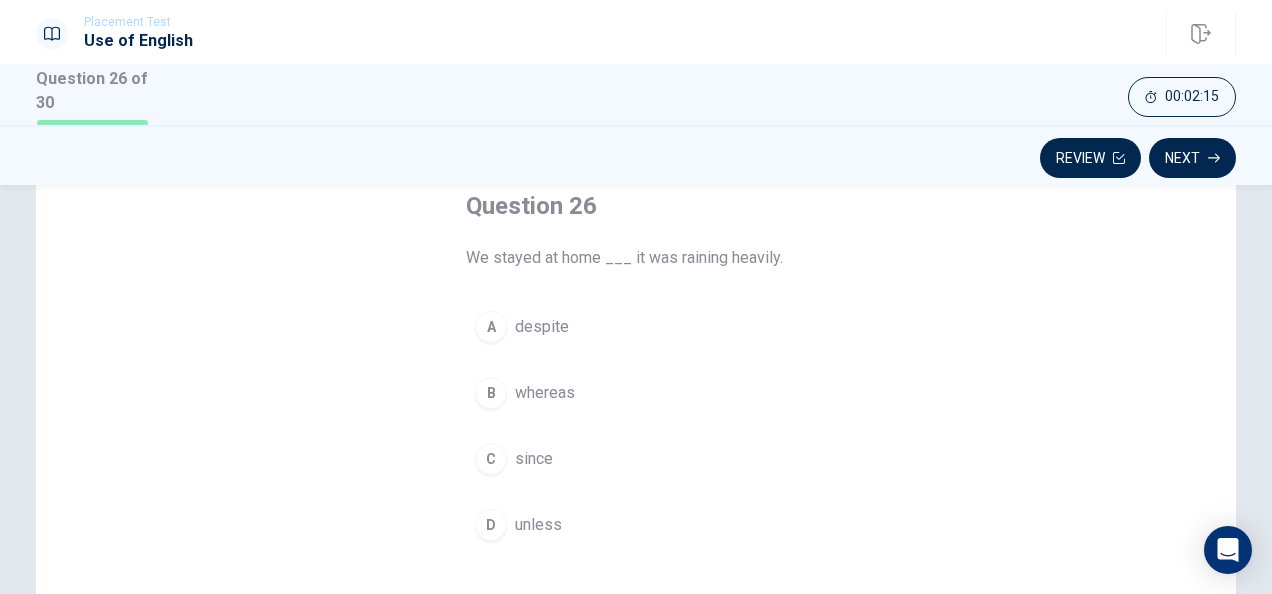 scroll, scrollTop: 116, scrollLeft: 0, axis: vertical 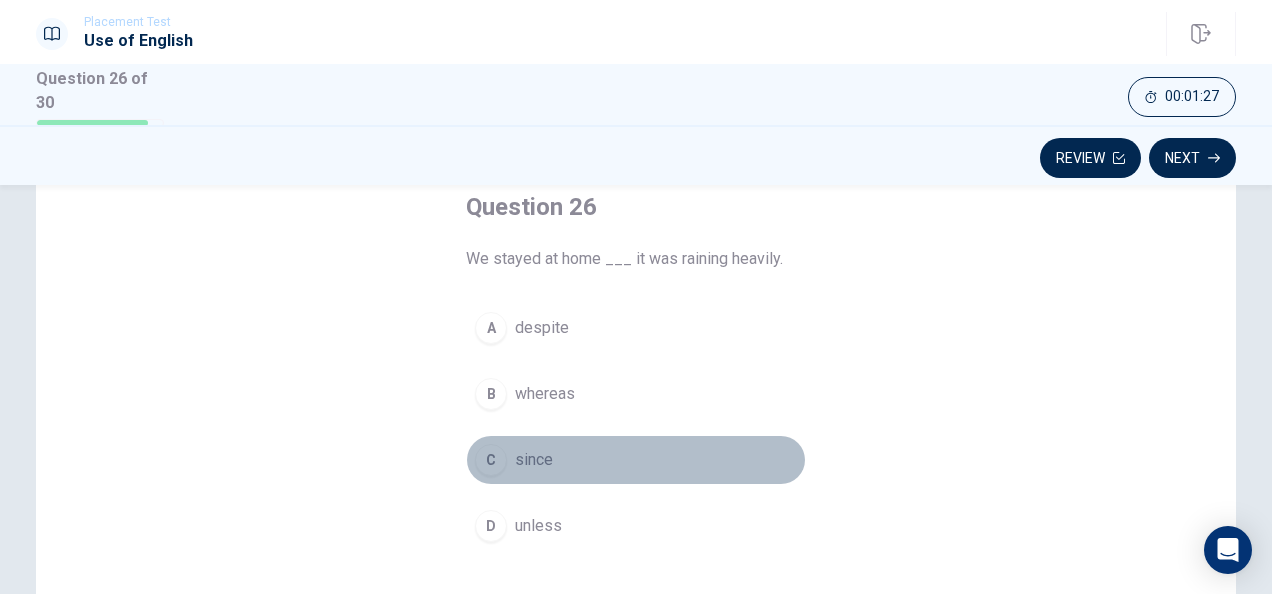 click on "C" at bounding box center [491, 460] 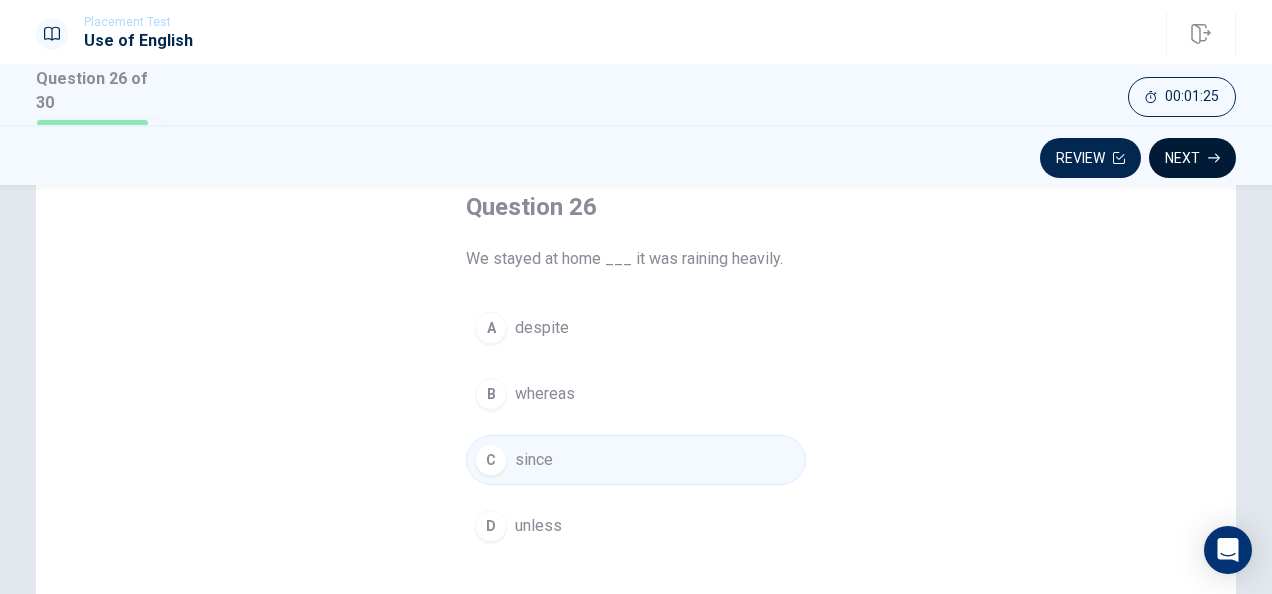 click on "Next" at bounding box center [1192, 158] 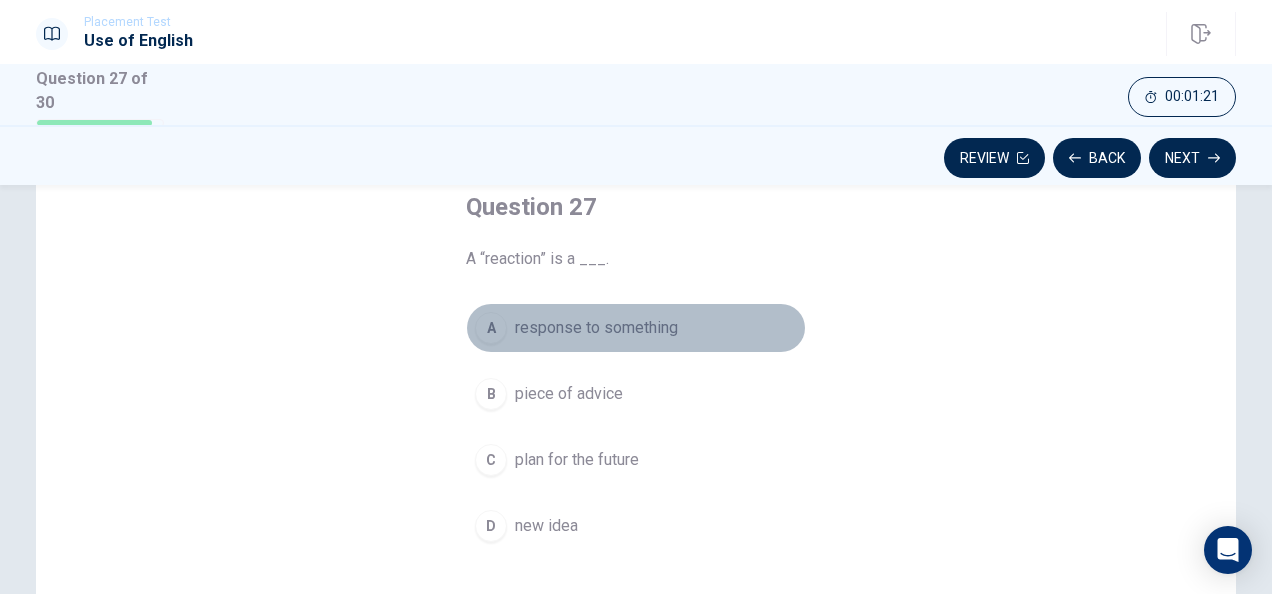 click on "A" at bounding box center [491, 328] 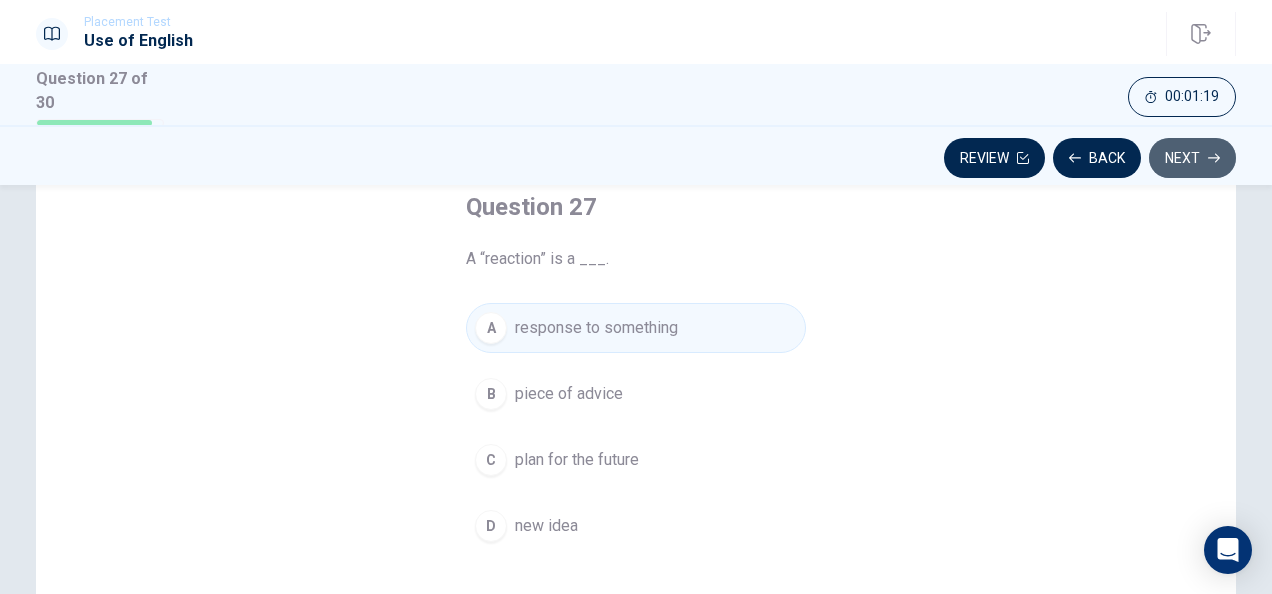 click on "Next" at bounding box center (1192, 158) 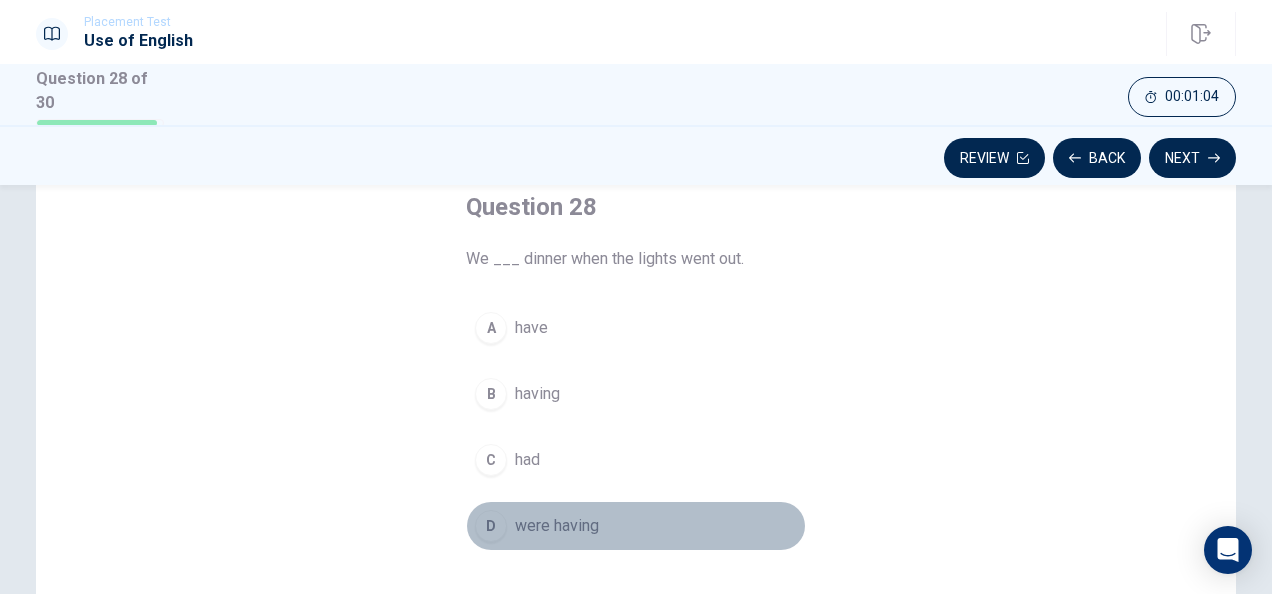click on "D" at bounding box center (491, 526) 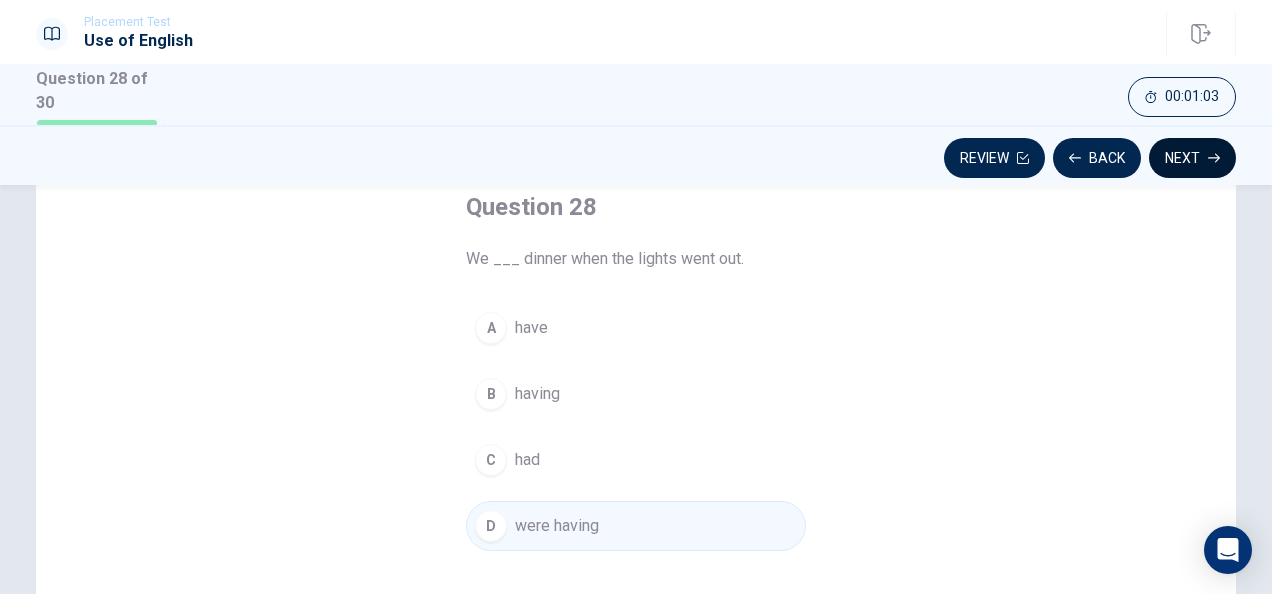 click on "Next" at bounding box center (1192, 158) 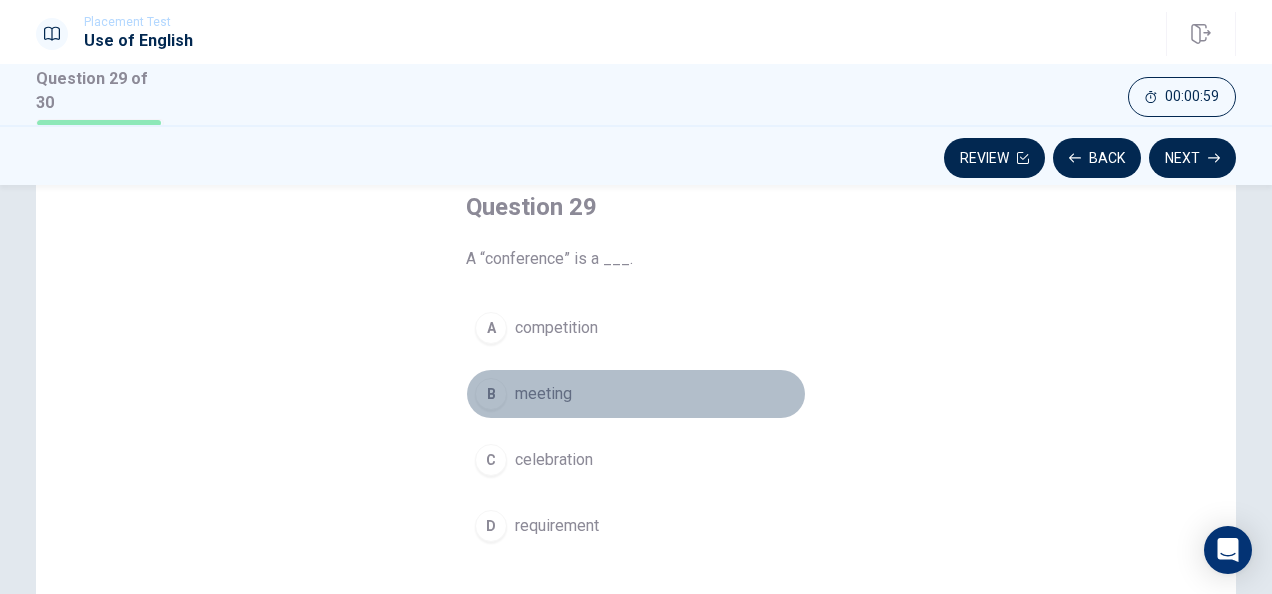 click on "B" at bounding box center (491, 394) 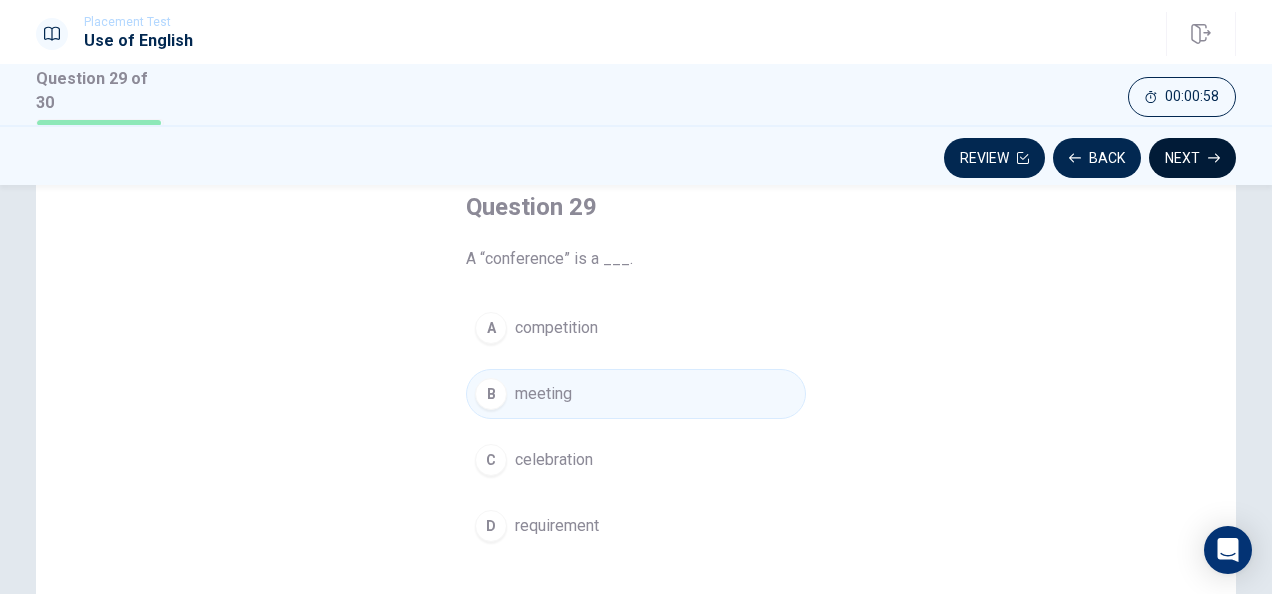 click 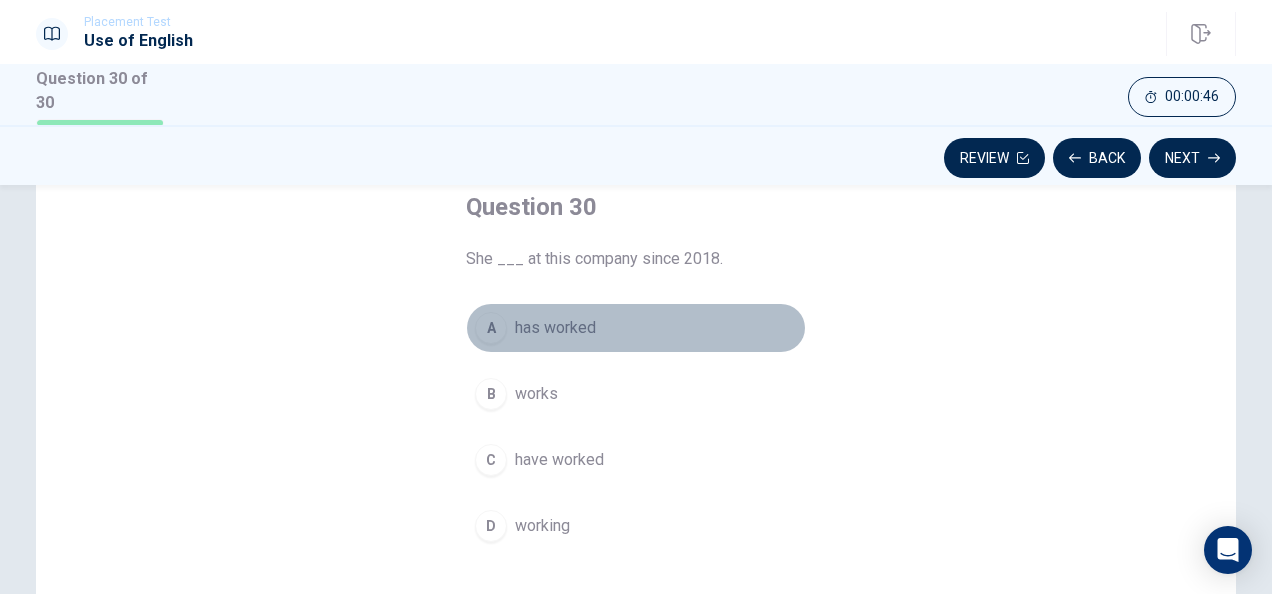 click on "A" at bounding box center [491, 328] 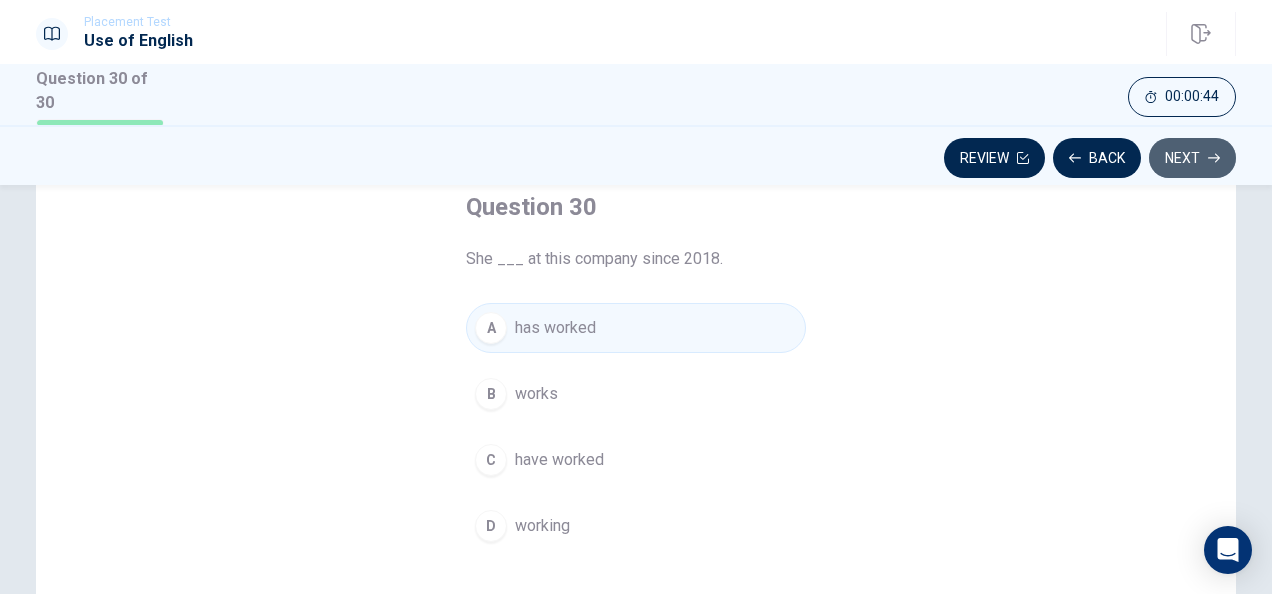 click on "Next" at bounding box center [1192, 158] 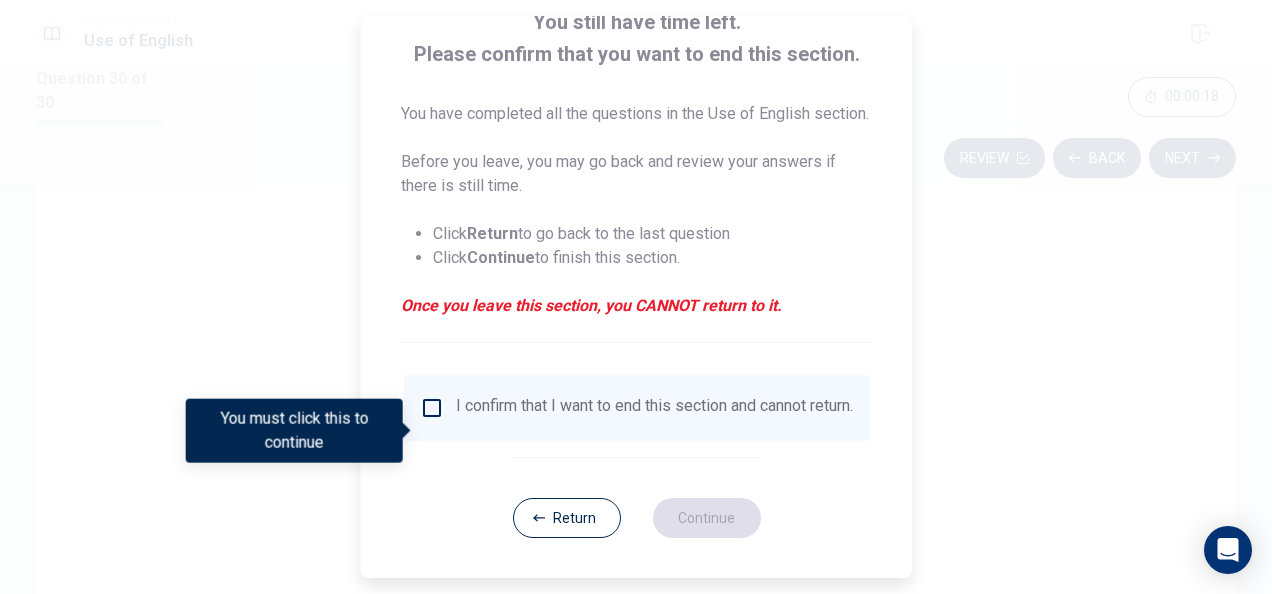 scroll, scrollTop: 176, scrollLeft: 0, axis: vertical 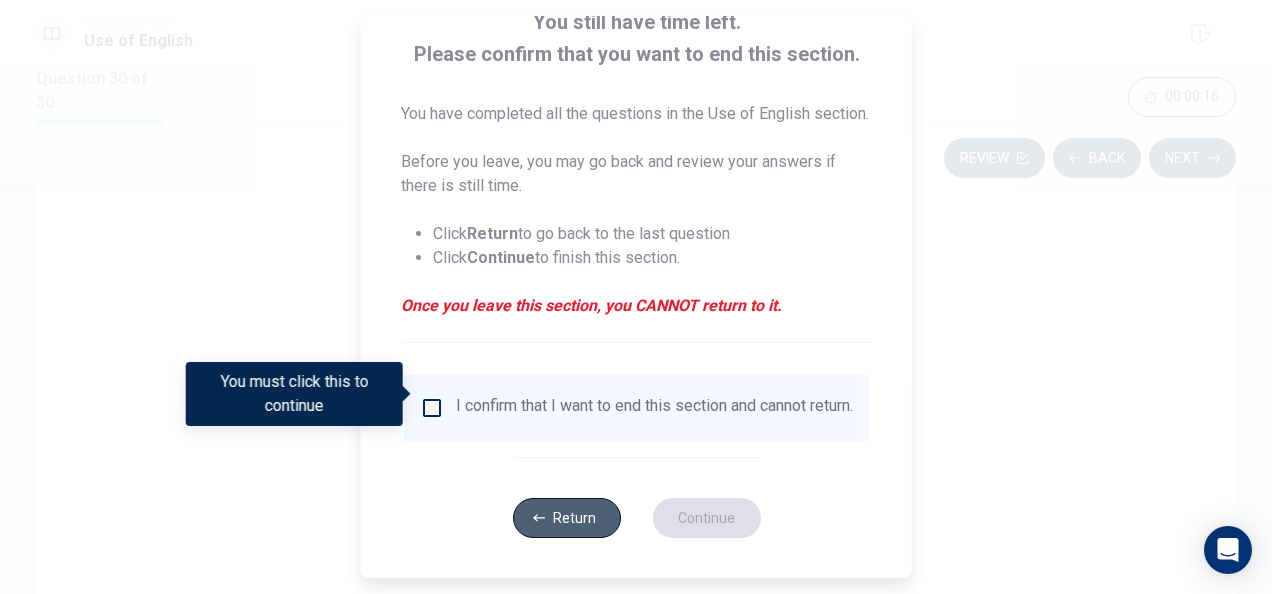 click on "Return" at bounding box center (566, 518) 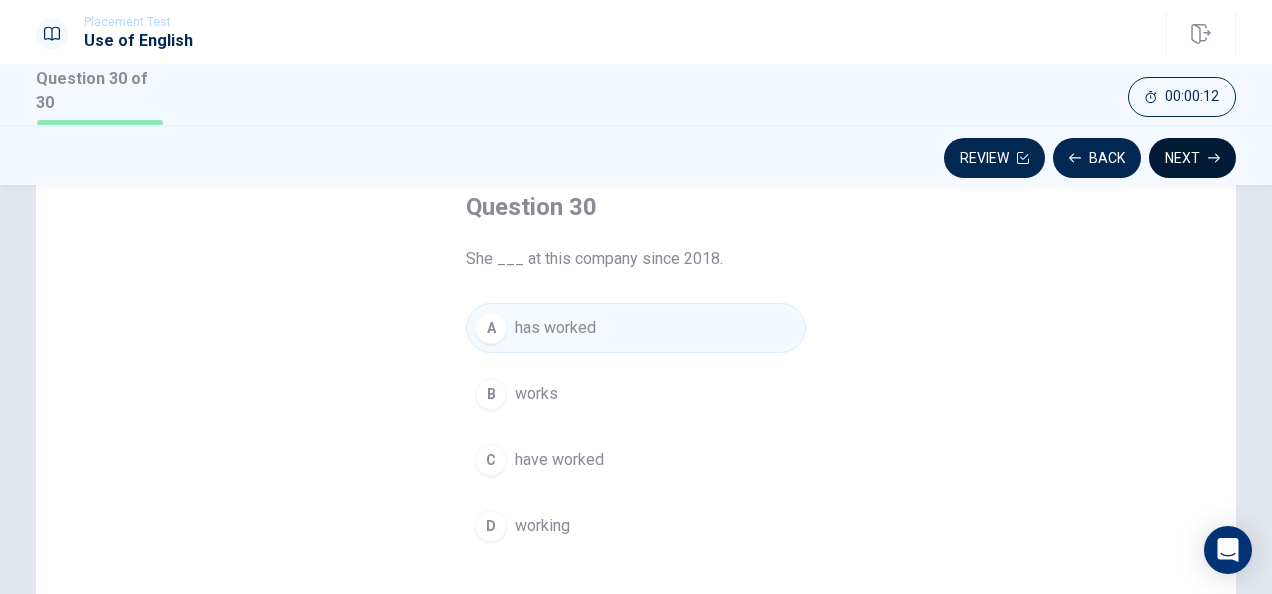 click 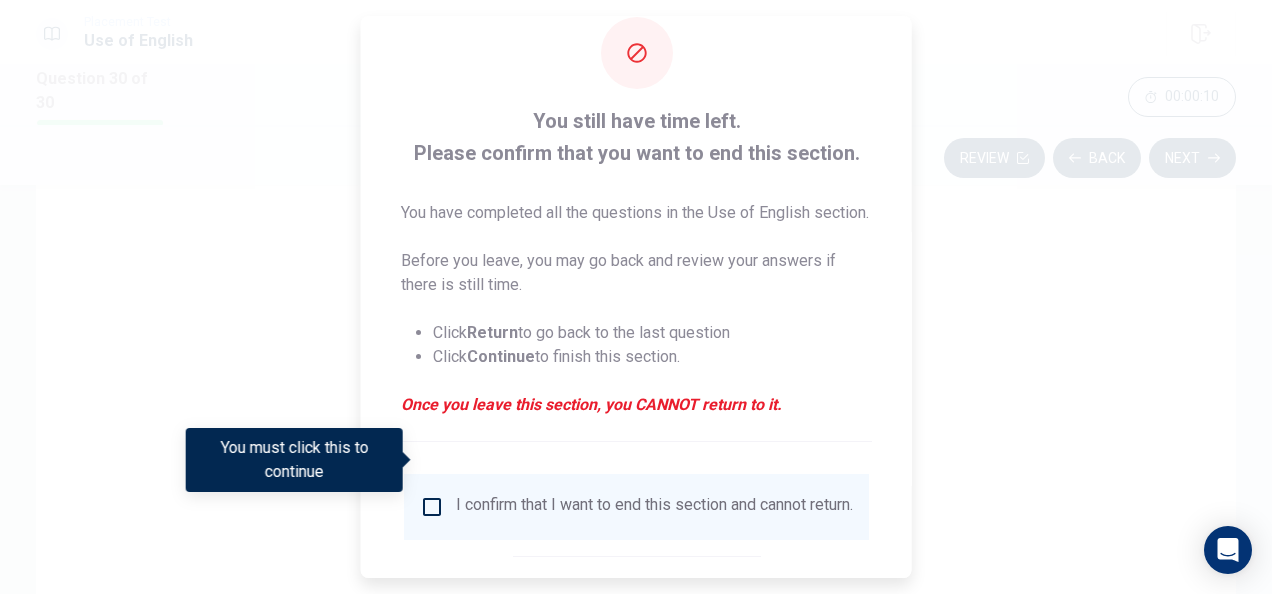 scroll, scrollTop: 158, scrollLeft: 0, axis: vertical 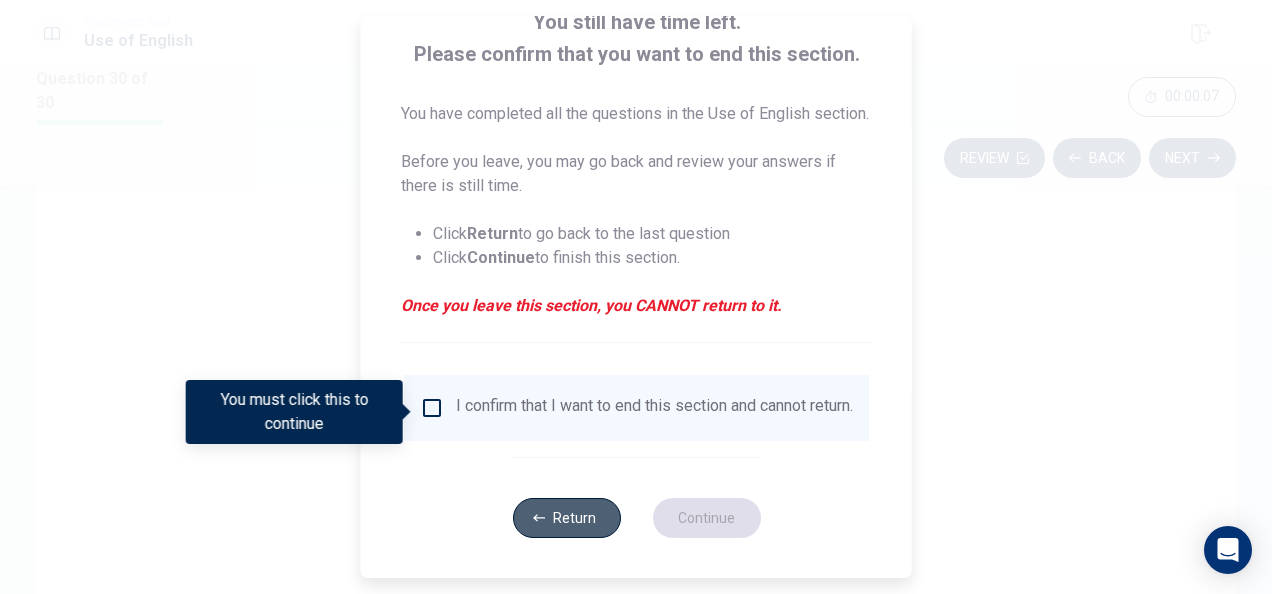 click on "Return" at bounding box center [566, 518] 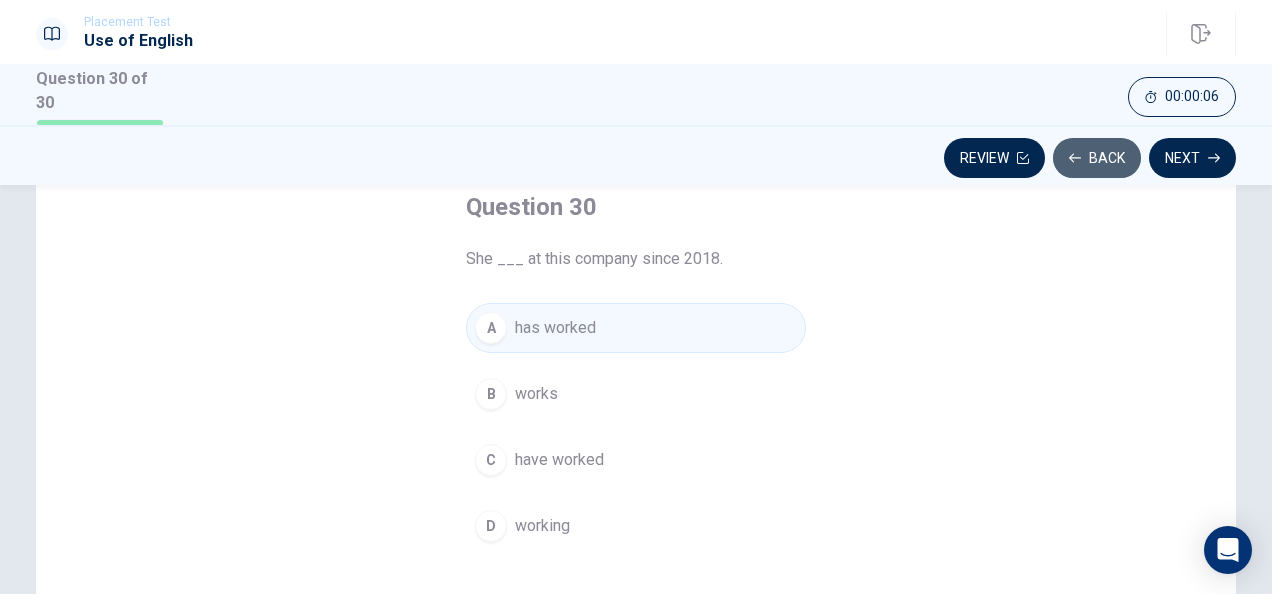 click on "Back" at bounding box center (1097, 158) 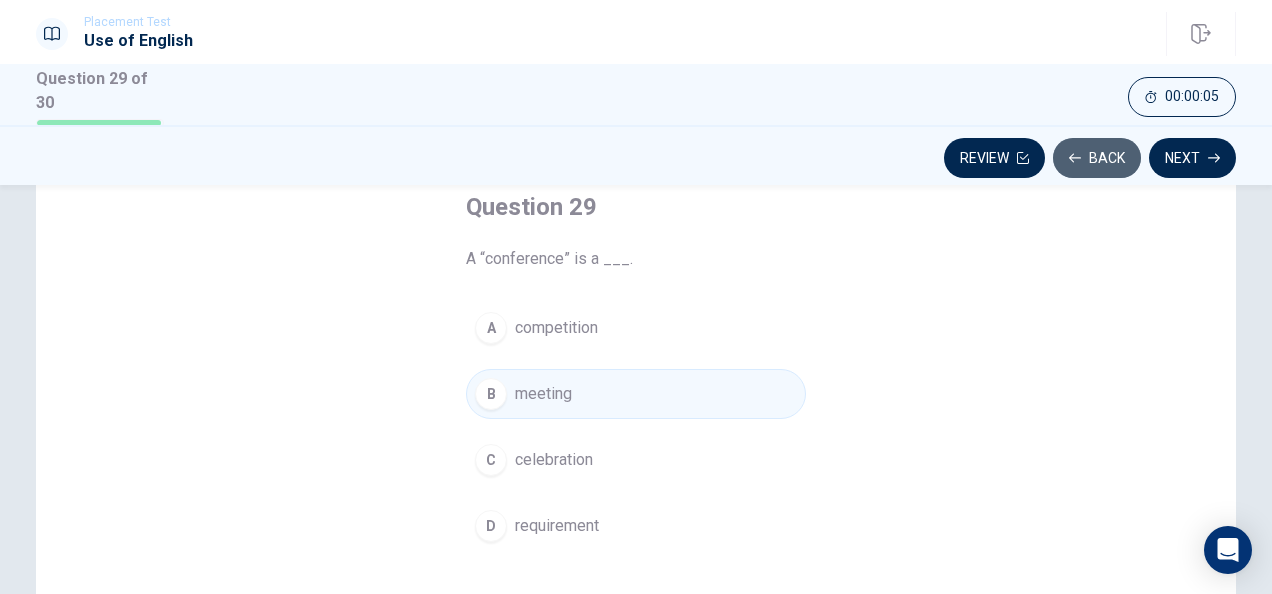 click on "Back" at bounding box center (1097, 158) 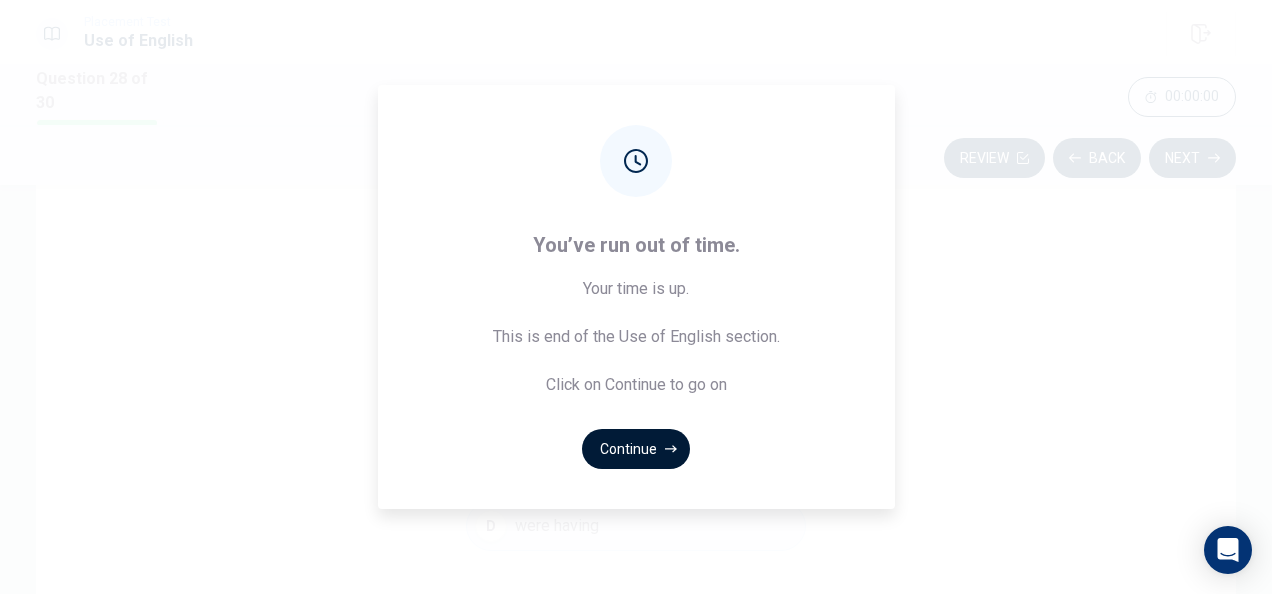 click on "Continue" at bounding box center (636, 449) 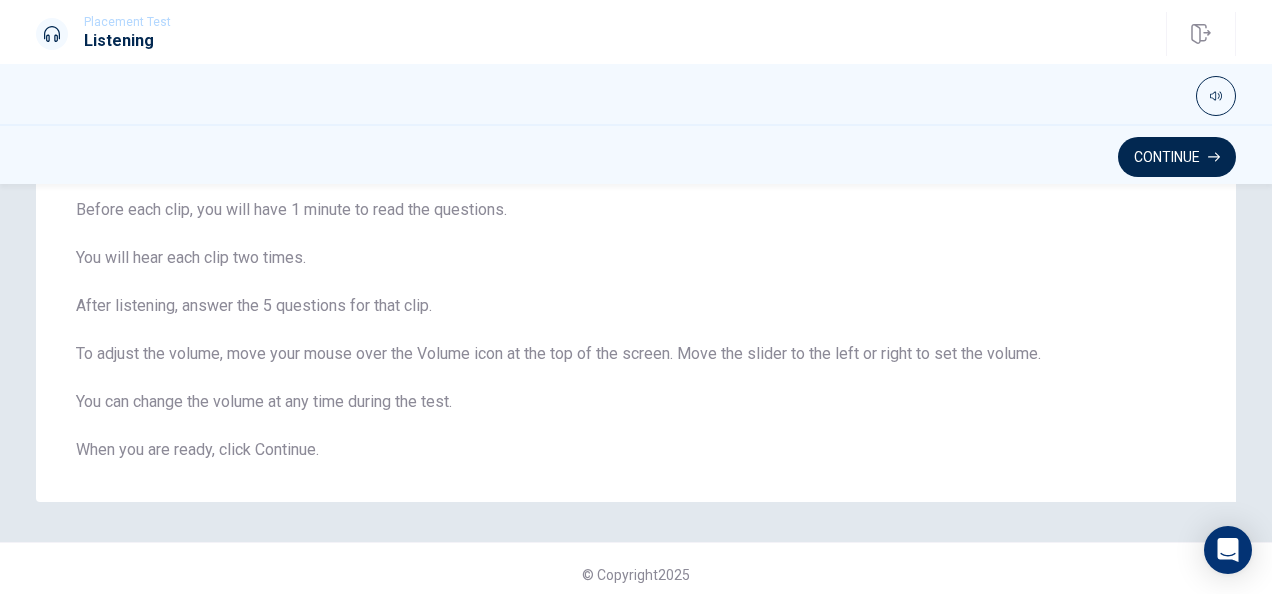 scroll, scrollTop: 198, scrollLeft: 0, axis: vertical 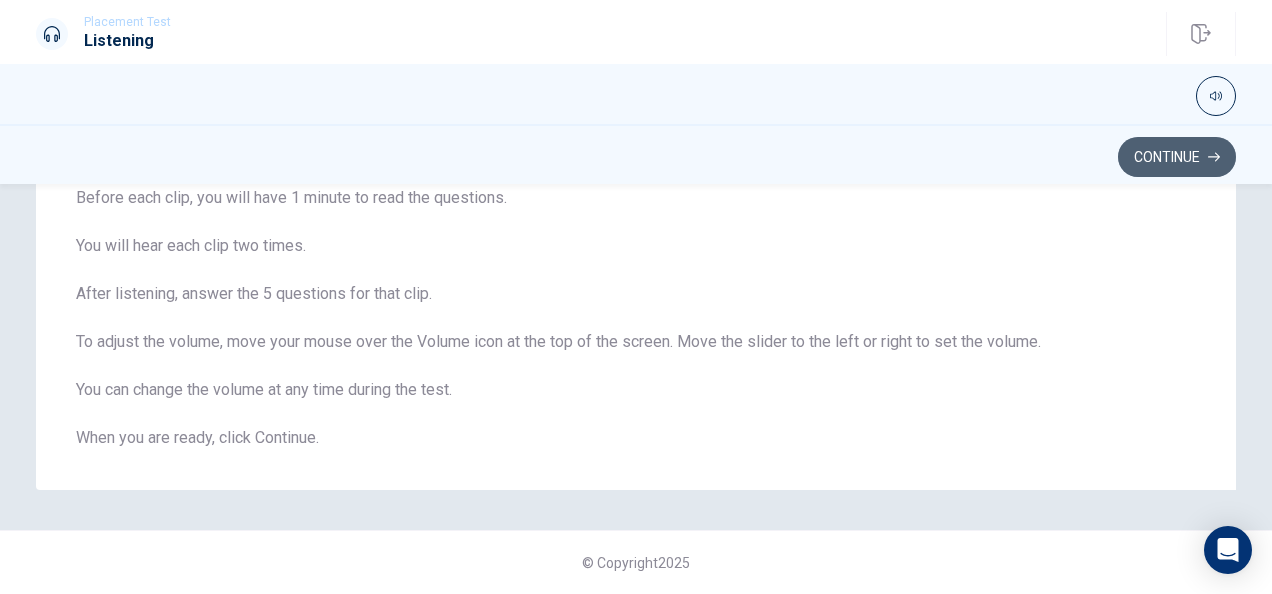 click on "Continue" at bounding box center (1177, 157) 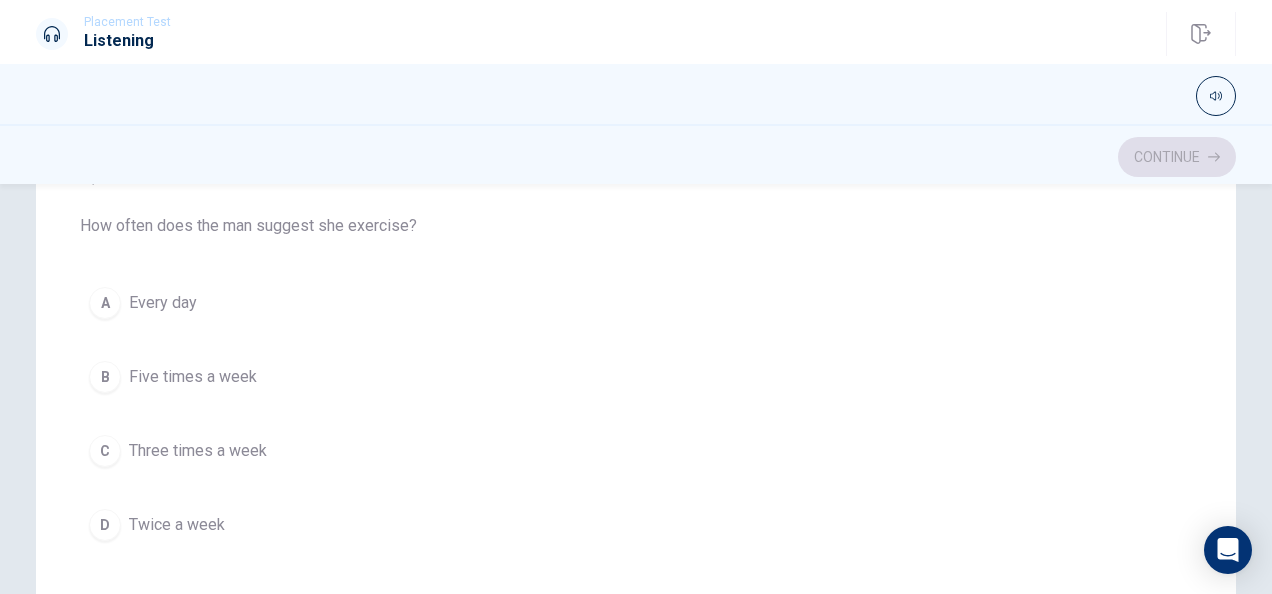 click on "A Every day B Five times a week C Three times a week D Twice a week" at bounding box center (636, 414) 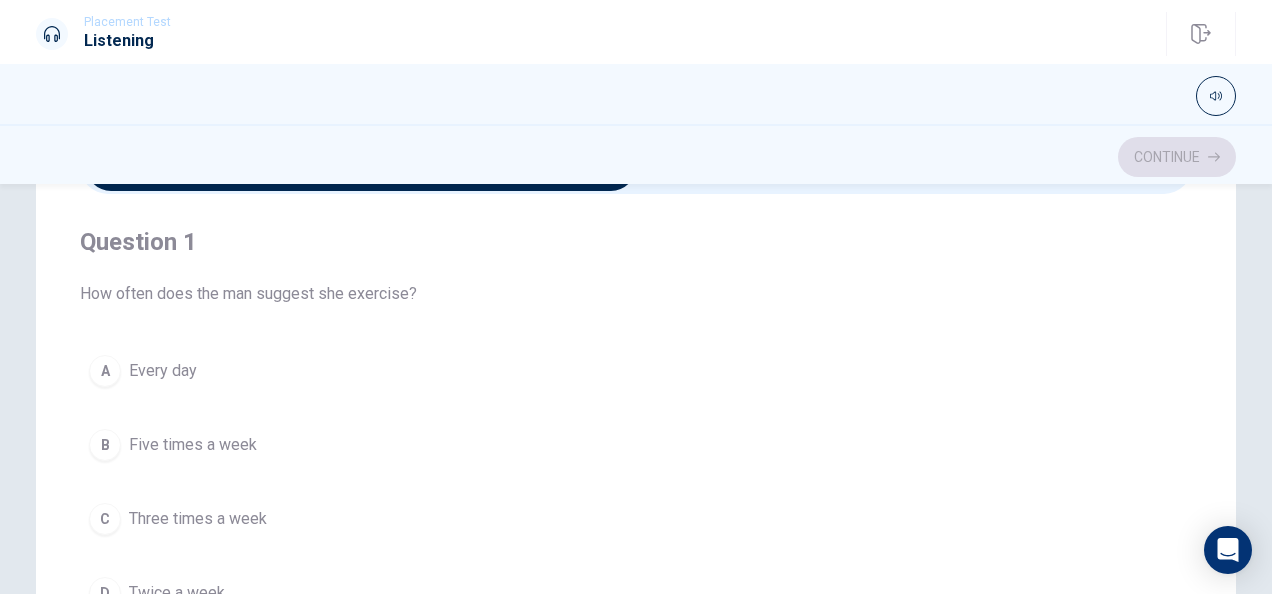 scroll, scrollTop: 0, scrollLeft: 0, axis: both 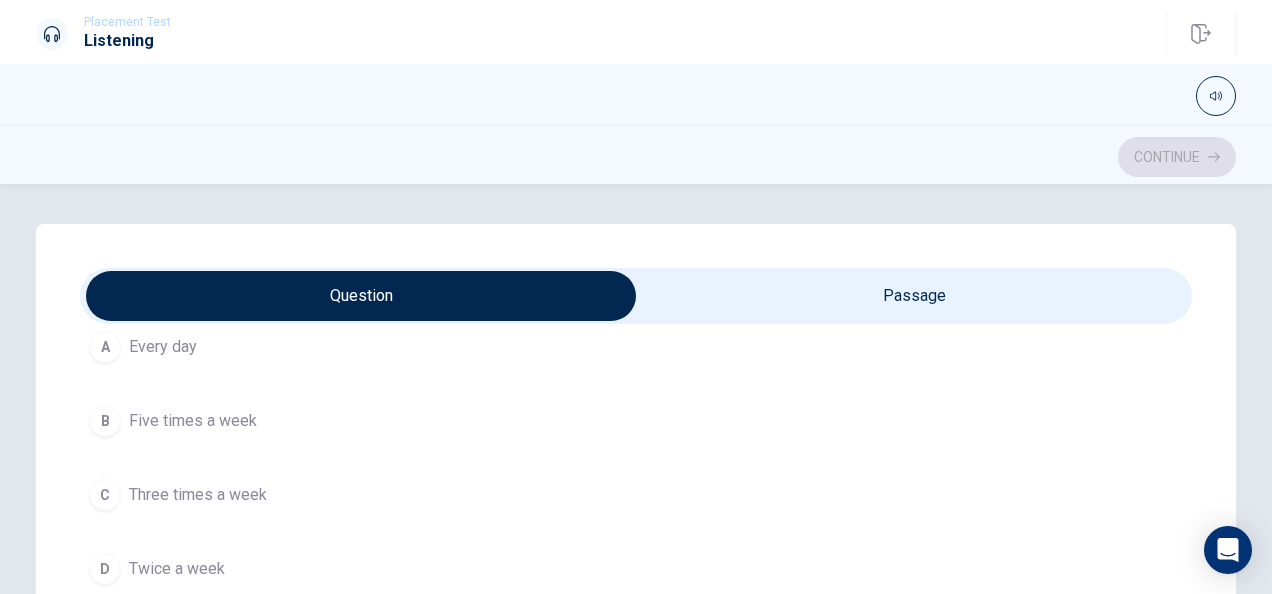 type on "10" 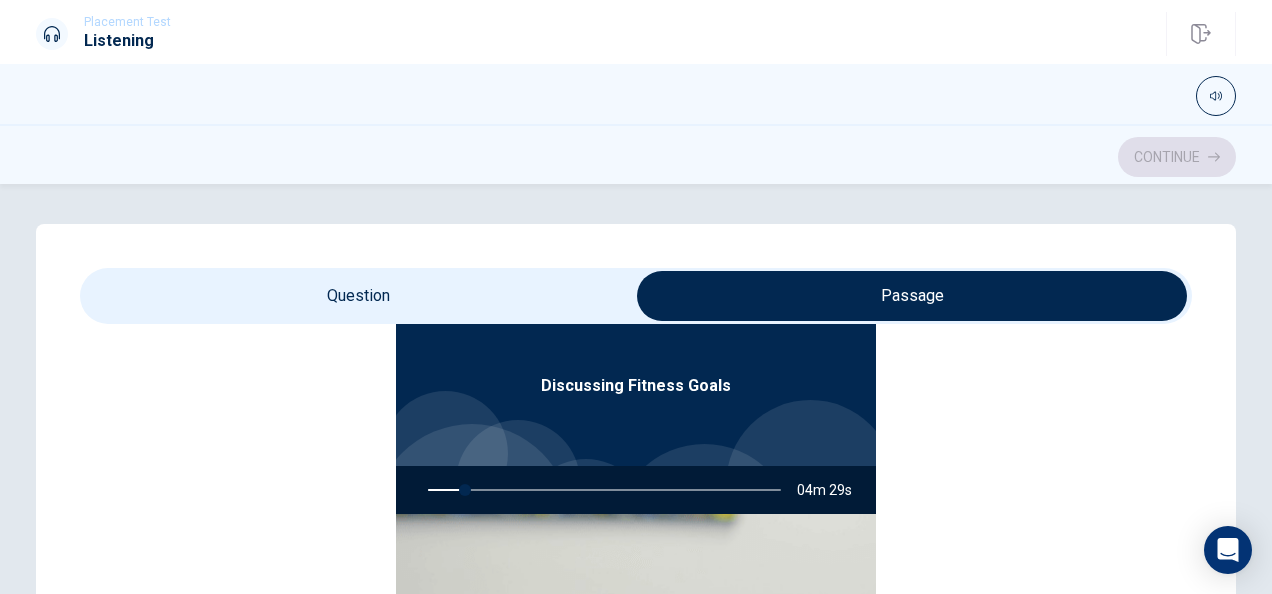 scroll, scrollTop: 112, scrollLeft: 0, axis: vertical 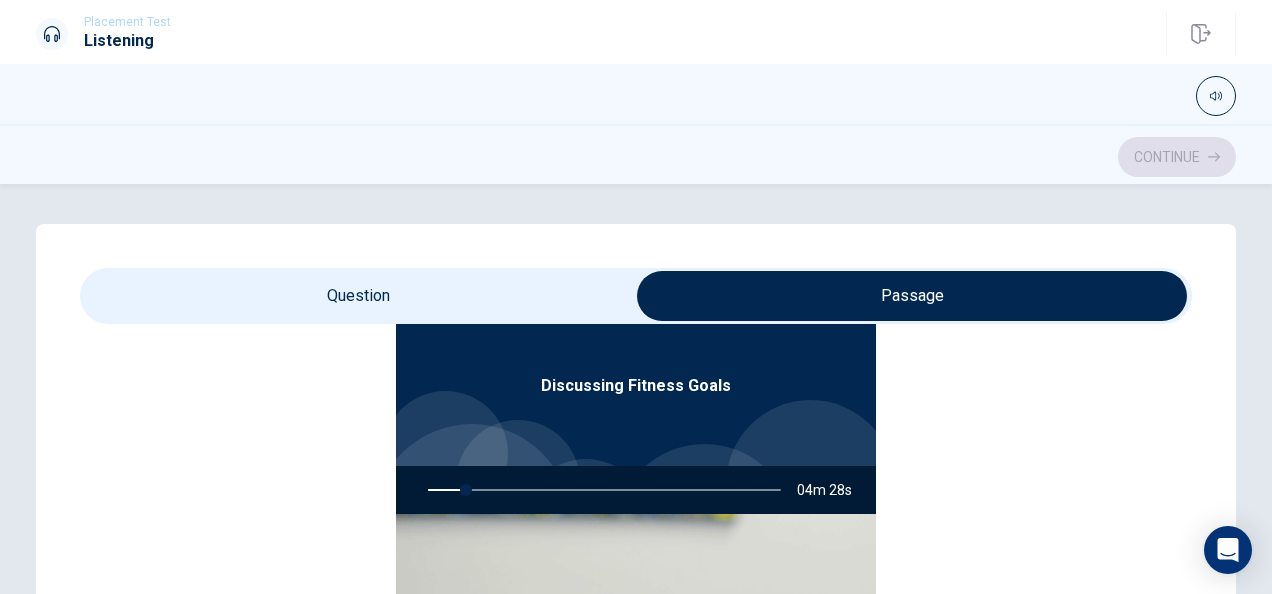 type on "11" 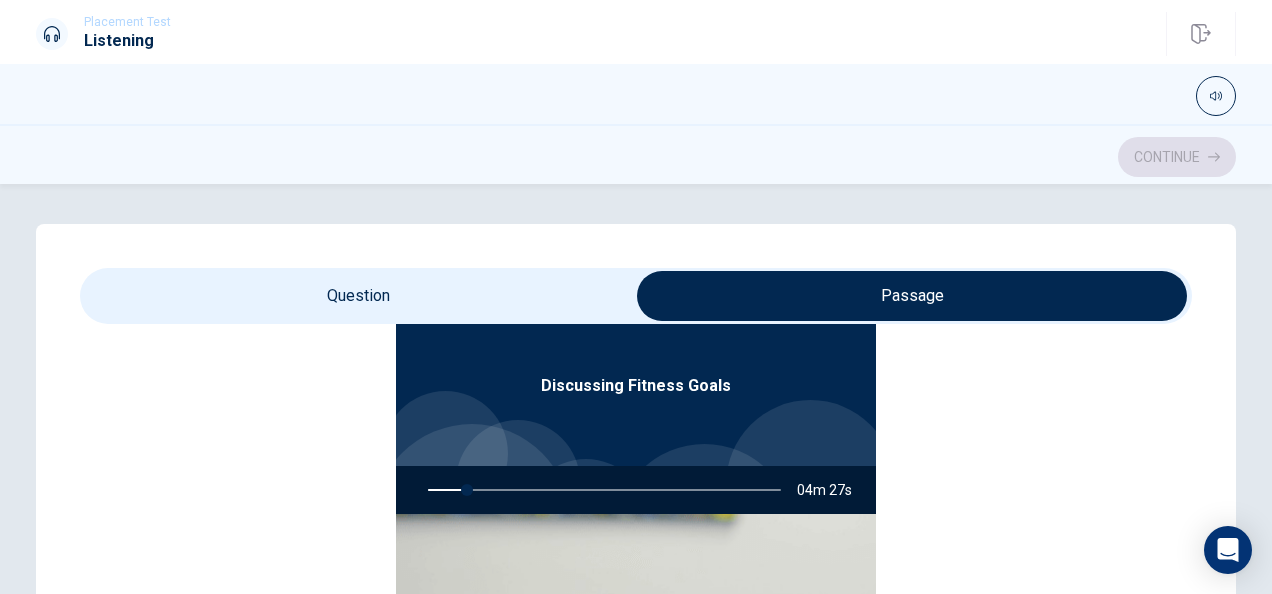 click at bounding box center (912, 296) 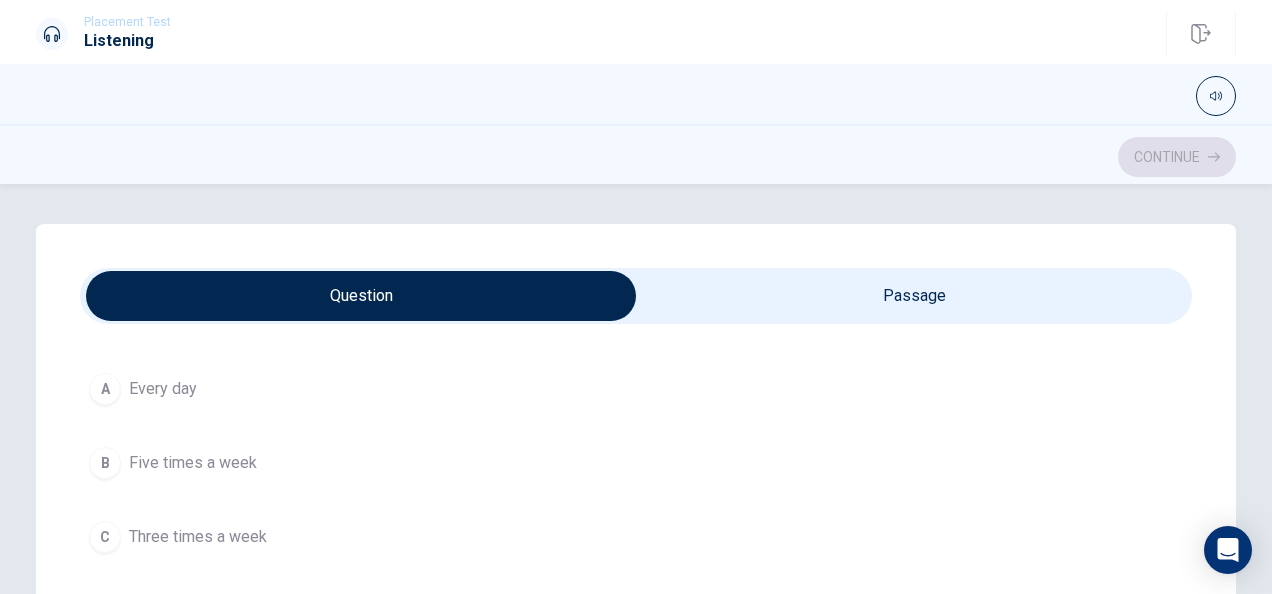 click at bounding box center [361, 296] 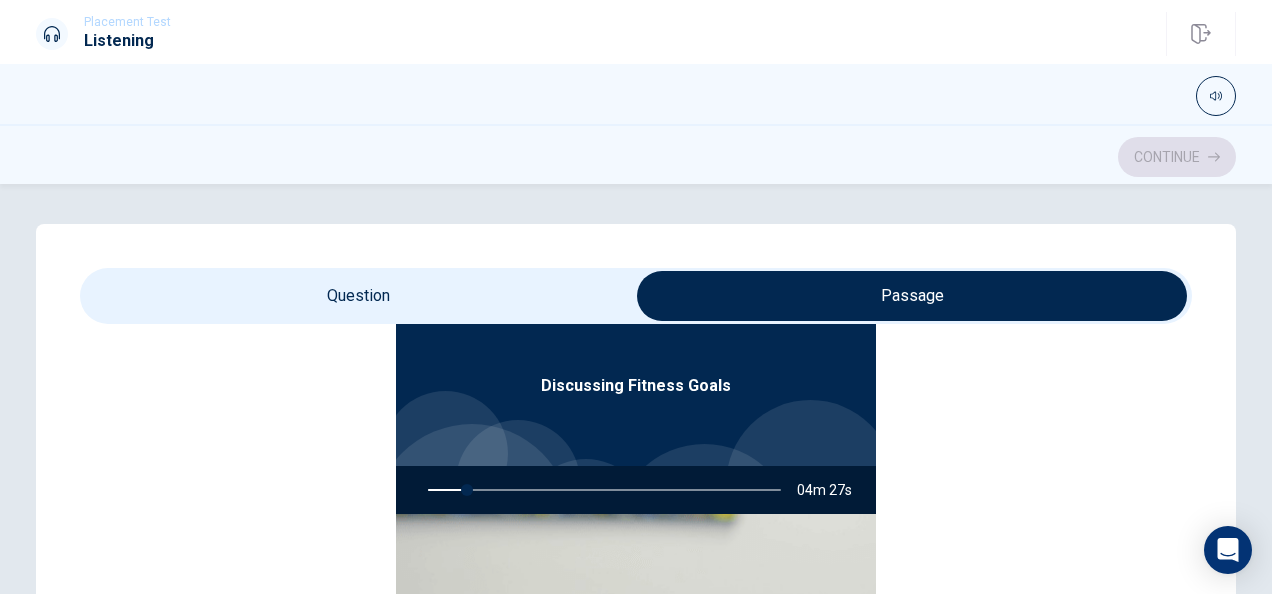 type on "11" 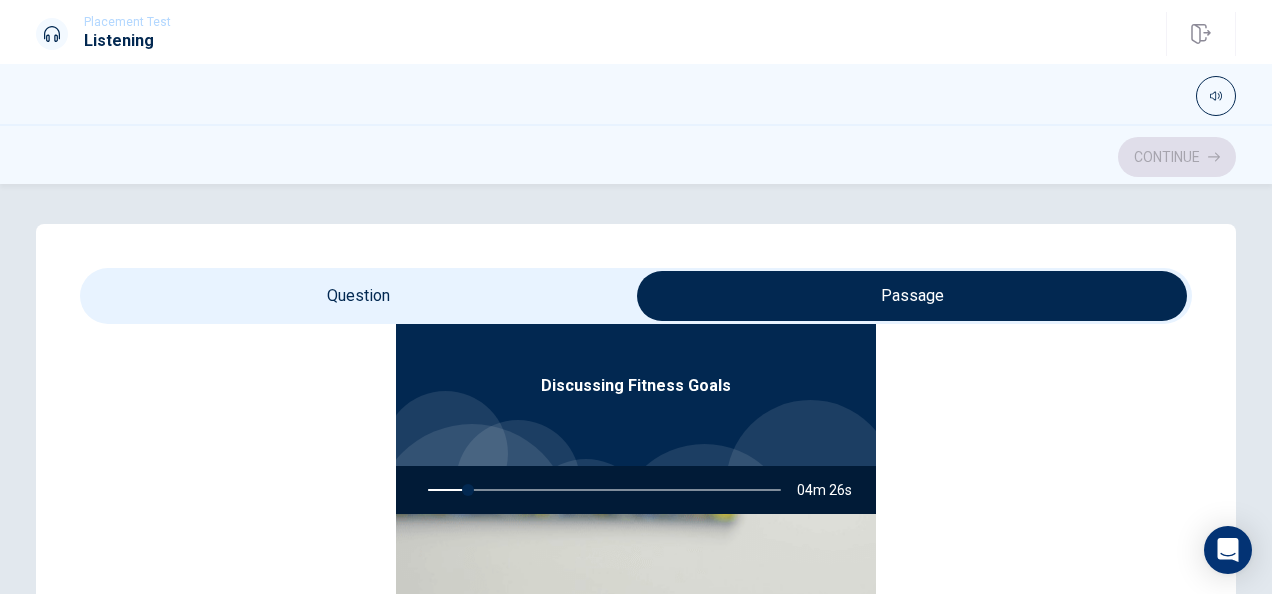 click at bounding box center (912, 296) 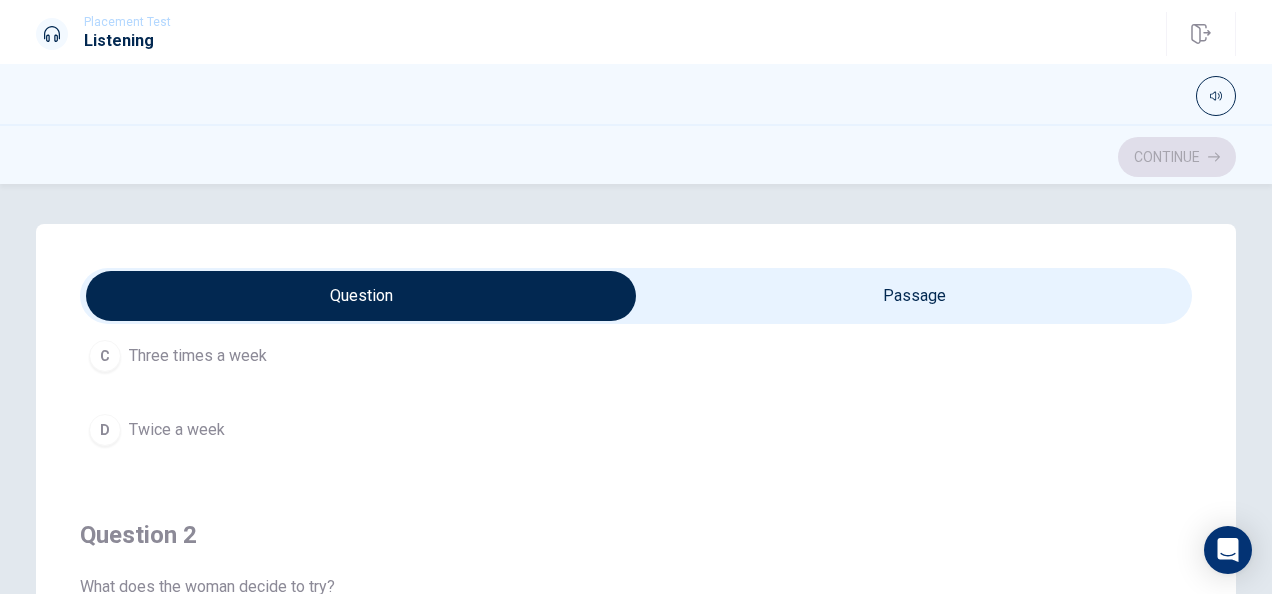 scroll, scrollTop: 0, scrollLeft: 0, axis: both 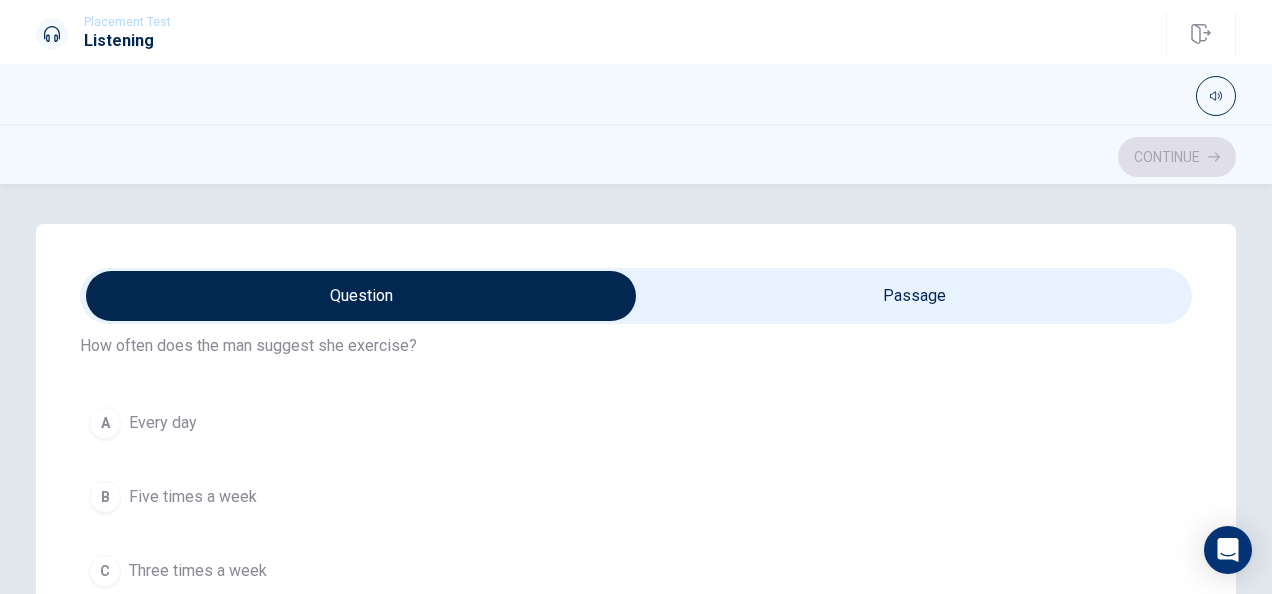 type on "22" 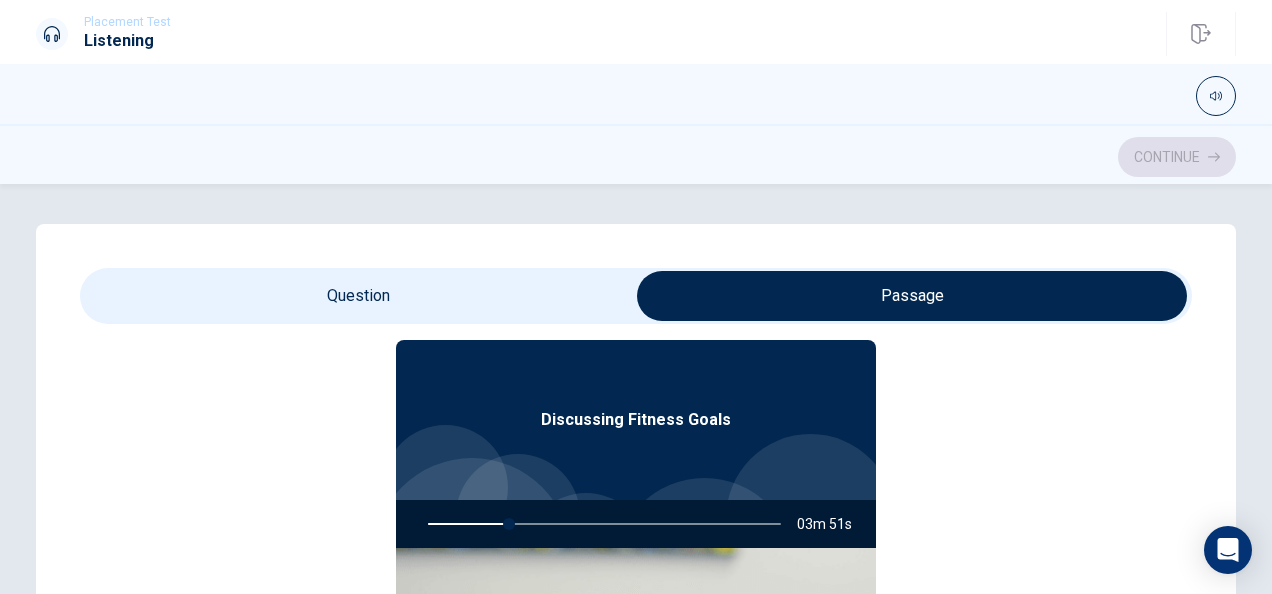 type on "23" 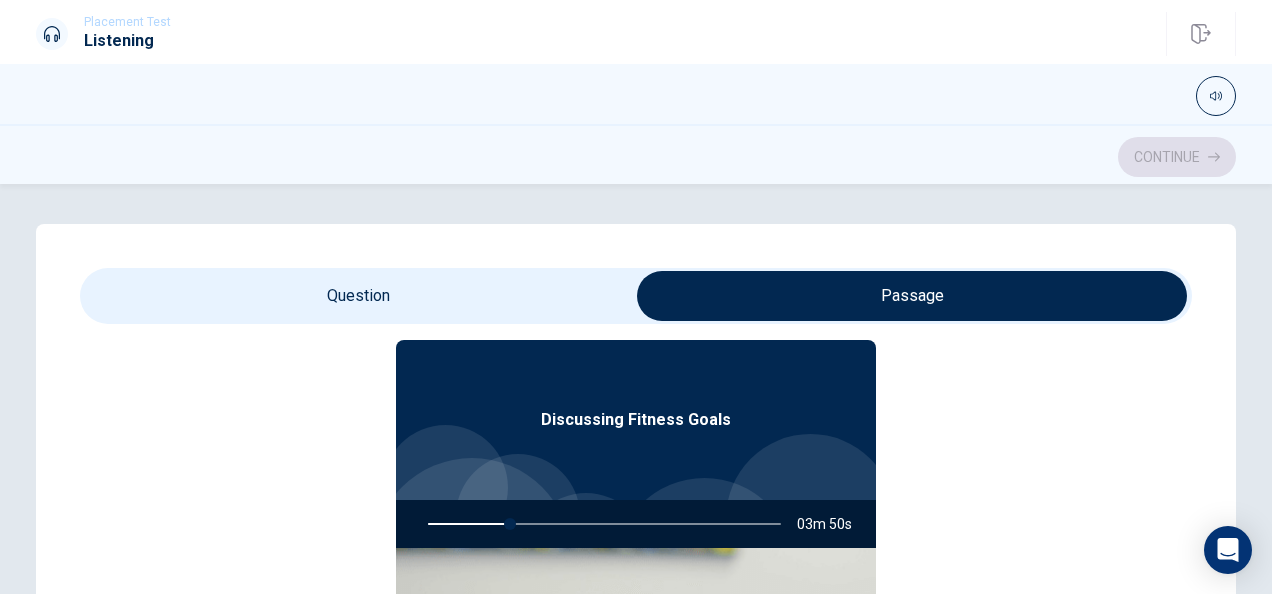 click at bounding box center (912, 296) 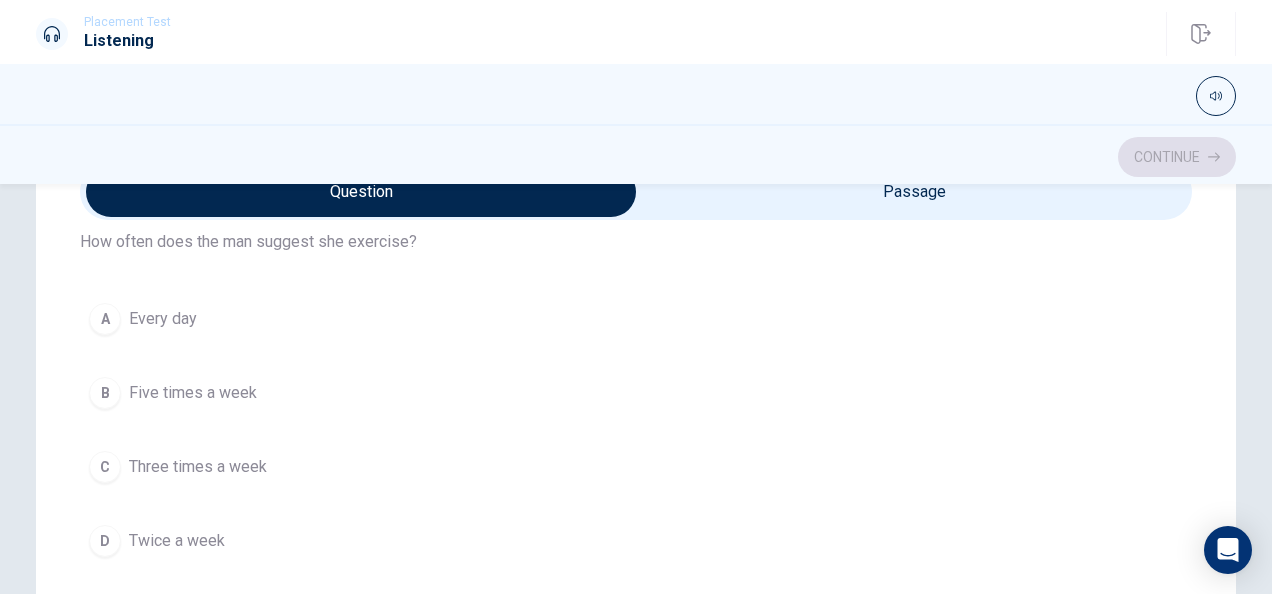 scroll, scrollTop: 103, scrollLeft: 0, axis: vertical 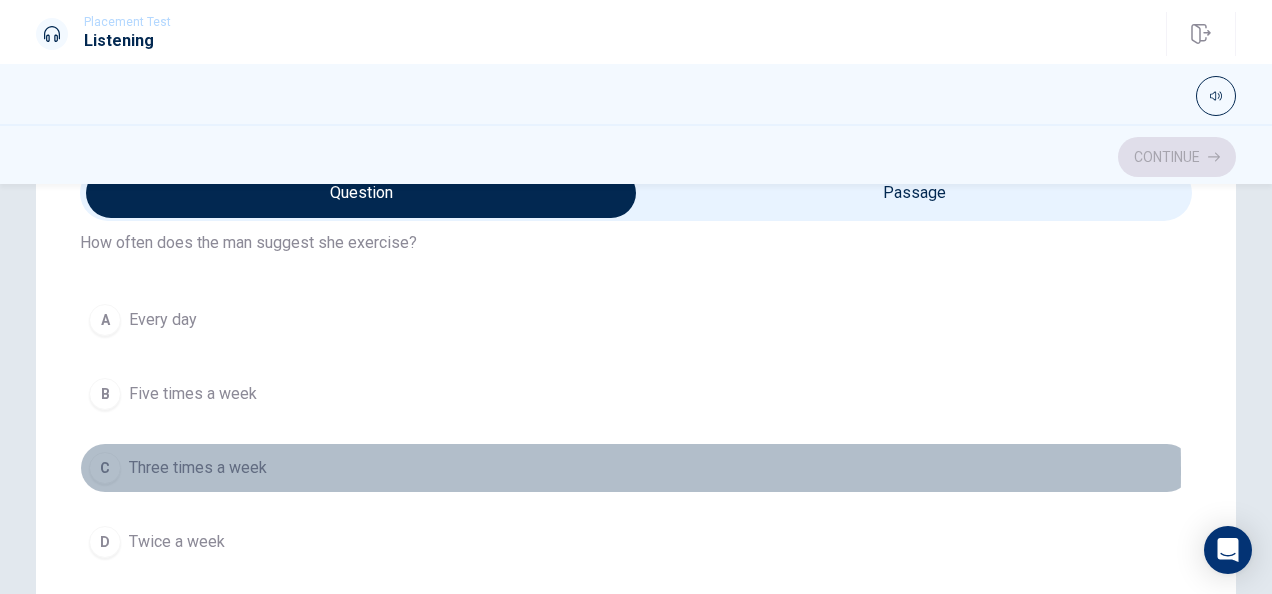 click on "C" at bounding box center [105, 468] 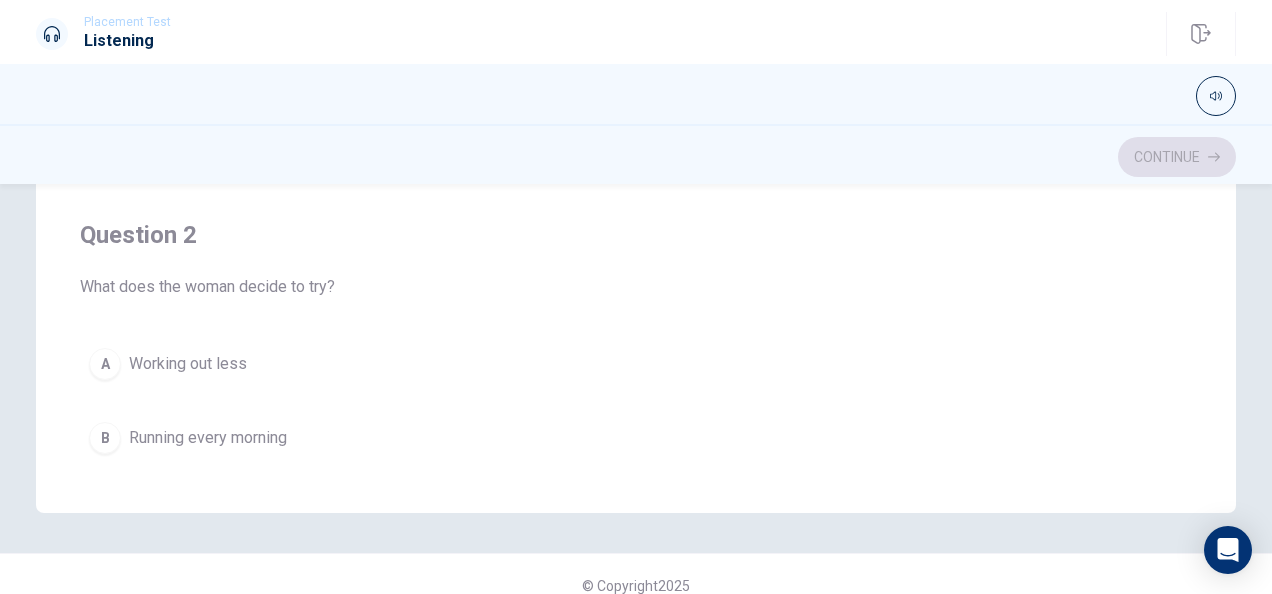scroll, scrollTop: 516, scrollLeft: 0, axis: vertical 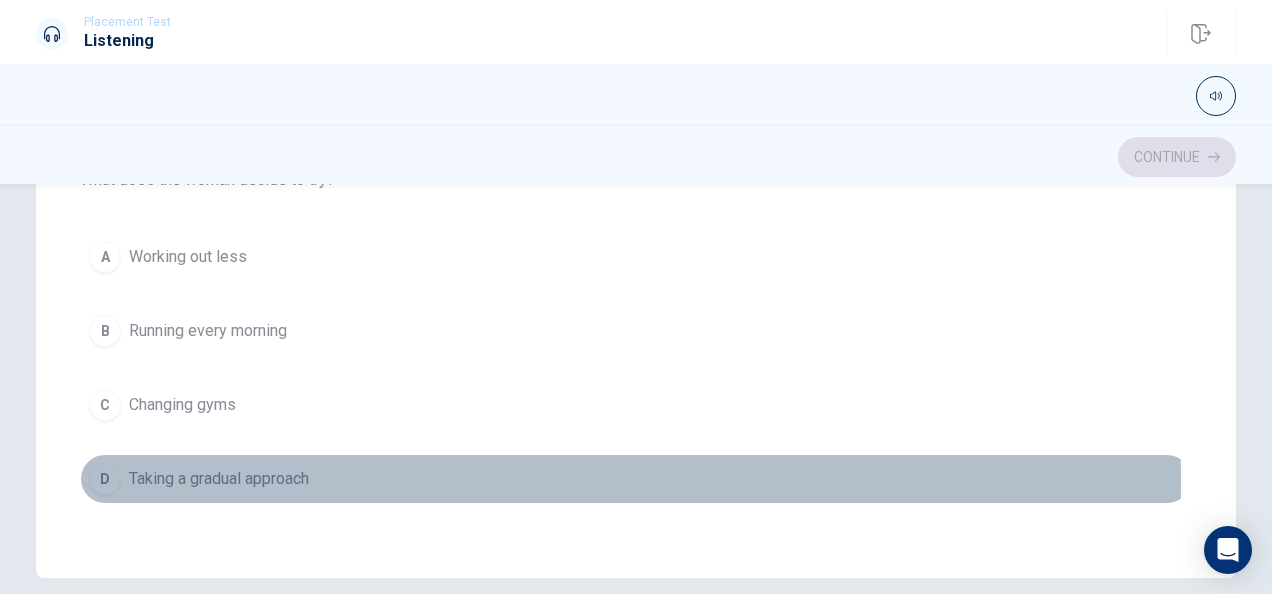 click on "D" at bounding box center [105, 479] 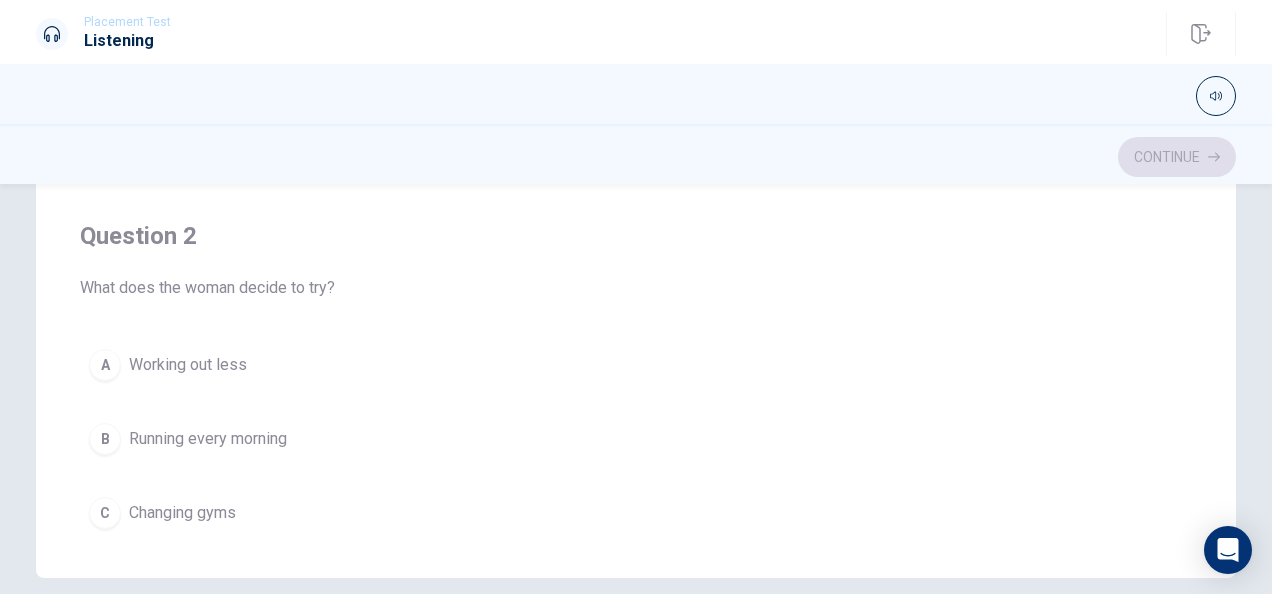 scroll, scrollTop: 0, scrollLeft: 0, axis: both 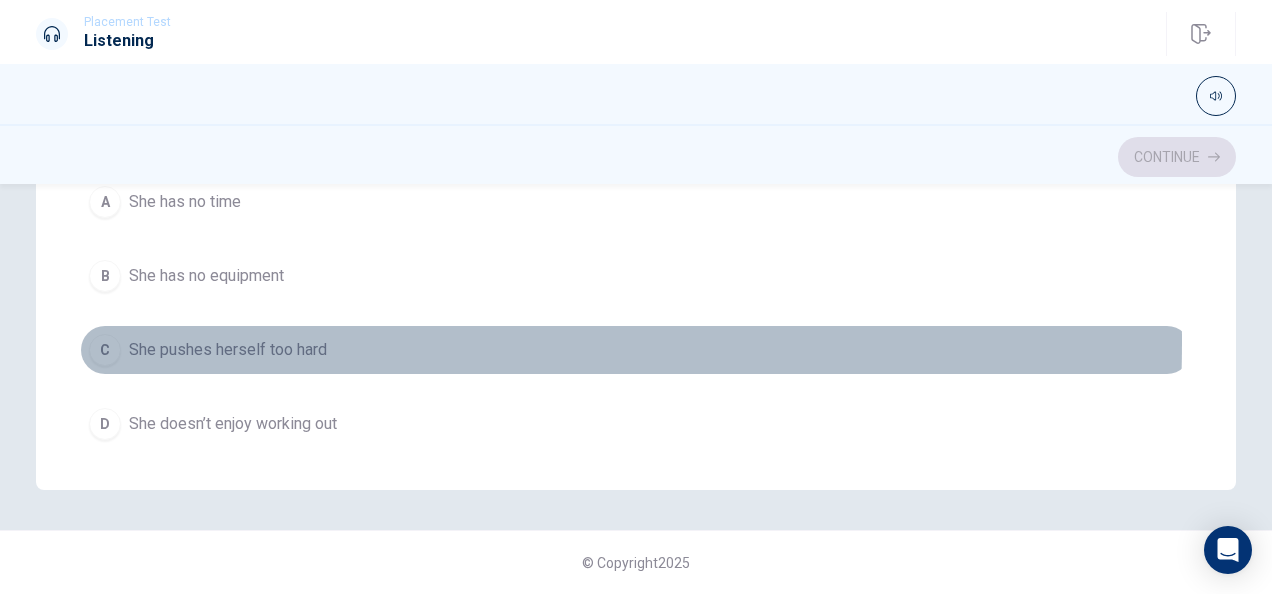 click on "C She pushes herself too hard" at bounding box center (636, 350) 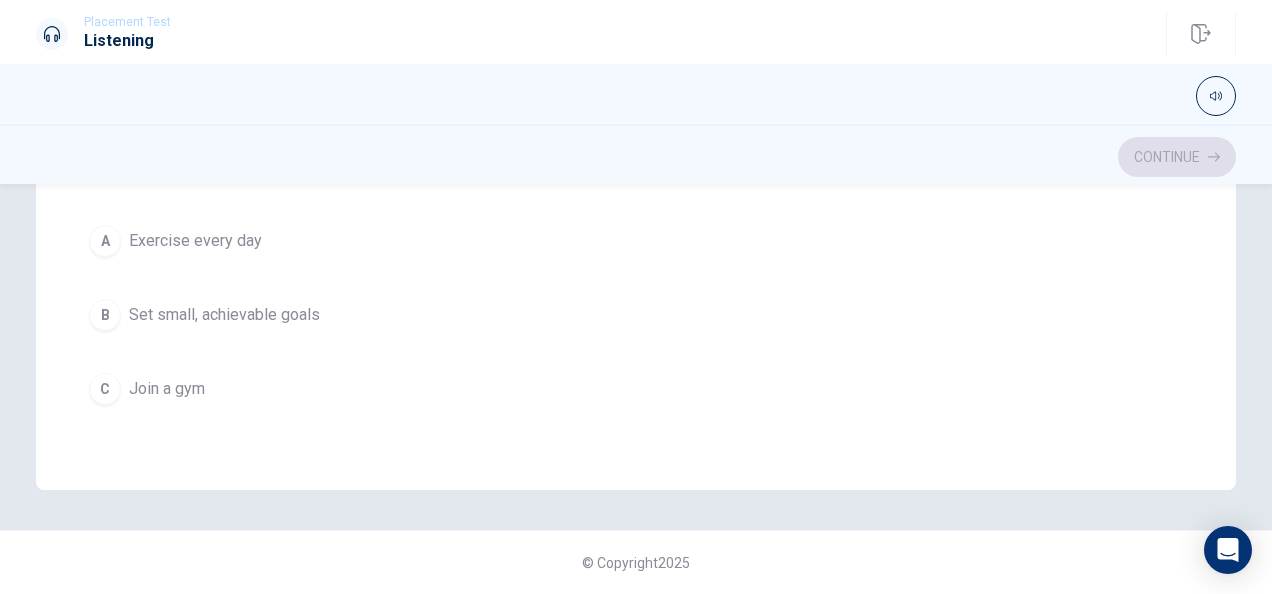 scroll, scrollTop: 1091, scrollLeft: 0, axis: vertical 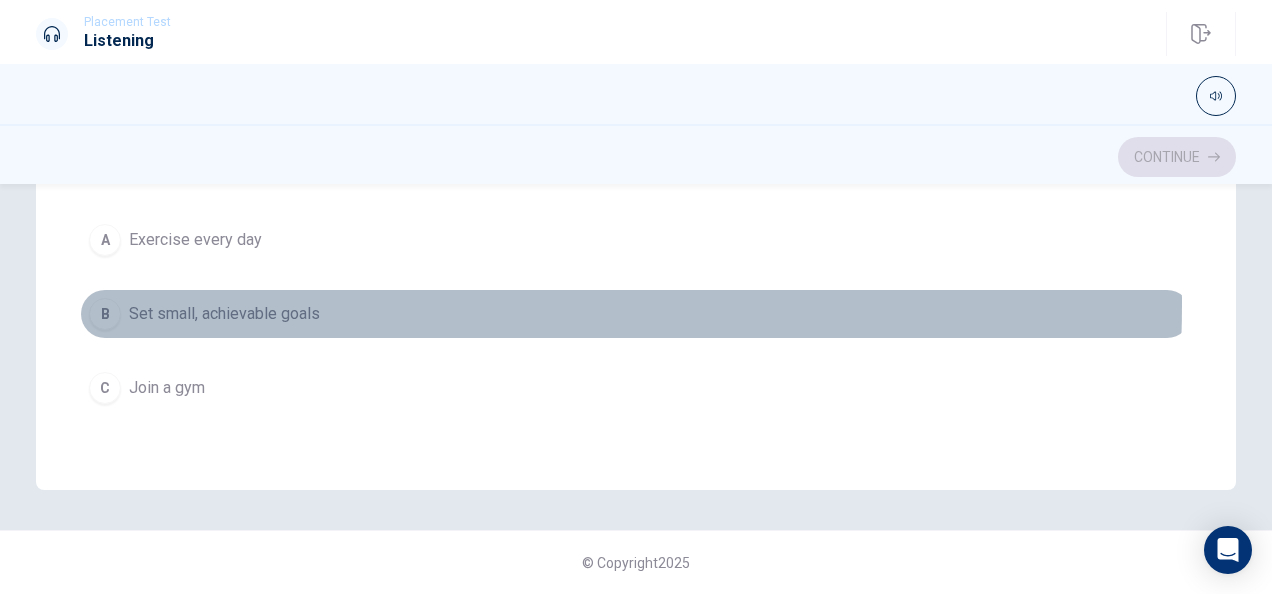 click on "Set small, achievable goals" at bounding box center [224, 314] 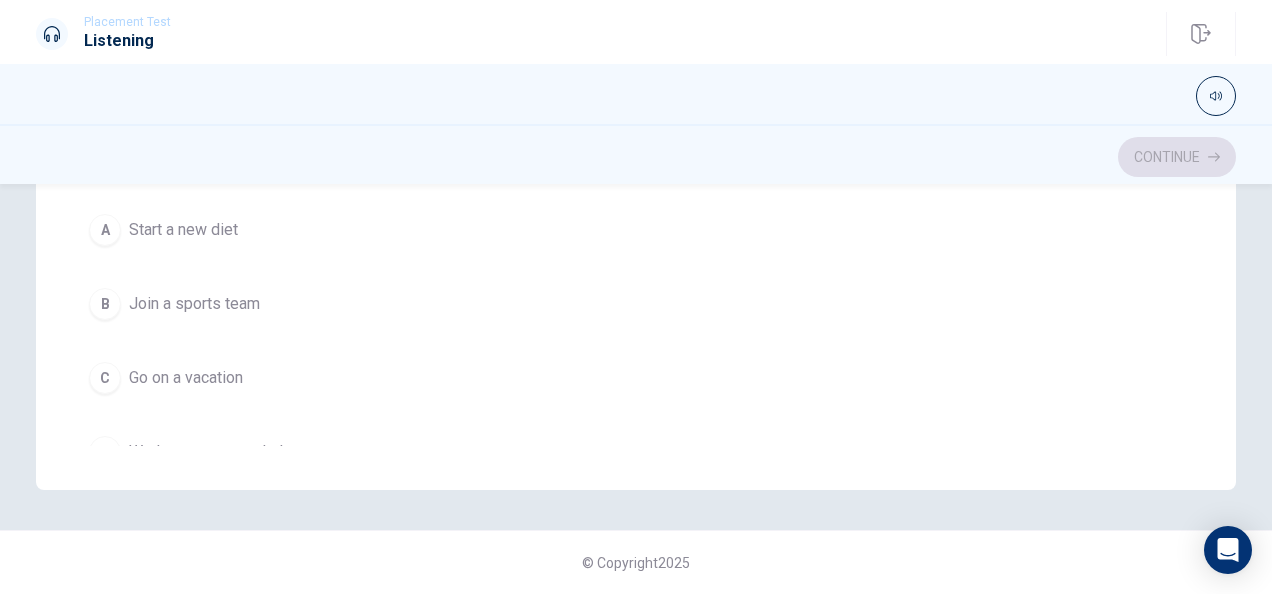 scroll, scrollTop: 1606, scrollLeft: 0, axis: vertical 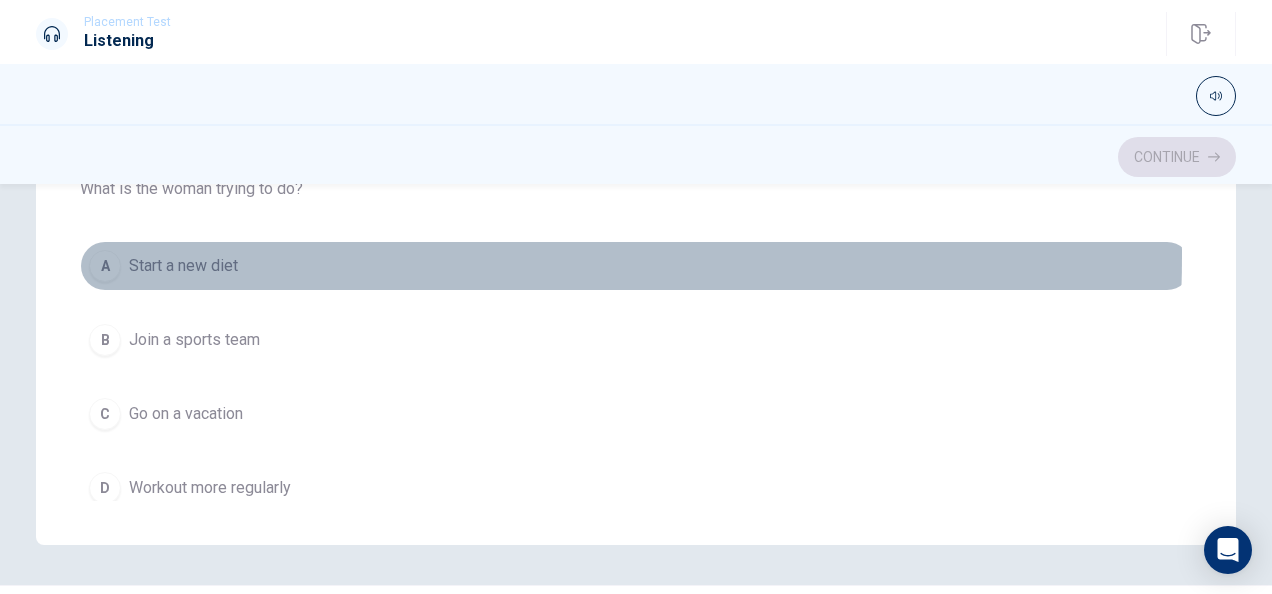 click on "Start a new diet" at bounding box center [183, 266] 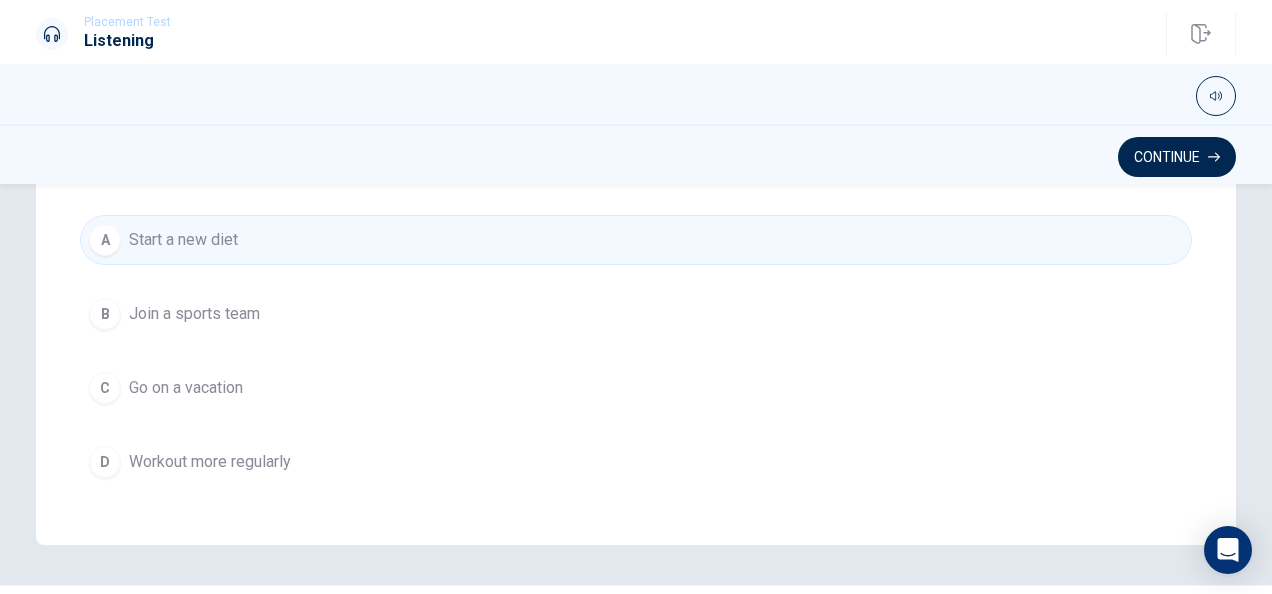 scroll, scrollTop: 1606, scrollLeft: 0, axis: vertical 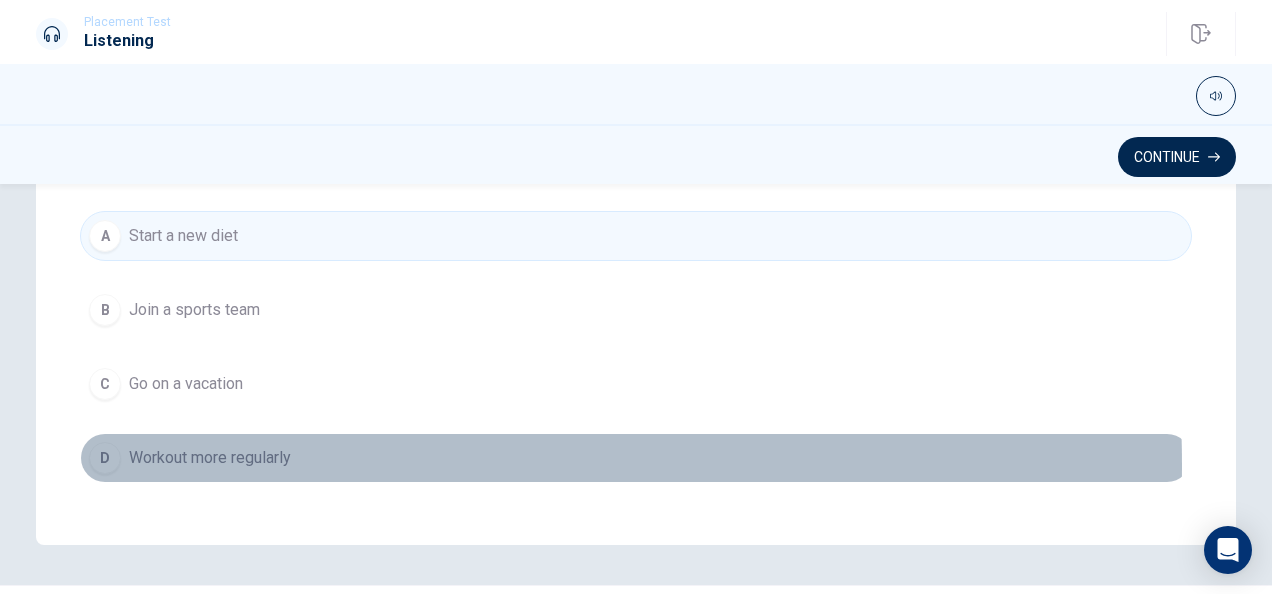 click on "Workout more regularly" at bounding box center (210, 458) 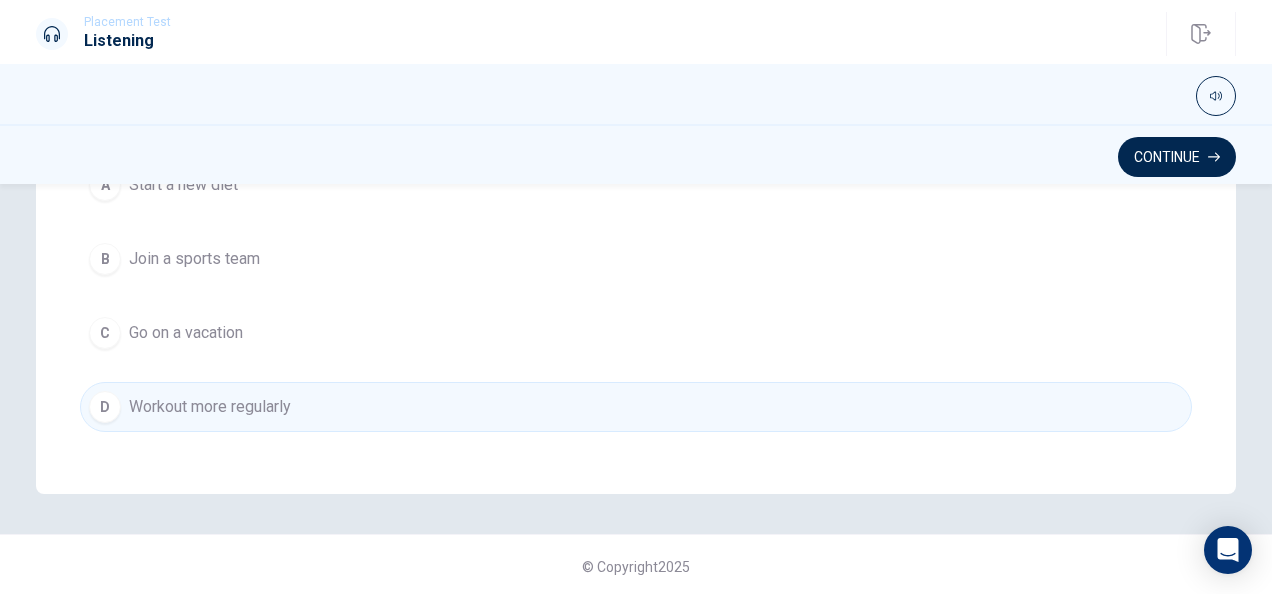 scroll, scrollTop: 535, scrollLeft: 0, axis: vertical 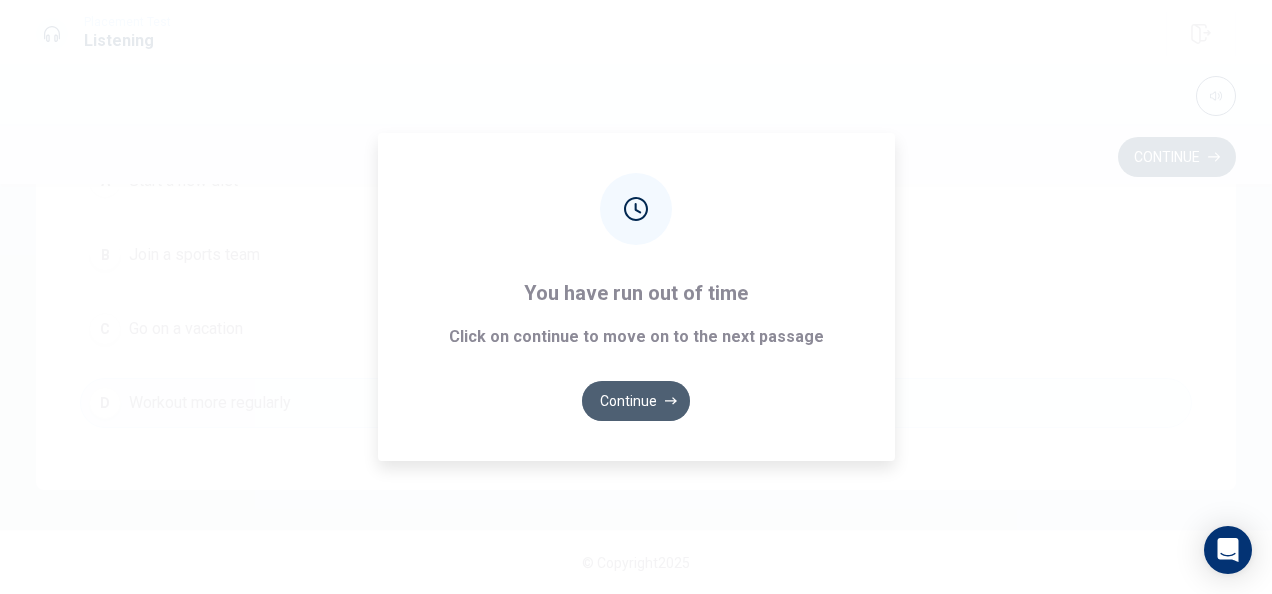 click on "Continue" at bounding box center [636, 401] 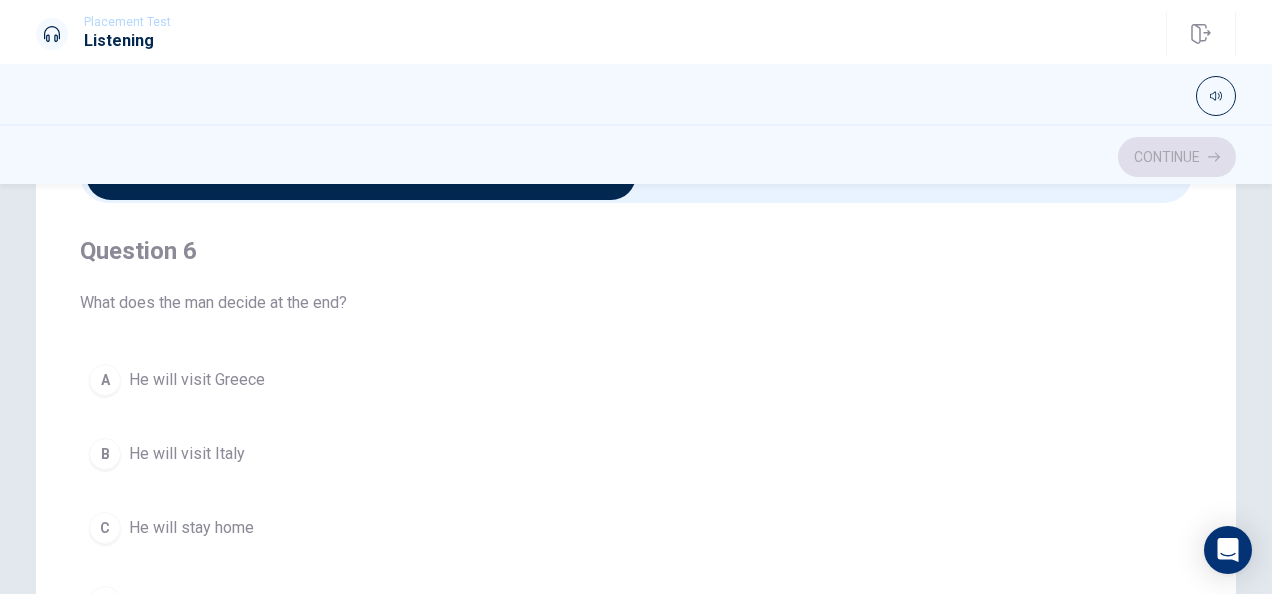 scroll, scrollTop: 122, scrollLeft: 0, axis: vertical 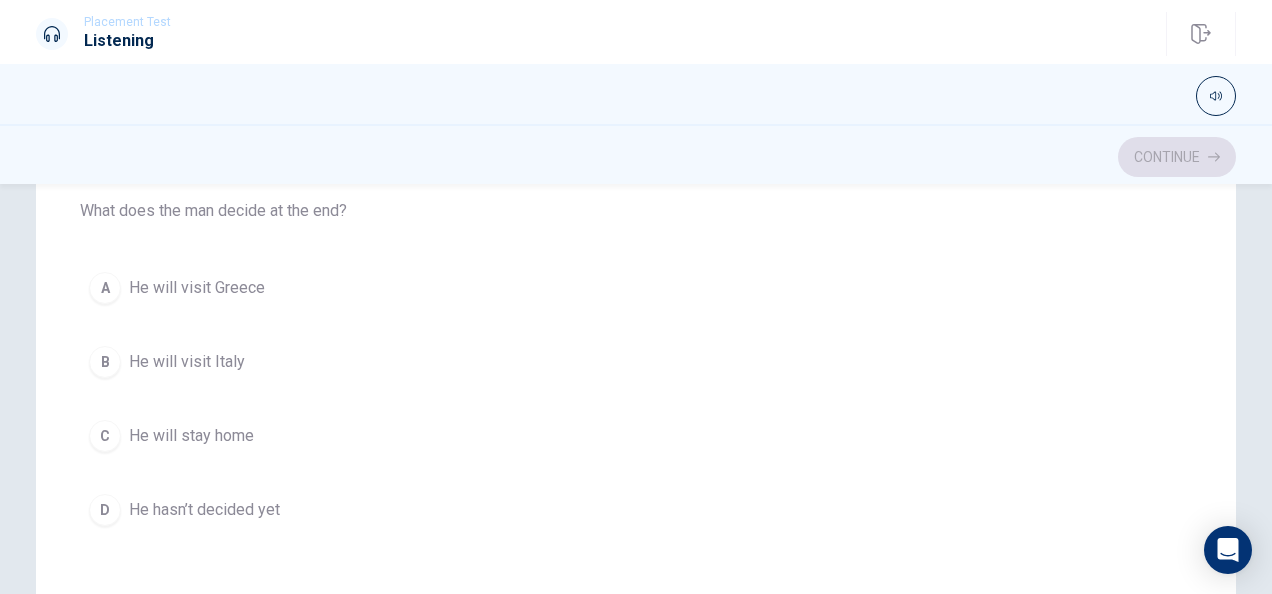 click on "A" at bounding box center (105, 288) 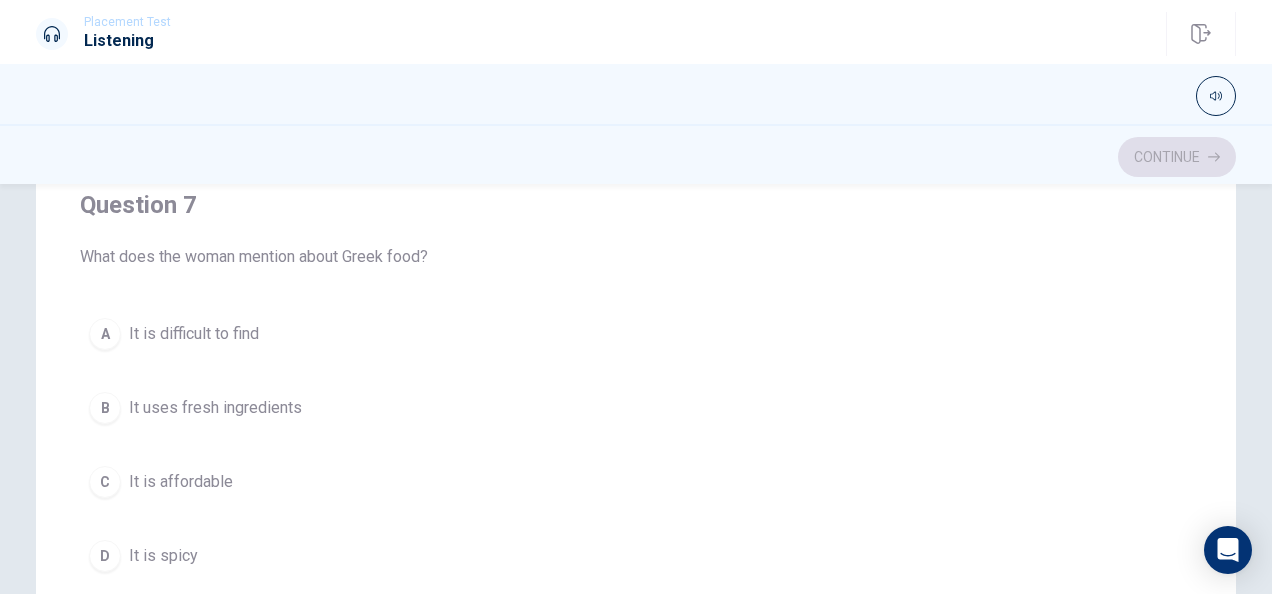 scroll, scrollTop: 473, scrollLeft: 0, axis: vertical 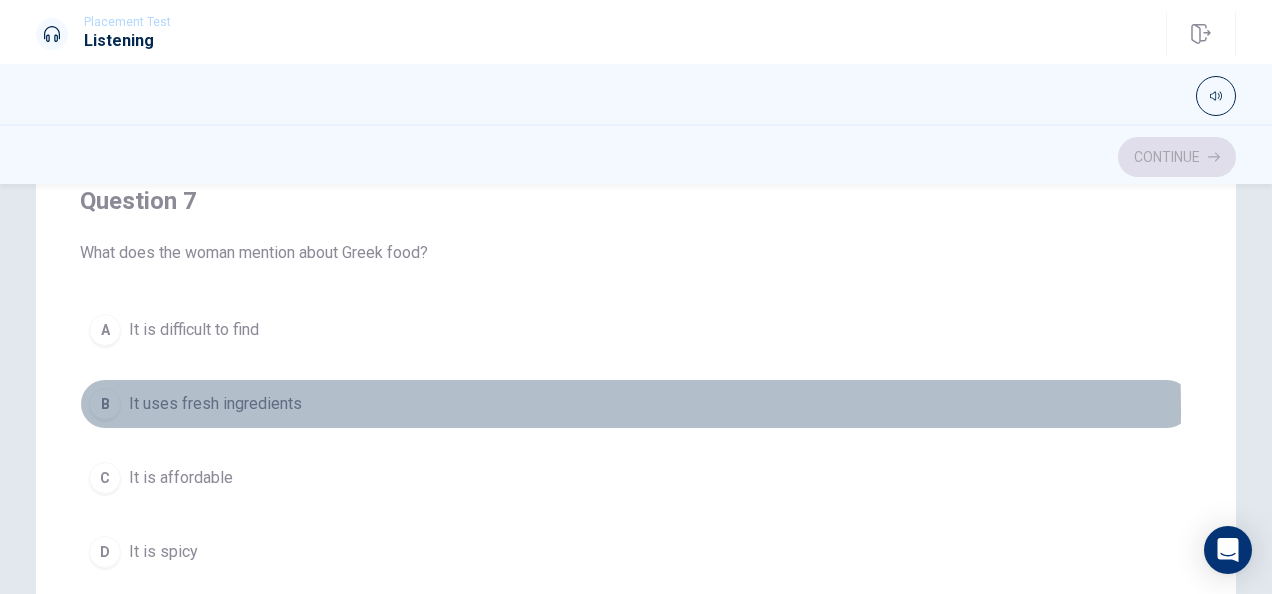 click on "B" at bounding box center (105, 404) 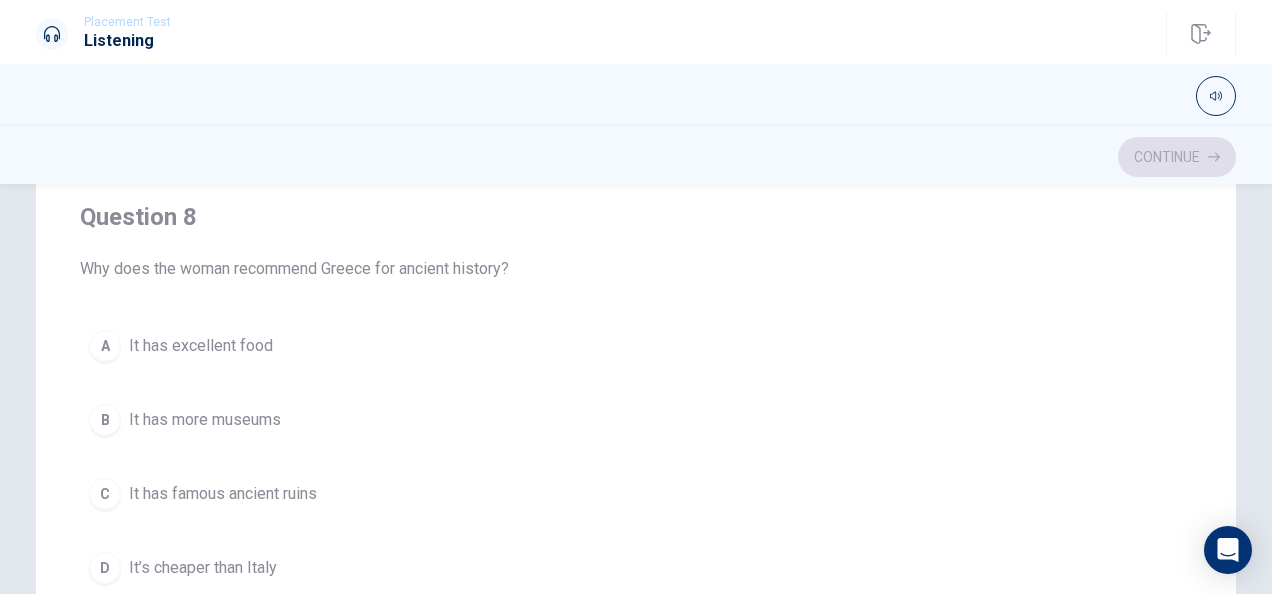 scroll, scrollTop: 935, scrollLeft: 0, axis: vertical 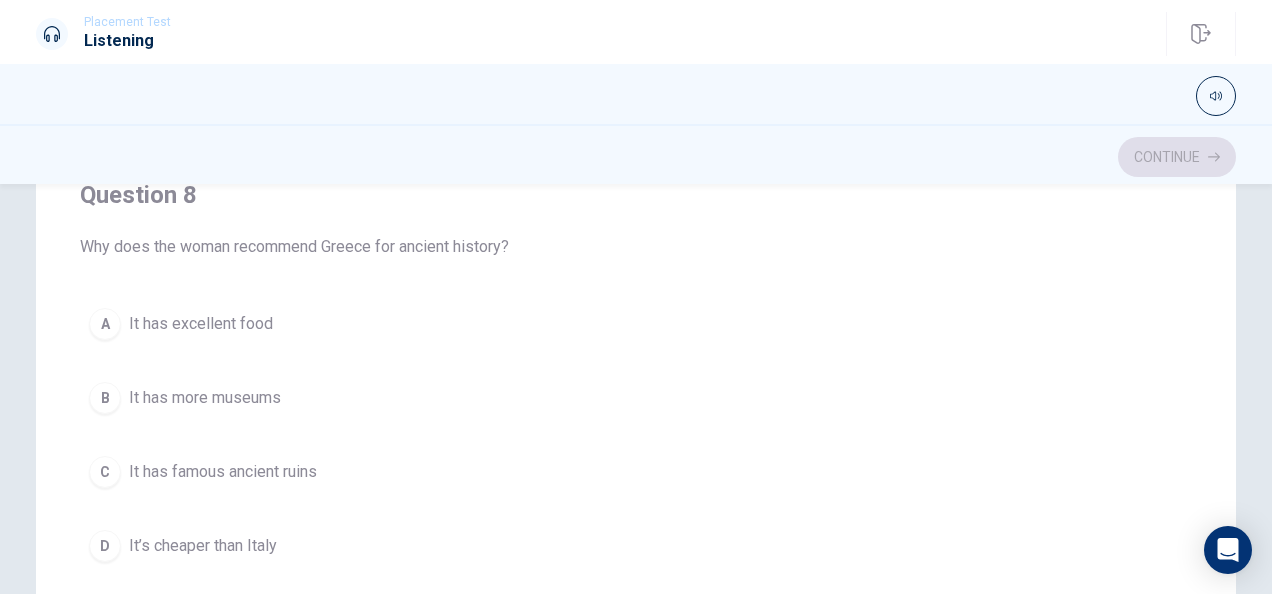 click on "C" at bounding box center (105, 472) 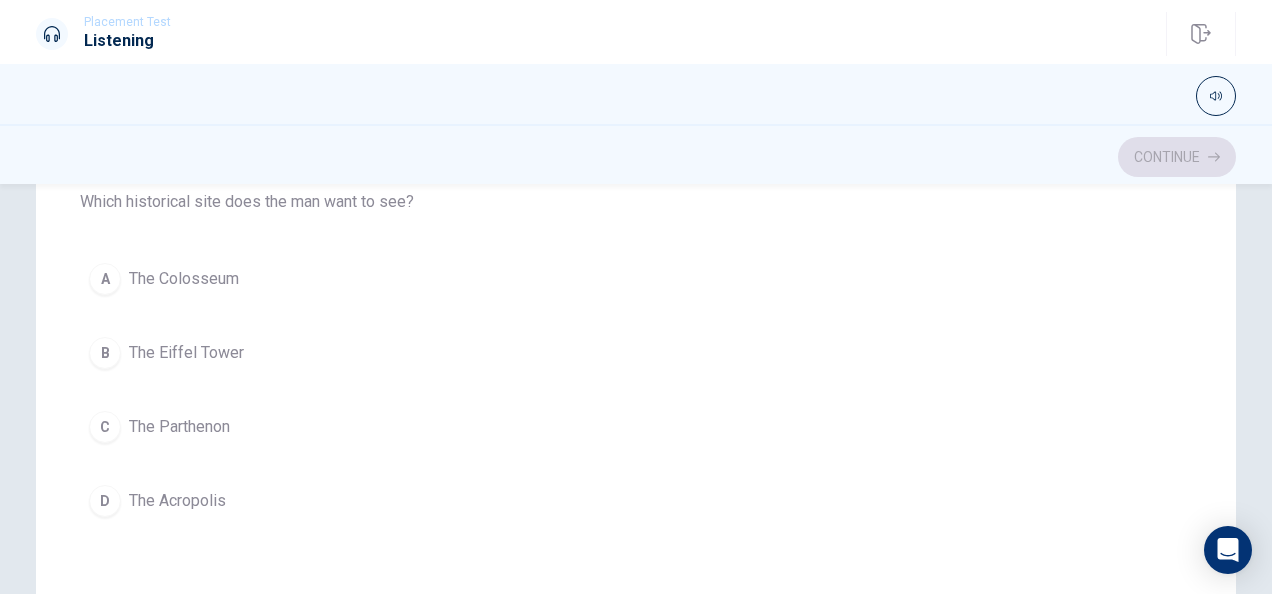 scroll, scrollTop: 1420, scrollLeft: 0, axis: vertical 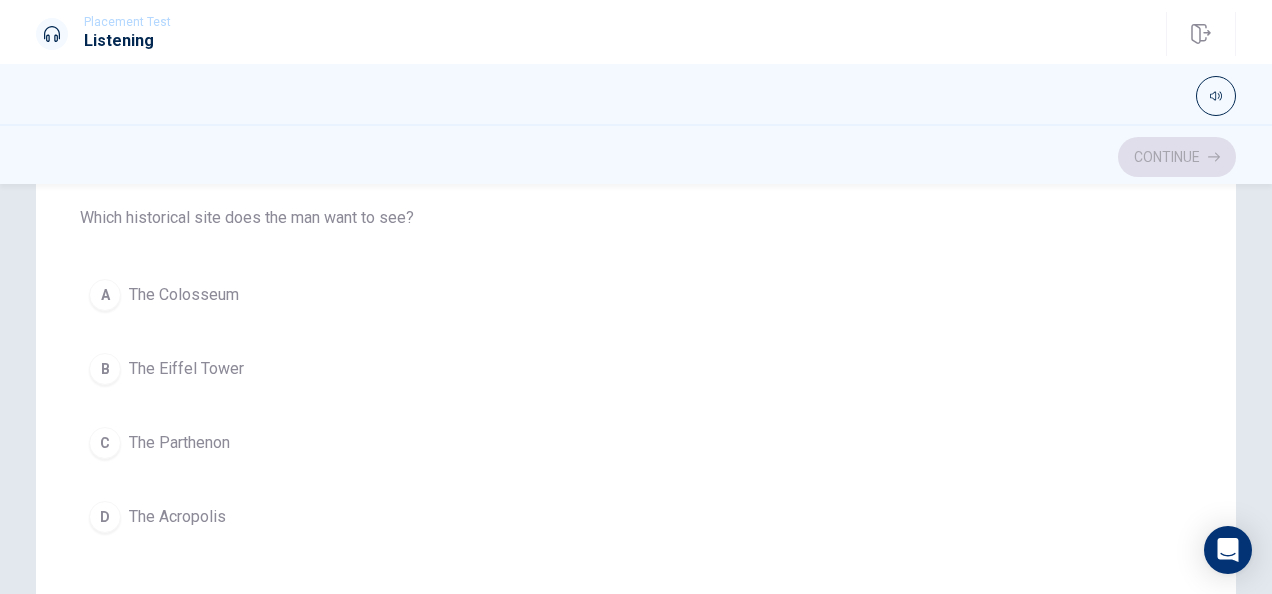 click on "C" at bounding box center (105, 443) 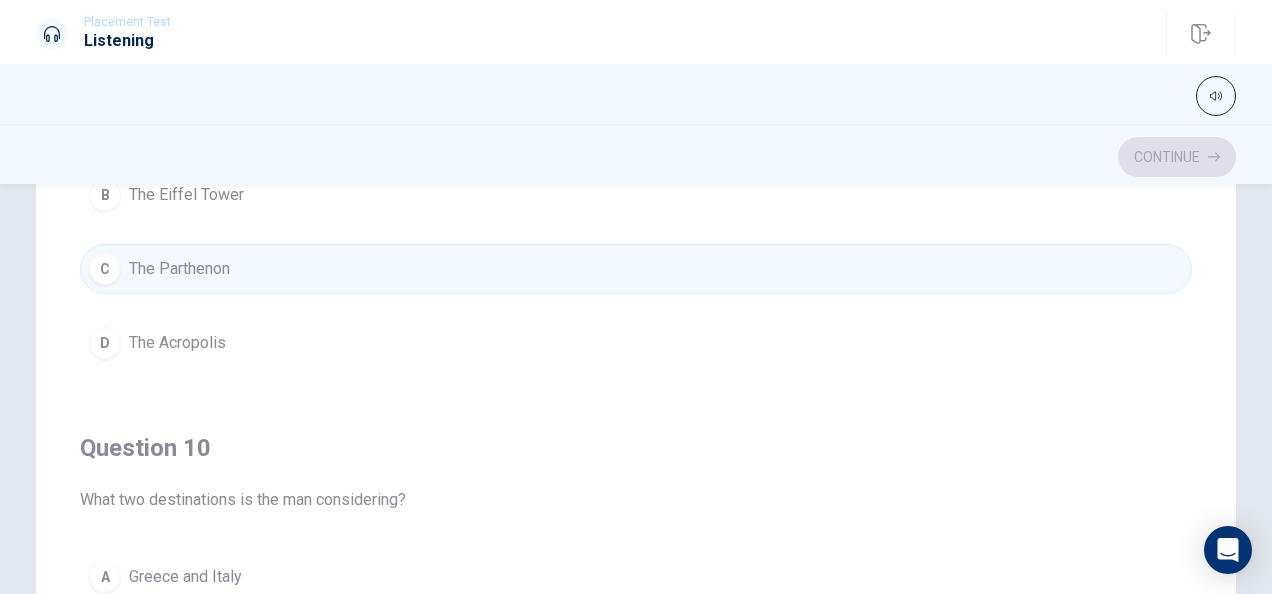 scroll, scrollTop: 1606, scrollLeft: 0, axis: vertical 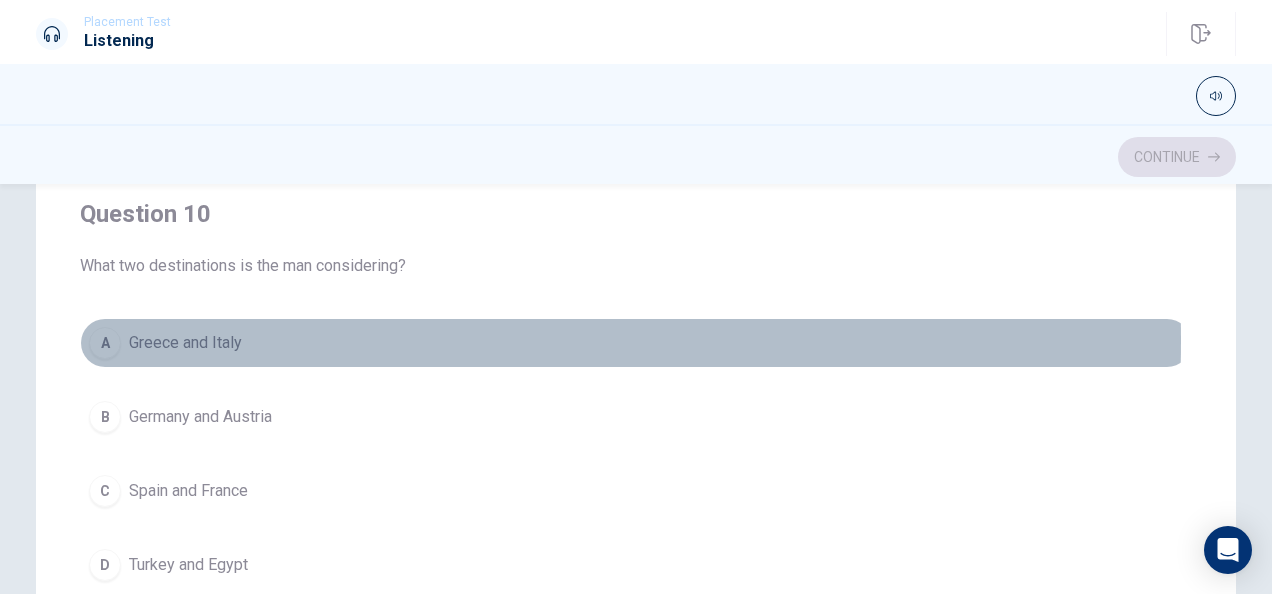 click on "A" at bounding box center (105, 343) 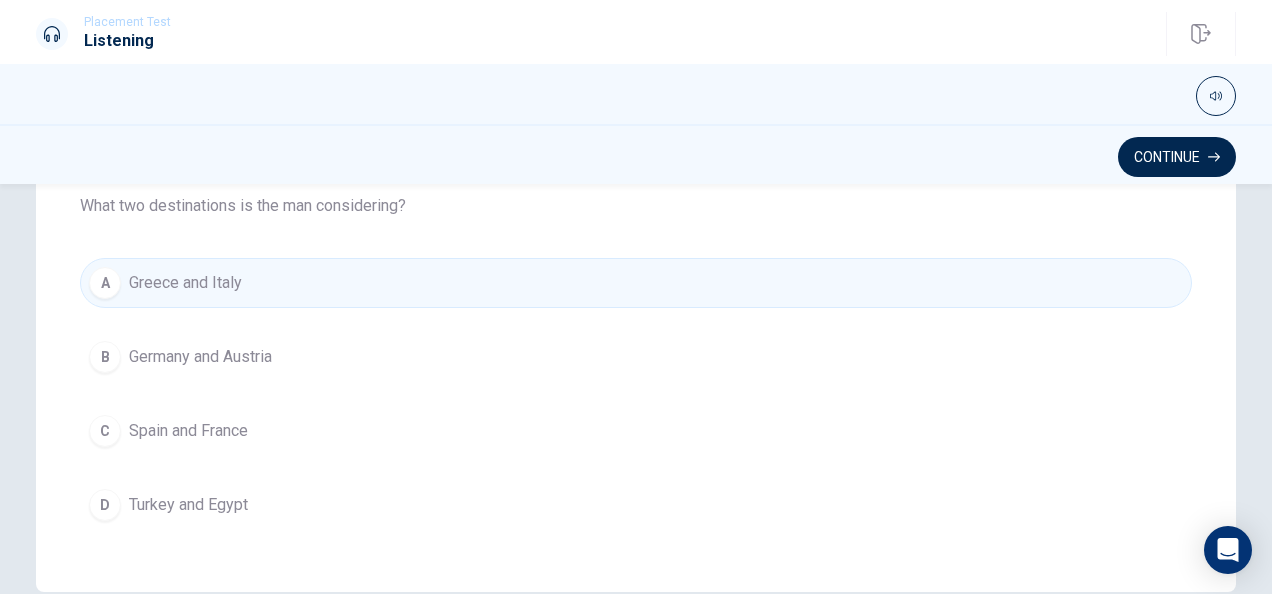 scroll, scrollTop: 438, scrollLeft: 0, axis: vertical 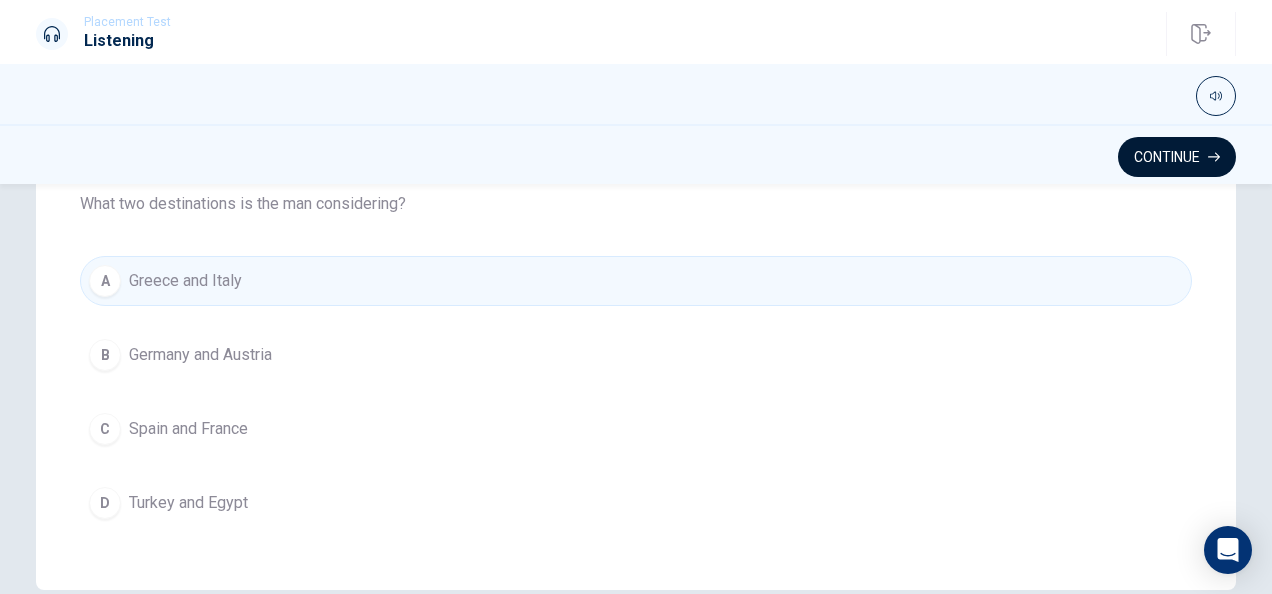 click on "Continue" at bounding box center (1177, 157) 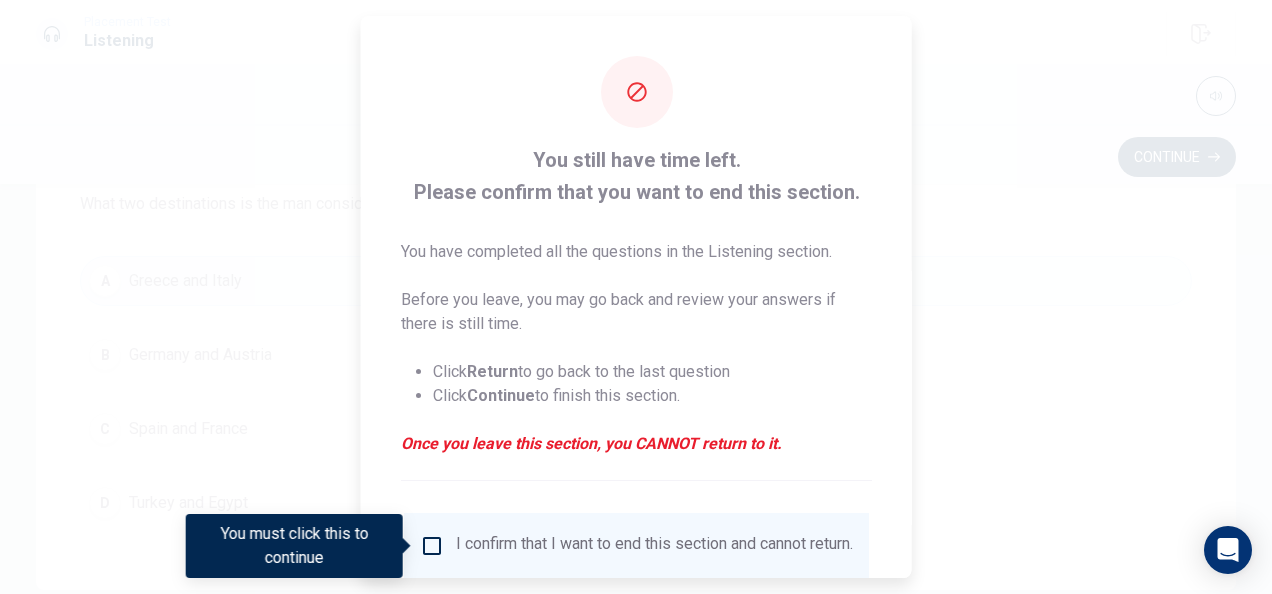 click at bounding box center [636, 297] 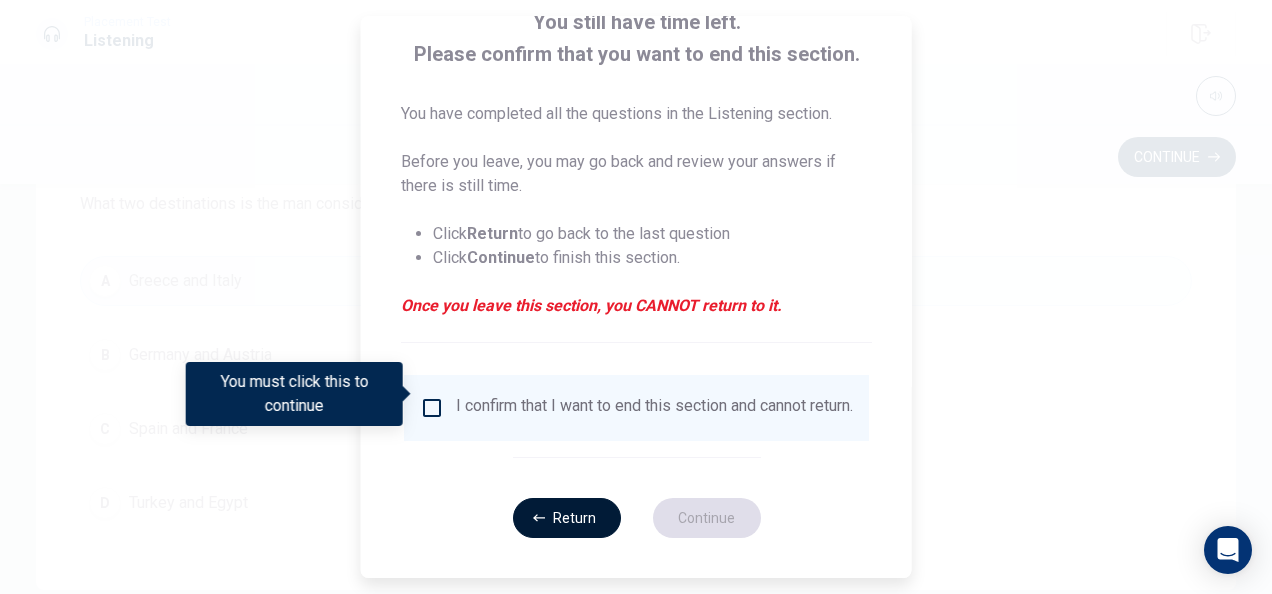 click on "Return" at bounding box center [566, 518] 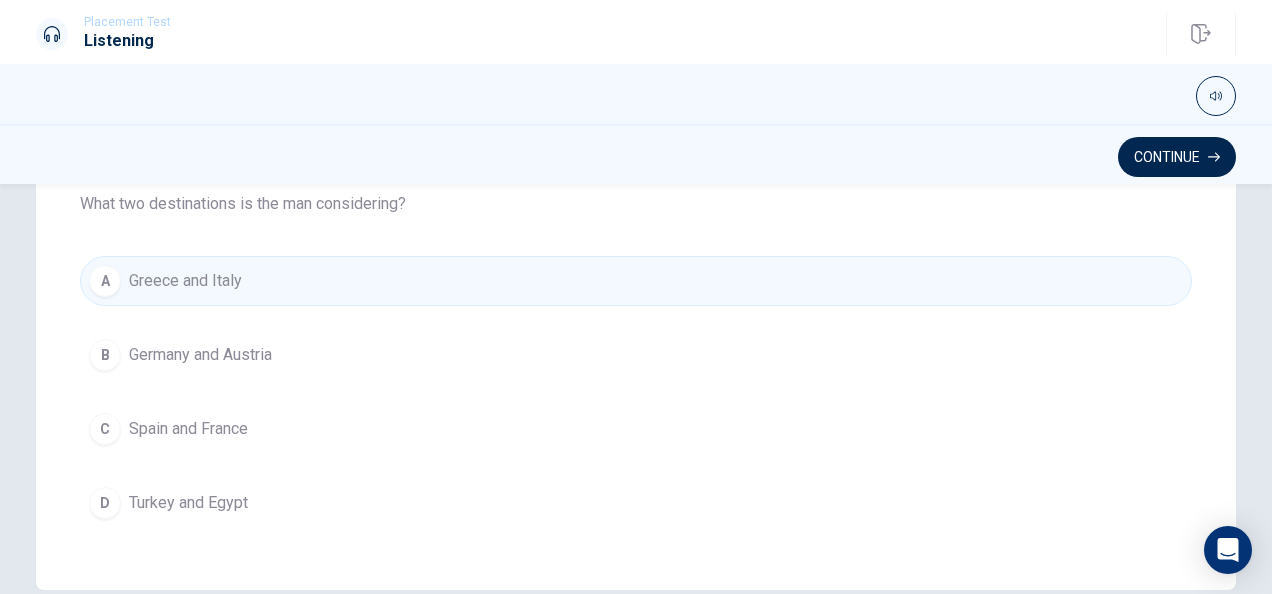 scroll, scrollTop: 538, scrollLeft: 0, axis: vertical 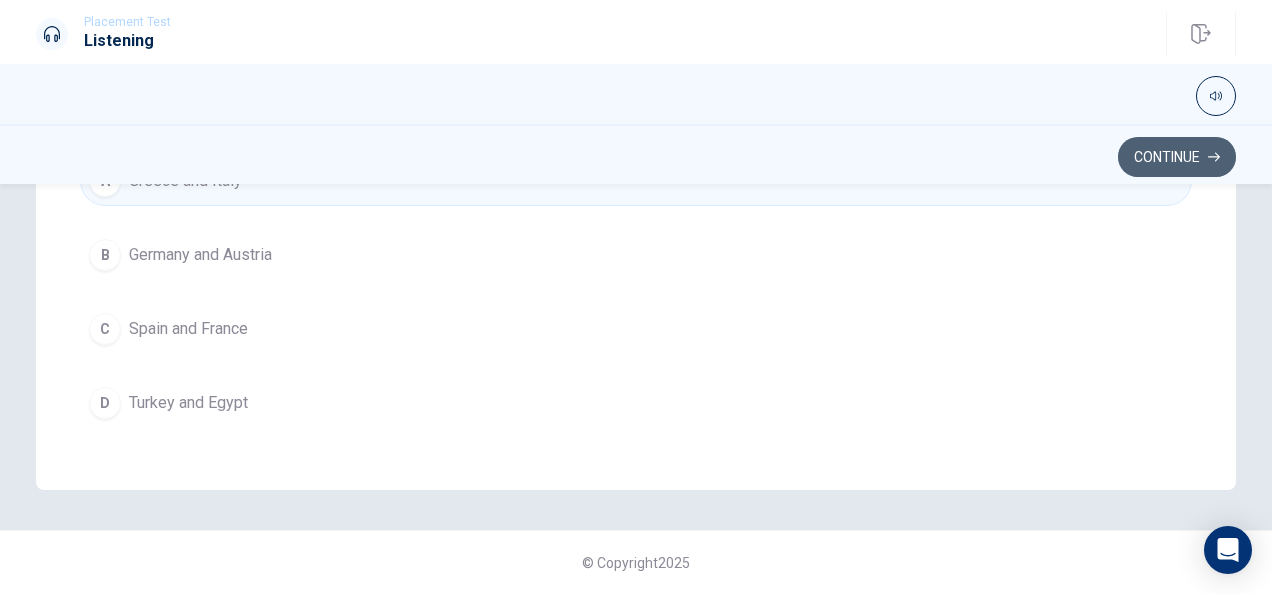 click on "Continue" at bounding box center [1177, 157] 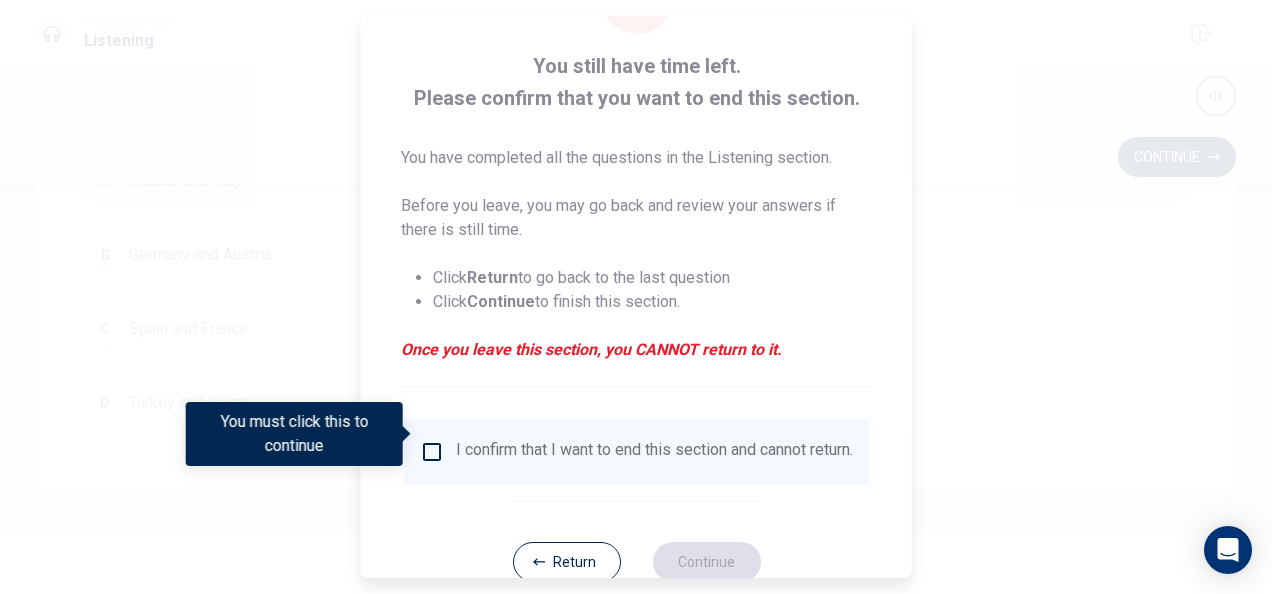 scroll, scrollTop: 114, scrollLeft: 0, axis: vertical 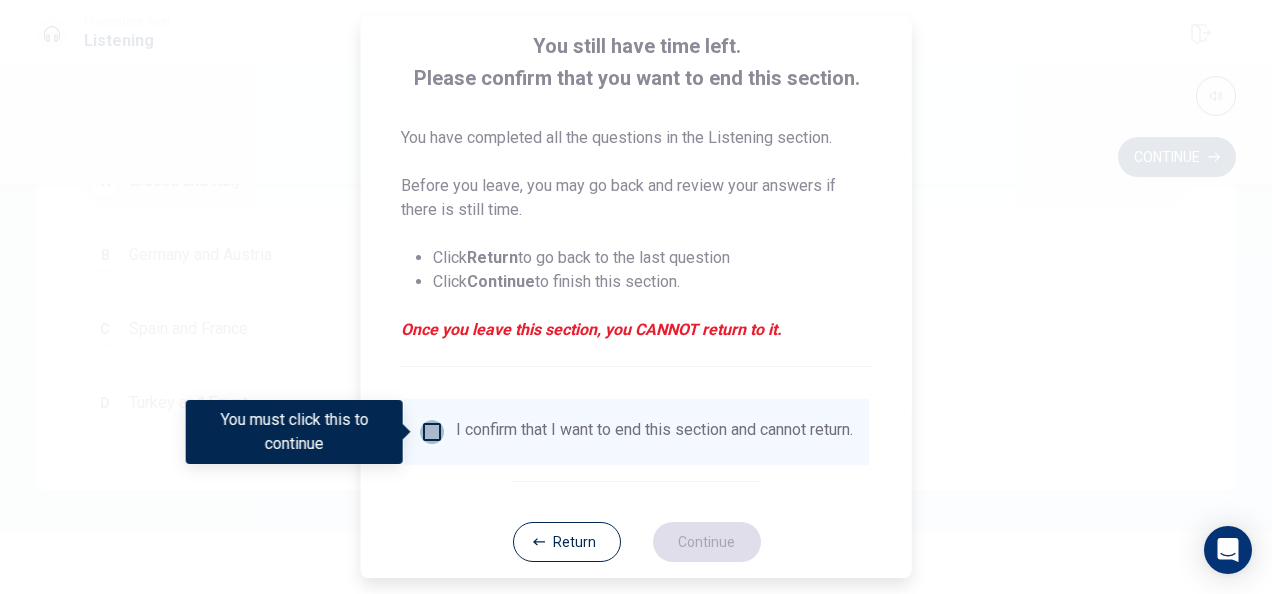 click at bounding box center (432, 432) 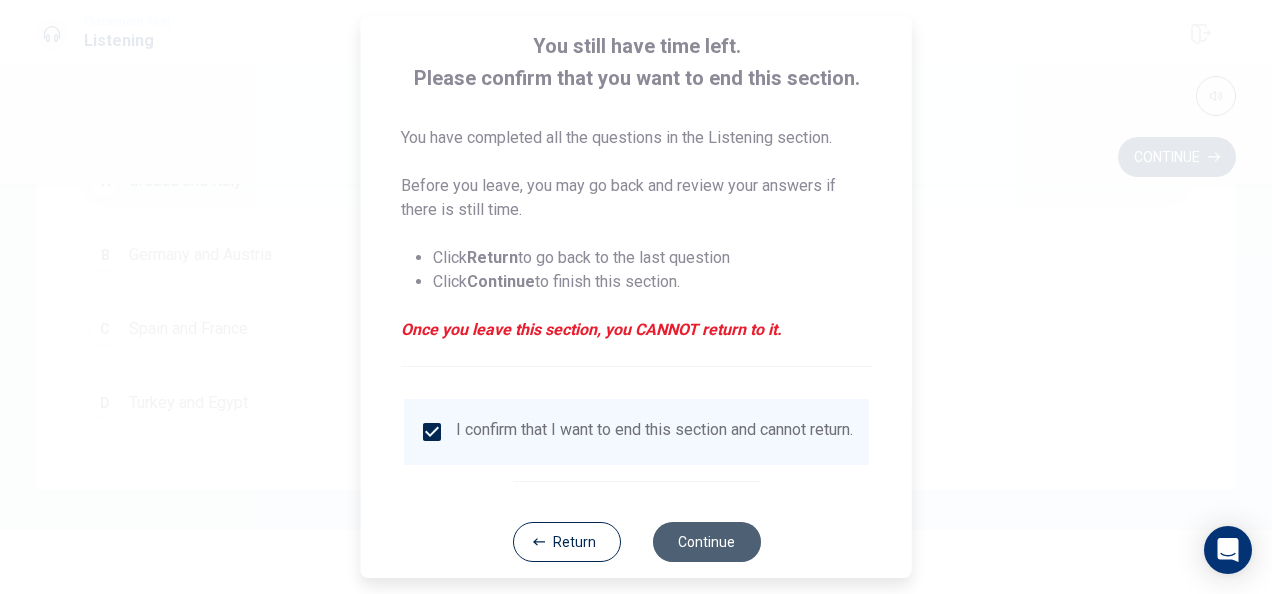 click on "Continue" at bounding box center [706, 542] 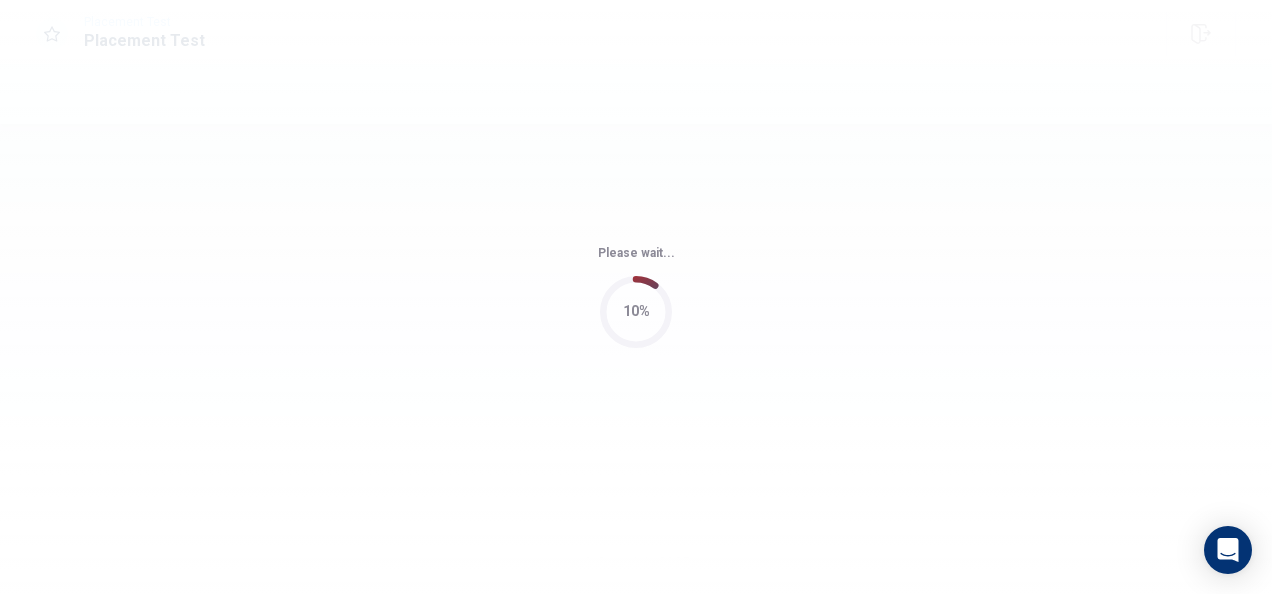 scroll, scrollTop: 0, scrollLeft: 0, axis: both 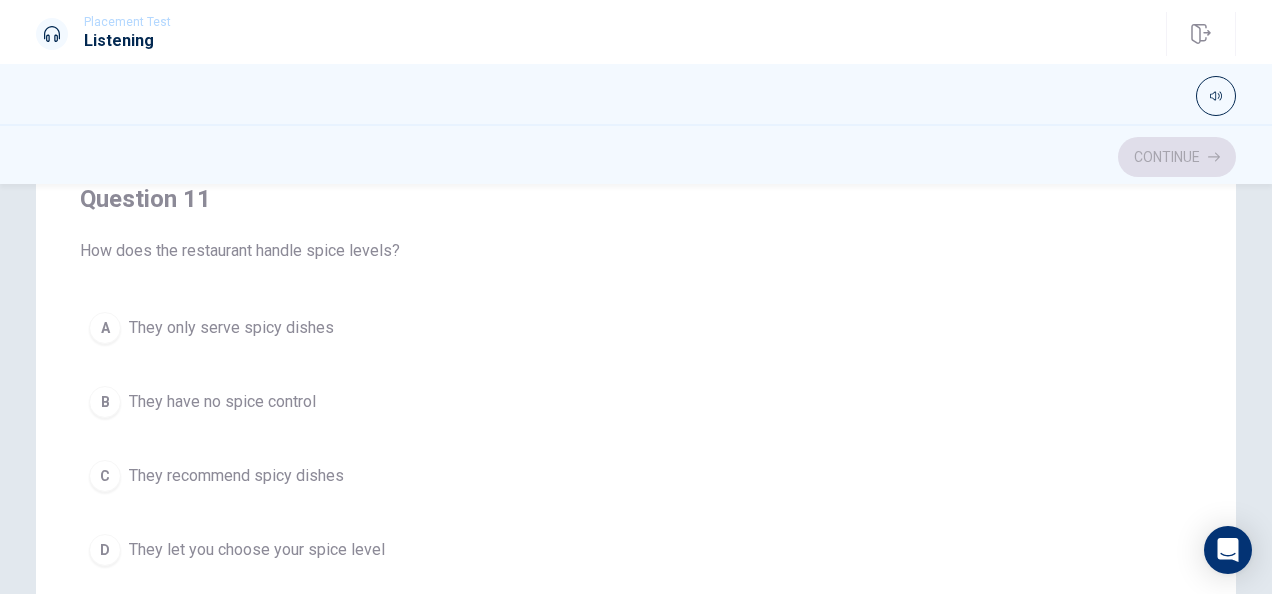 click on "Question 11 How does the restaurant handle spice levels? A They only serve spicy dishes B They have no spice control C They recommend spicy dishes D They let you choose your spice level Question 12 What did the man think of the restaurant? A The food was bland B The portions were small C It was too crowded D It was fantastic Question 13 What concern does the woman have? A She doesn’t like mango B She prefers smaller portions C She doesn’t like spicy food D She doesn’t enjoy dining out Question 14 What is the woman’s plan for the weekend? A She will visit family B She will cook at home C She will avoid the restaurant D She will make a reservation to try the restaurant Question 15 What type of restaurant are they discussing? A Italian B Indian C Thai D Chinese B2 Recording 6: A New Restaurant Recommendation 04m 42s" at bounding box center [636, 486] 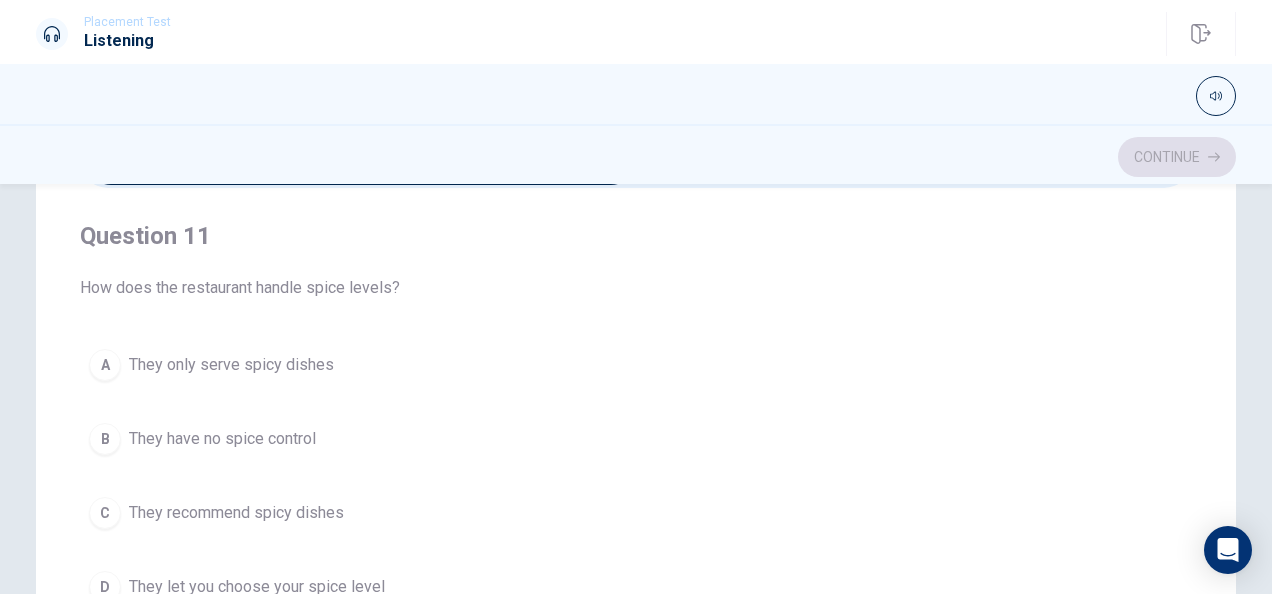 scroll, scrollTop: 90, scrollLeft: 0, axis: vertical 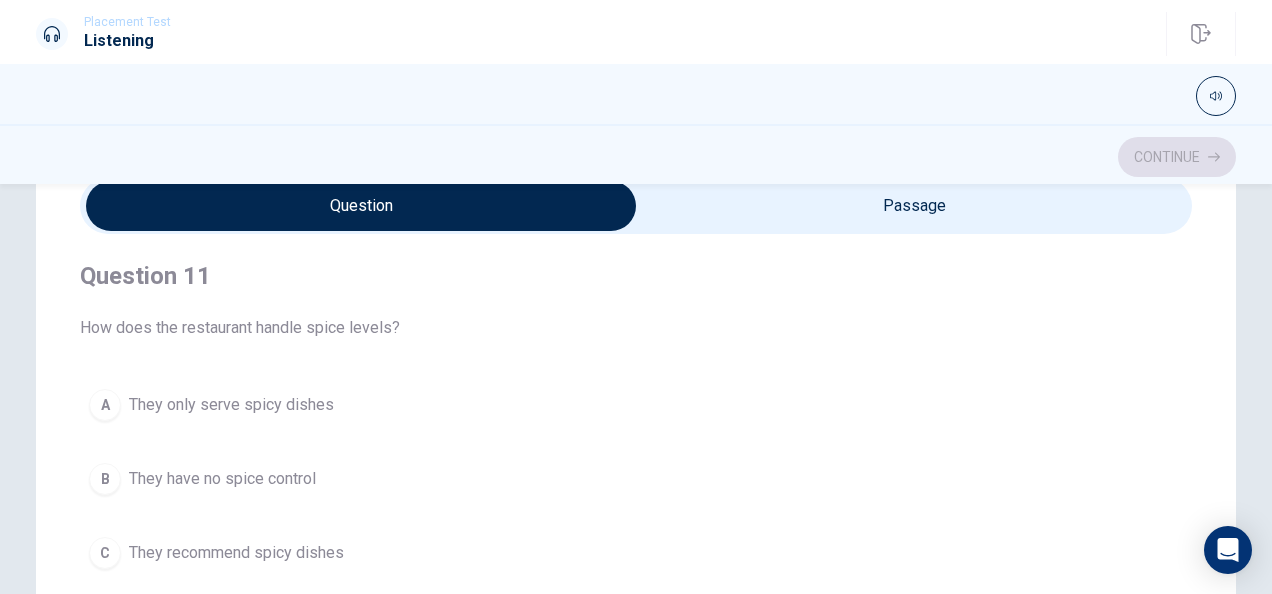 click at bounding box center (636, 206) 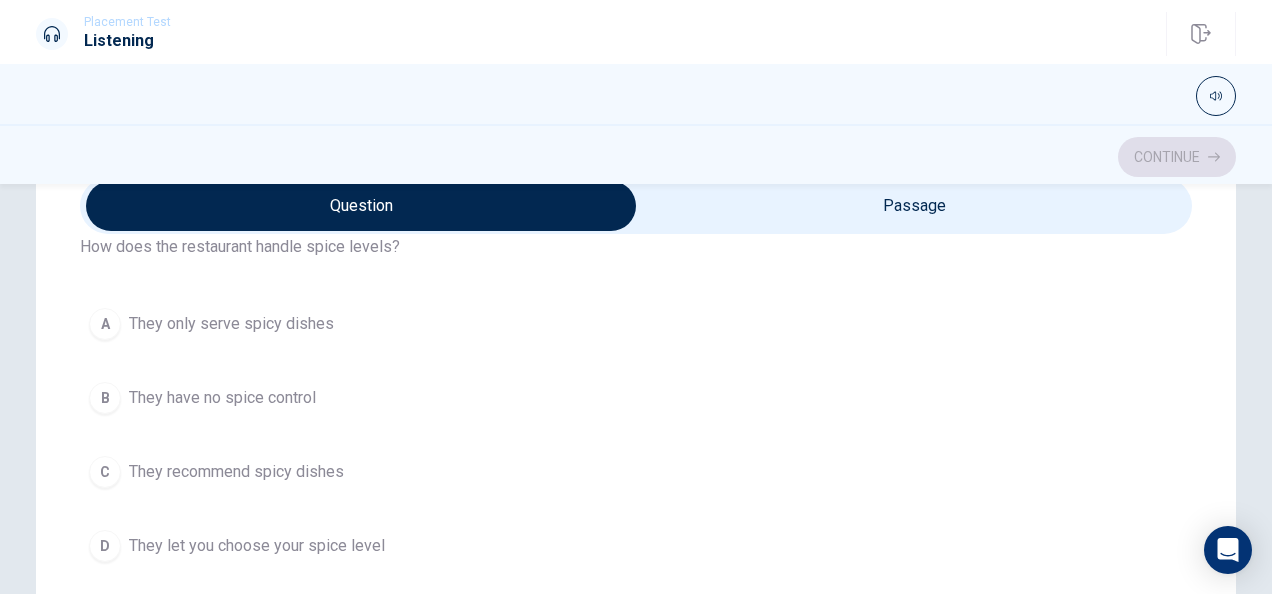 scroll, scrollTop: 85, scrollLeft: 0, axis: vertical 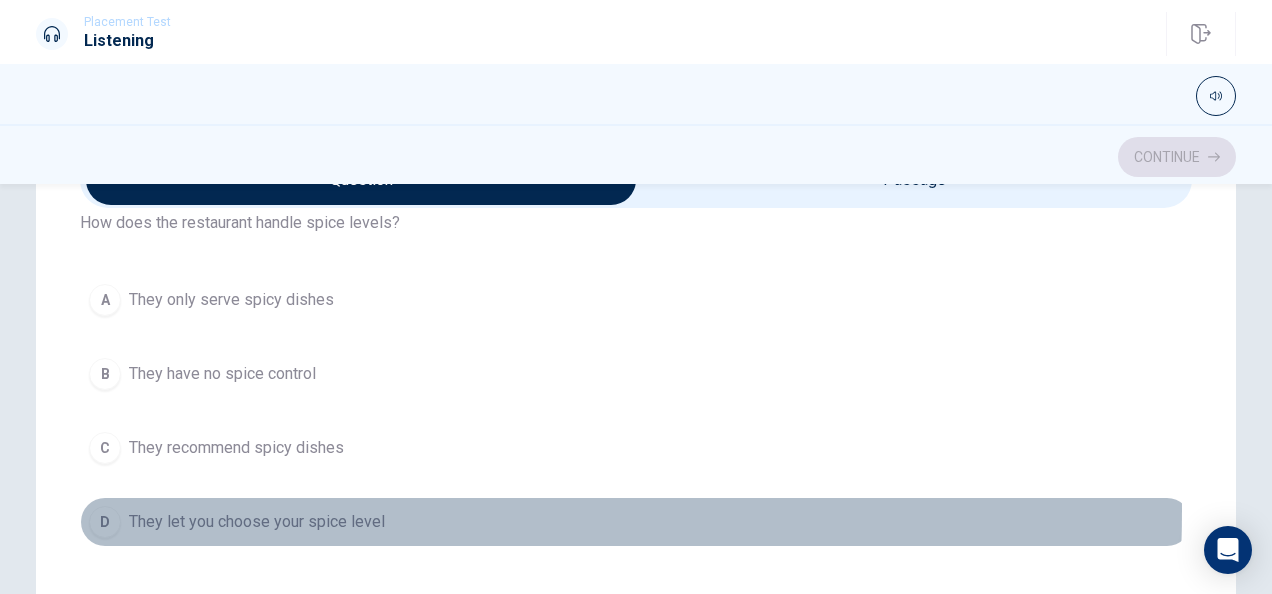 click on "D" at bounding box center (105, 522) 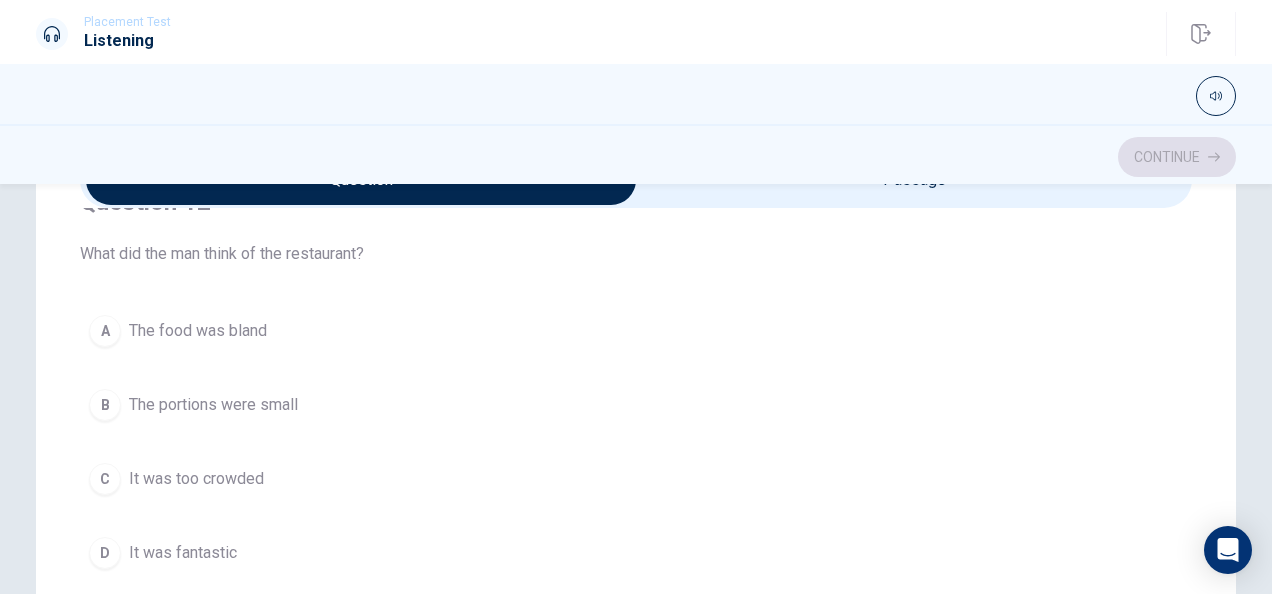 scroll, scrollTop: 511, scrollLeft: 0, axis: vertical 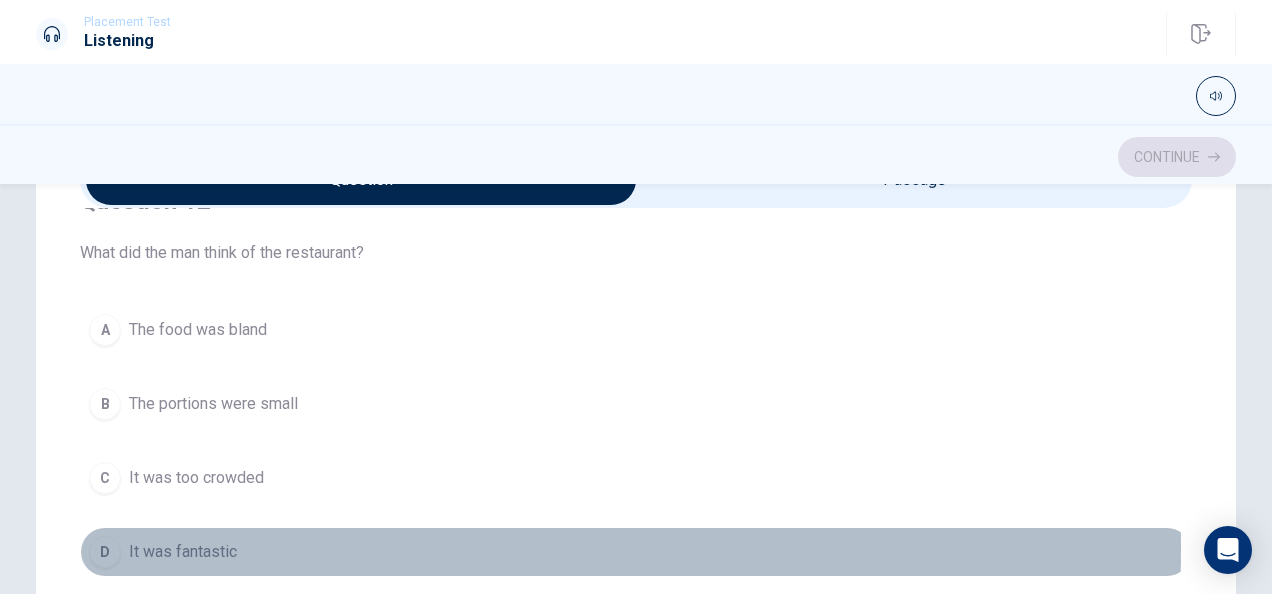 click on "D" at bounding box center [105, 552] 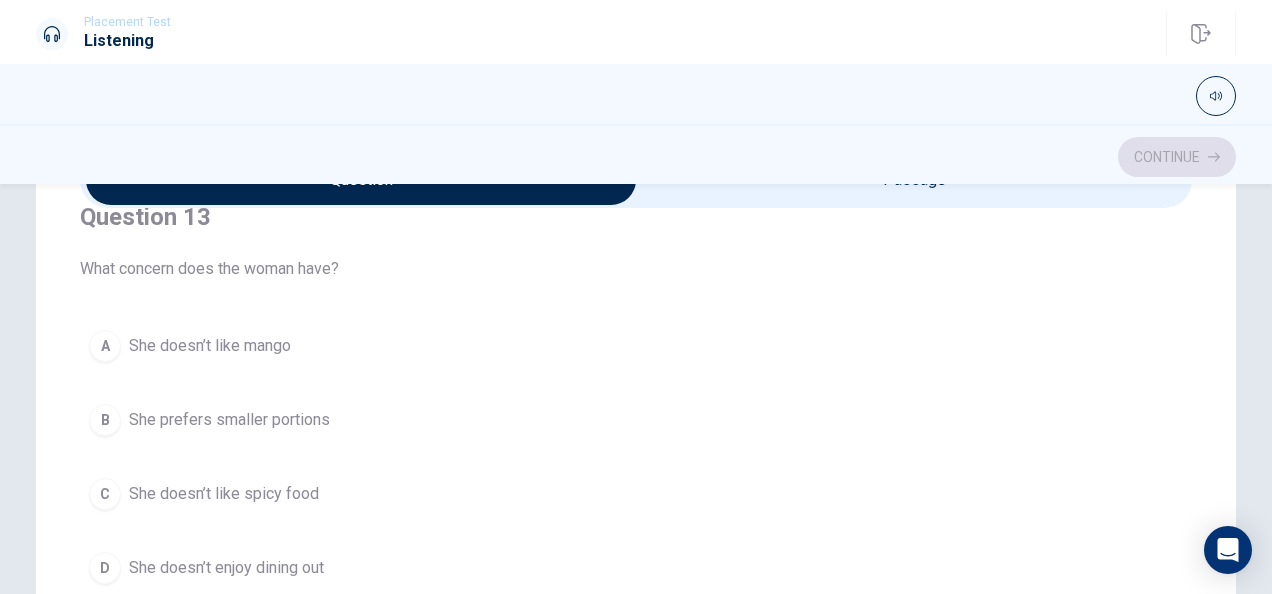 scroll, scrollTop: 952, scrollLeft: 0, axis: vertical 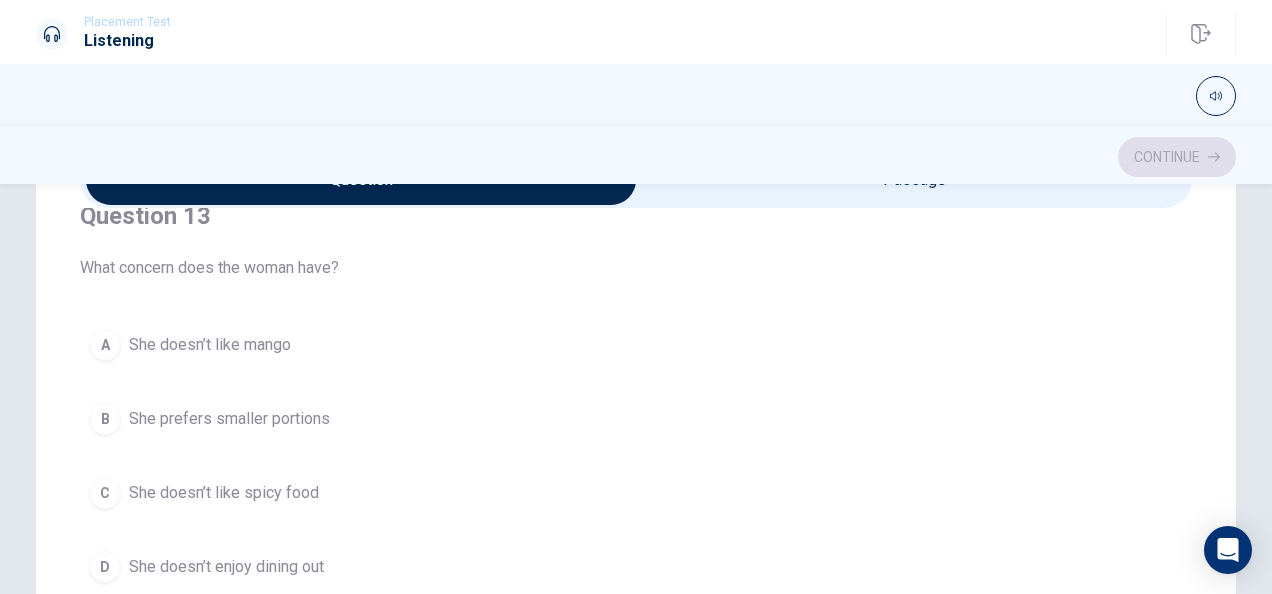 click on "C" at bounding box center [105, 493] 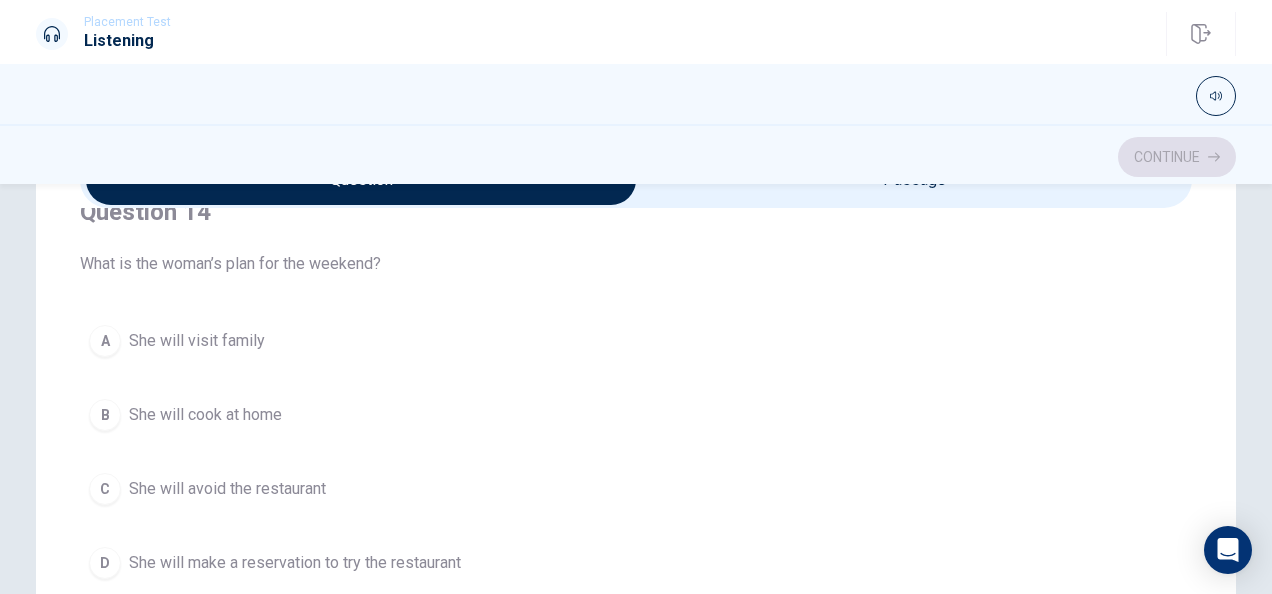 scroll, scrollTop: 1413, scrollLeft: 0, axis: vertical 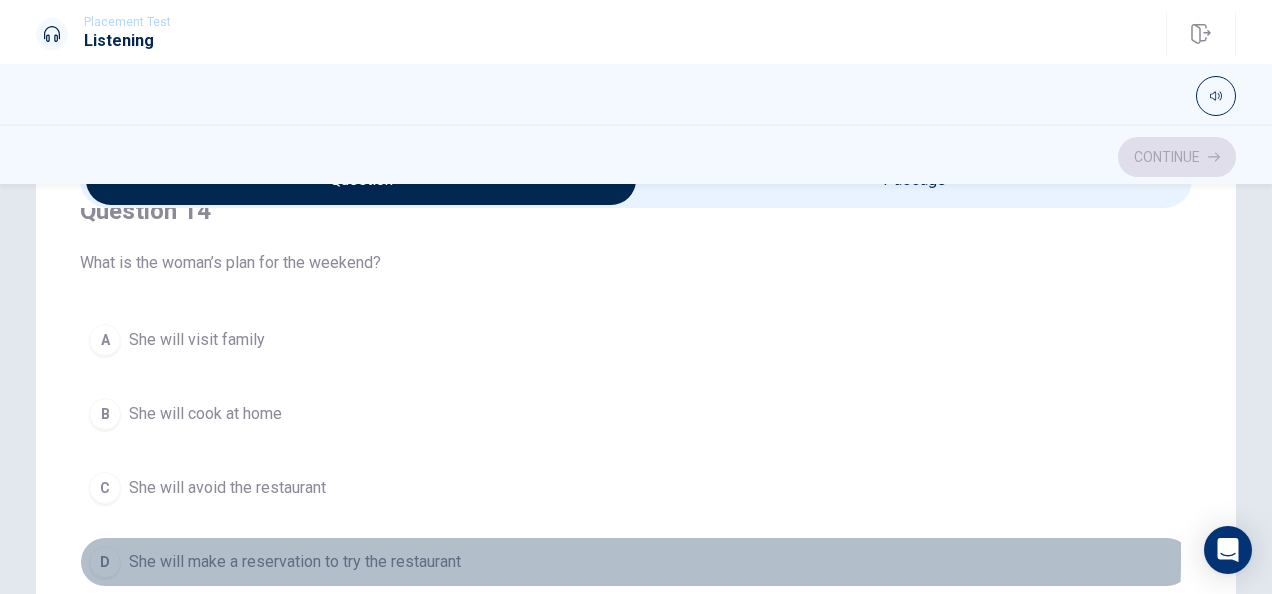 click on "D" at bounding box center [105, 562] 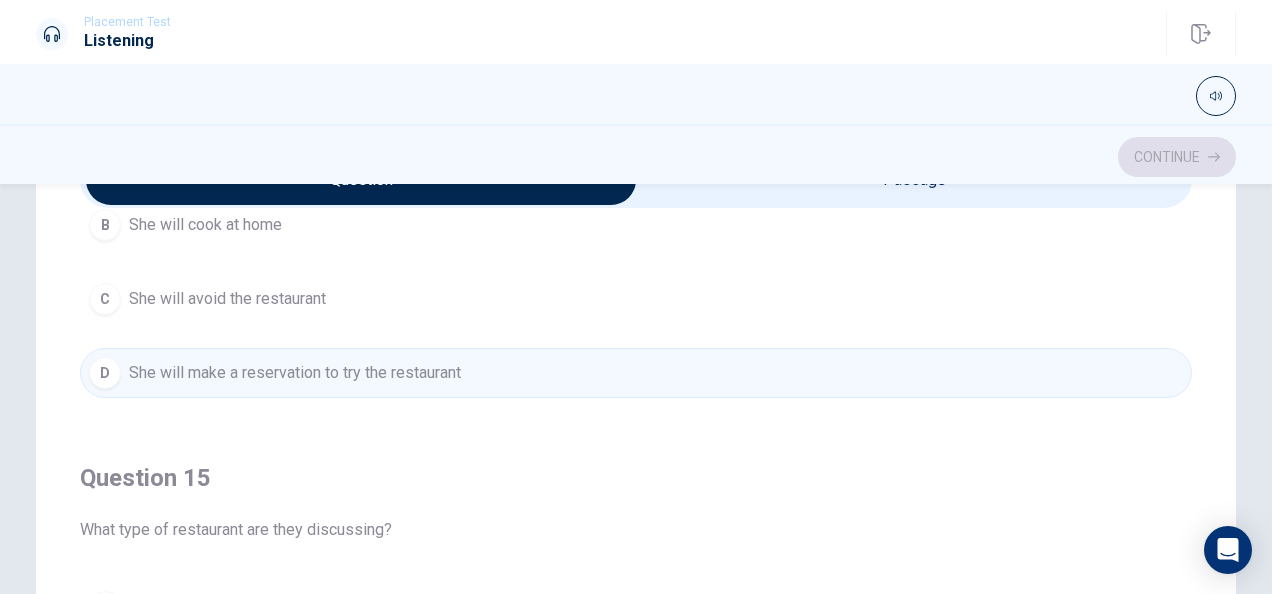 scroll, scrollTop: 1606, scrollLeft: 0, axis: vertical 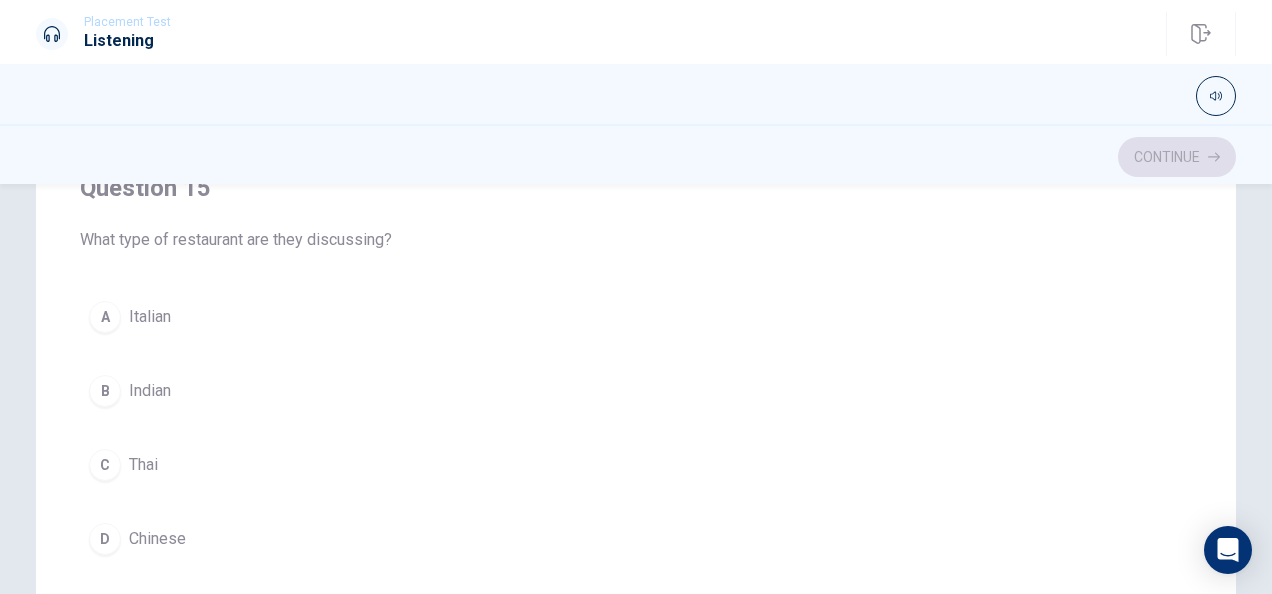 click on "C" at bounding box center [105, 465] 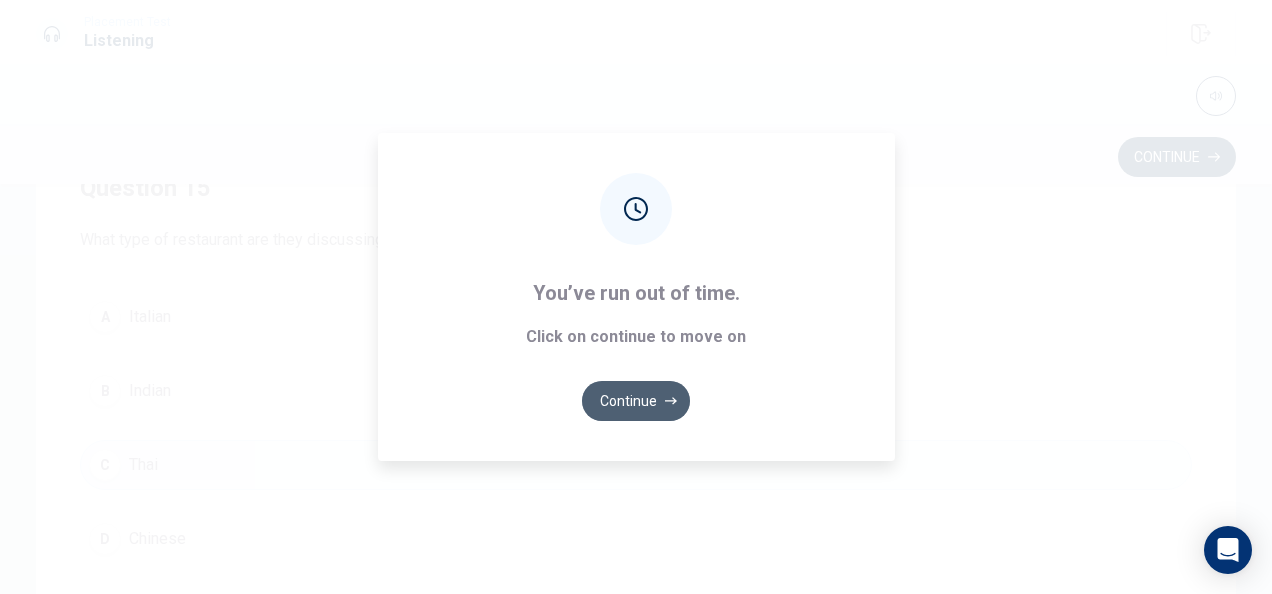 click on "Continue" at bounding box center (636, 401) 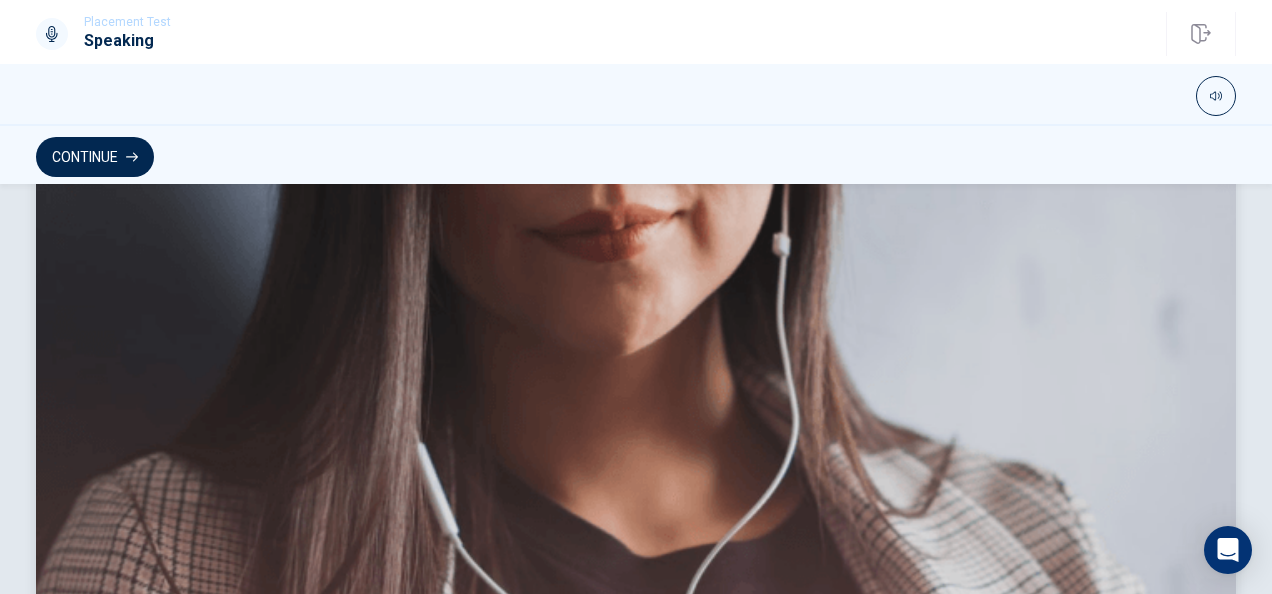 scroll, scrollTop: 430, scrollLeft: 0, axis: vertical 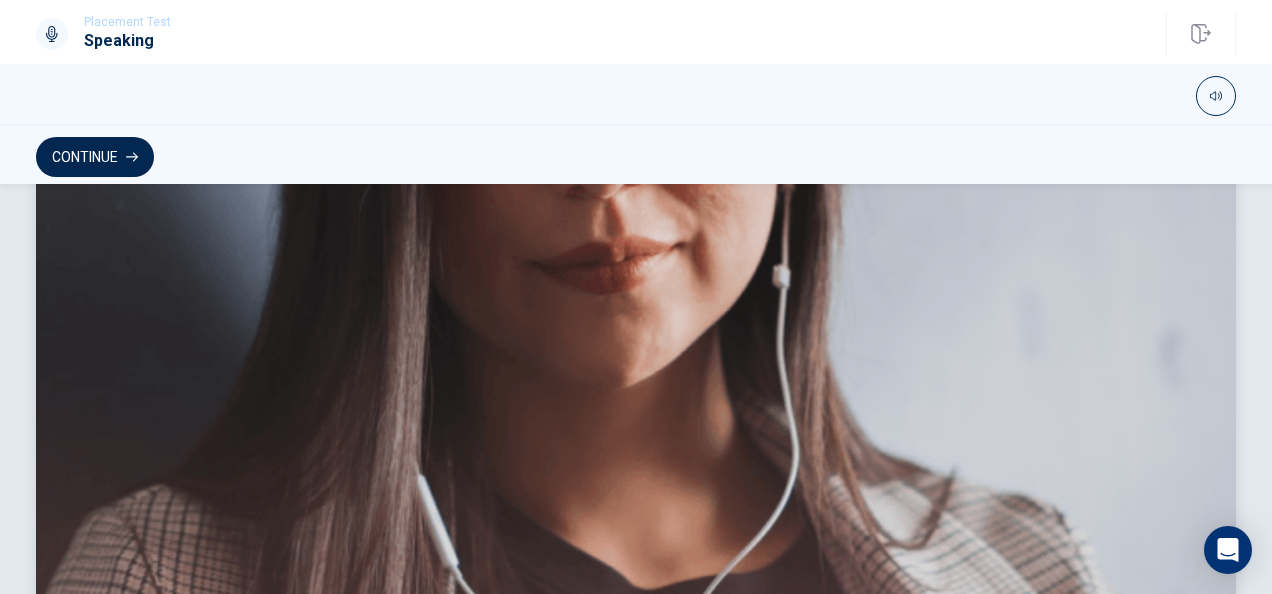 click at bounding box center [636, 396] 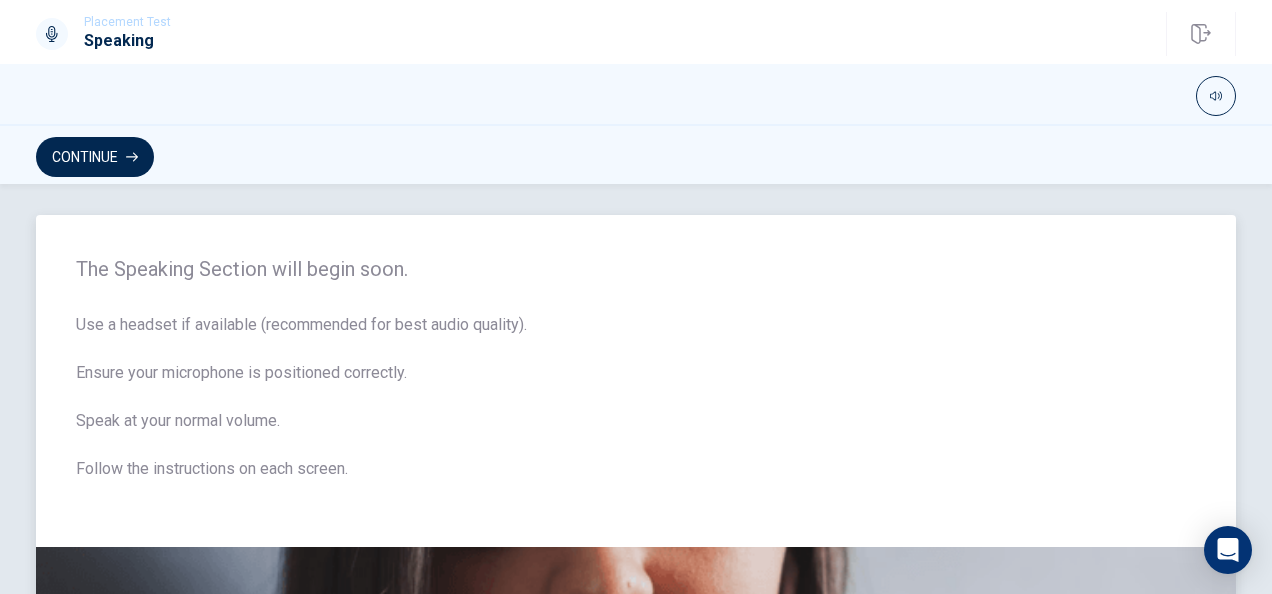 scroll, scrollTop: 0, scrollLeft: 0, axis: both 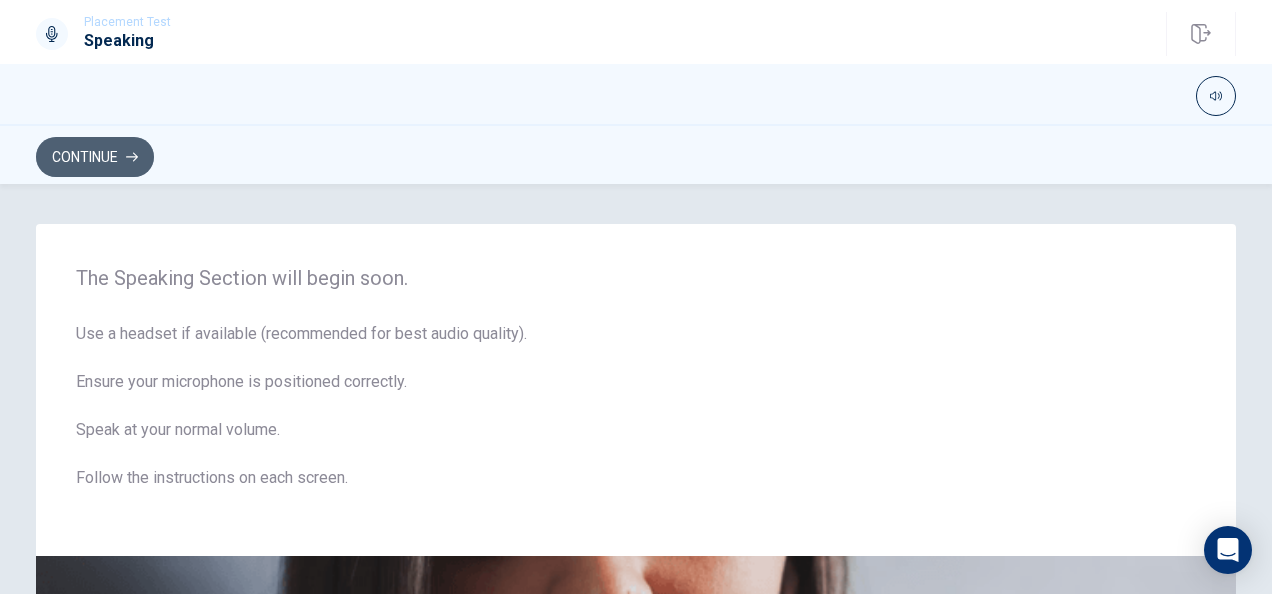 click on "Continue" at bounding box center (95, 157) 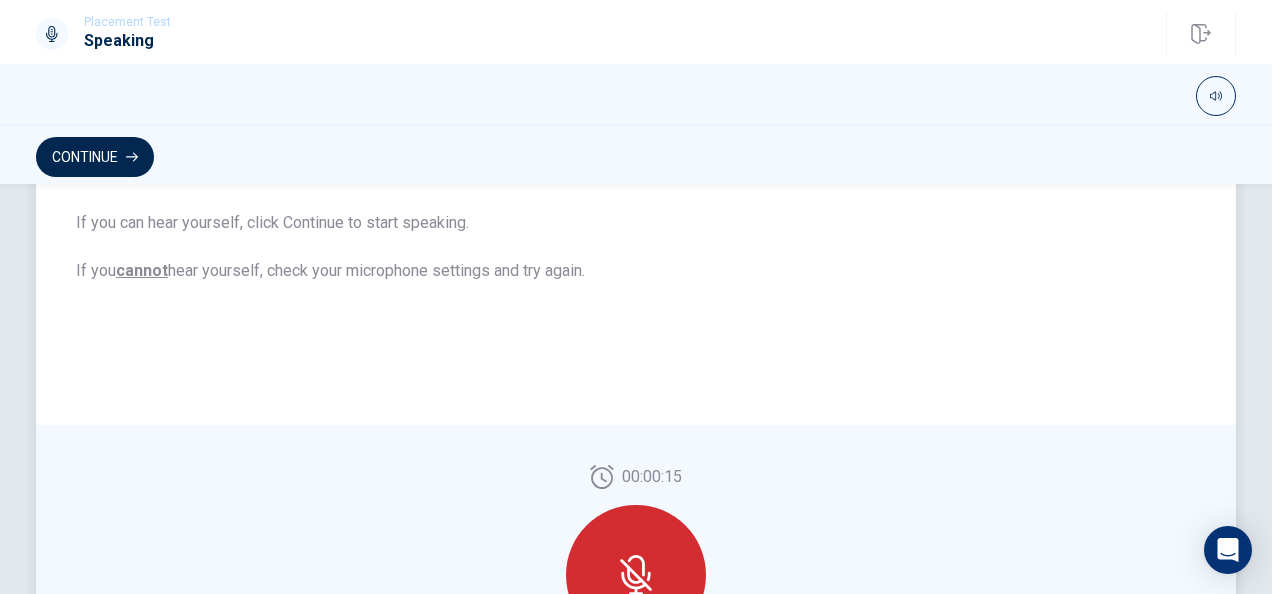scroll, scrollTop: 356, scrollLeft: 0, axis: vertical 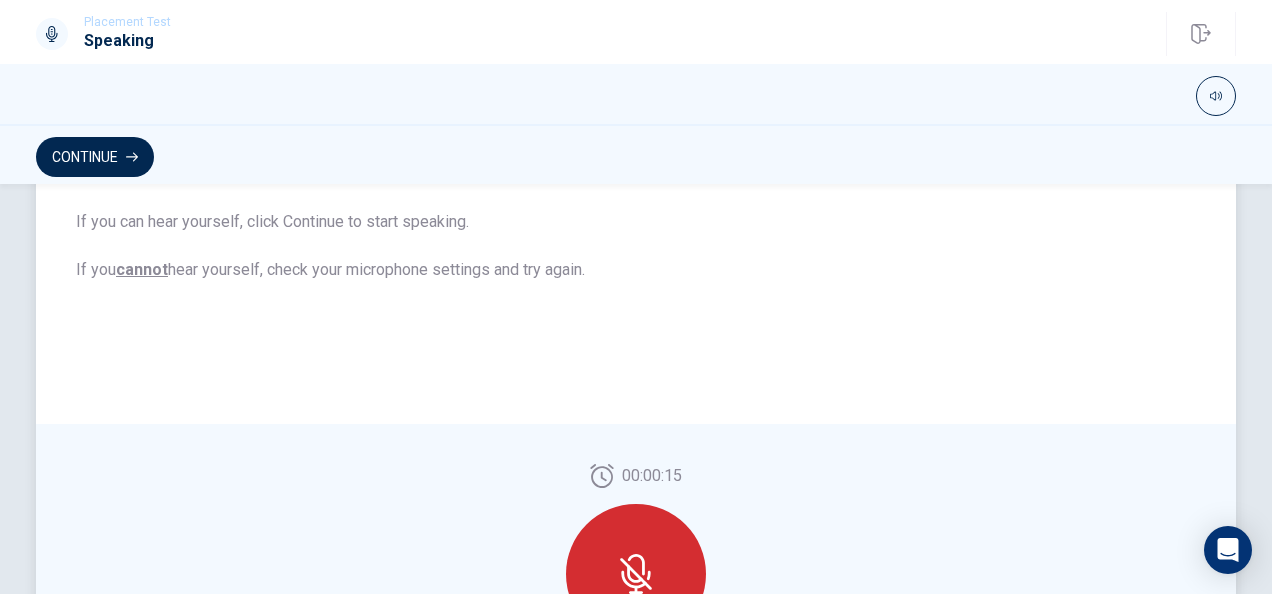 click at bounding box center (636, 574) 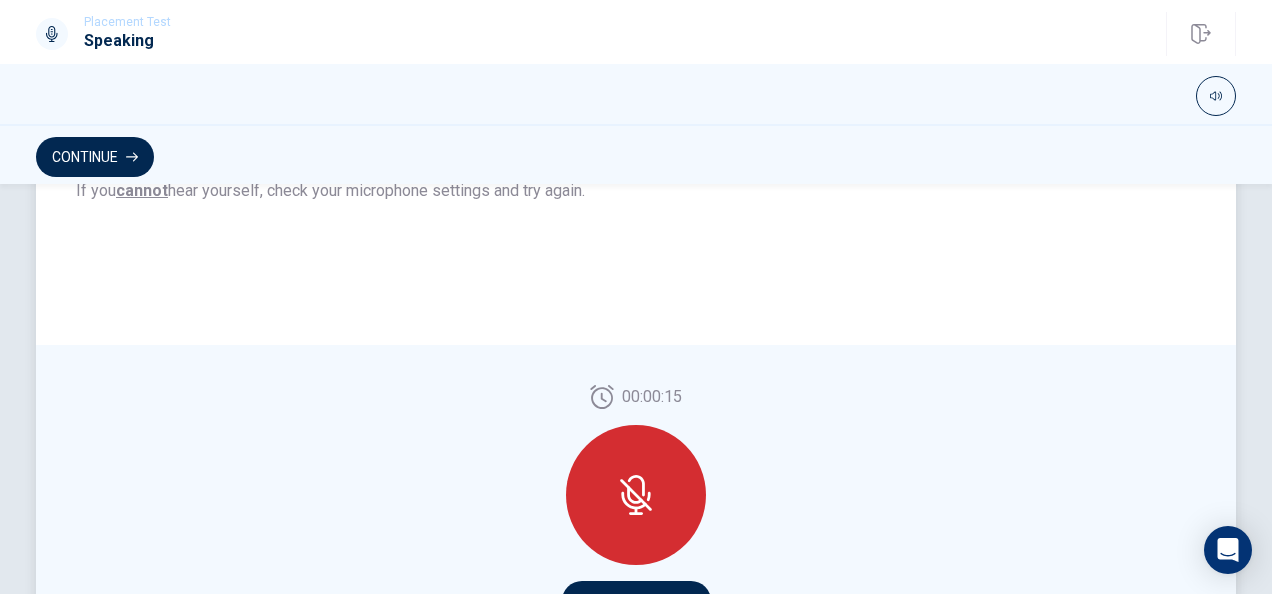scroll, scrollTop: 404, scrollLeft: 0, axis: vertical 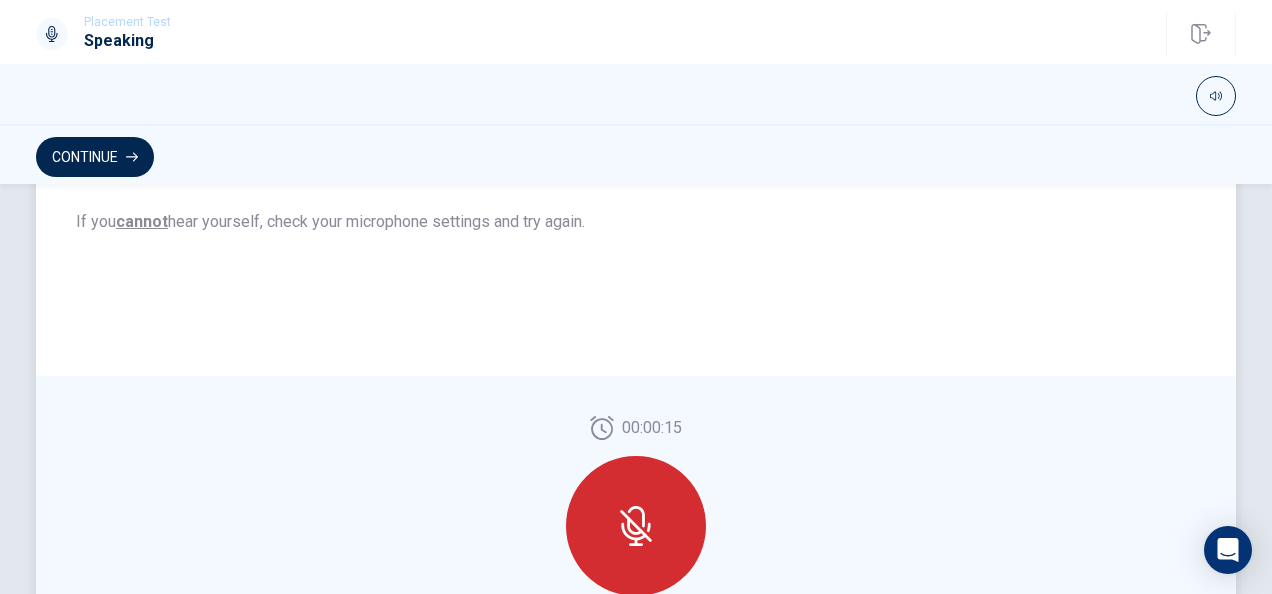 click 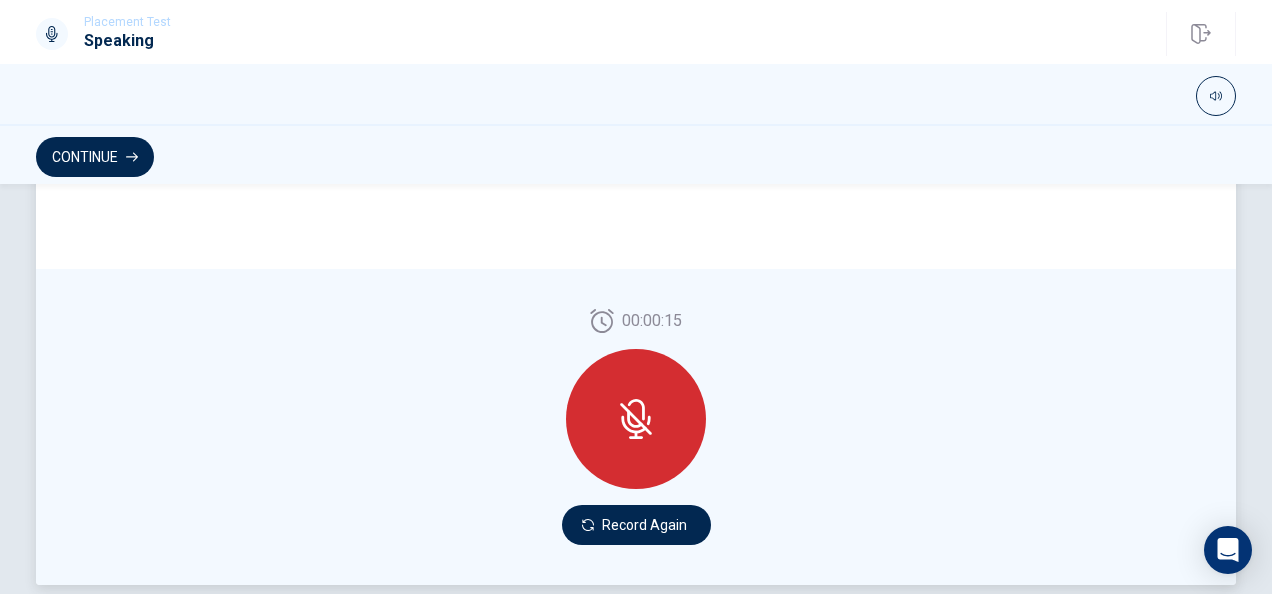 scroll, scrollTop: 512, scrollLeft: 0, axis: vertical 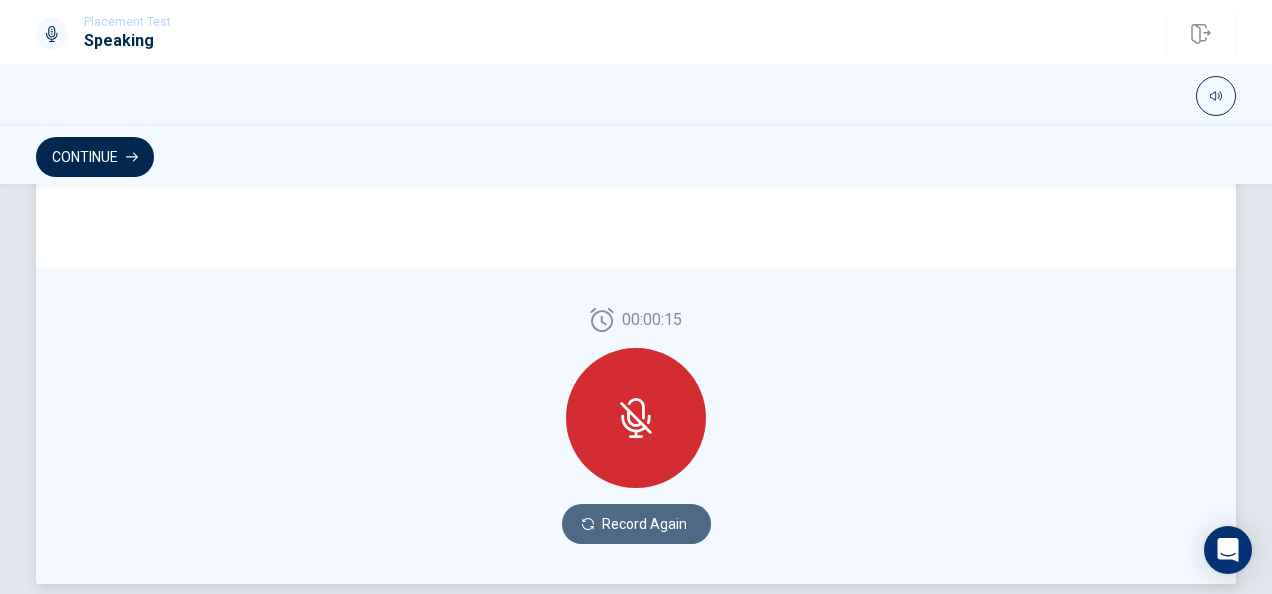 click on "Record Again" at bounding box center (636, 524) 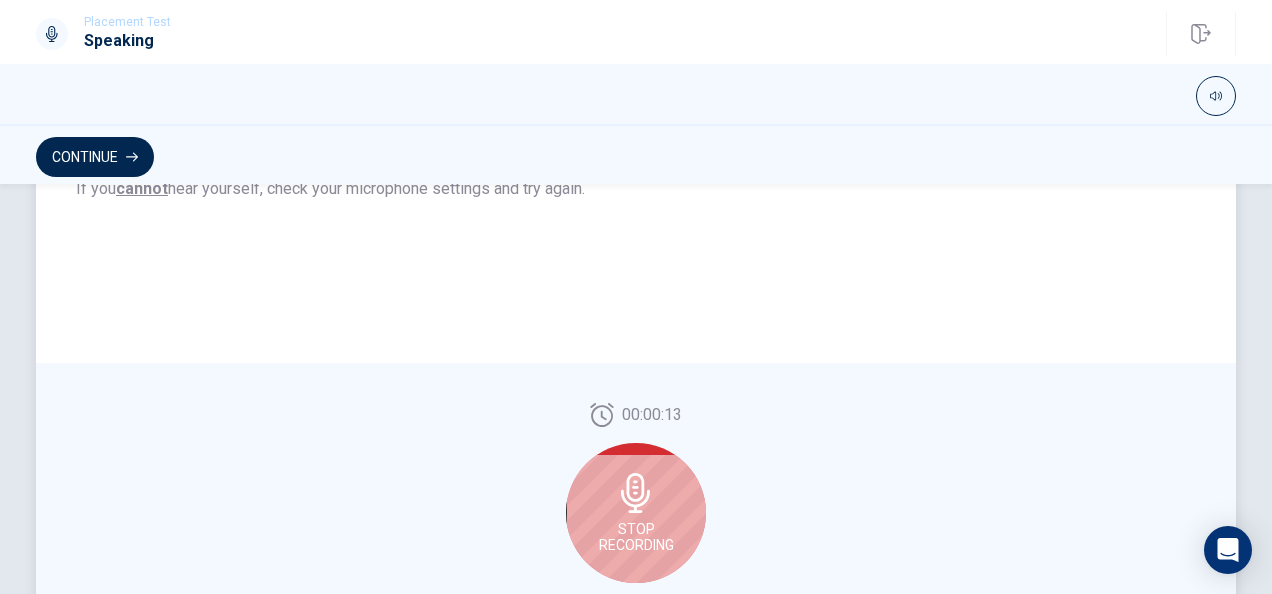 scroll, scrollTop: 456, scrollLeft: 0, axis: vertical 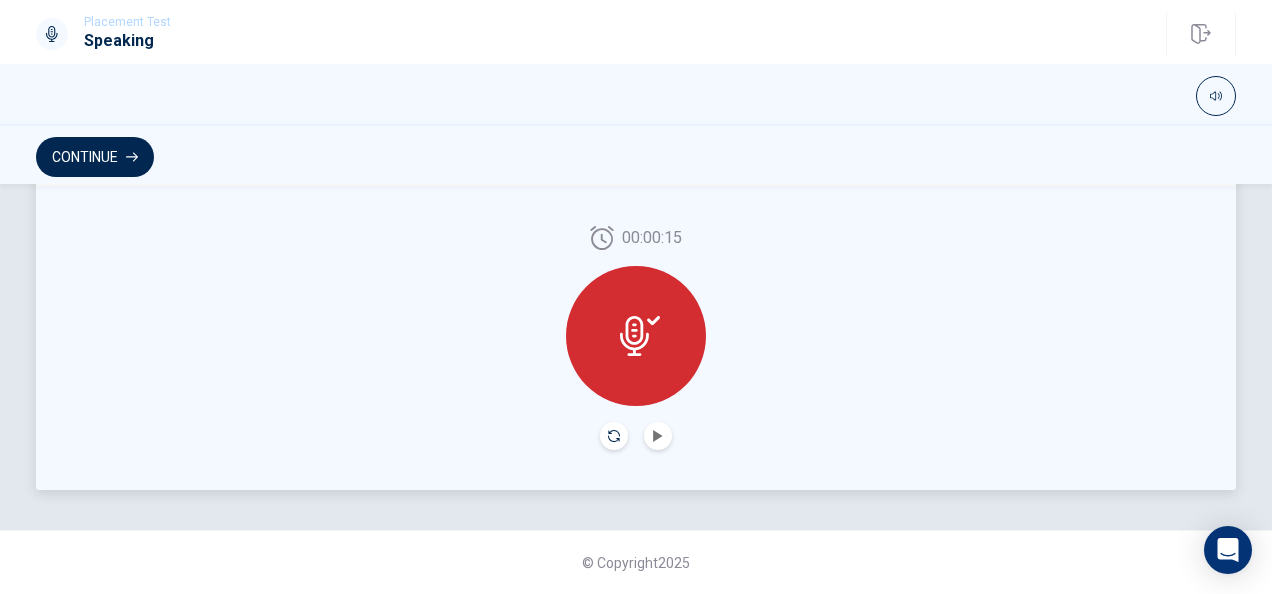 click 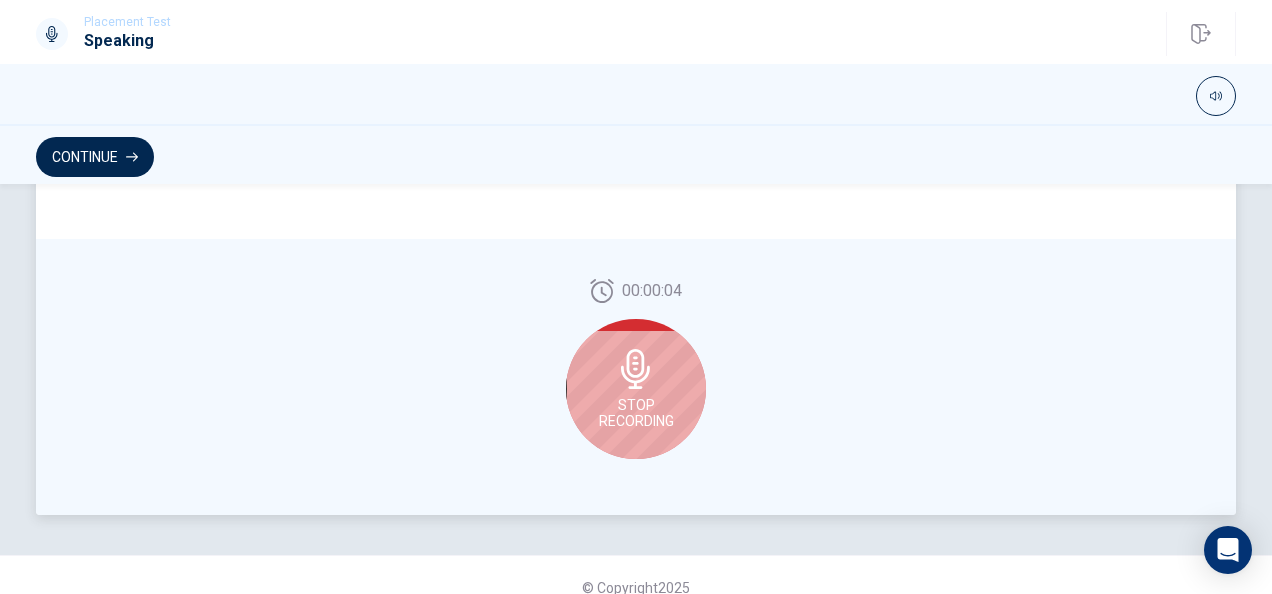 scroll, scrollTop: 588, scrollLeft: 0, axis: vertical 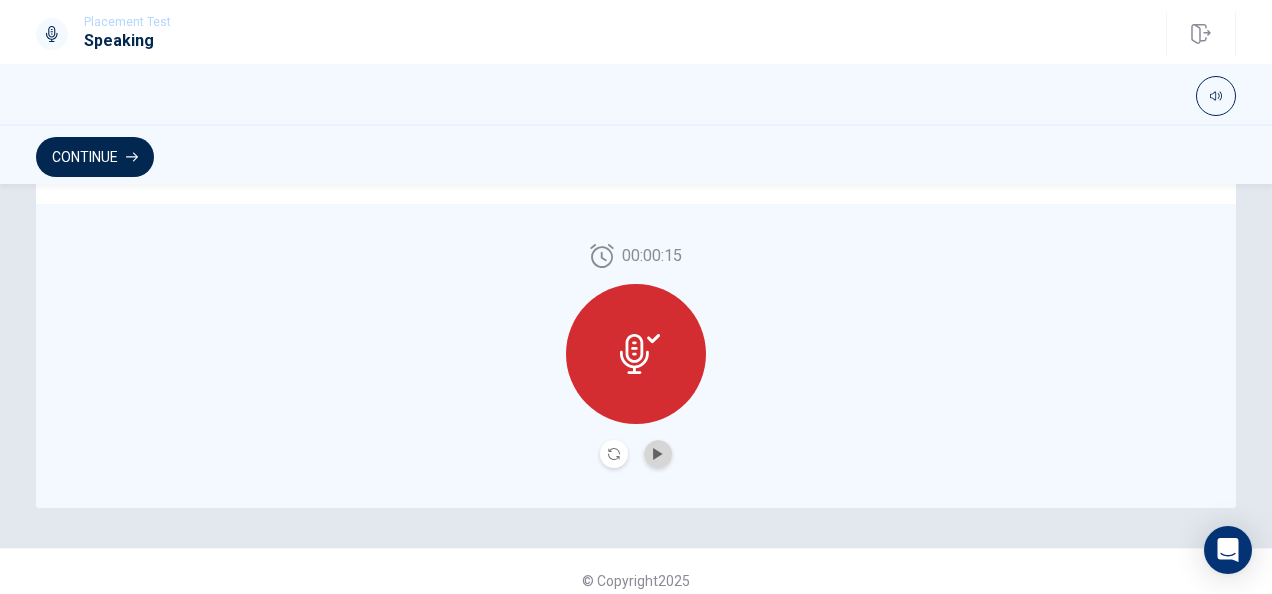 click at bounding box center (658, 454) 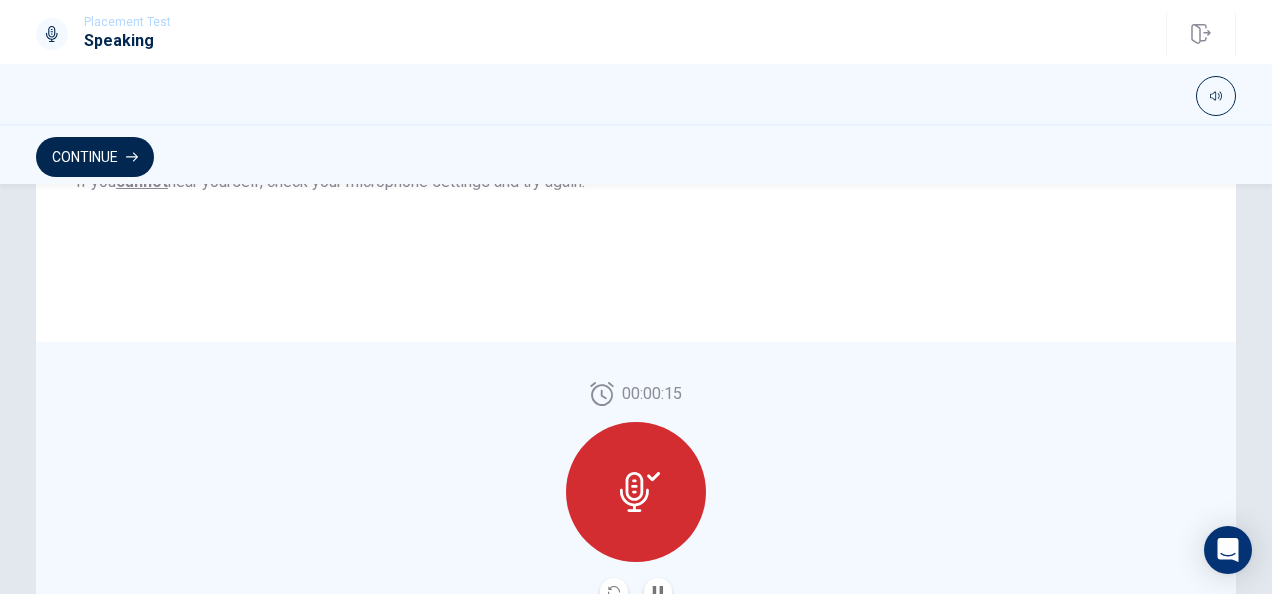 scroll, scrollTop: 434, scrollLeft: 0, axis: vertical 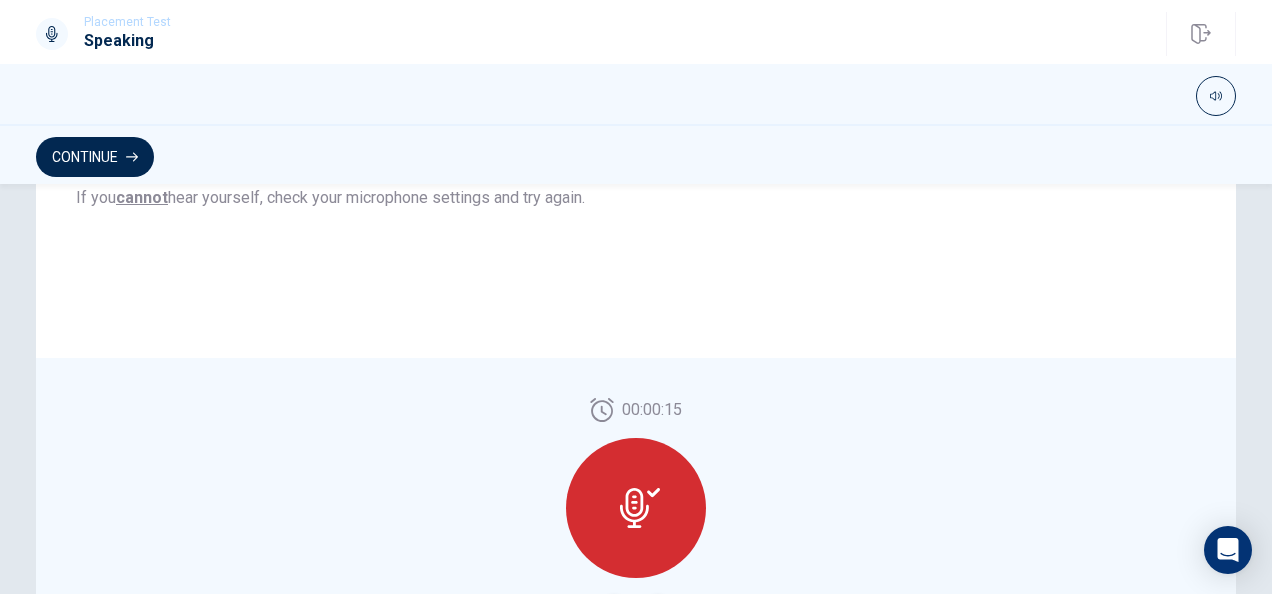 click at bounding box center (636, 508) 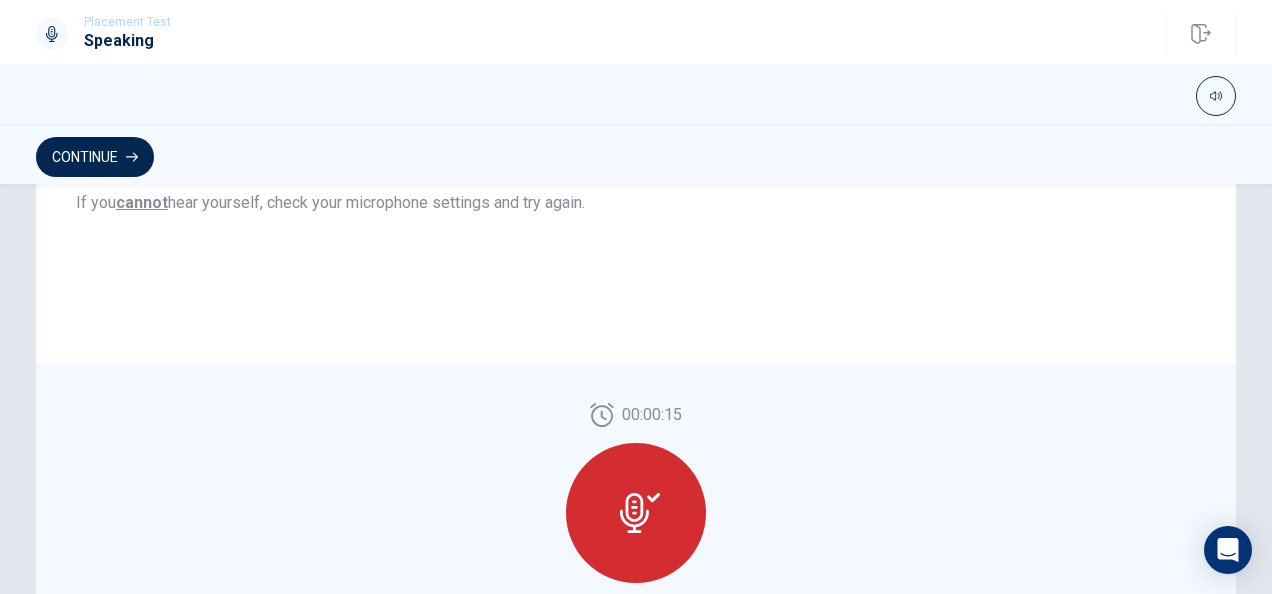 scroll, scrollTop: 428, scrollLeft: 0, axis: vertical 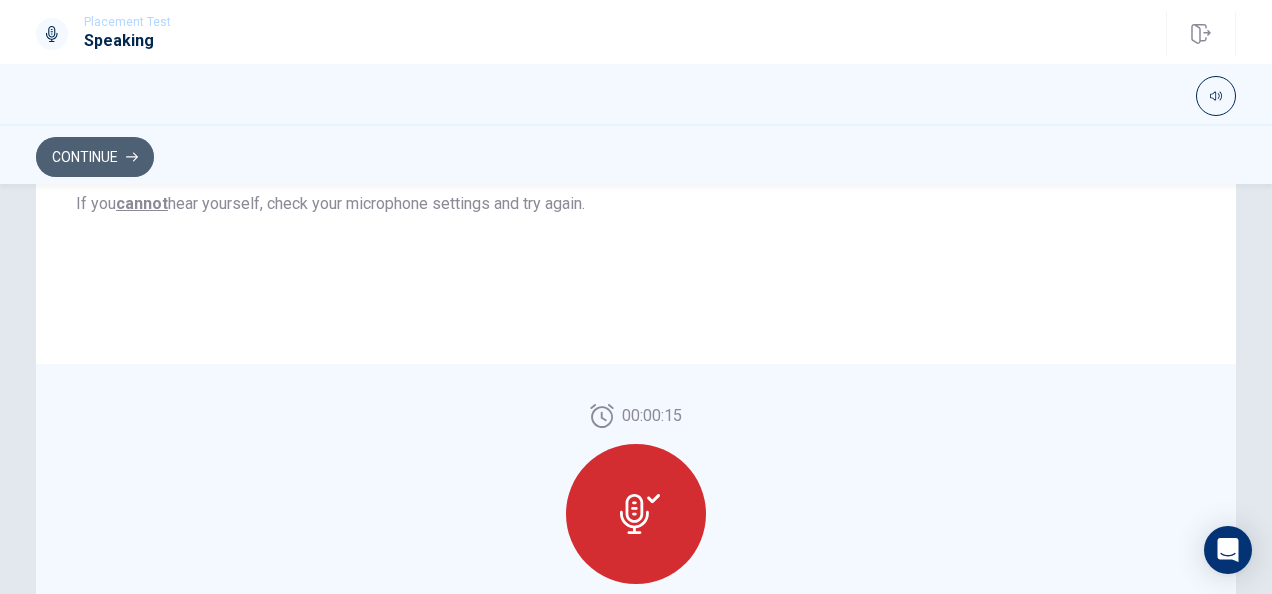 click on "Continue" at bounding box center [95, 157] 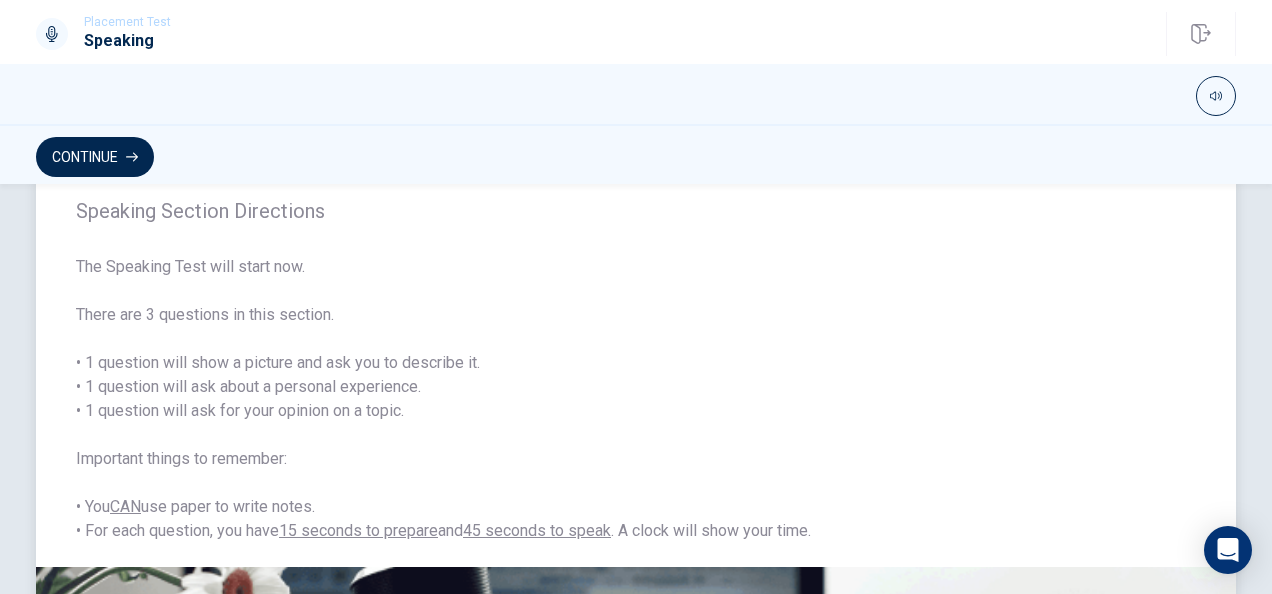 scroll, scrollTop: 0, scrollLeft: 0, axis: both 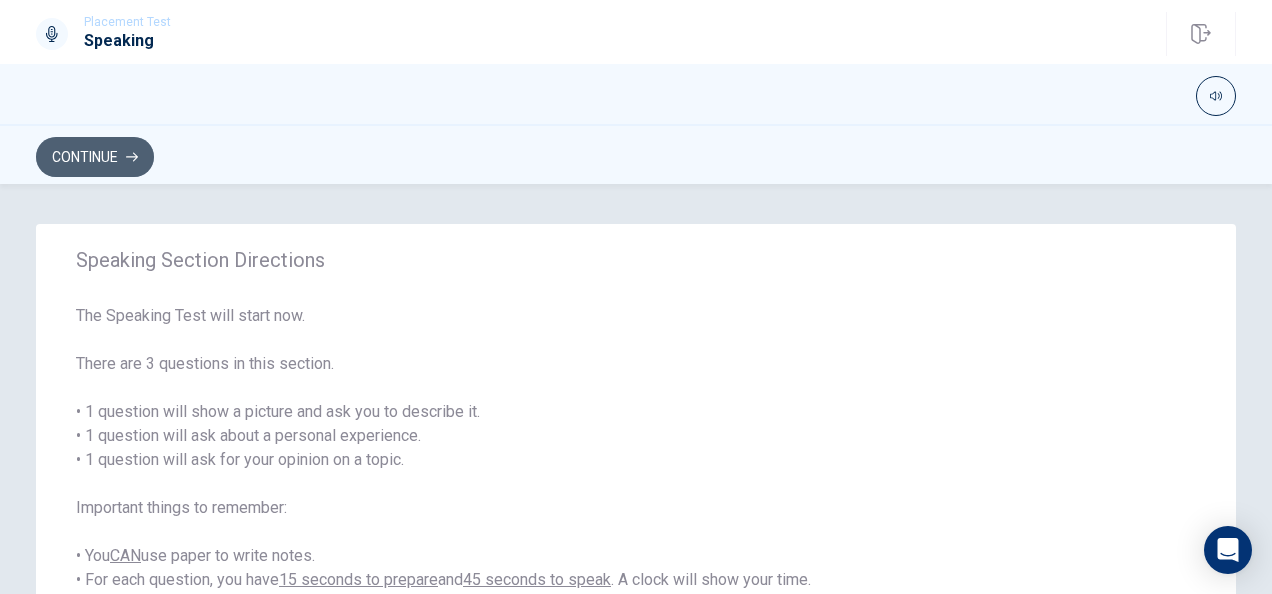 click on "Continue" at bounding box center (95, 157) 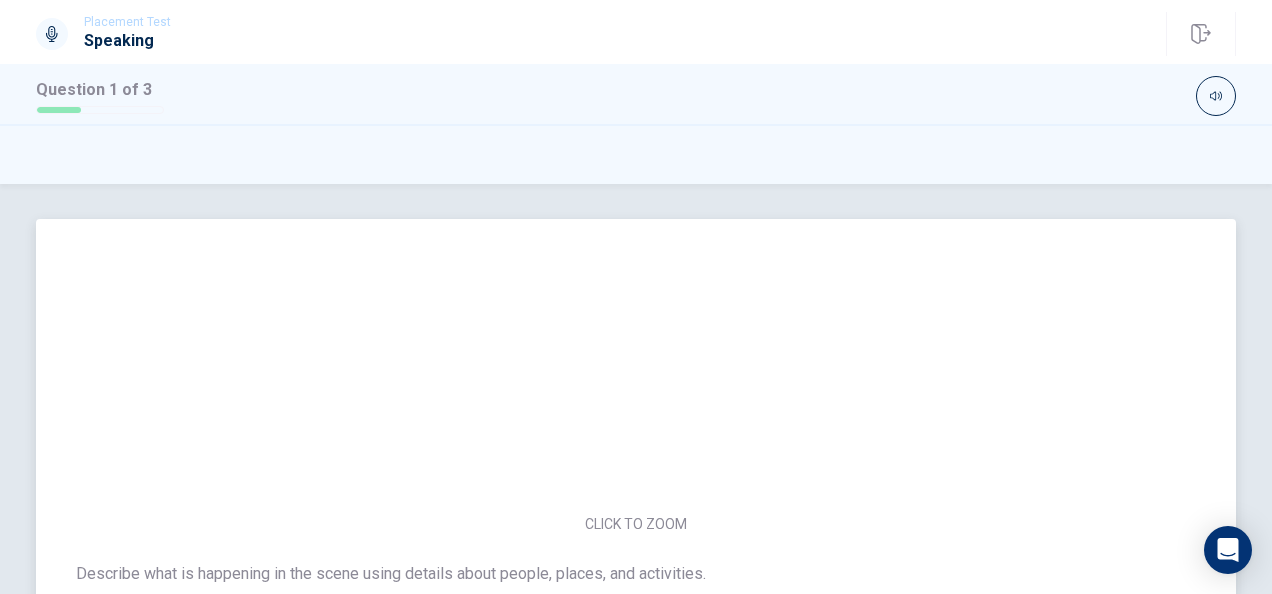 scroll, scrollTop: 0, scrollLeft: 0, axis: both 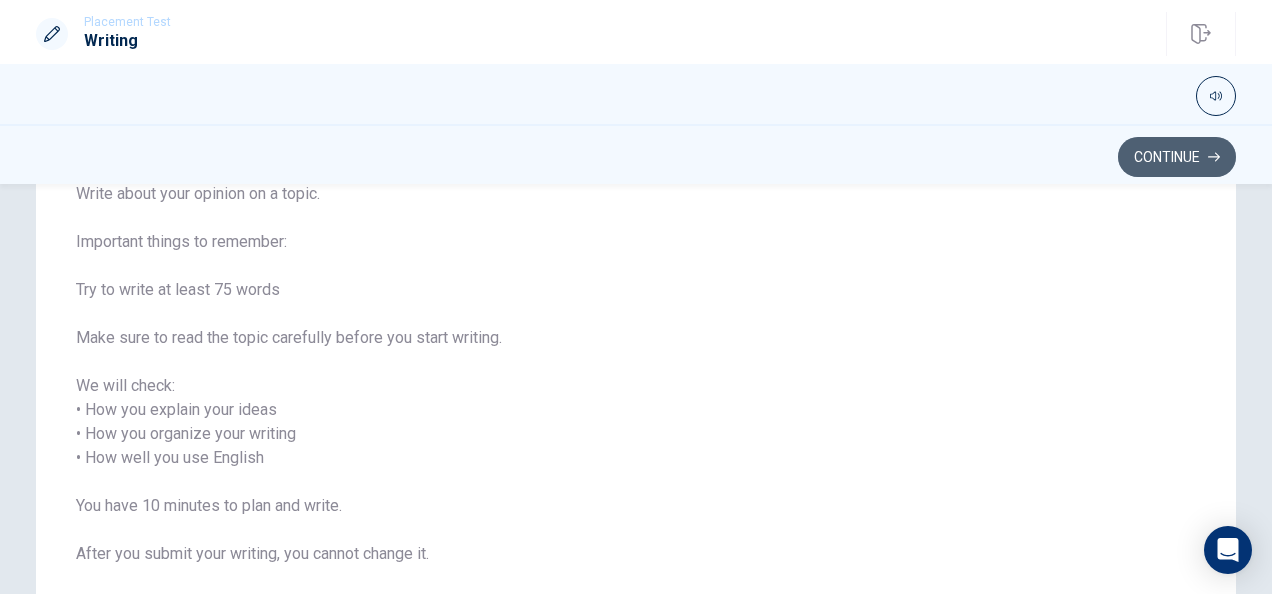 click on "Continue" at bounding box center [1177, 157] 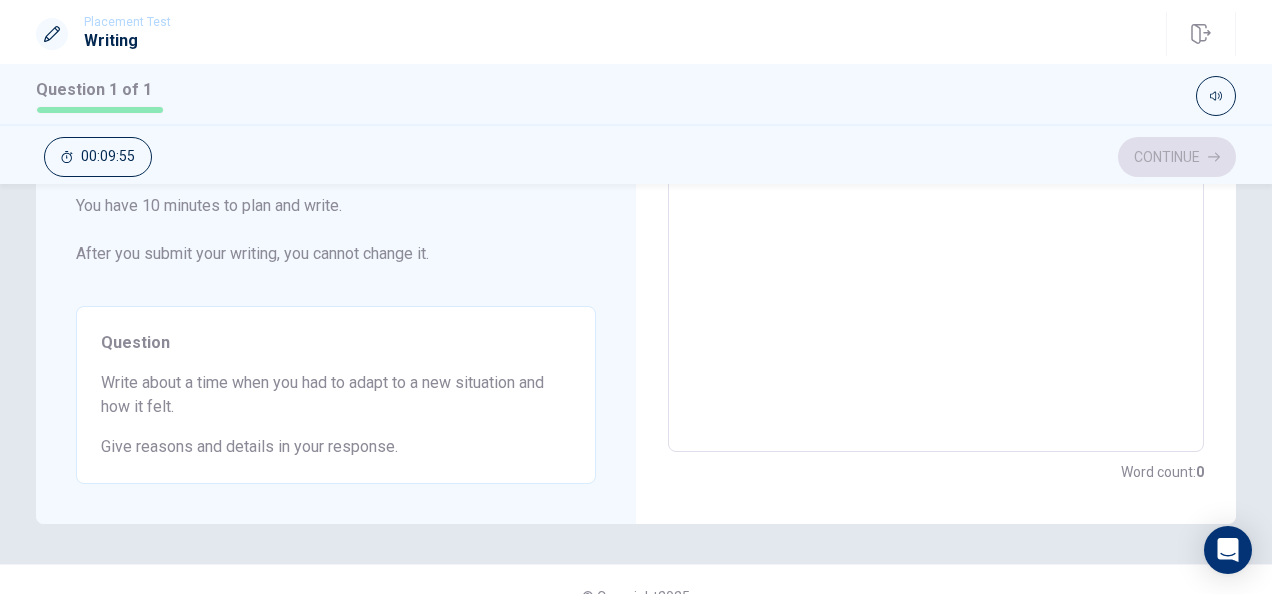 scroll, scrollTop: 432, scrollLeft: 0, axis: vertical 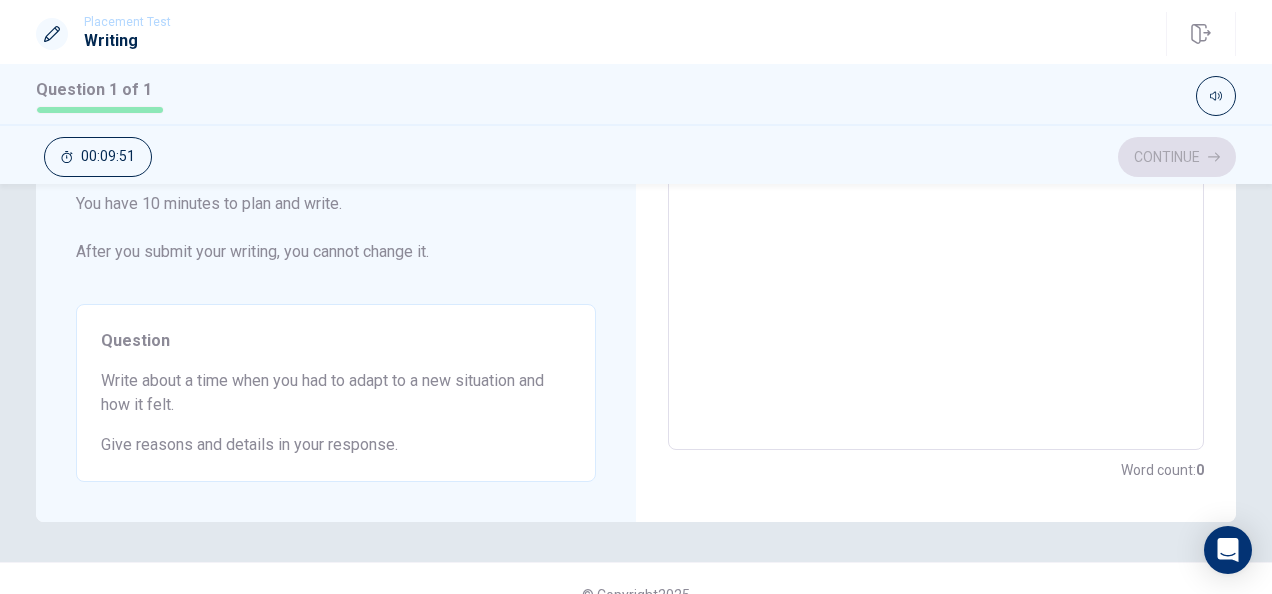 click on "Directions Write about your opinion on a topic.
Important things to remember:
Try to write at least 75 words
Make sure to read the topic carefully before you start writing.
We will check:
• How you explain your ideas
• How you organize your writing
• How well you use English
You have 10 minutes to plan and write.
After you submit your writing, you cannot change it.  Question Write about a time when you had to adapt to a new situation and how it felt. Give reasons and details in your response." at bounding box center (336, 157) 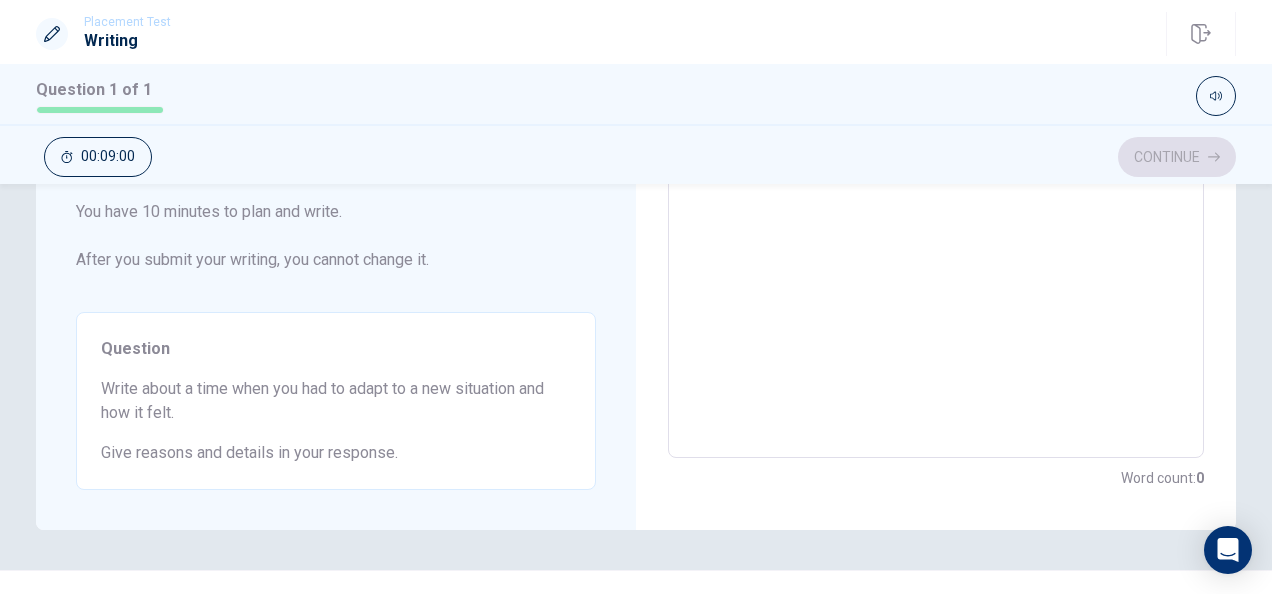 scroll, scrollTop: 463, scrollLeft: 0, axis: vertical 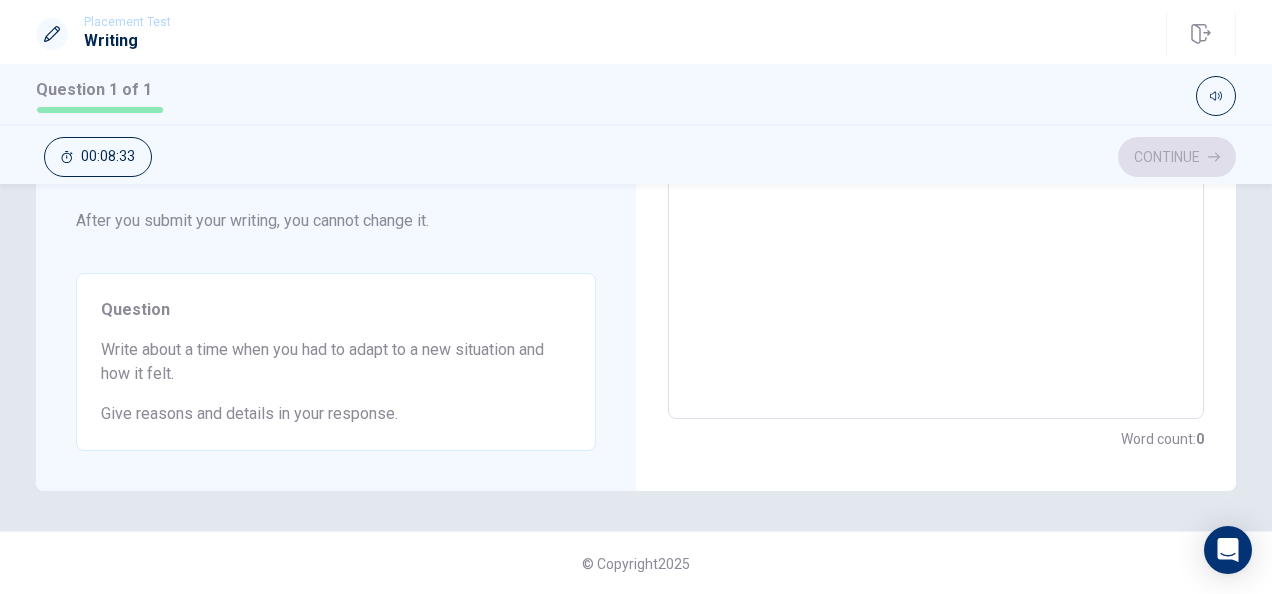 click at bounding box center [936, 125] 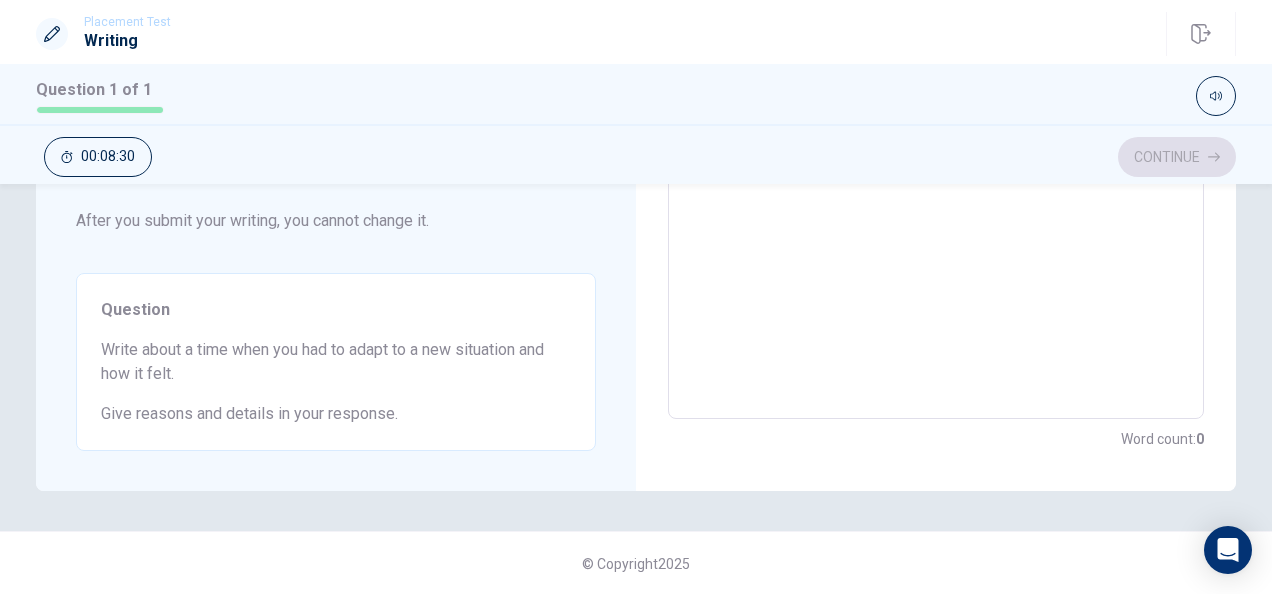 click at bounding box center (936, 125) 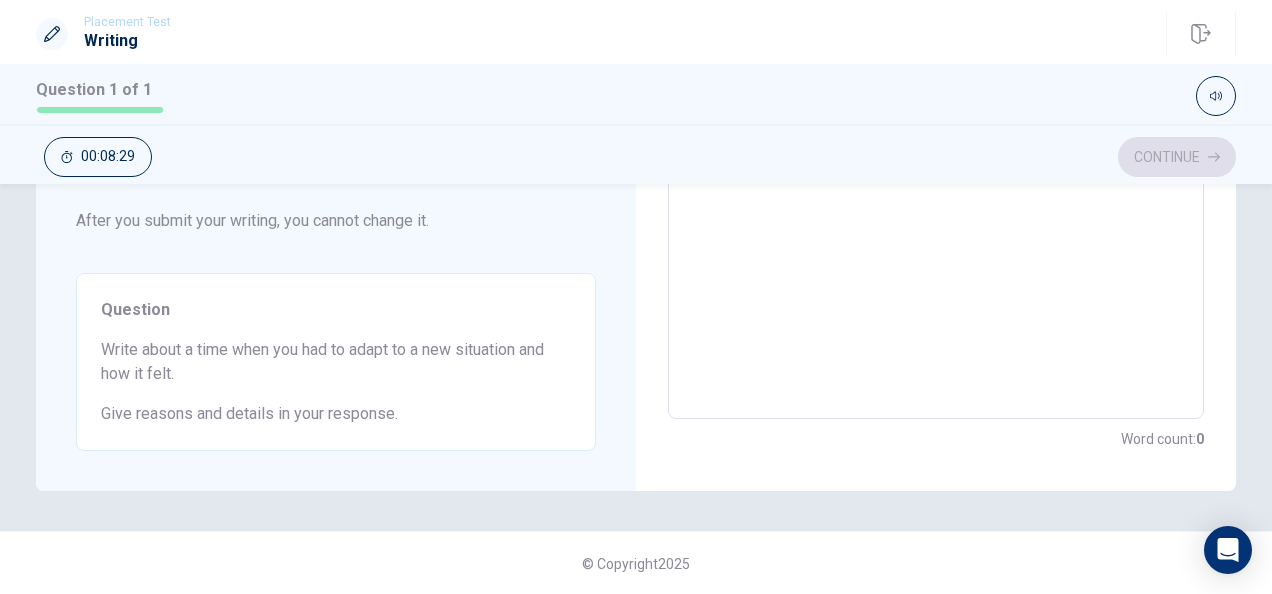 click at bounding box center (936, 125) 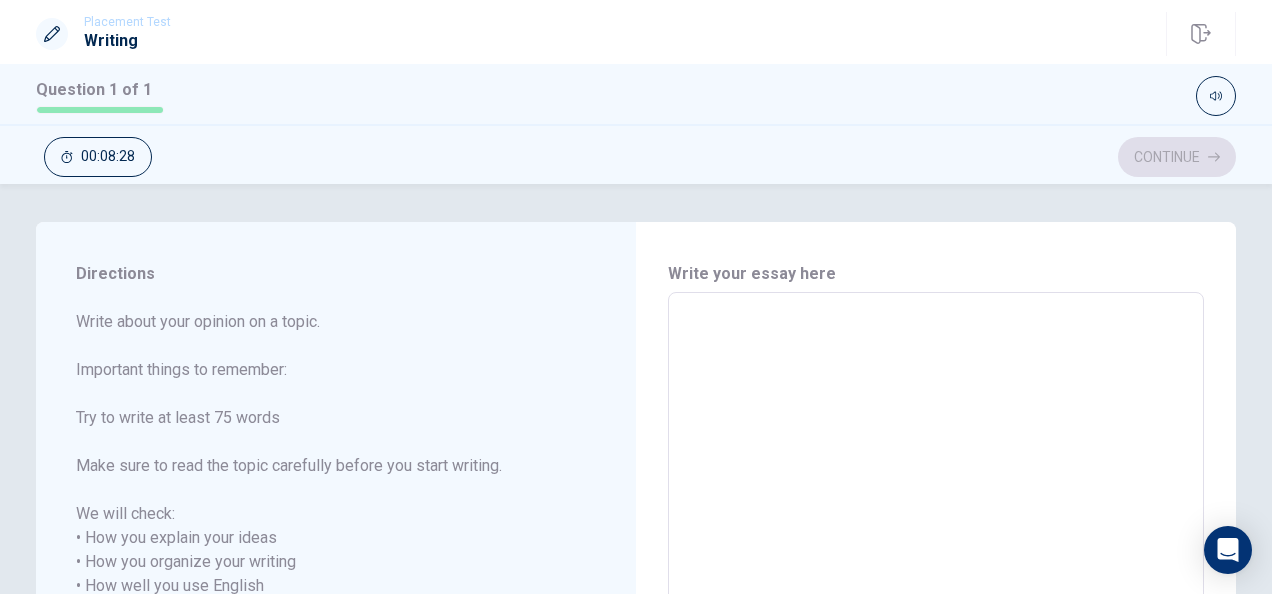 scroll, scrollTop: 0, scrollLeft: 0, axis: both 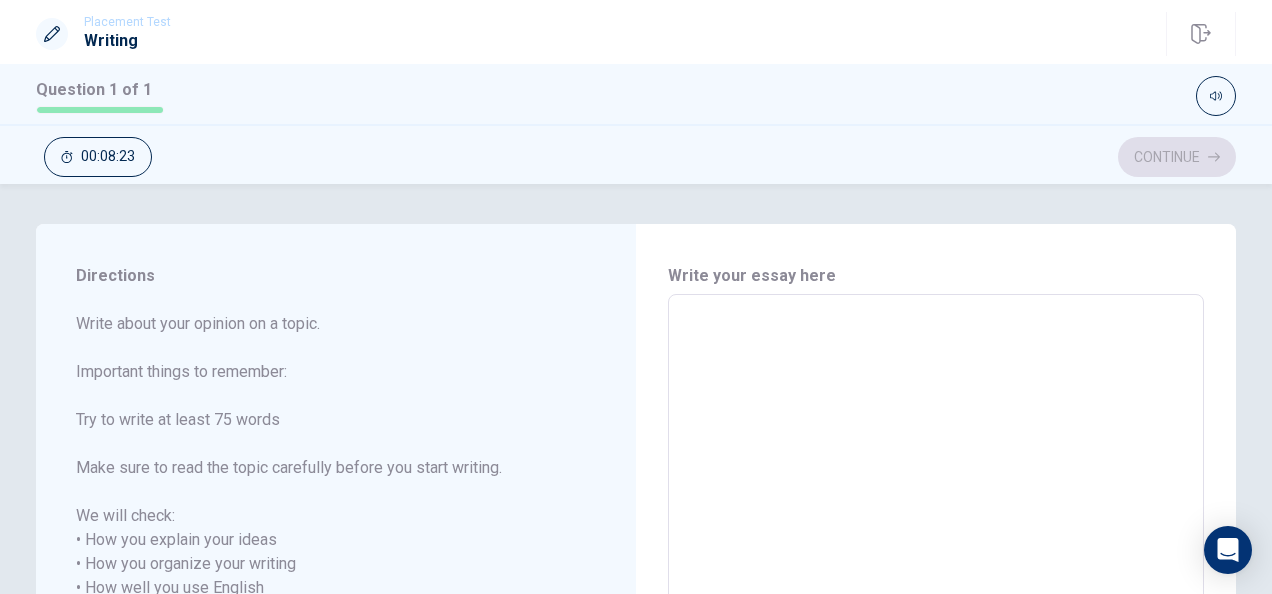 type on "o" 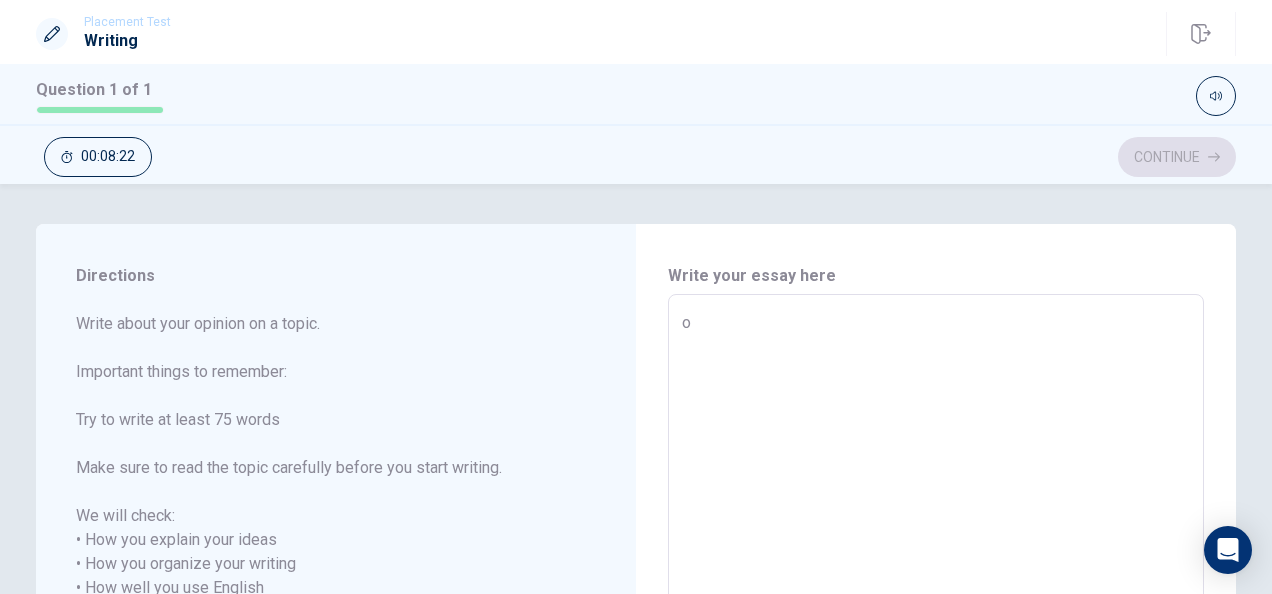 type on "x" 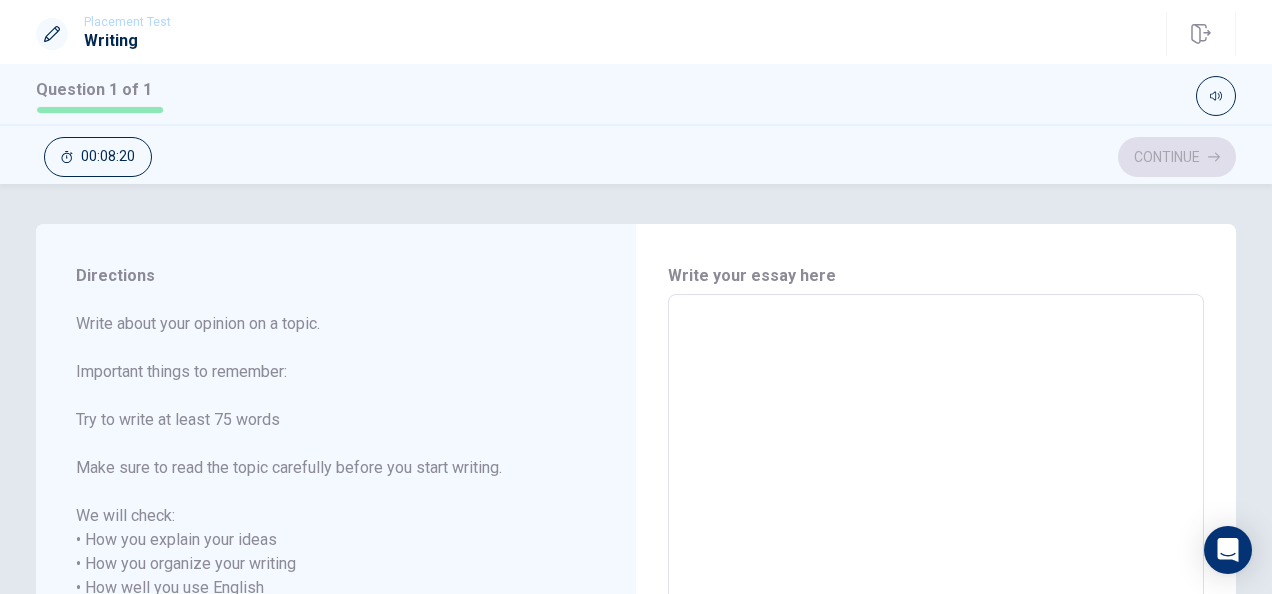 type on "O" 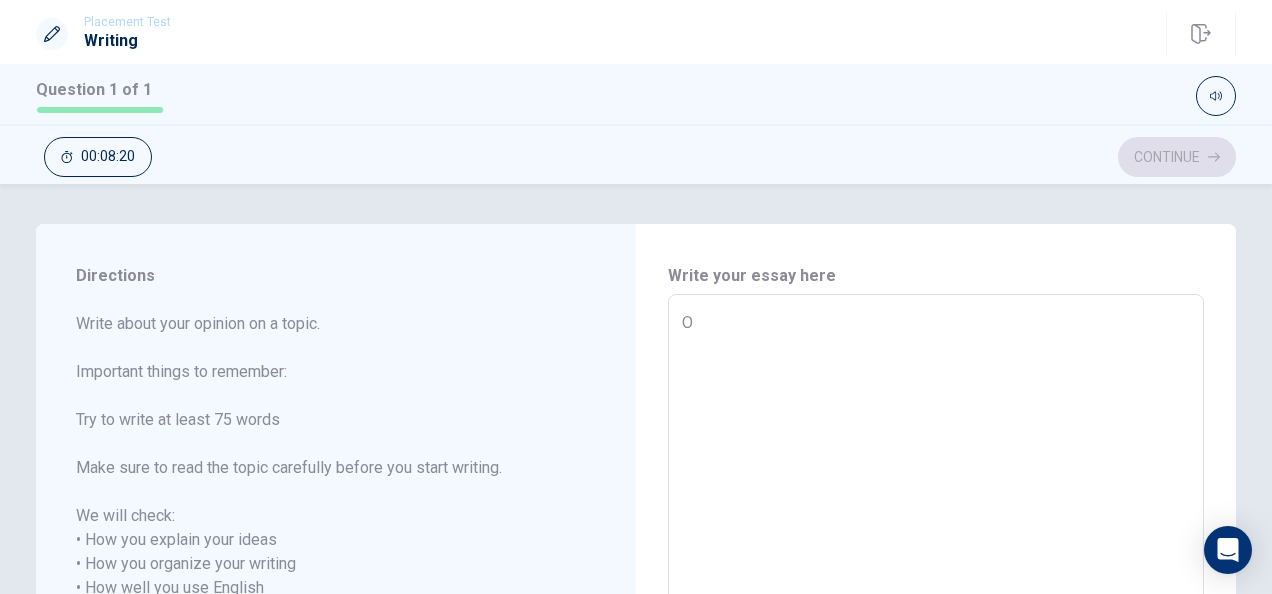 type on "x" 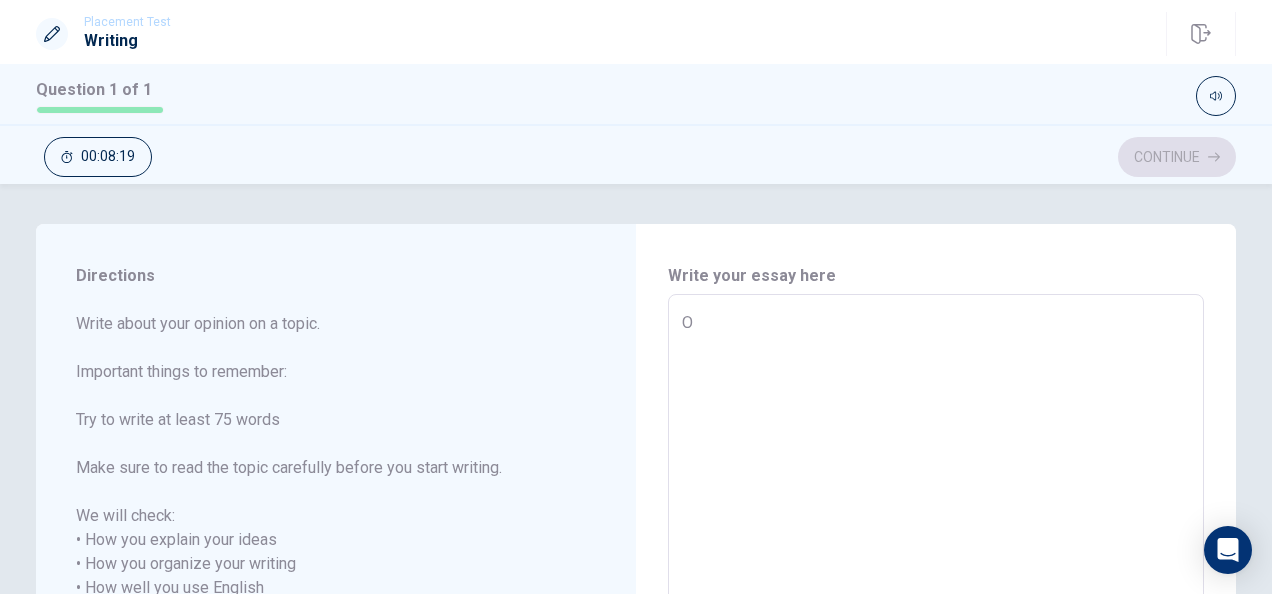 type on "On" 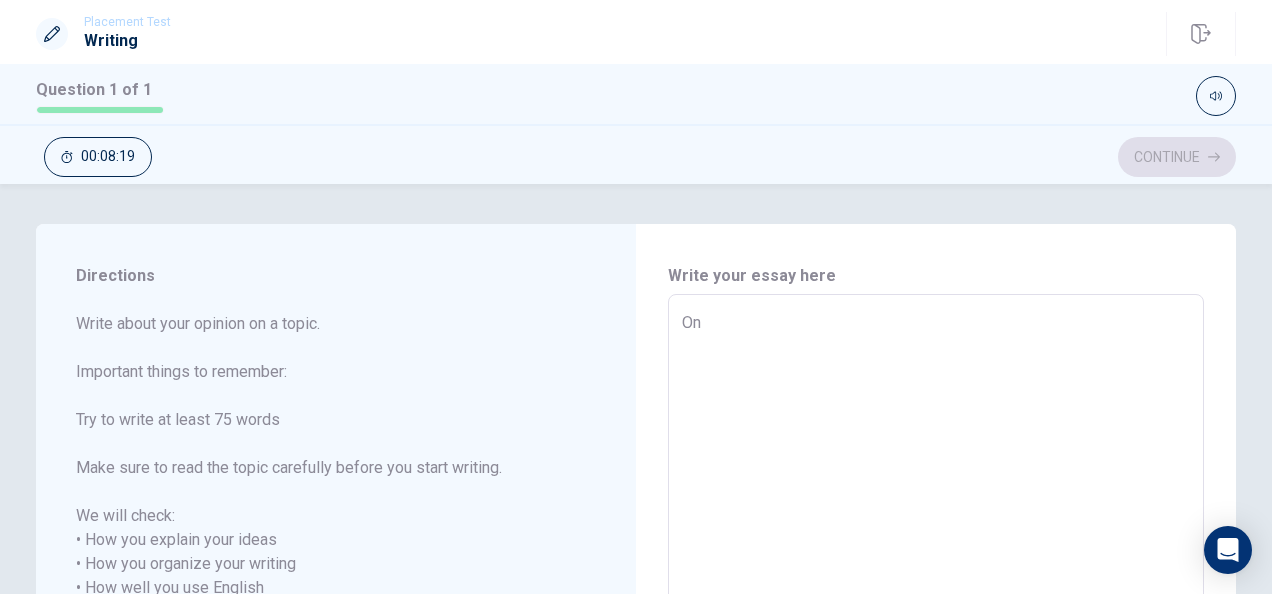 type on "x" 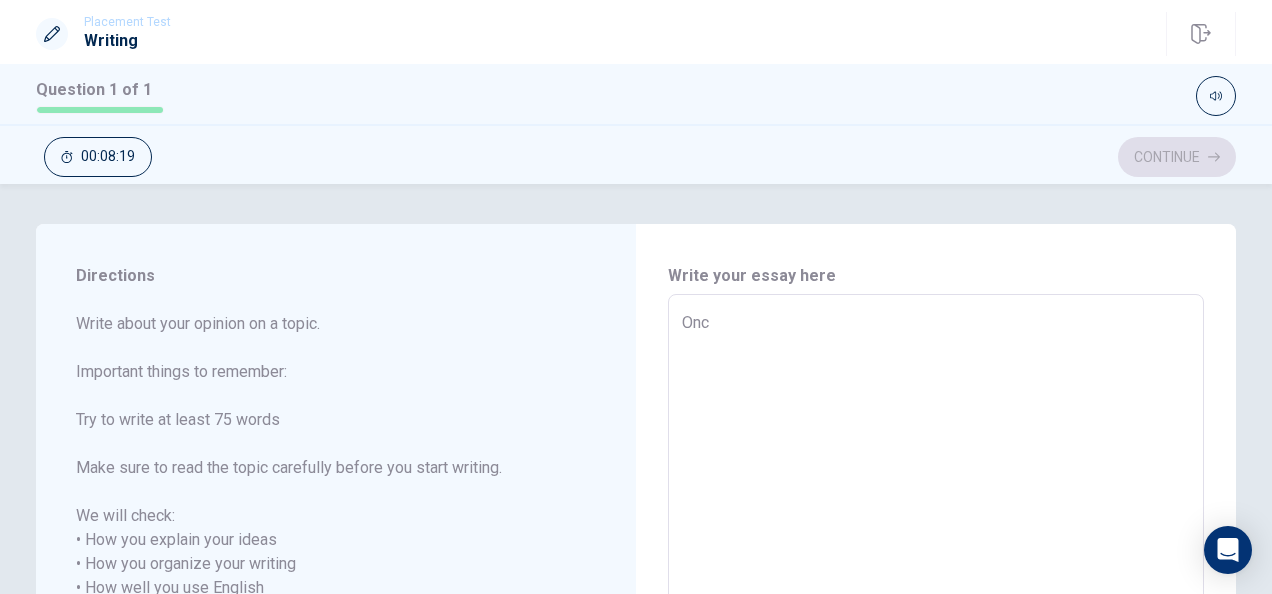 type on "x" 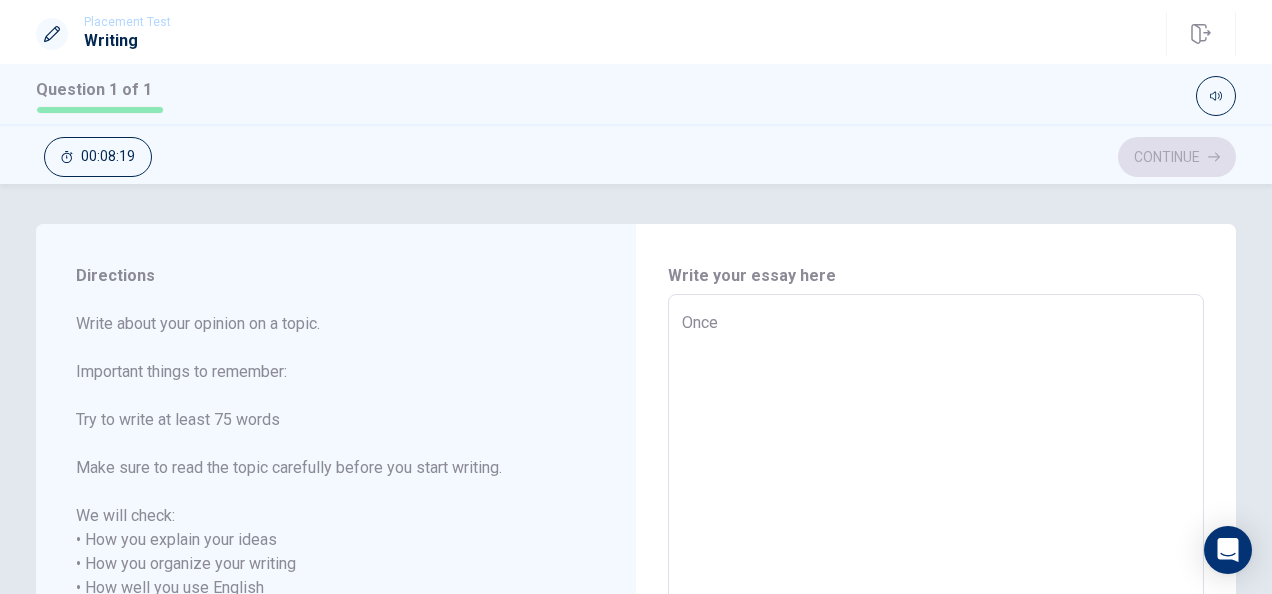 type on "x" 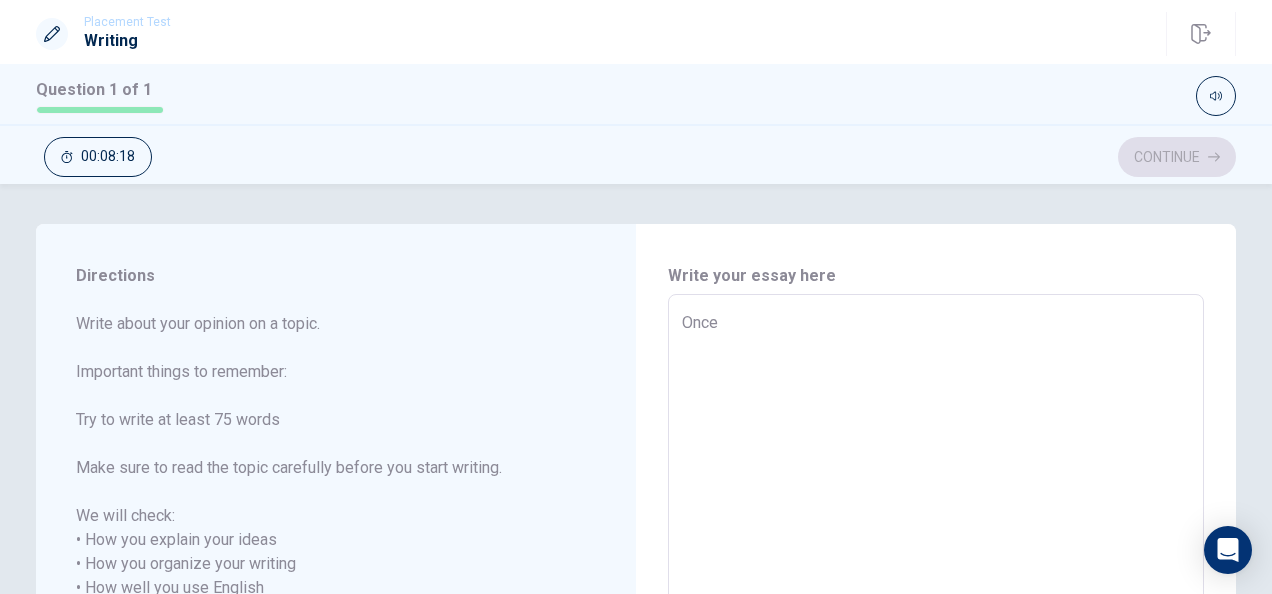 type on "Once" 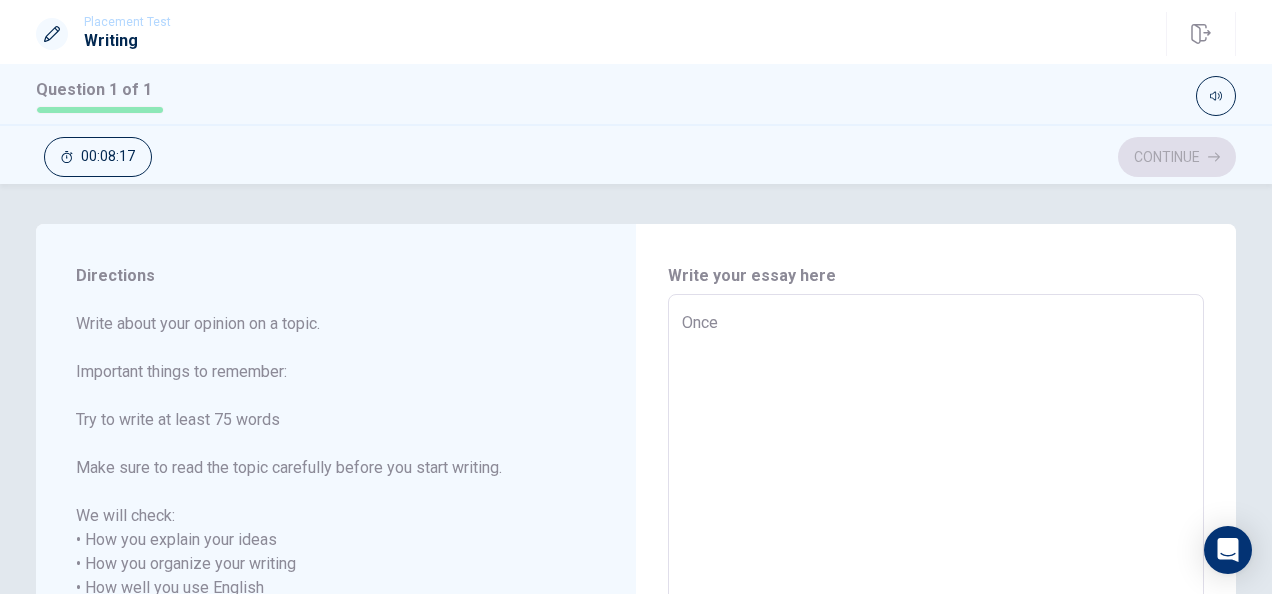 type on "Once t" 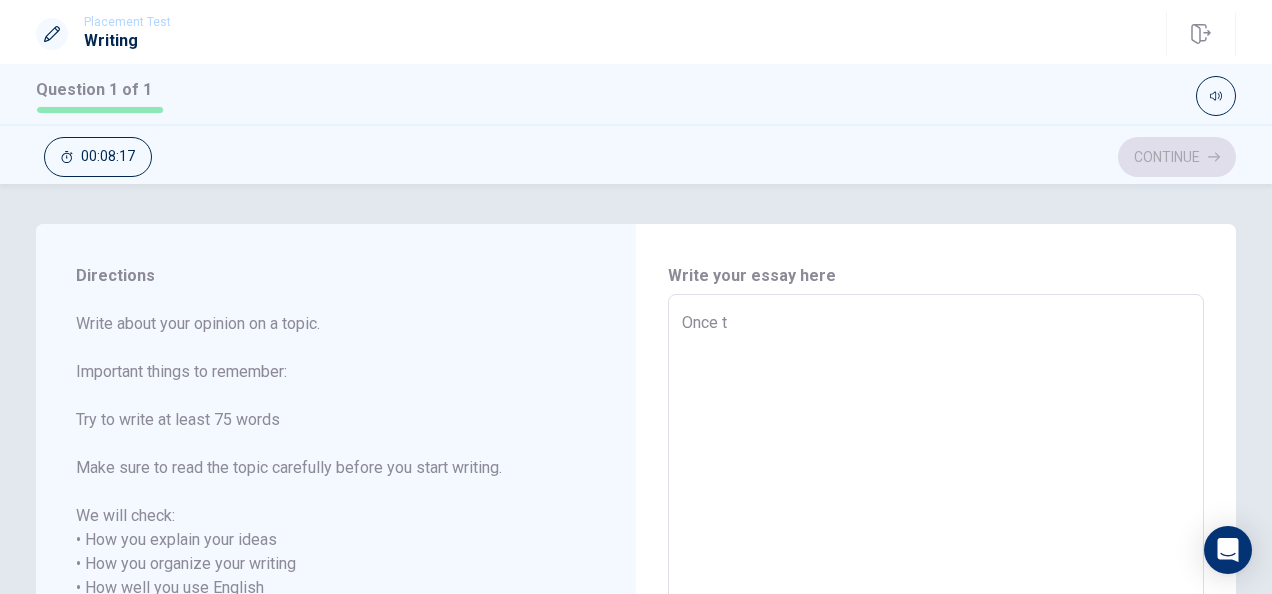 type on "x" 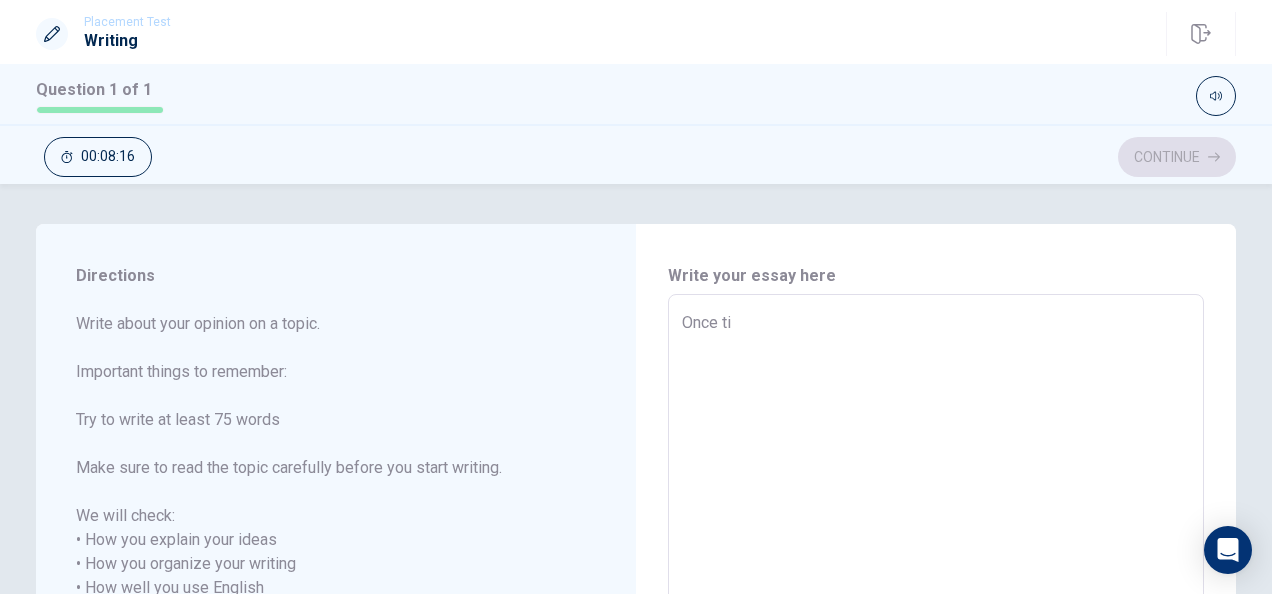 type on "x" 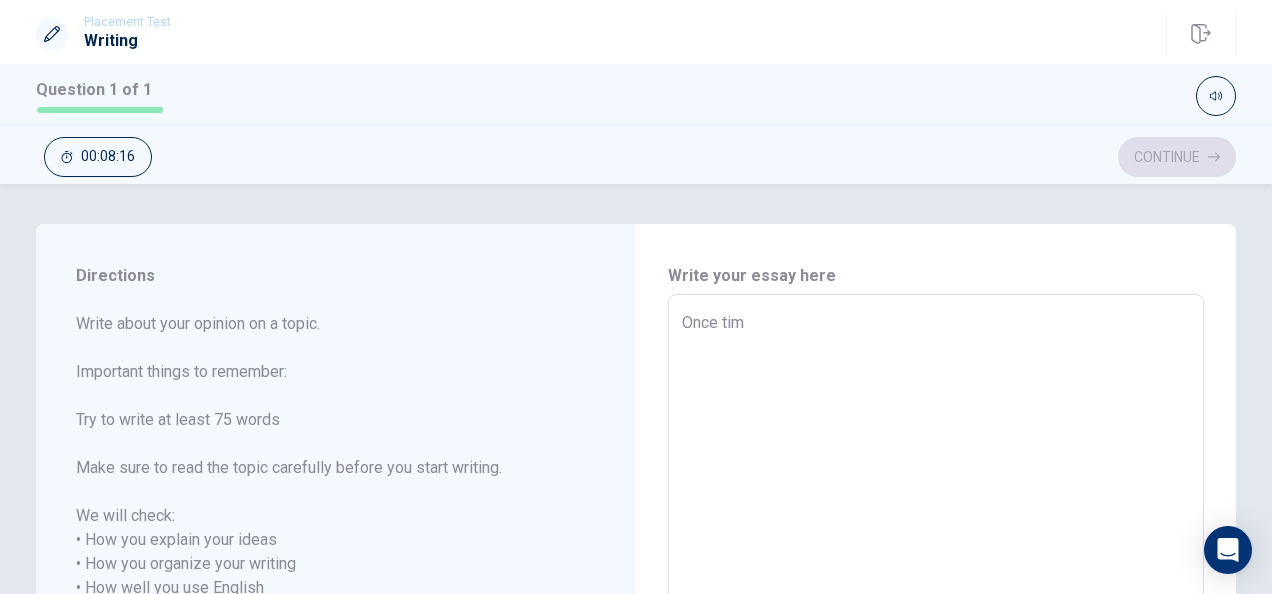 type on "x" 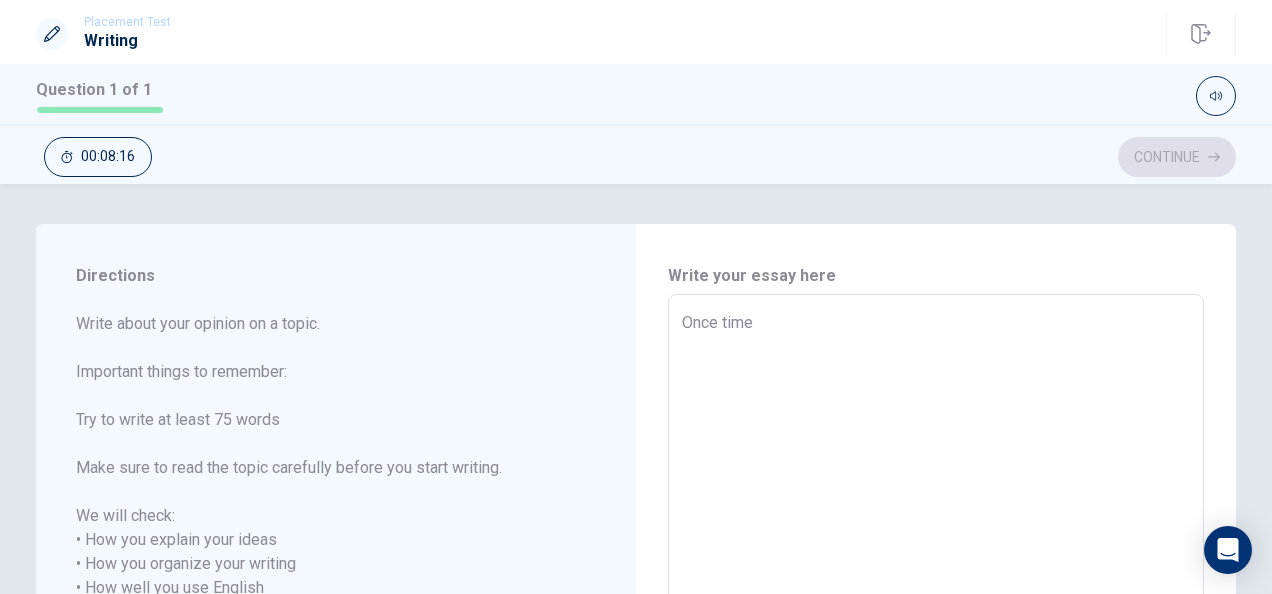 type on "x" 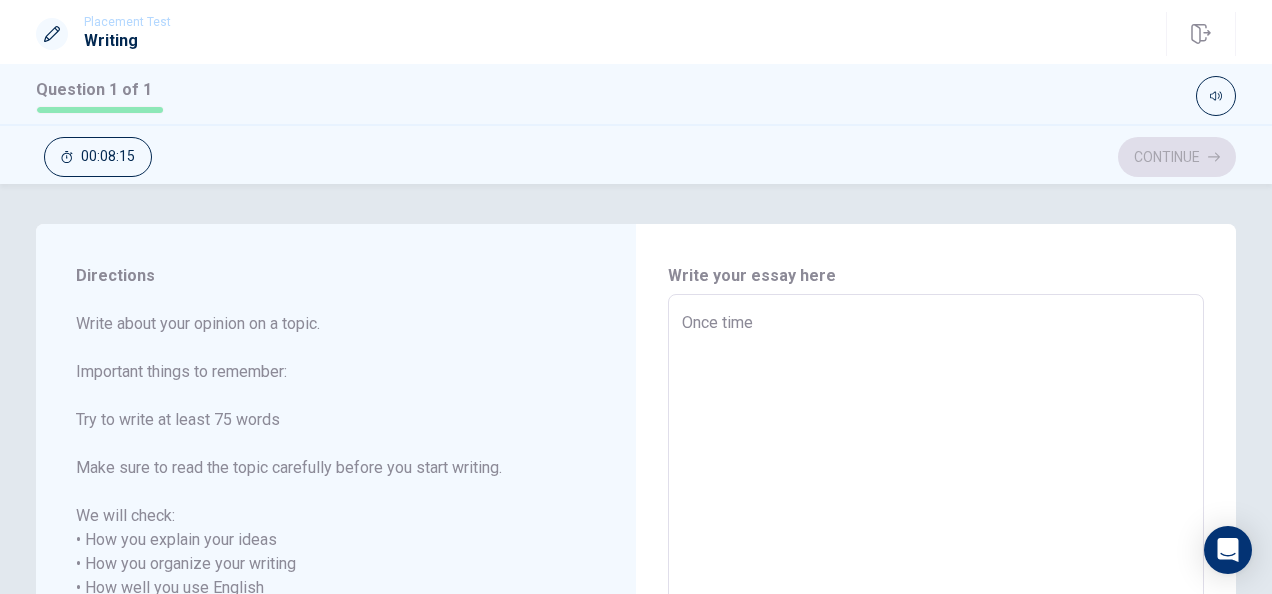 type on "Once time" 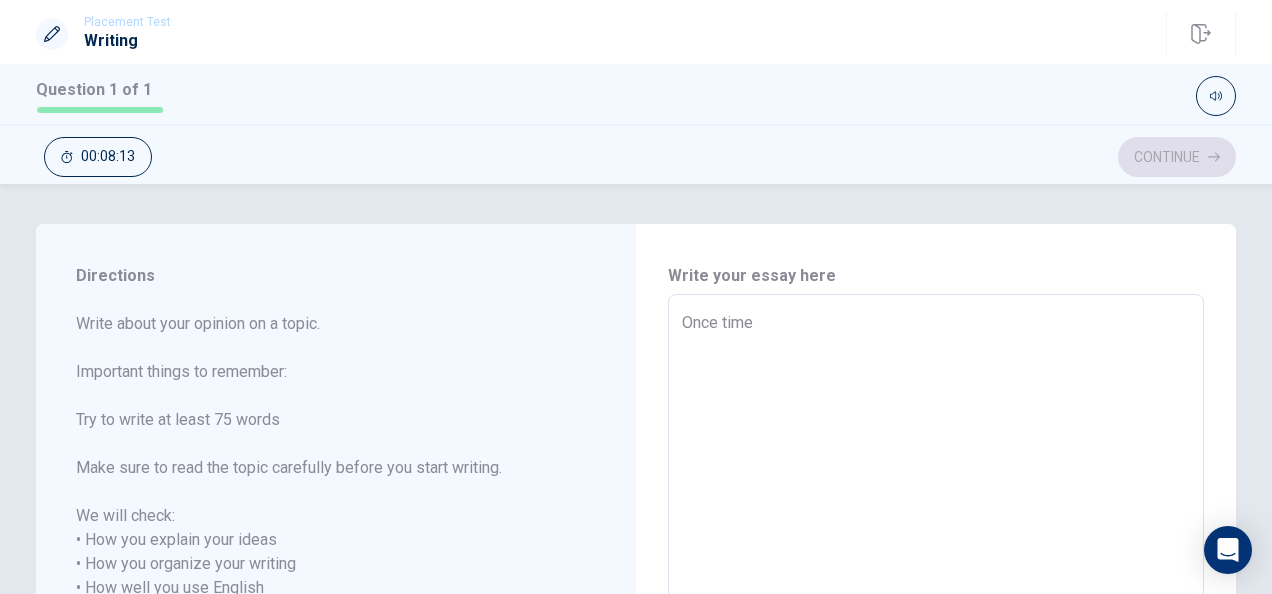 type on "x" 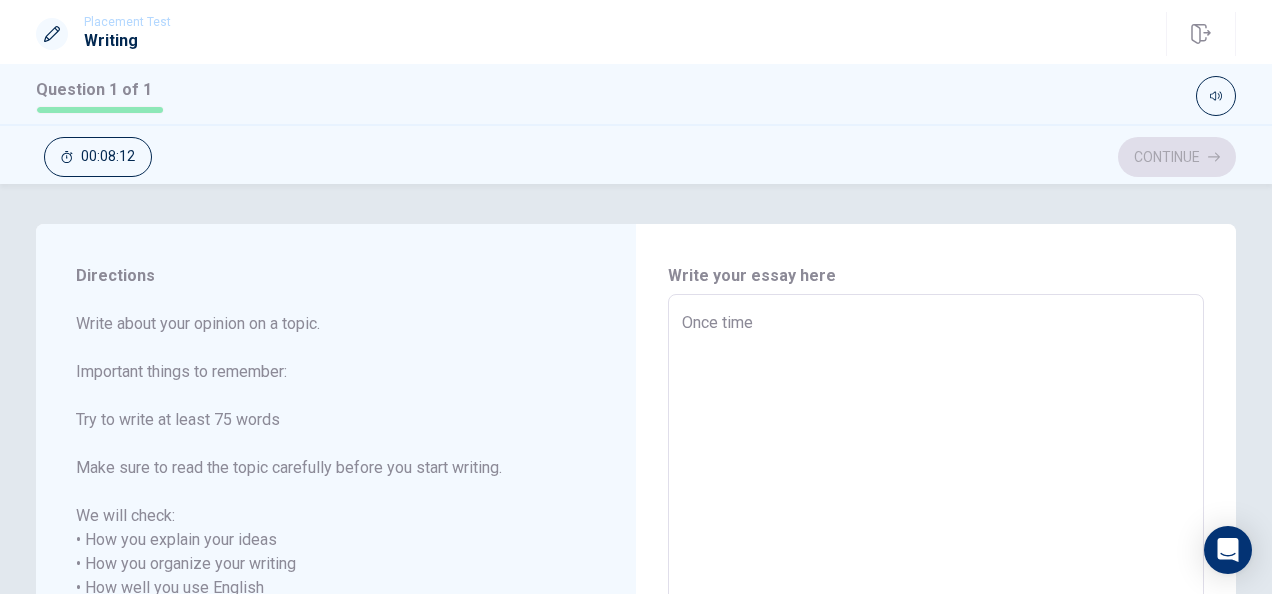 type on "Once time I" 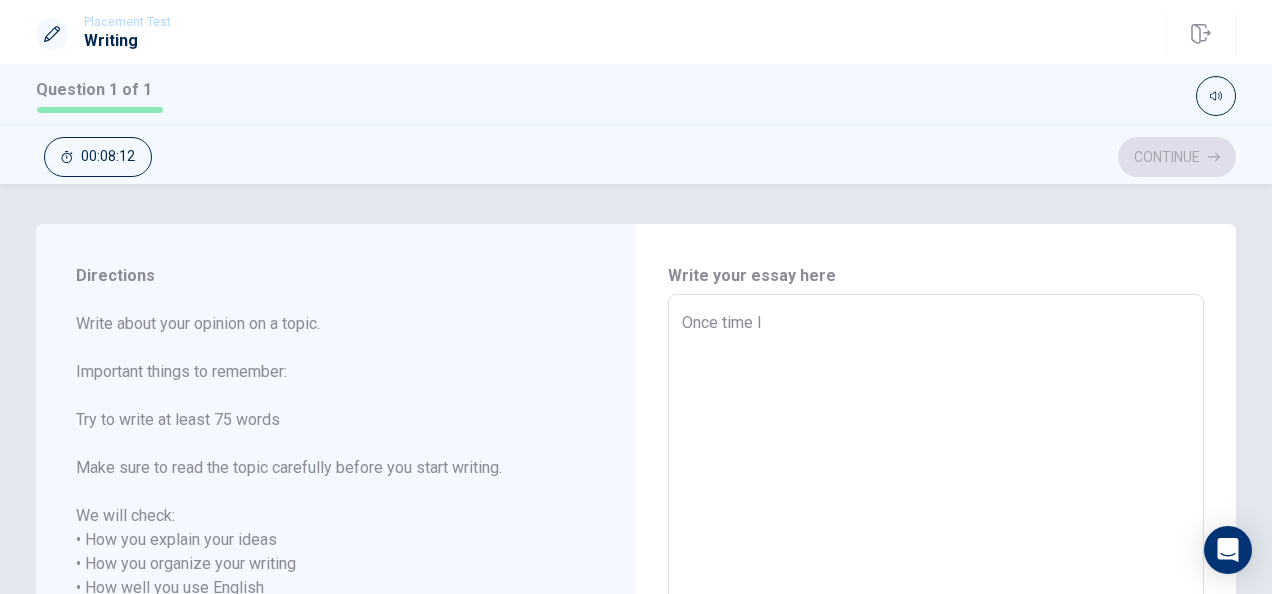 type on "x" 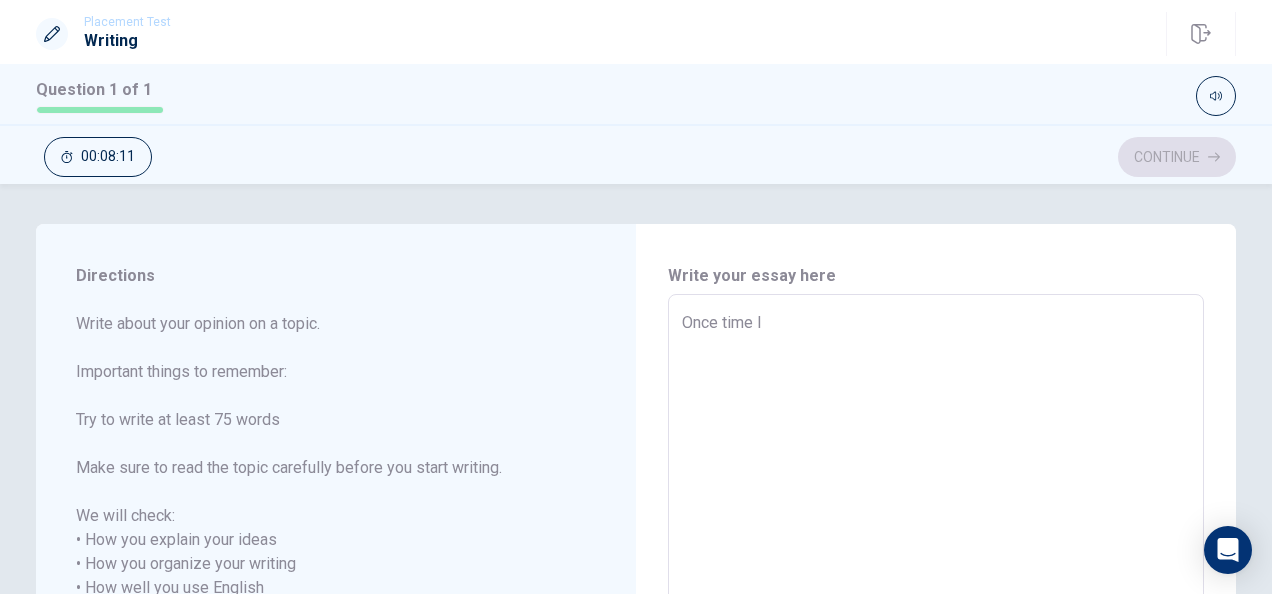 type on "Once time Ih" 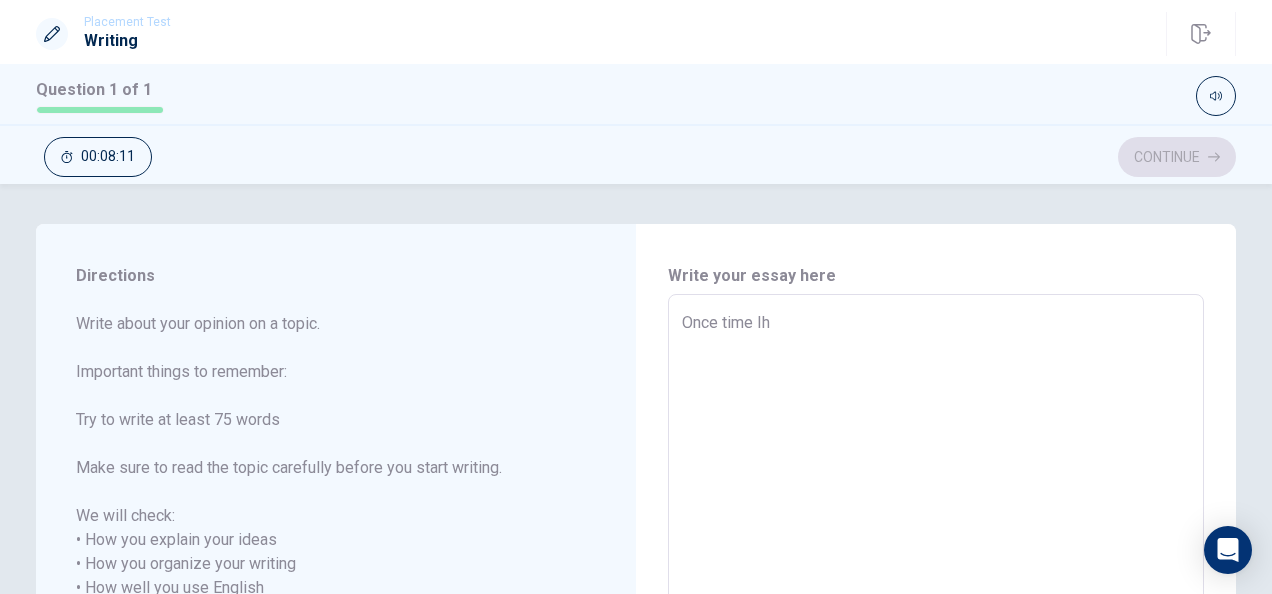type on "x" 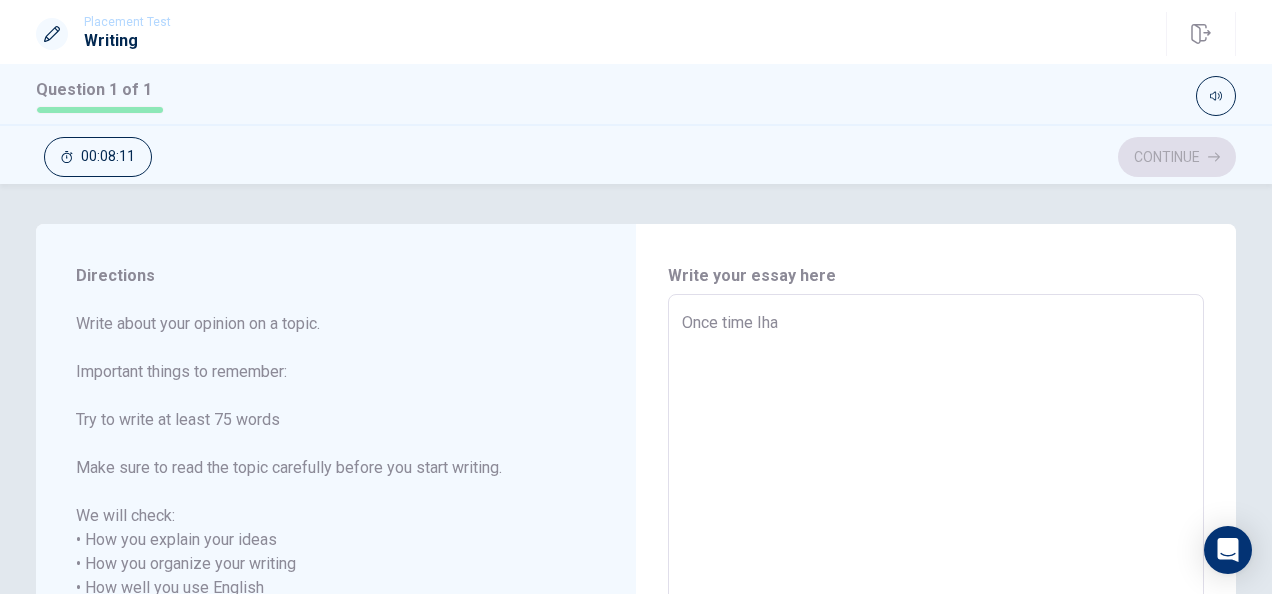 type on "Once time Ihad" 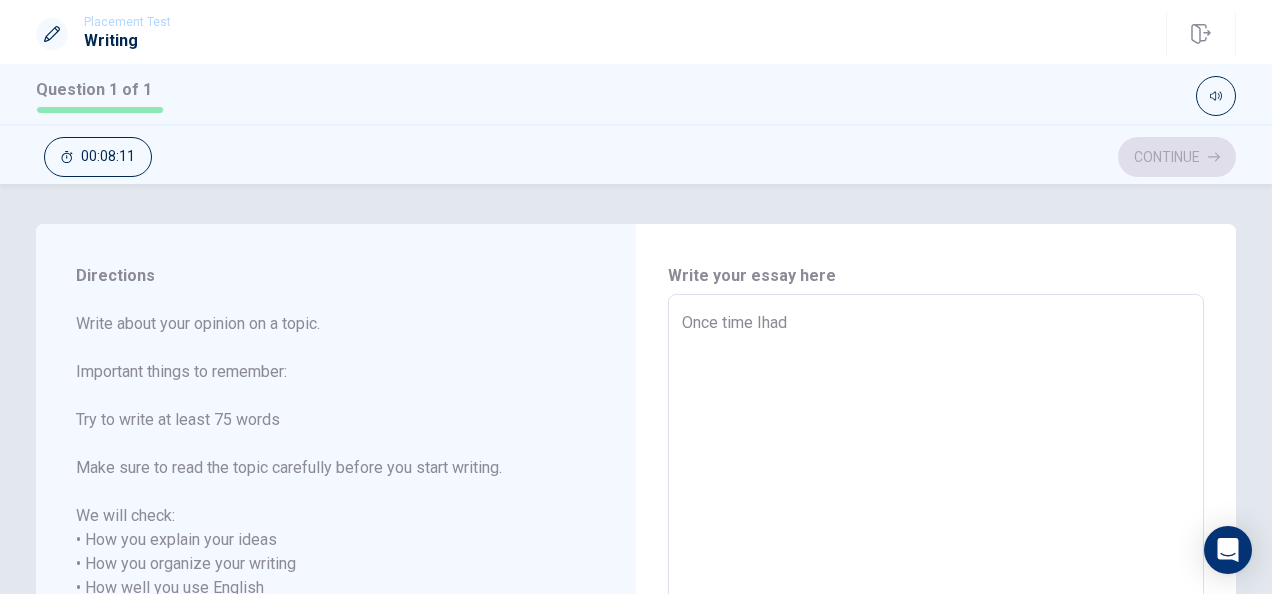 type on "x" 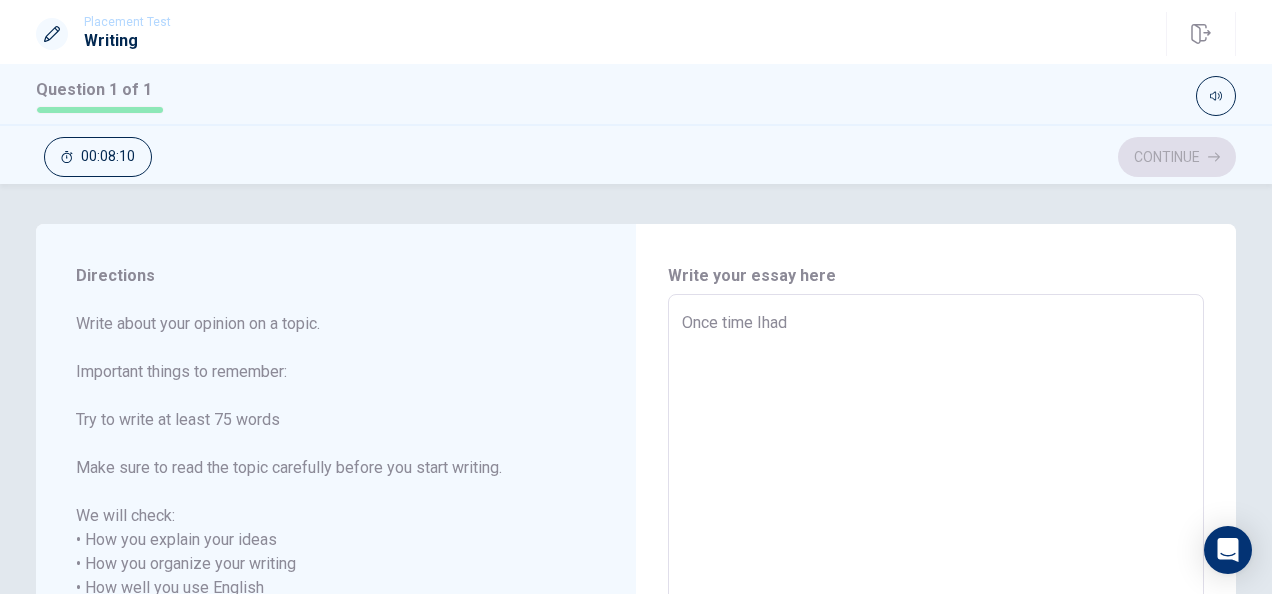 type on "Once time Ihad" 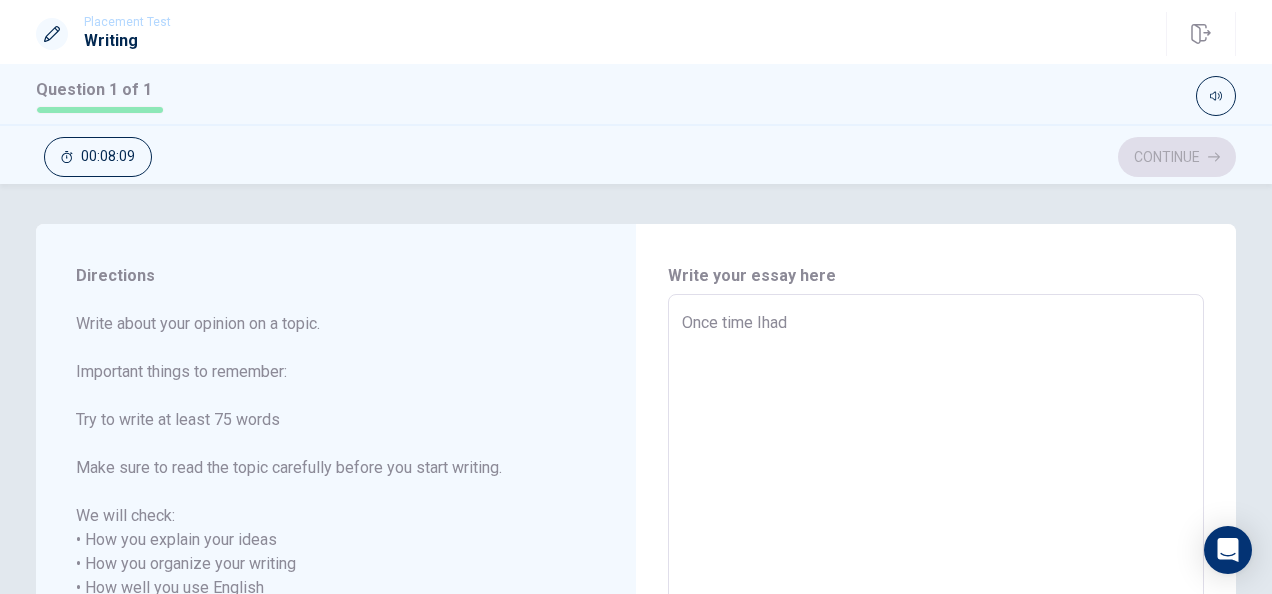 type on "Once time Ihad" 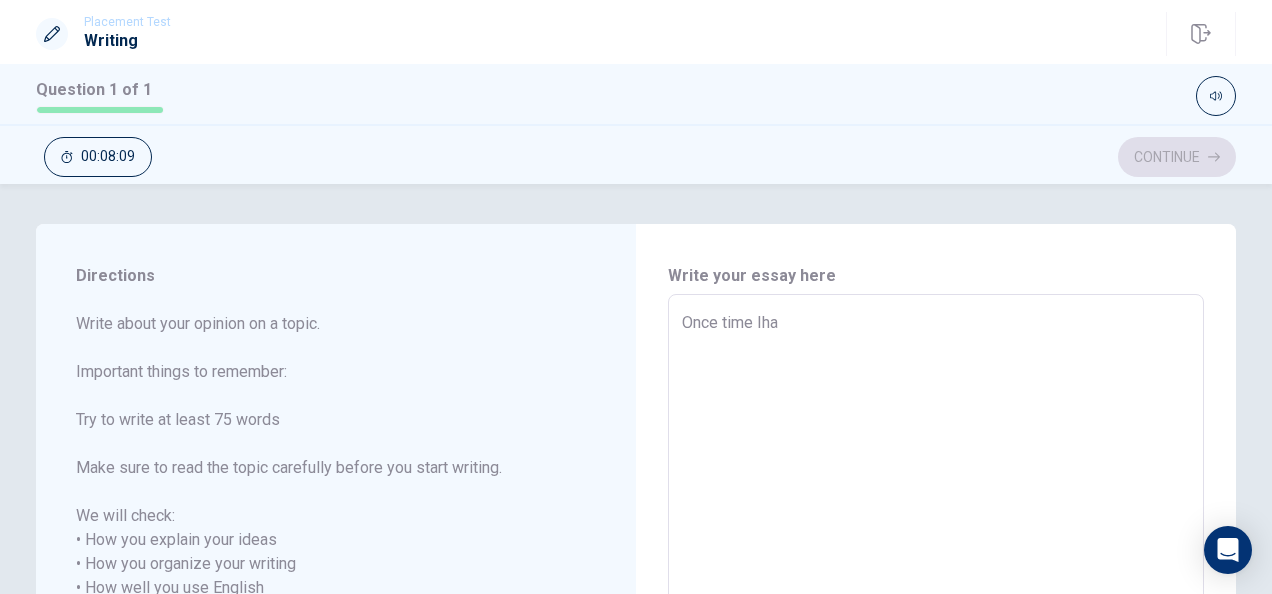 type on "x" 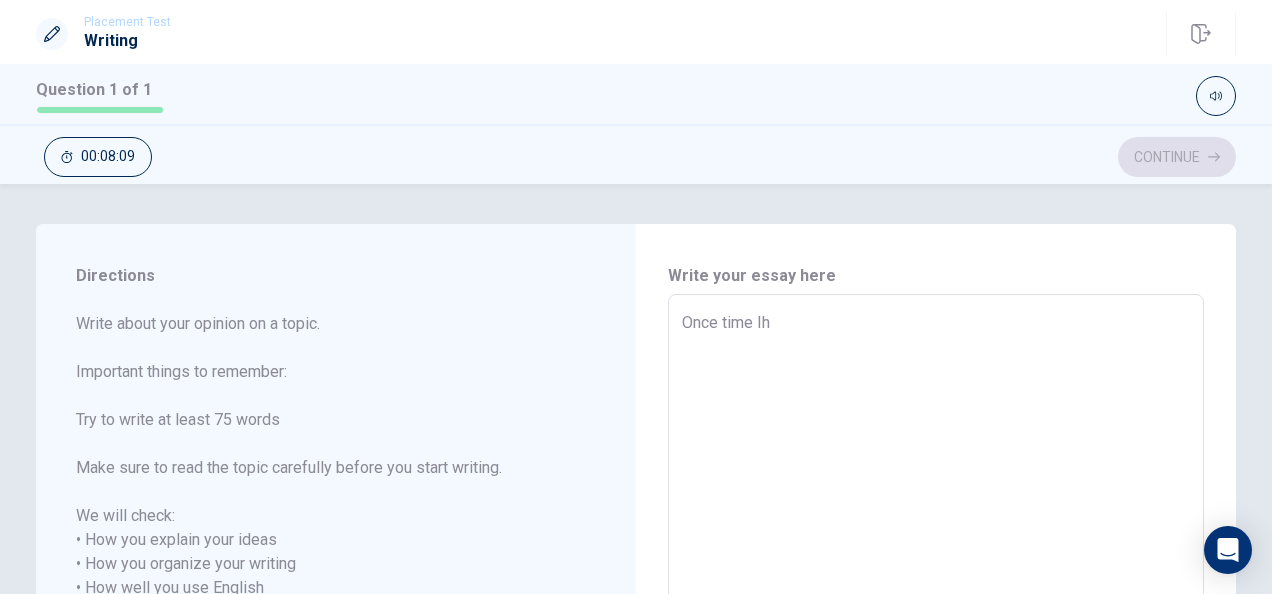 type on "x" 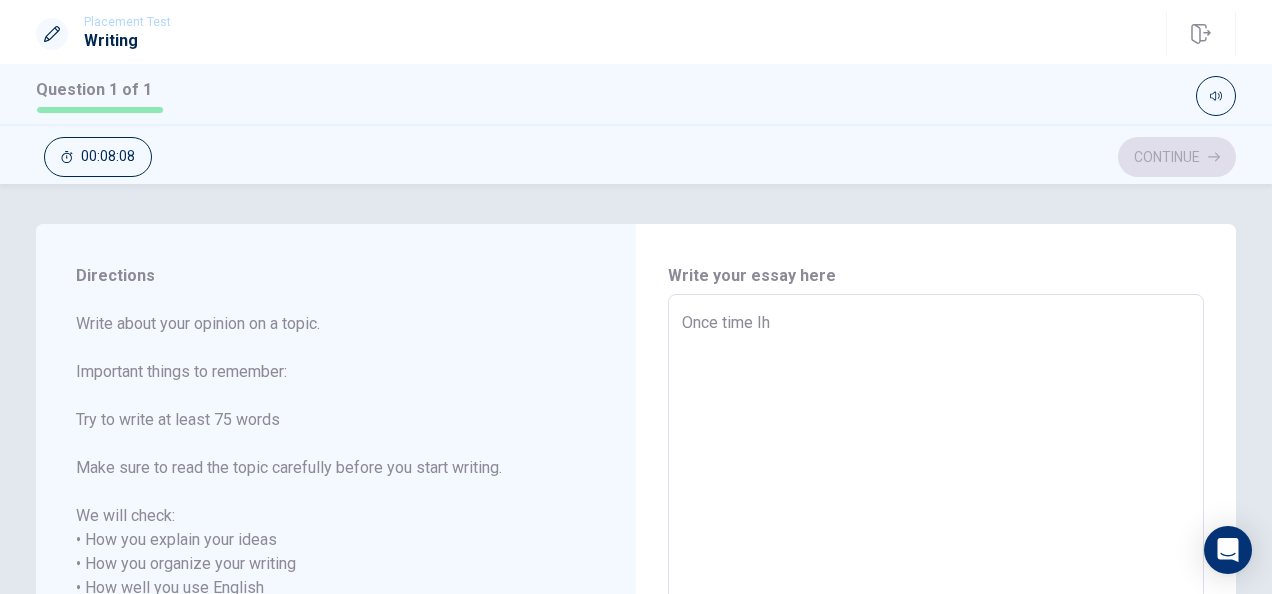 type on "Once time I" 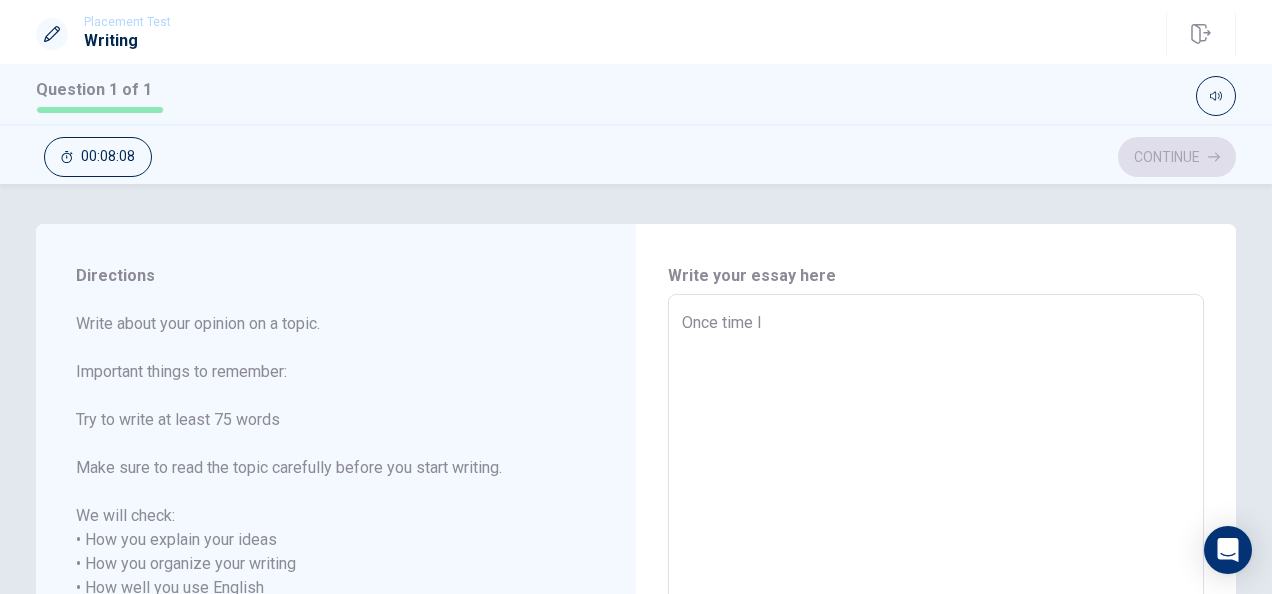 type on "x" 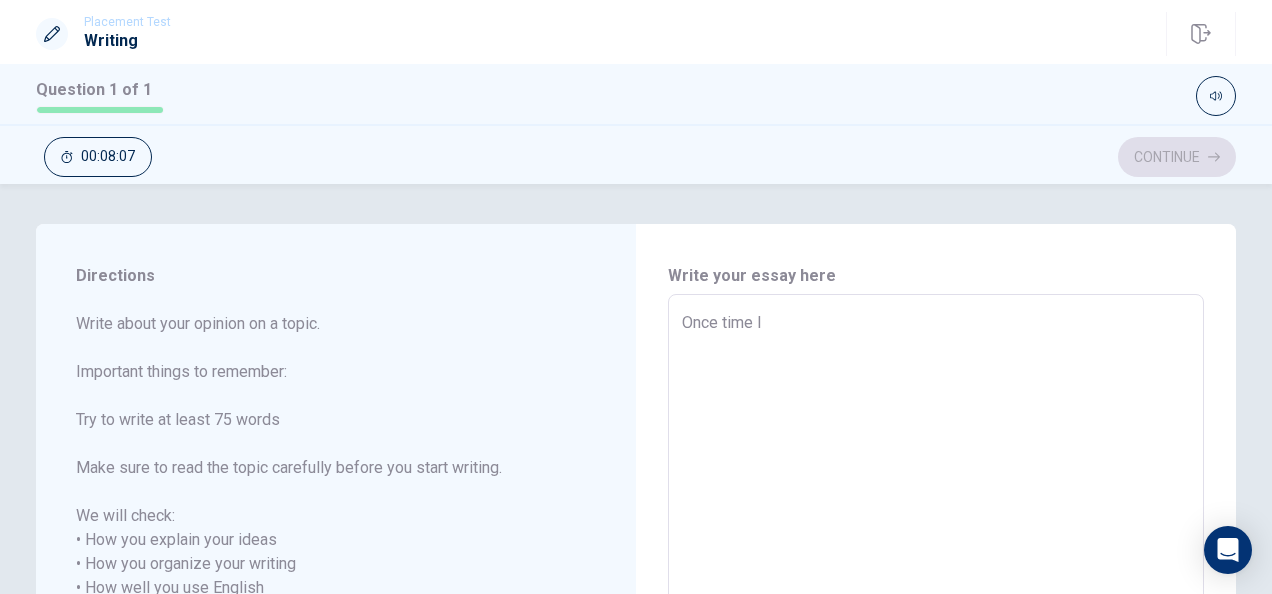 type on "Once time I h" 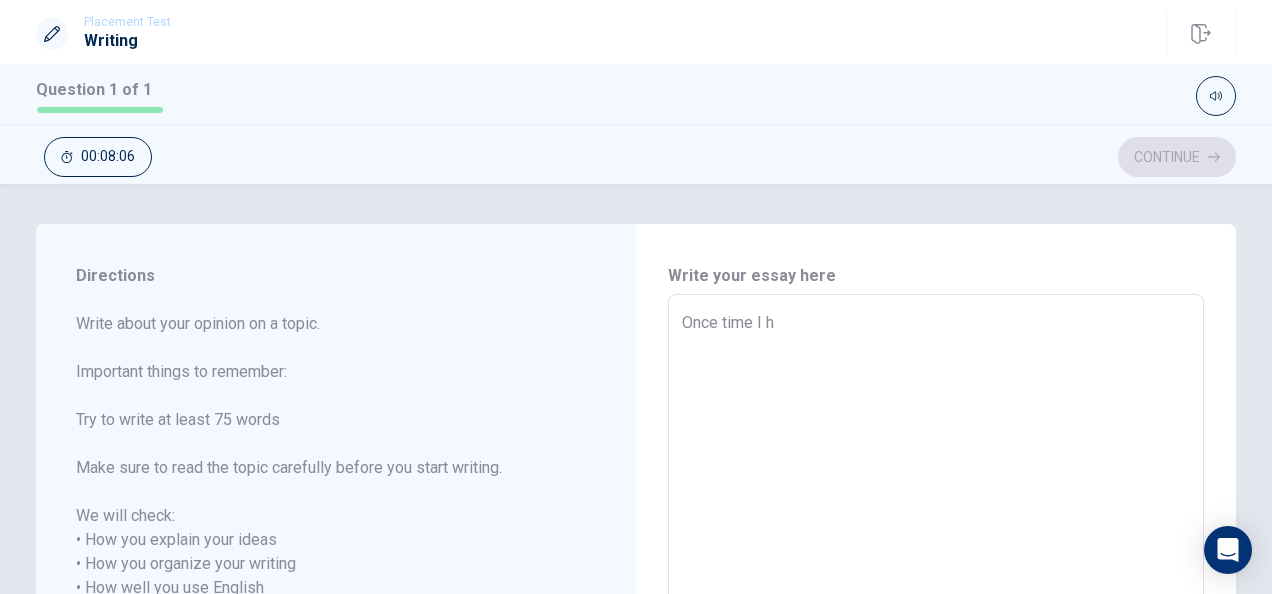 type on "x" 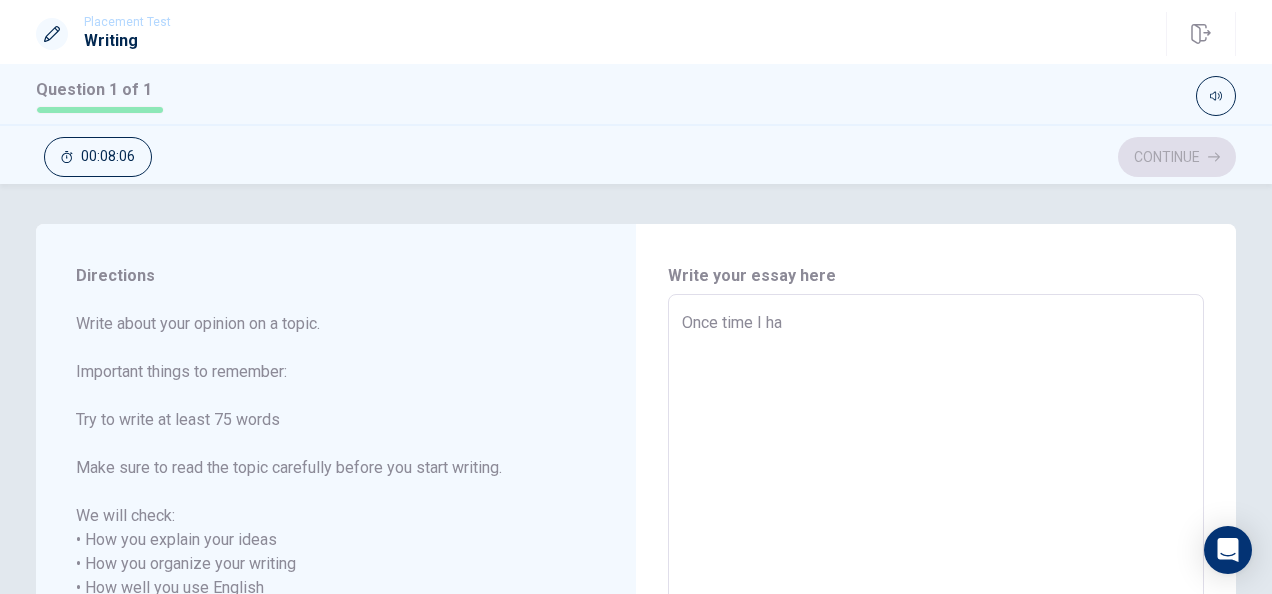 type on "x" 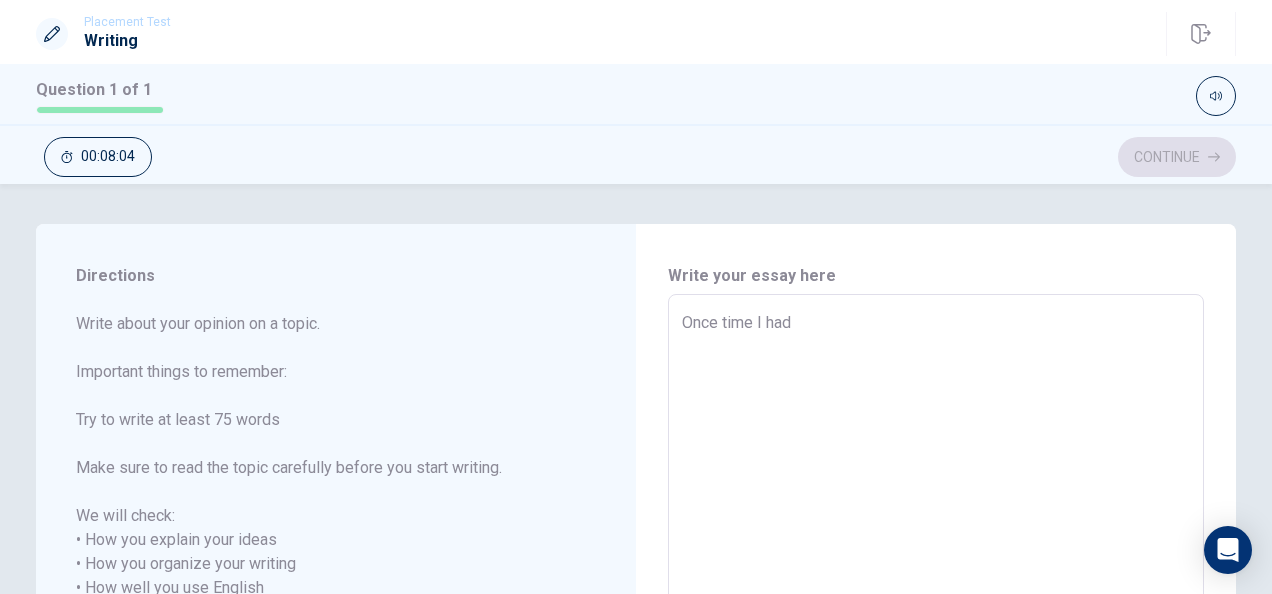 type on "x" 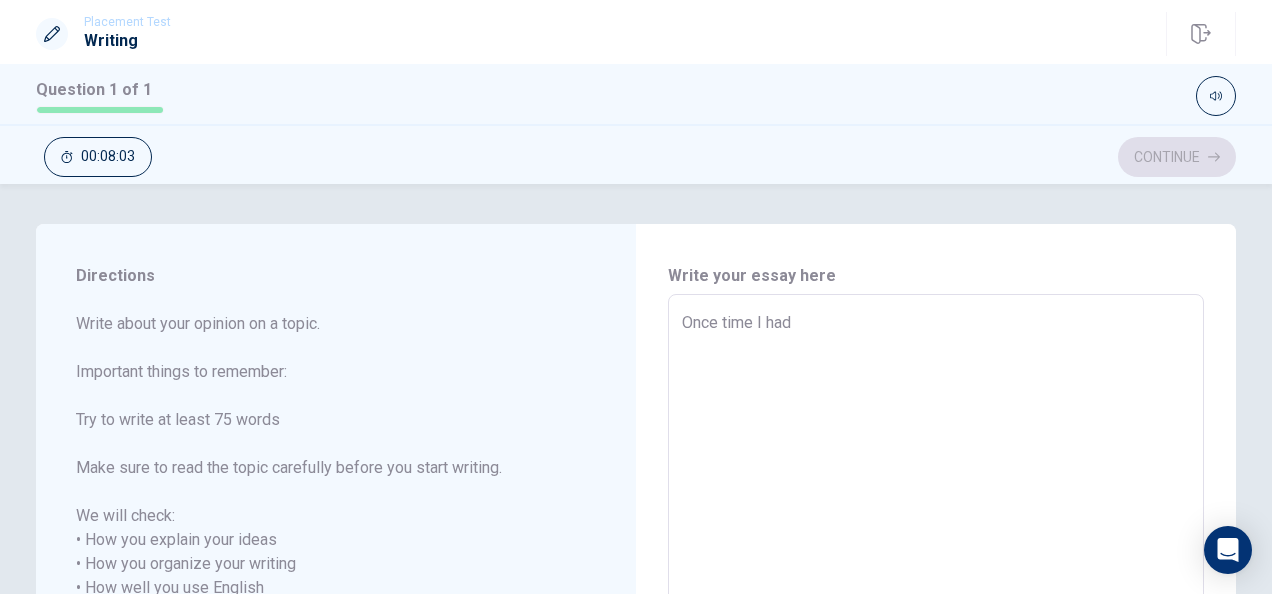 type on "Once time I hadt" 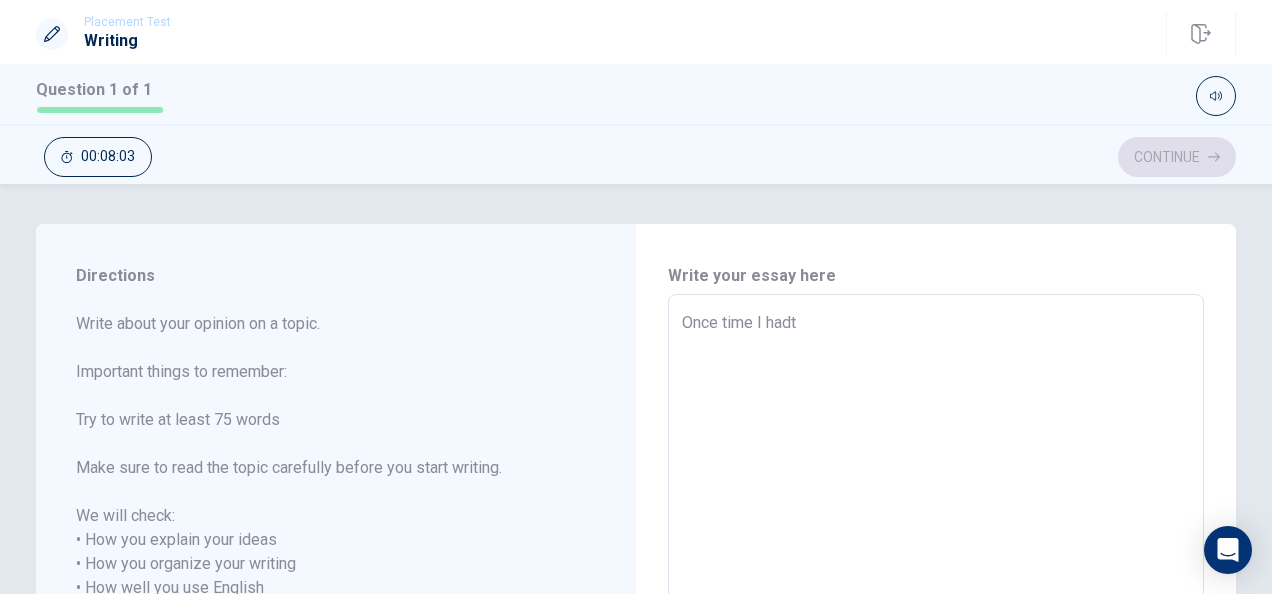 type on "x" 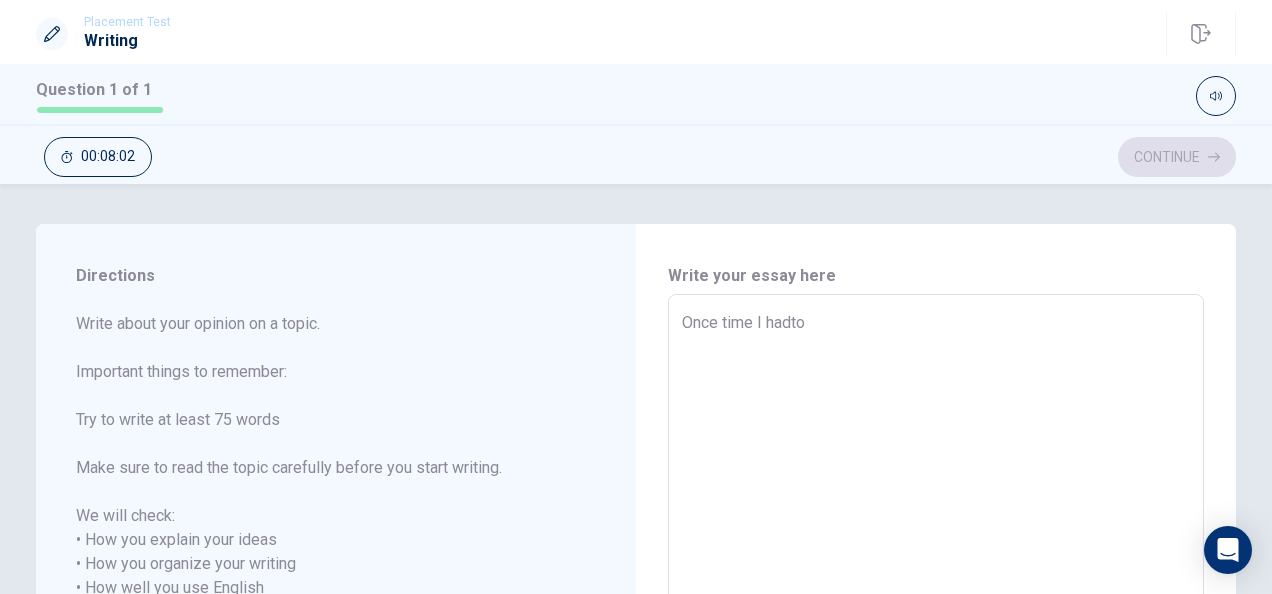 type on "x" 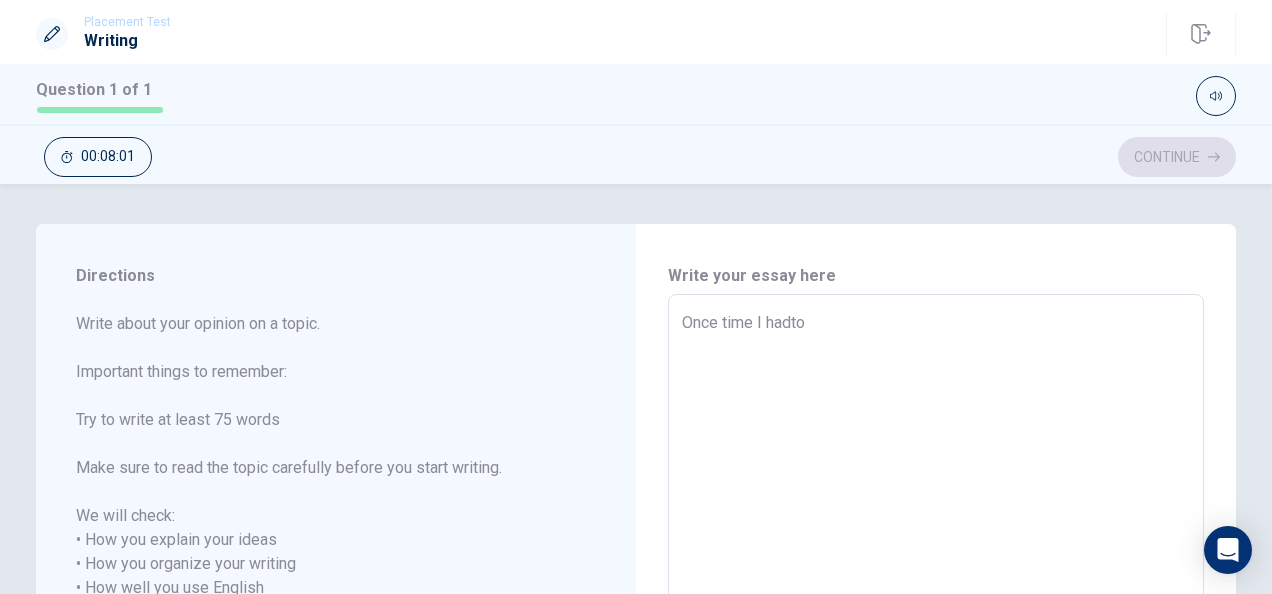 type on "Once time I hadto" 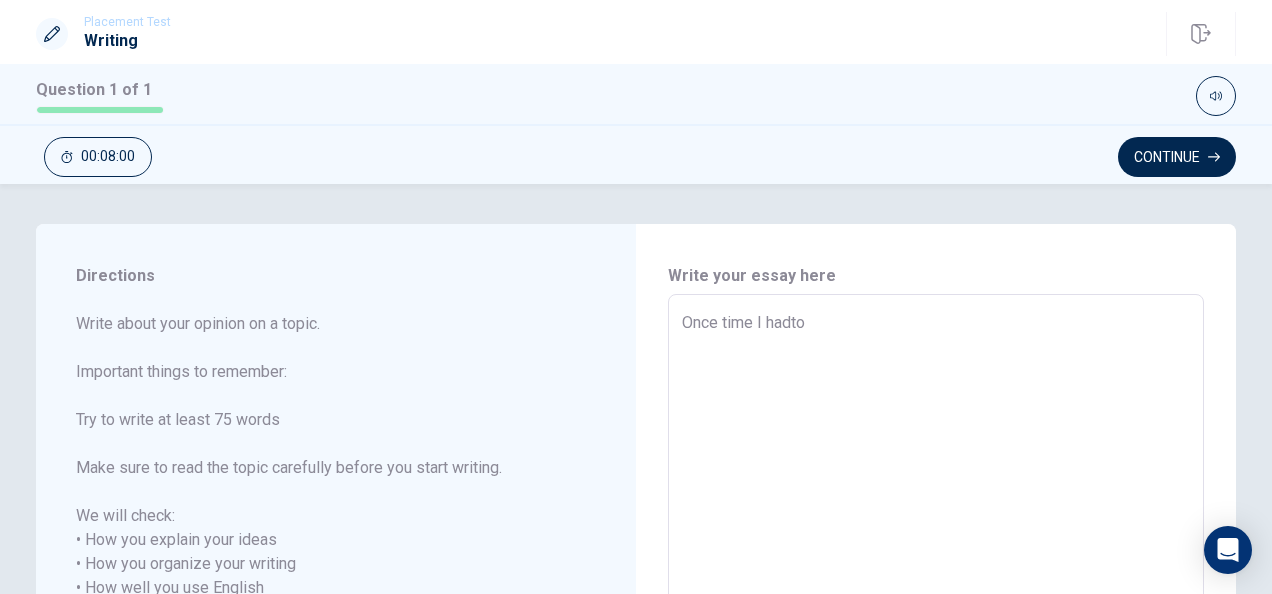 type on "Once time I hadto" 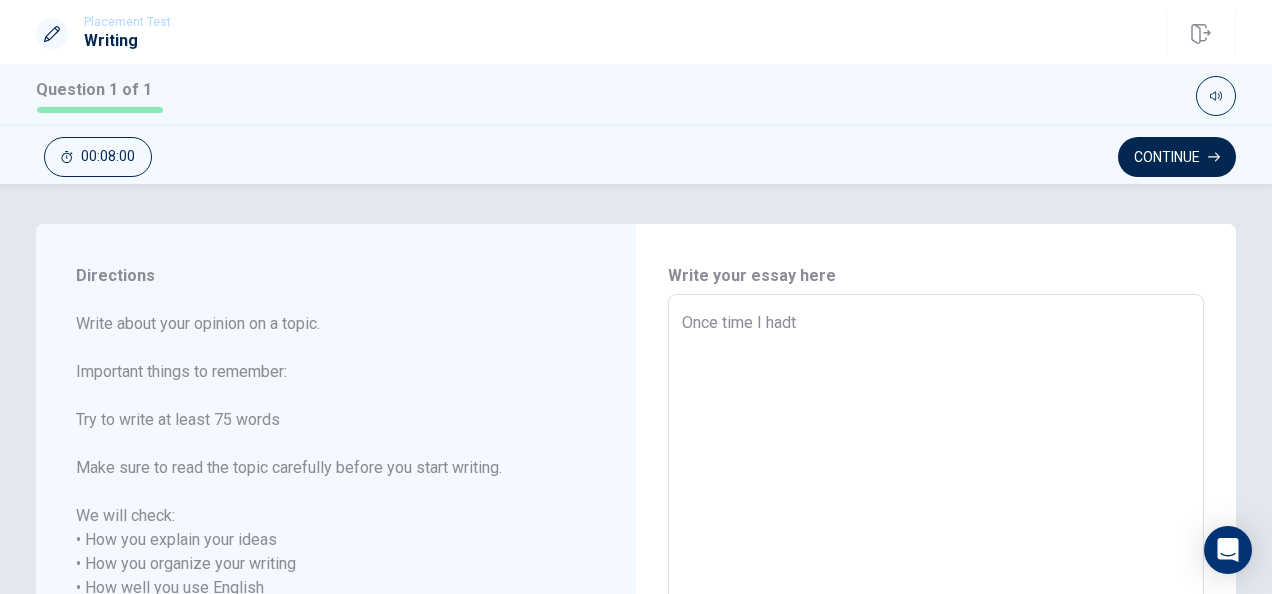 type on "x" 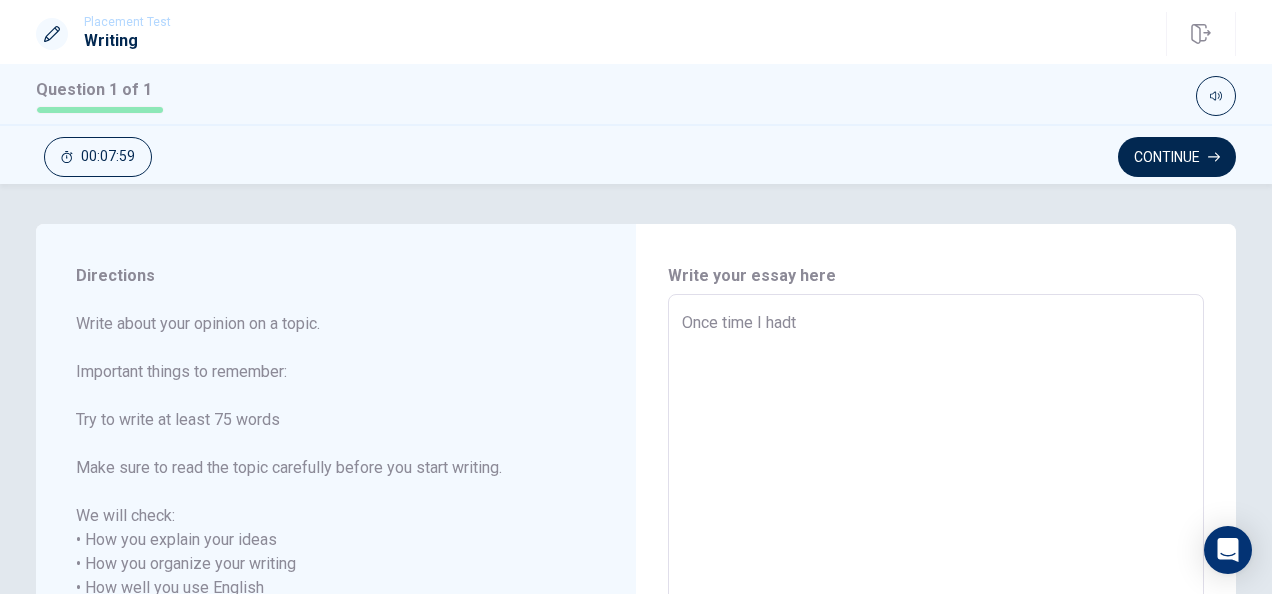 type on "Once time I had" 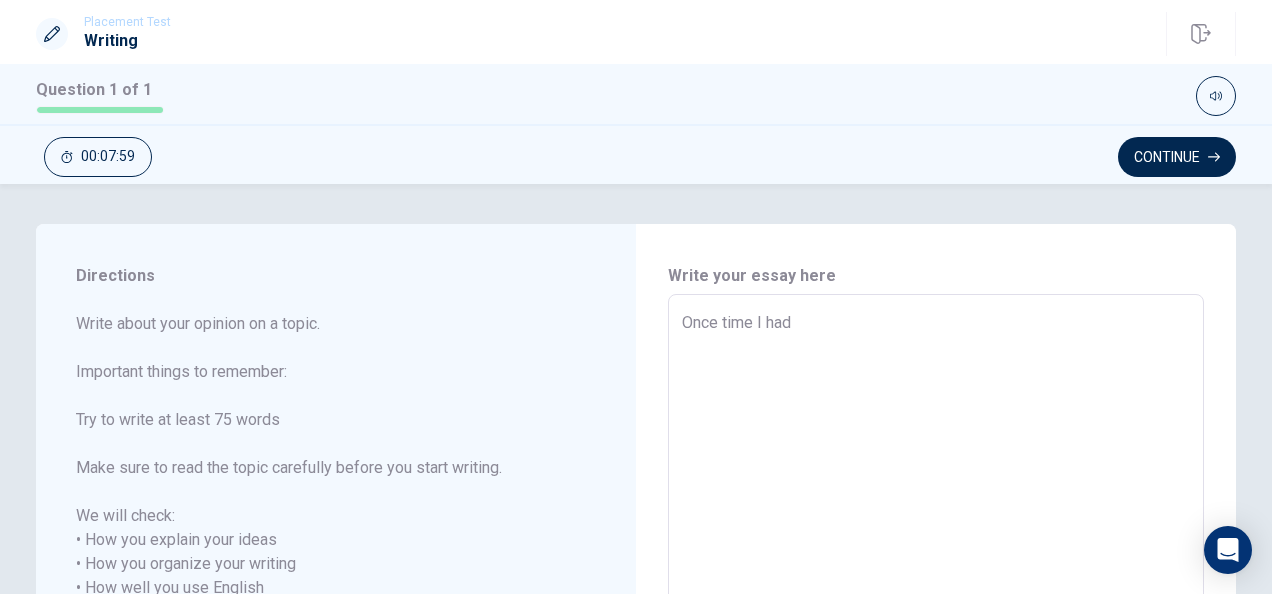 type on "x" 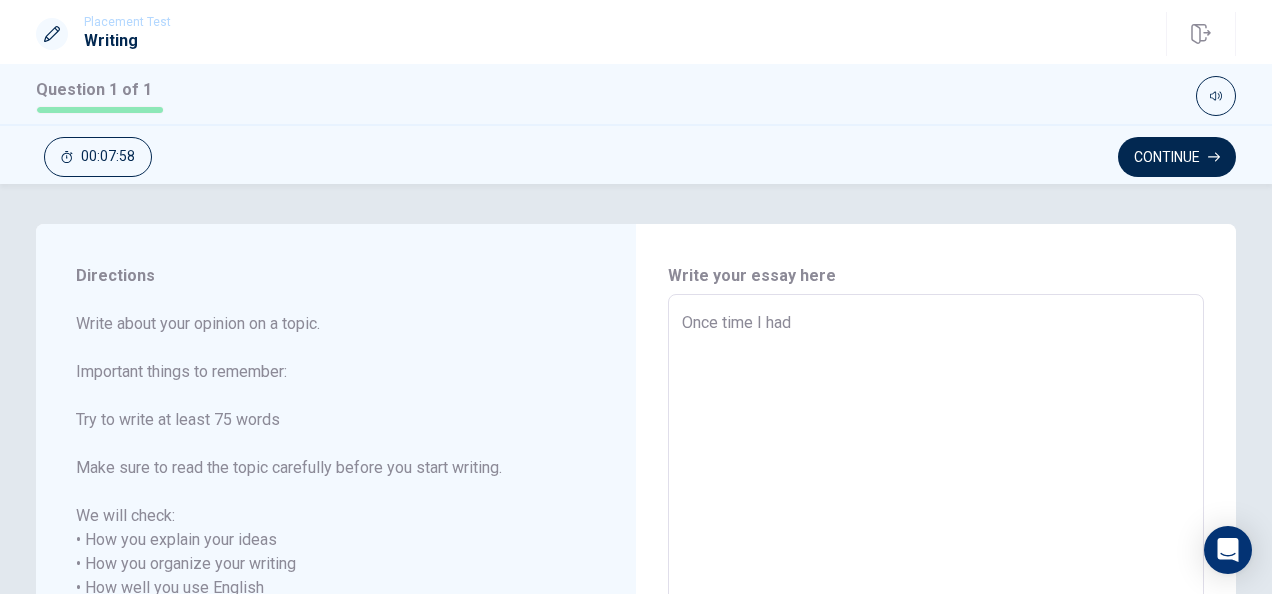 type on "Once time I had t" 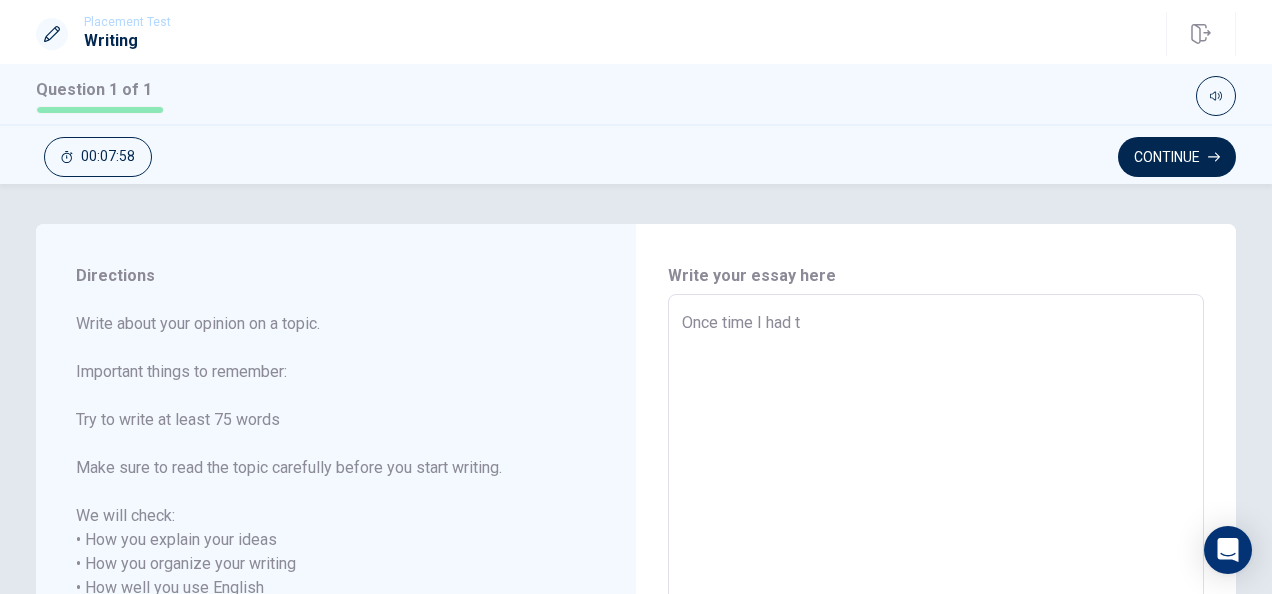 type on "x" 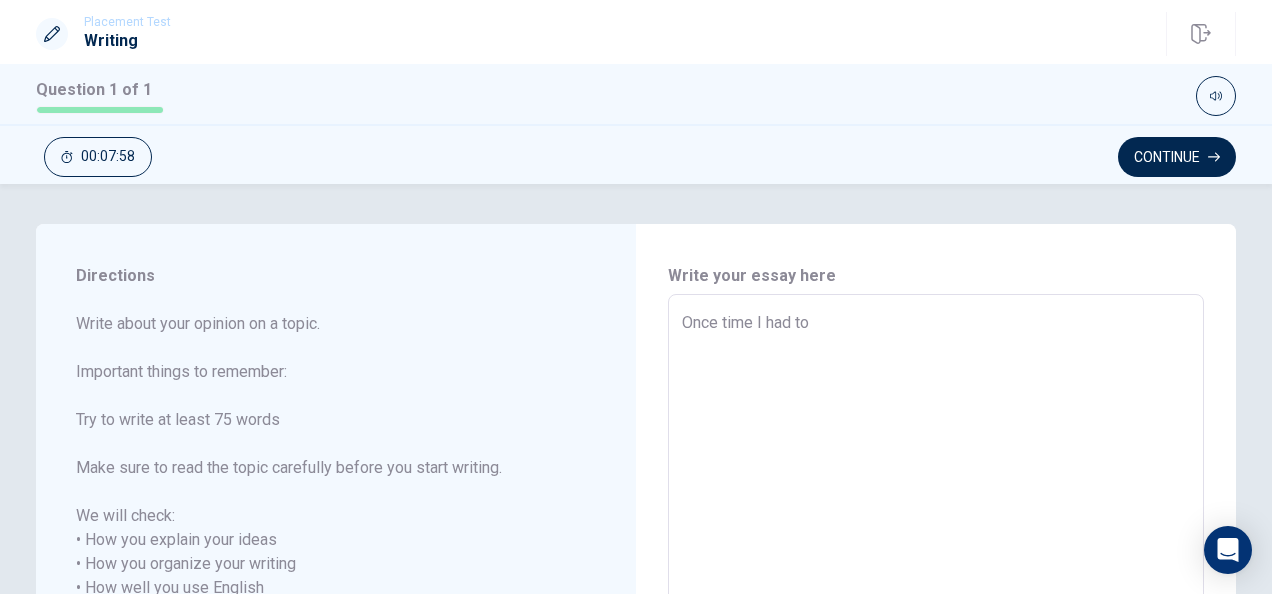 type on "x" 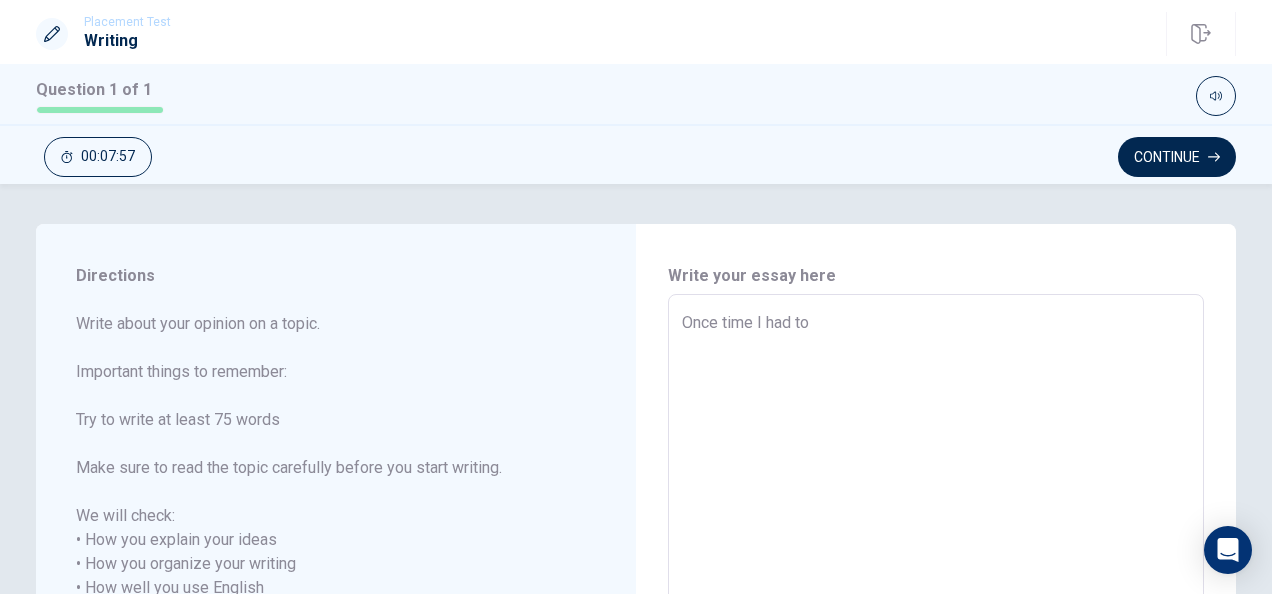 type on "Once time I had to" 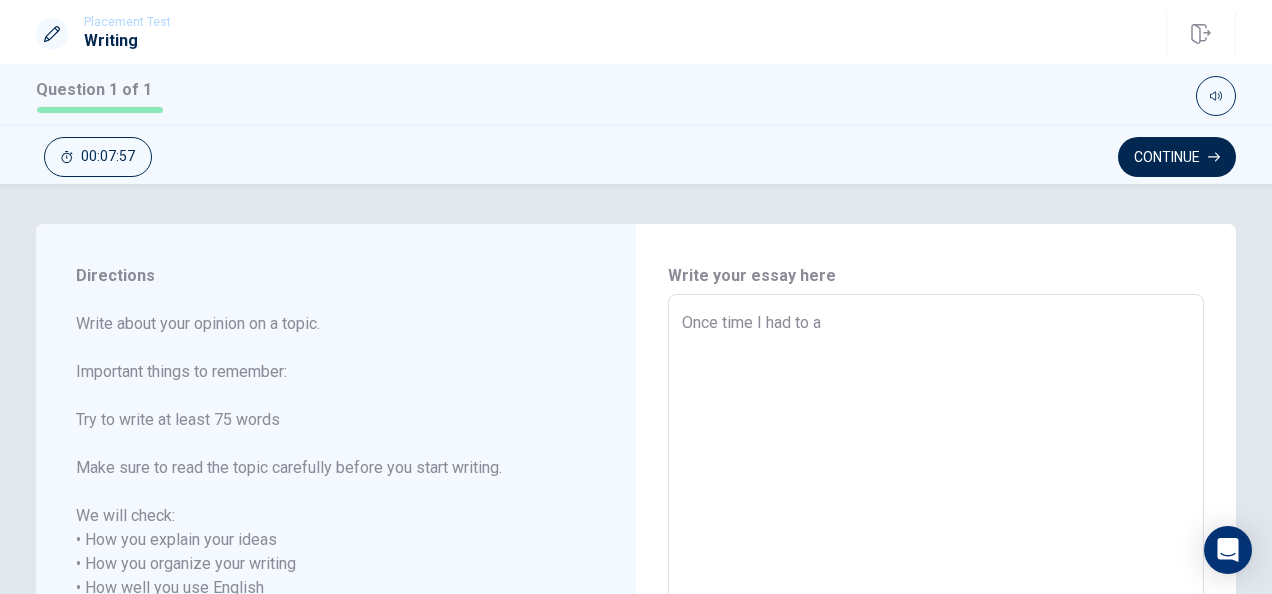 type on "x" 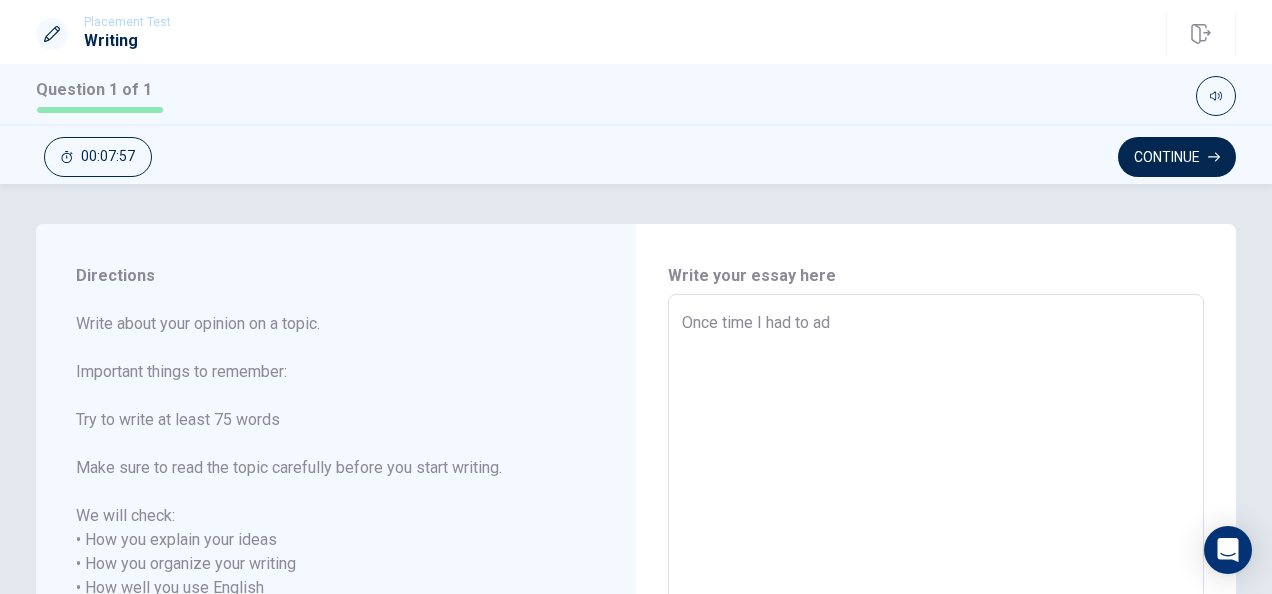 type on "x" 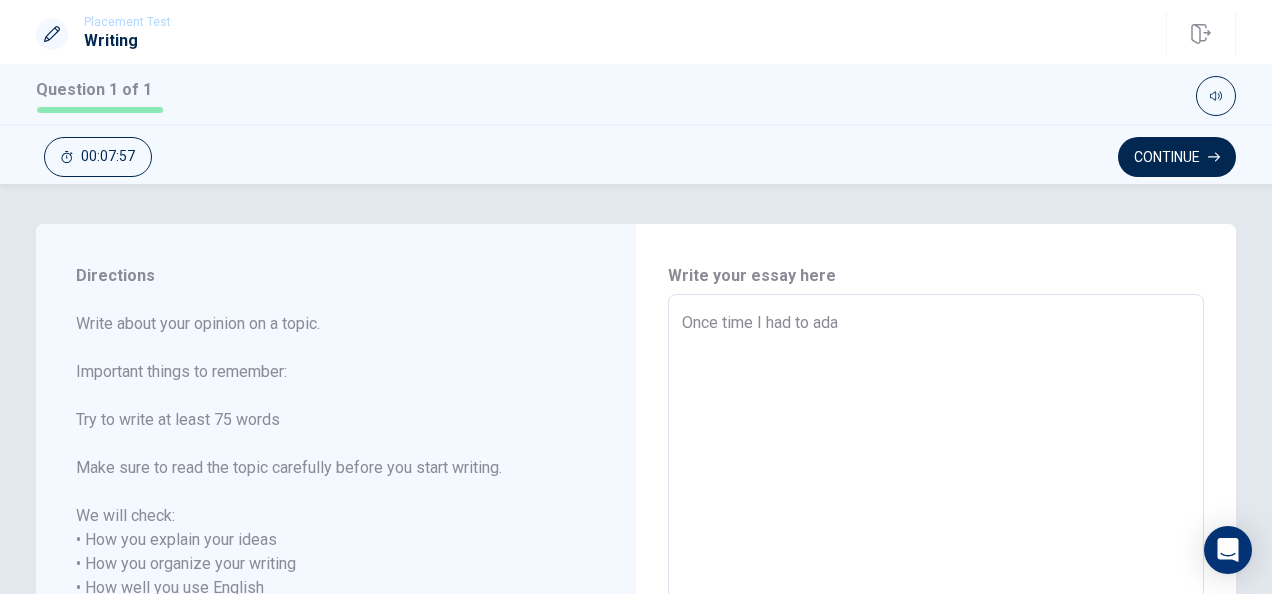 type on "x" 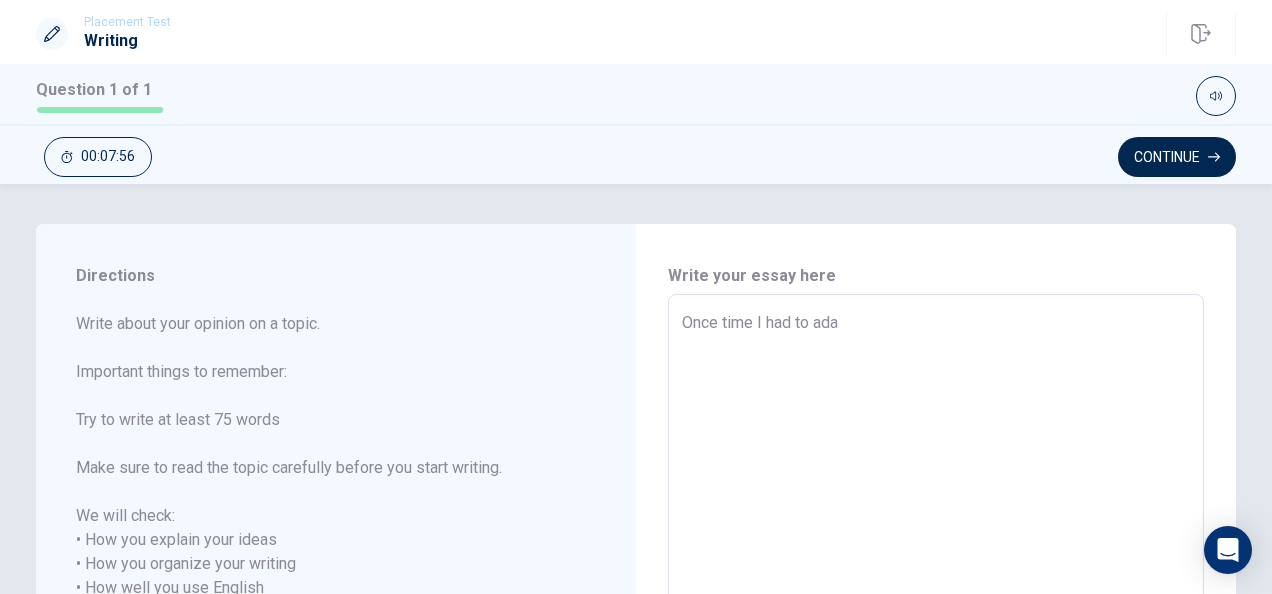 type on "Once time I had to adap" 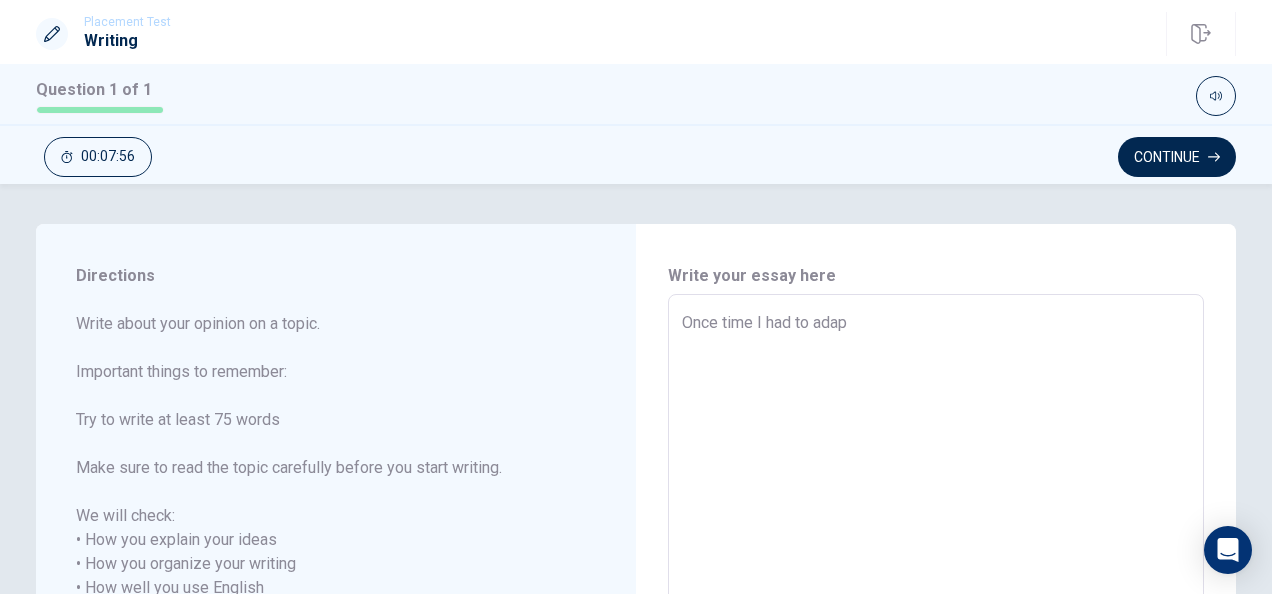 type on "x" 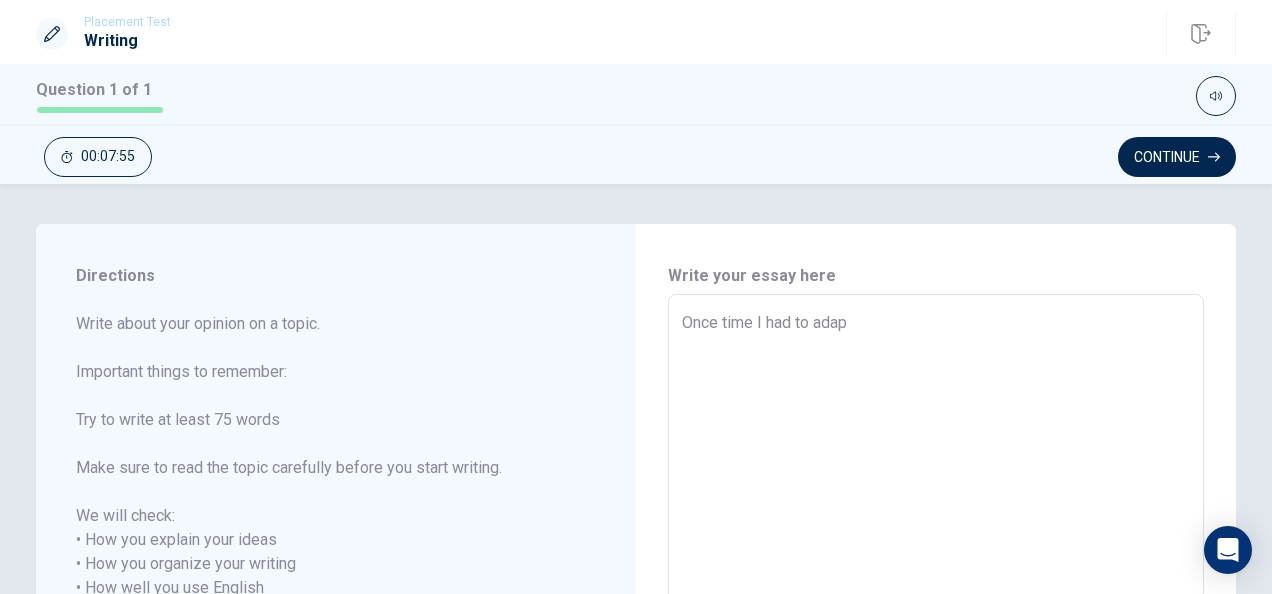 type on "Once time I had to adapt" 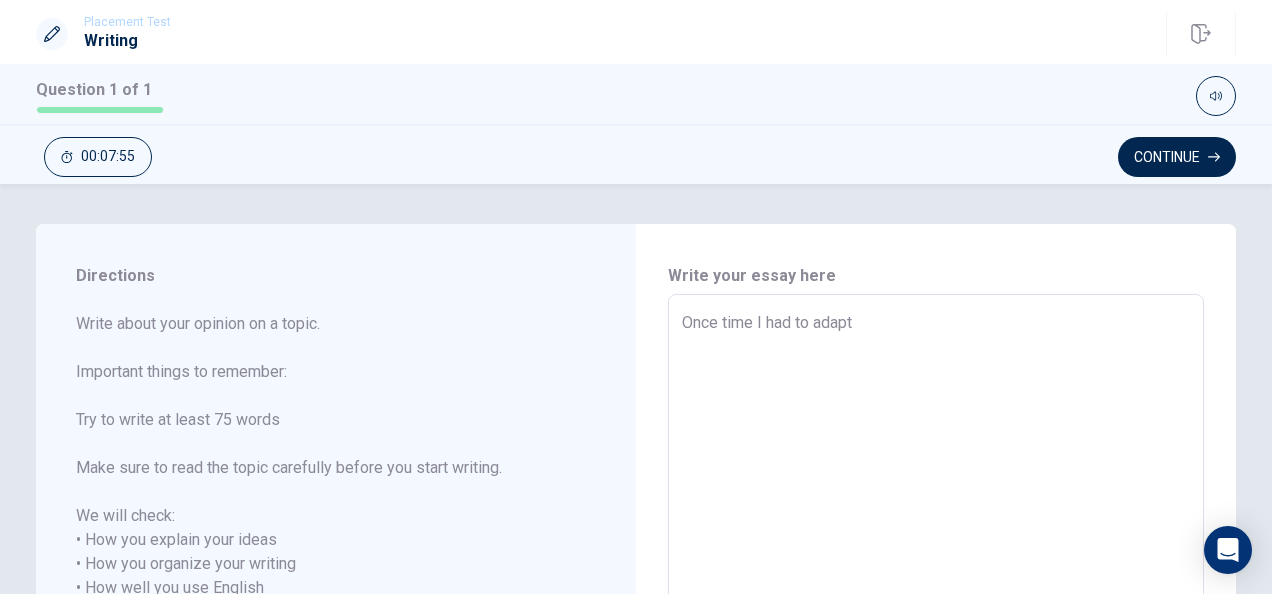 type on "x" 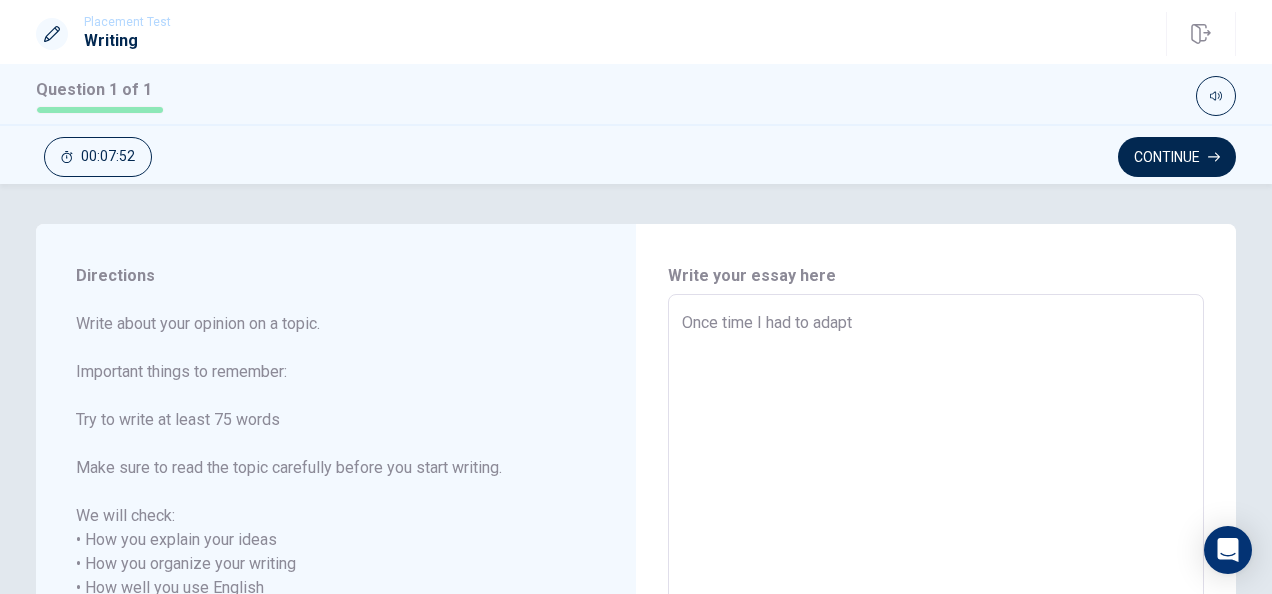type on "x" 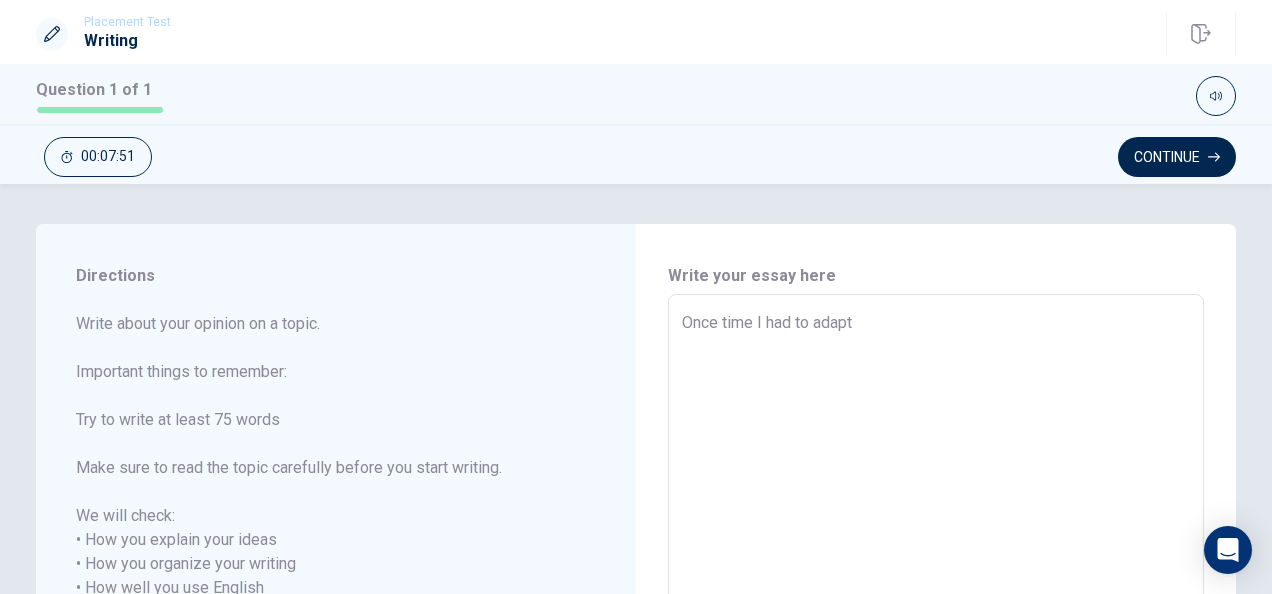 type on "Once time I had to adapt a" 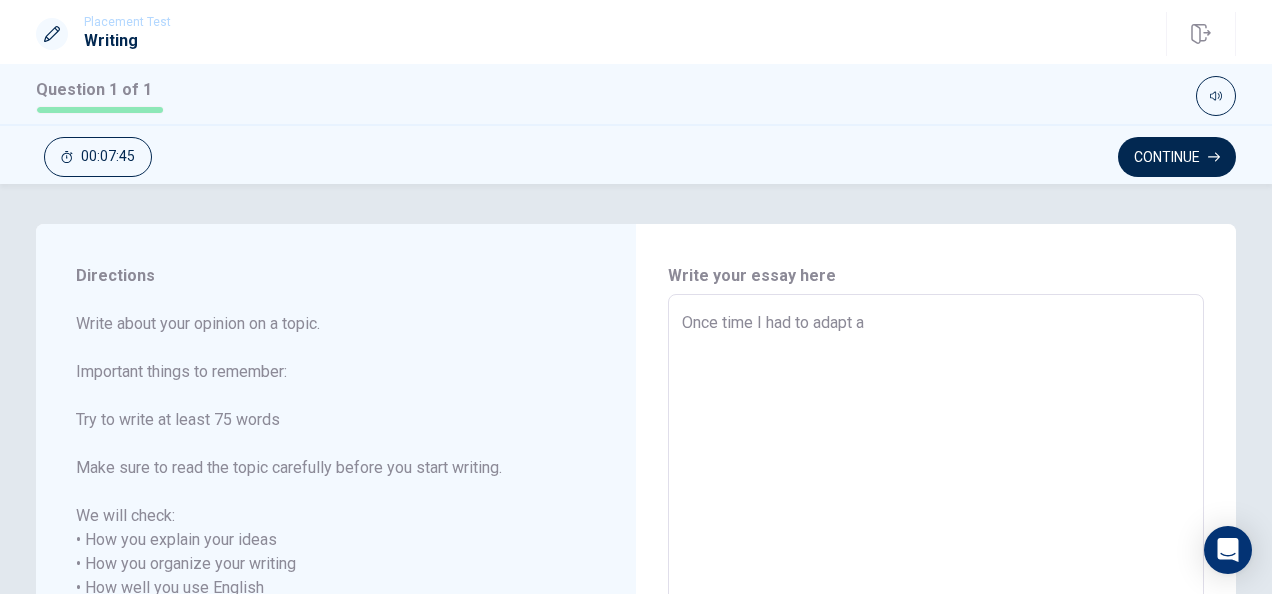 type on "x" 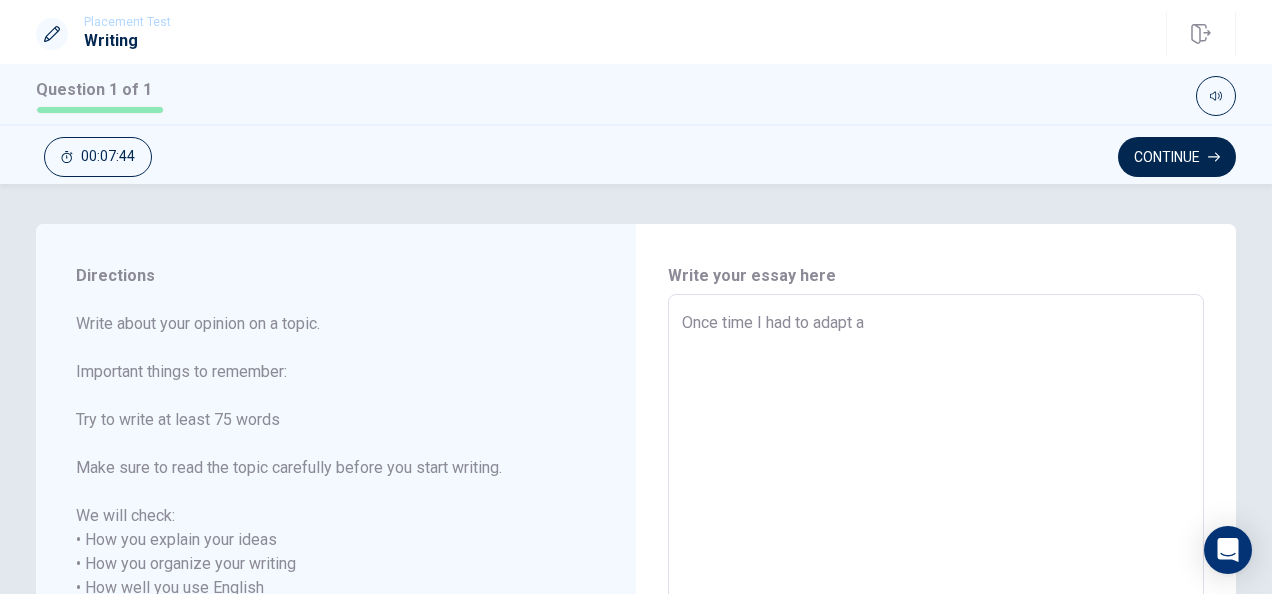 type on "Once time I had to adapt an" 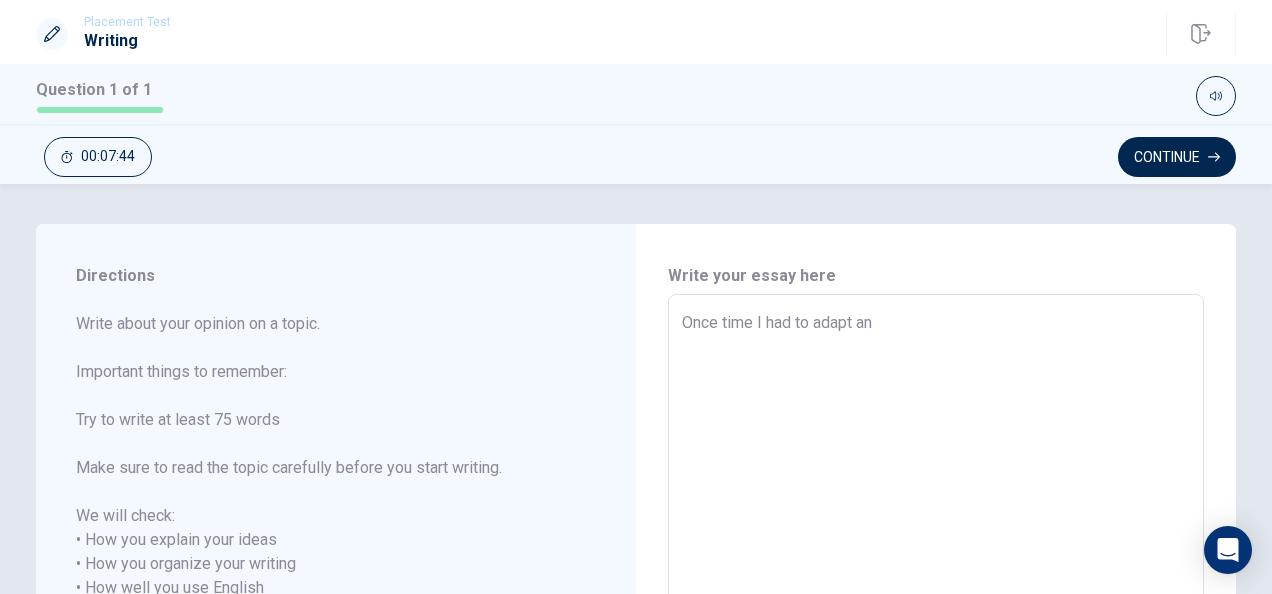 type on "x" 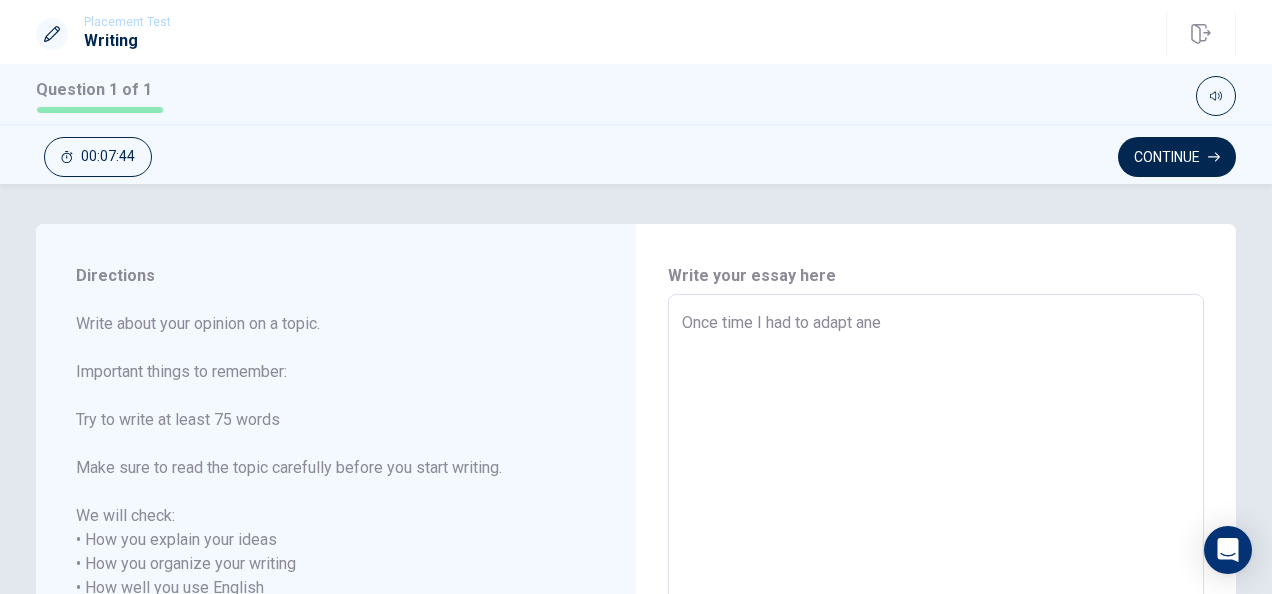 type on "x" 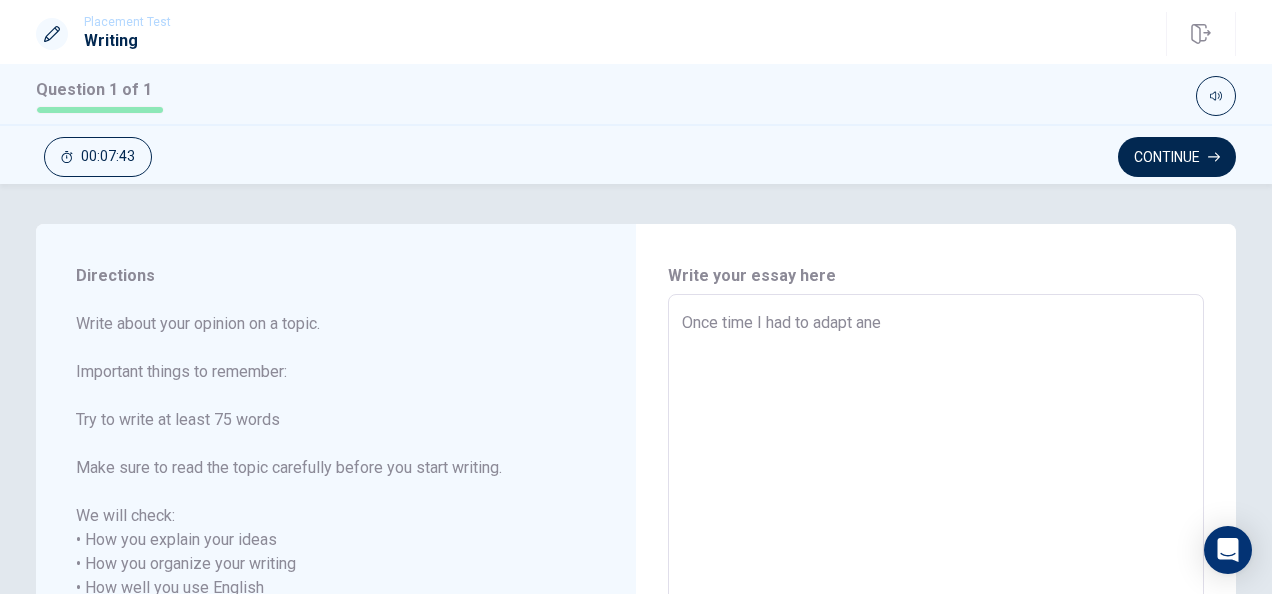 type on "Once time I had to adapt anew" 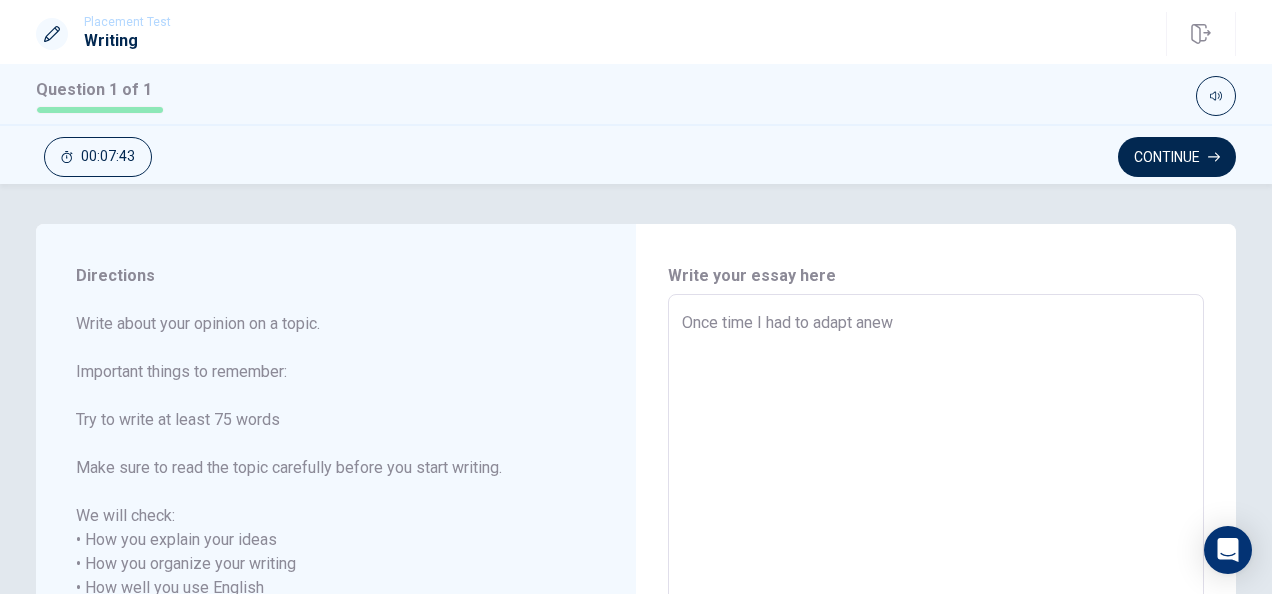 type on "x" 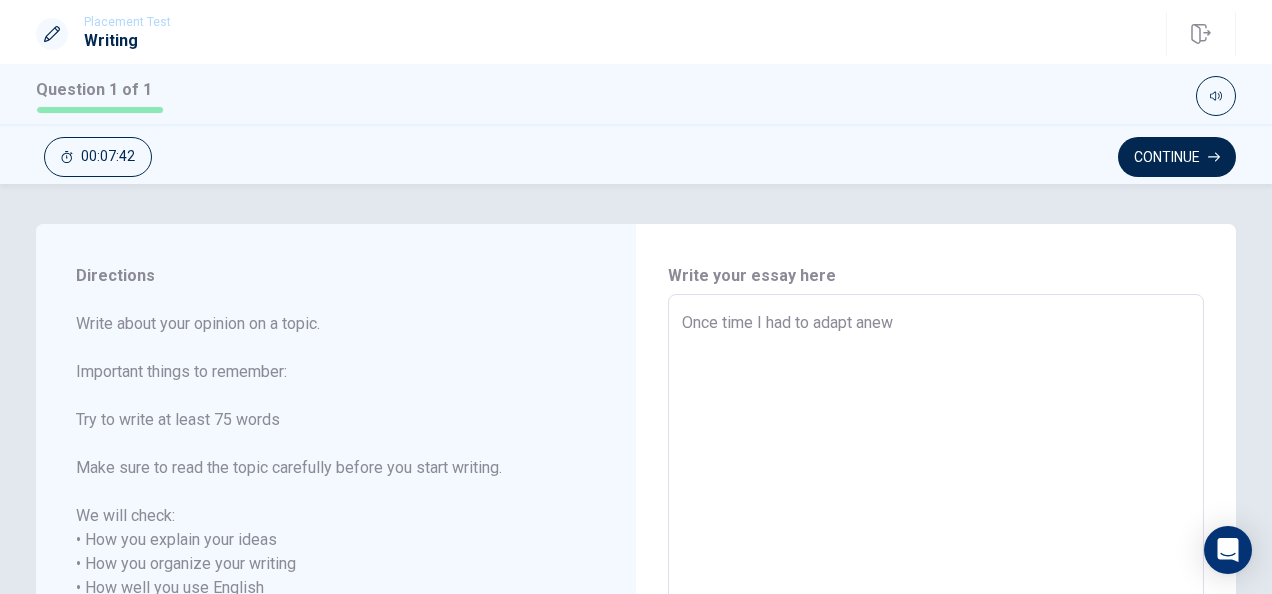 type on "Once time I had to adapt ane" 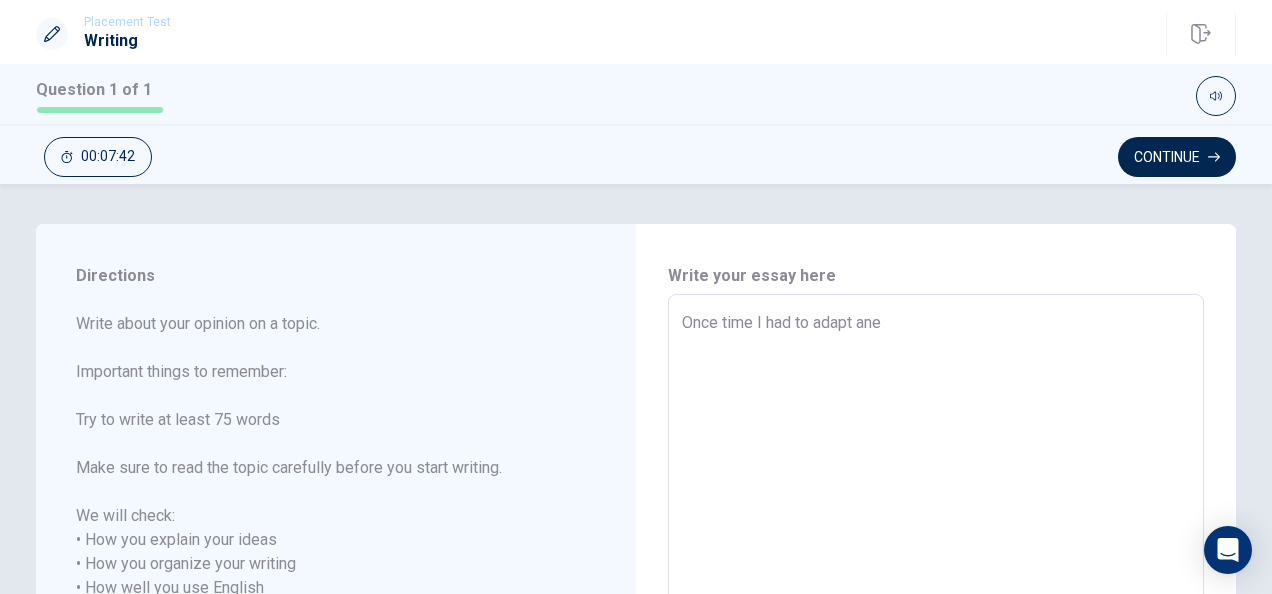 type on "x" 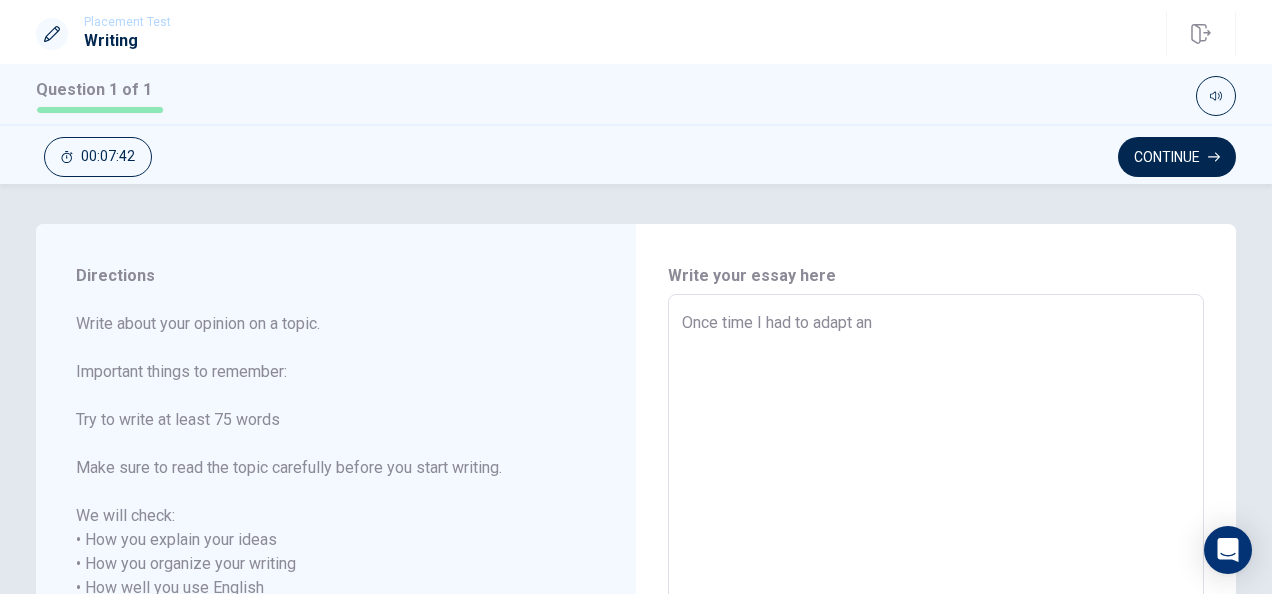 type on "x" 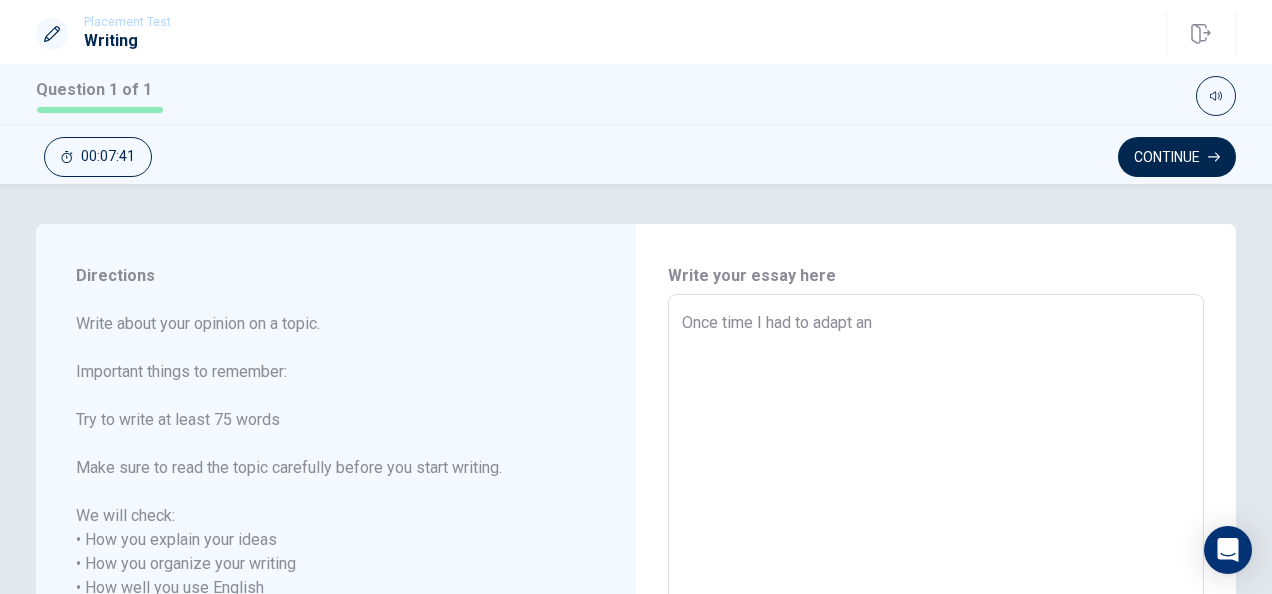 type on "Once time I had to adapt a" 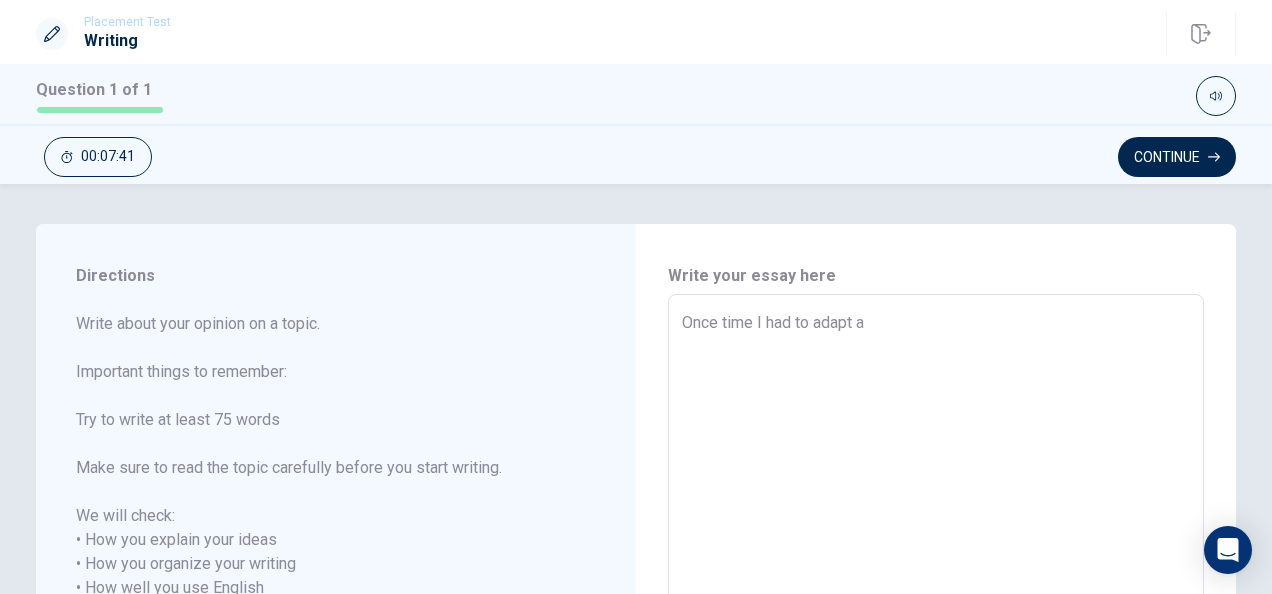 type on "x" 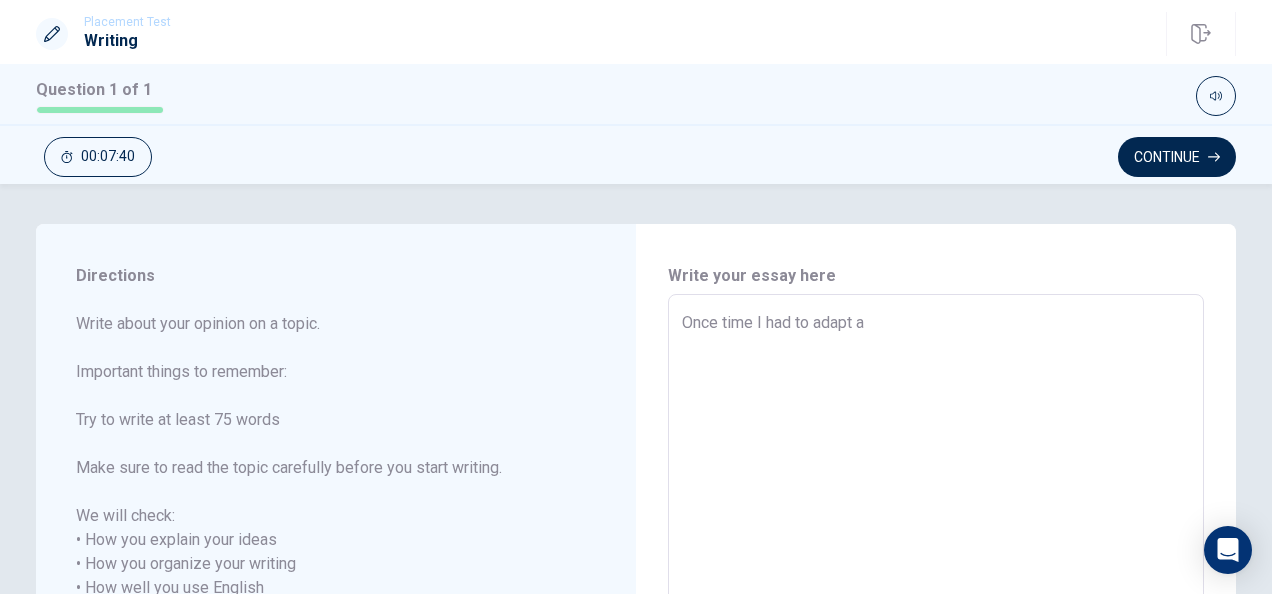 type on "Once time I had to adapt ab" 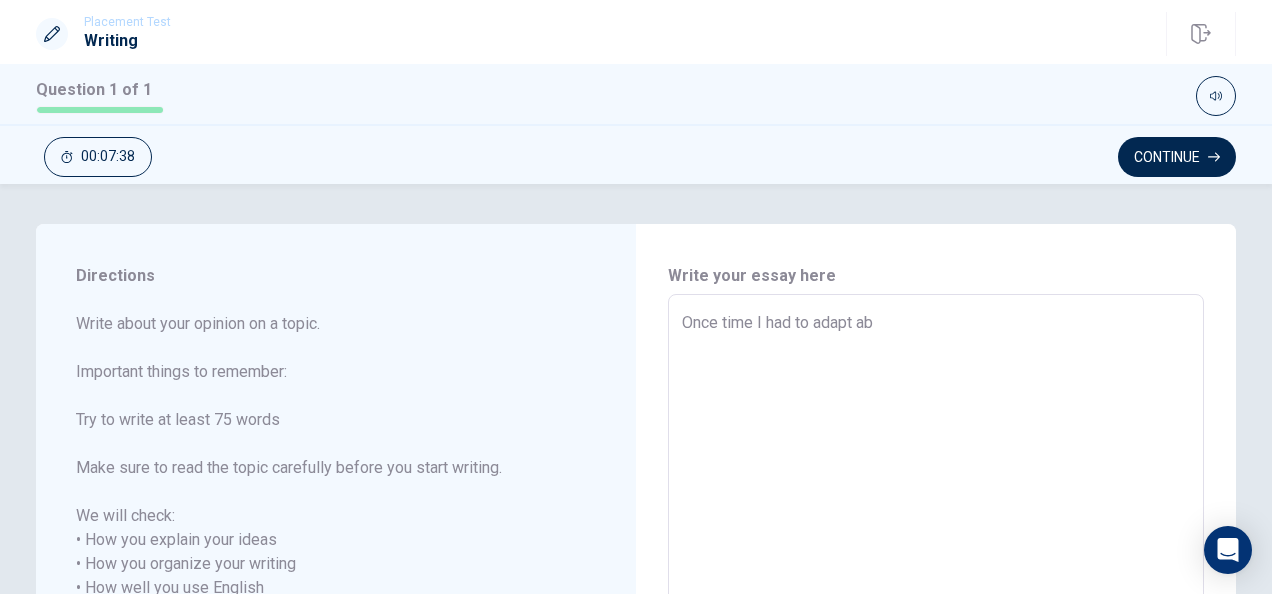 type on "x" 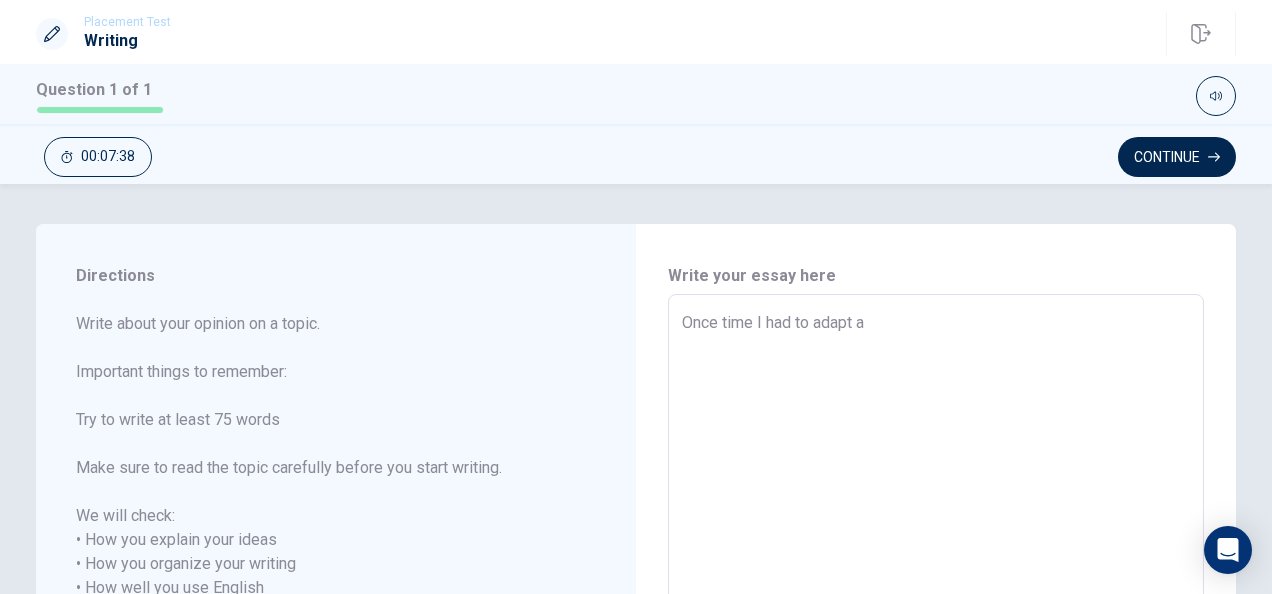 type on "x" 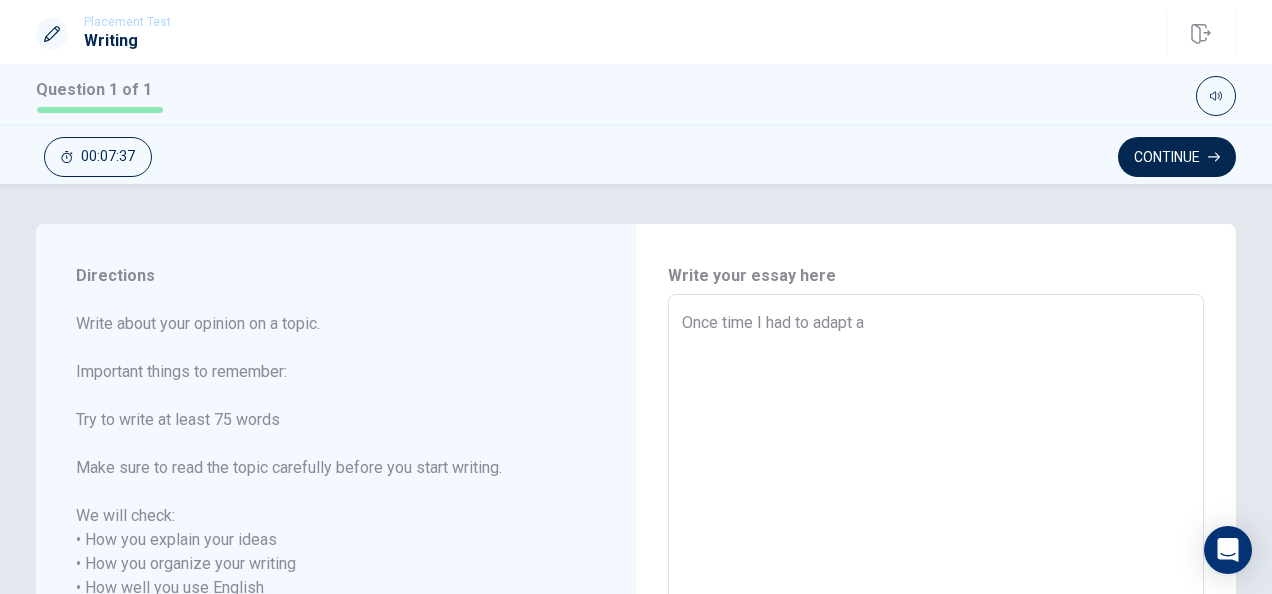 type on "Once time I had to adapt a" 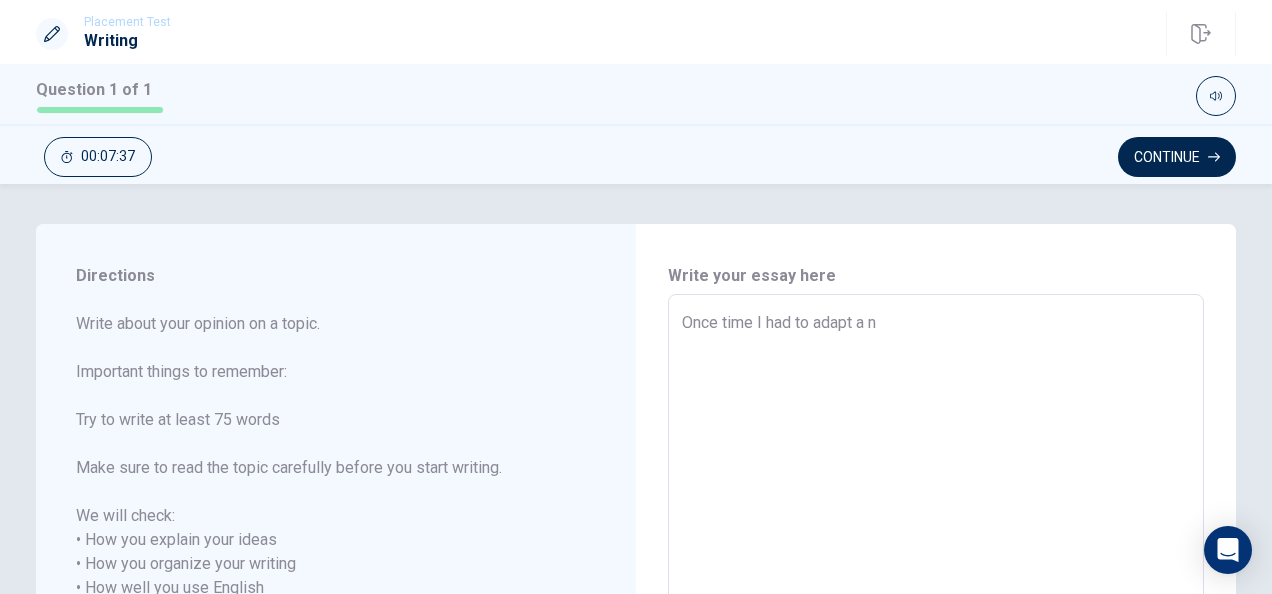 type on "x" 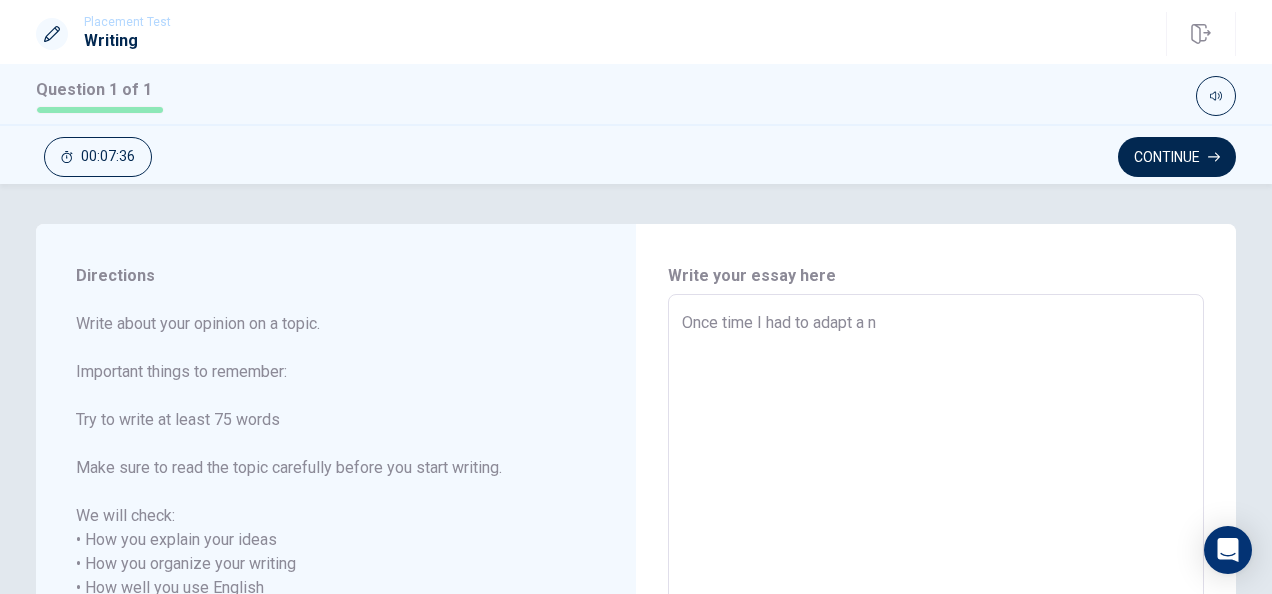 type on "Once time I had to adapt a ne" 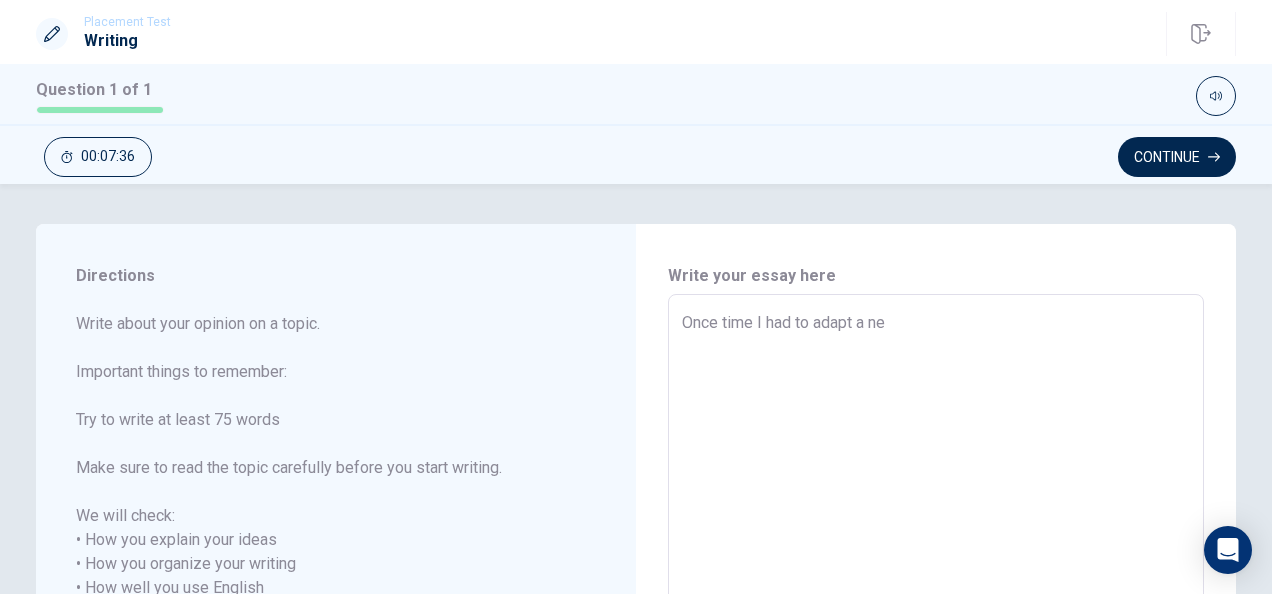 type on "x" 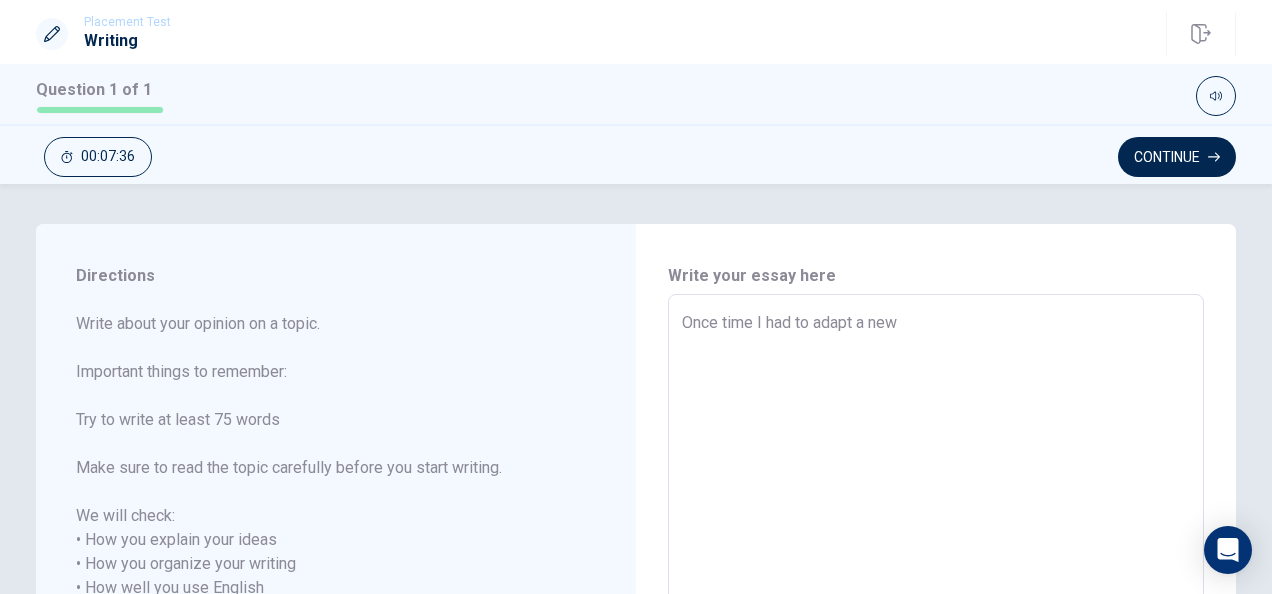 type on "x" 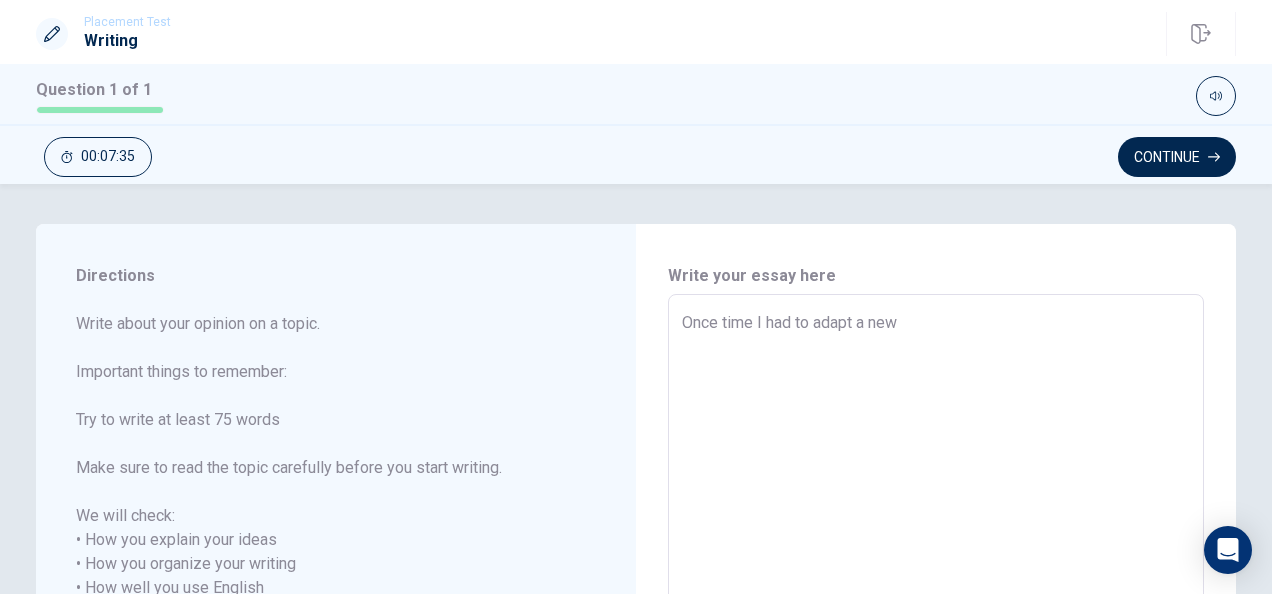 type on "Once time I had to adapt a new" 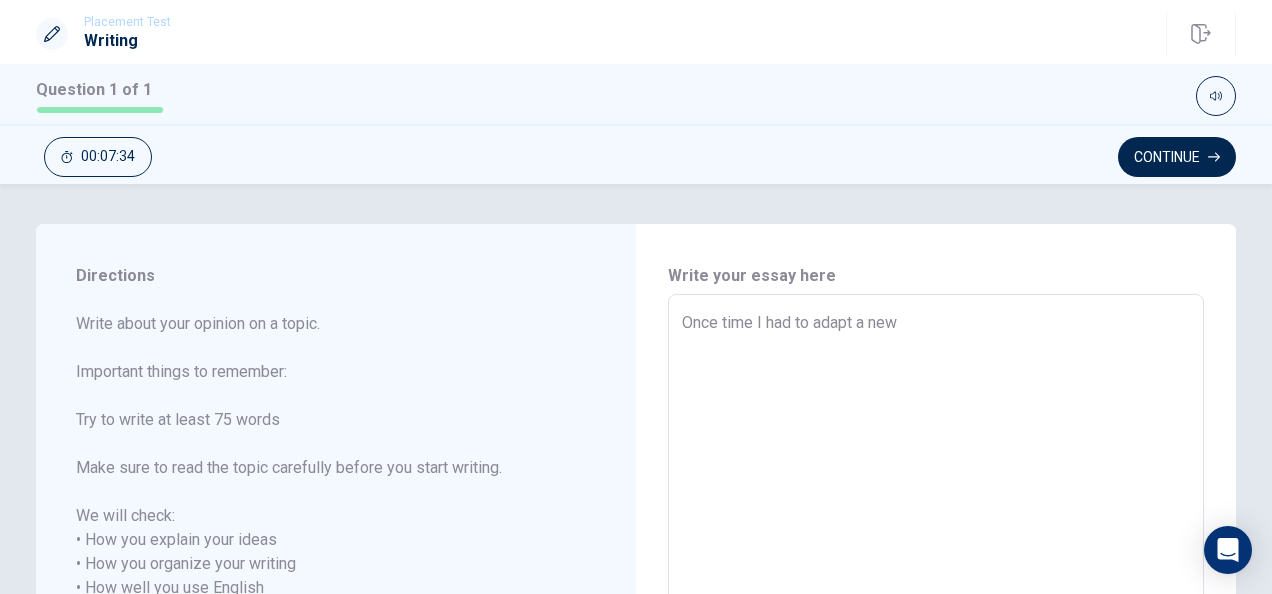 type on "Once time I had to adapt a new s" 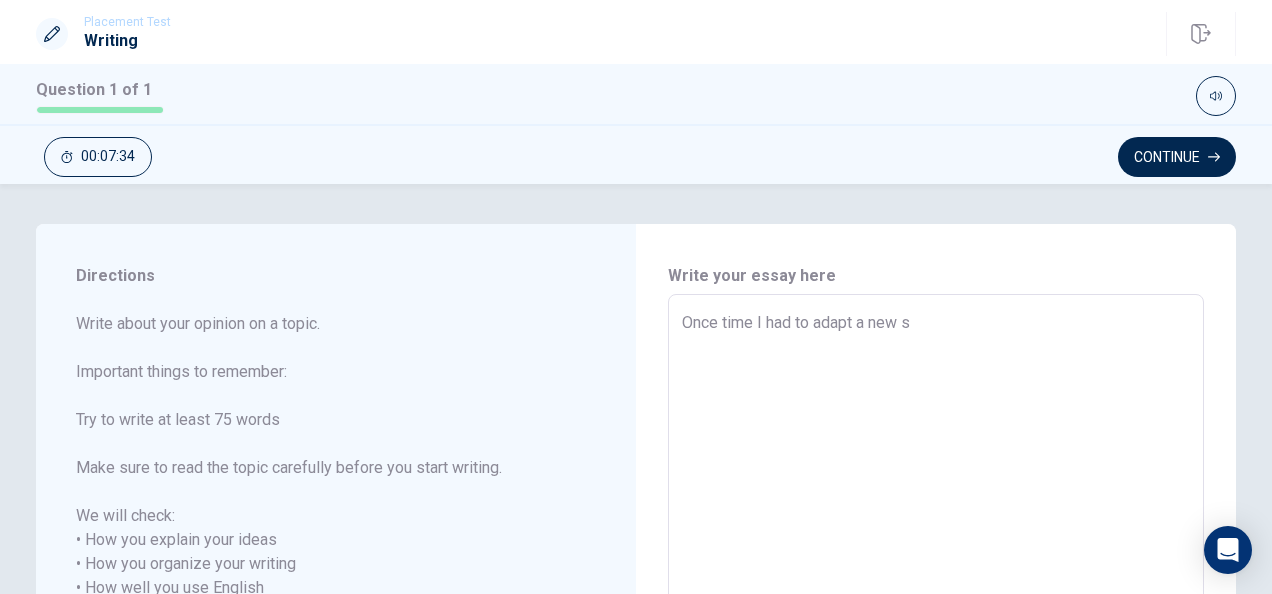 type on "x" 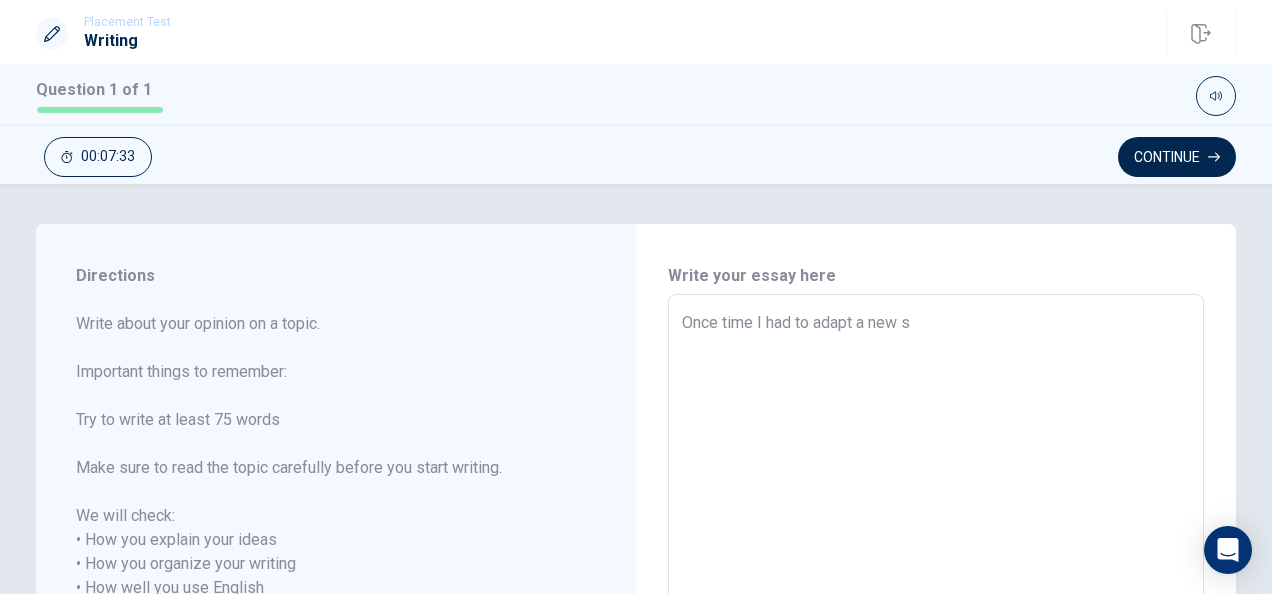 type on "Once time I had to adapt a new si" 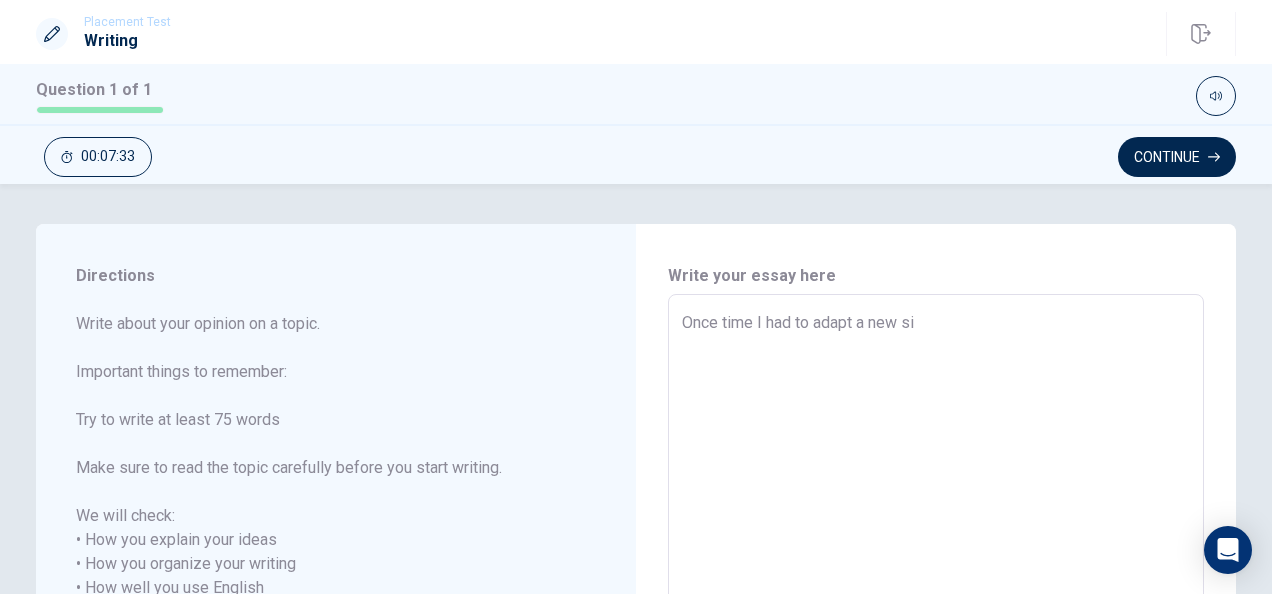 type on "x" 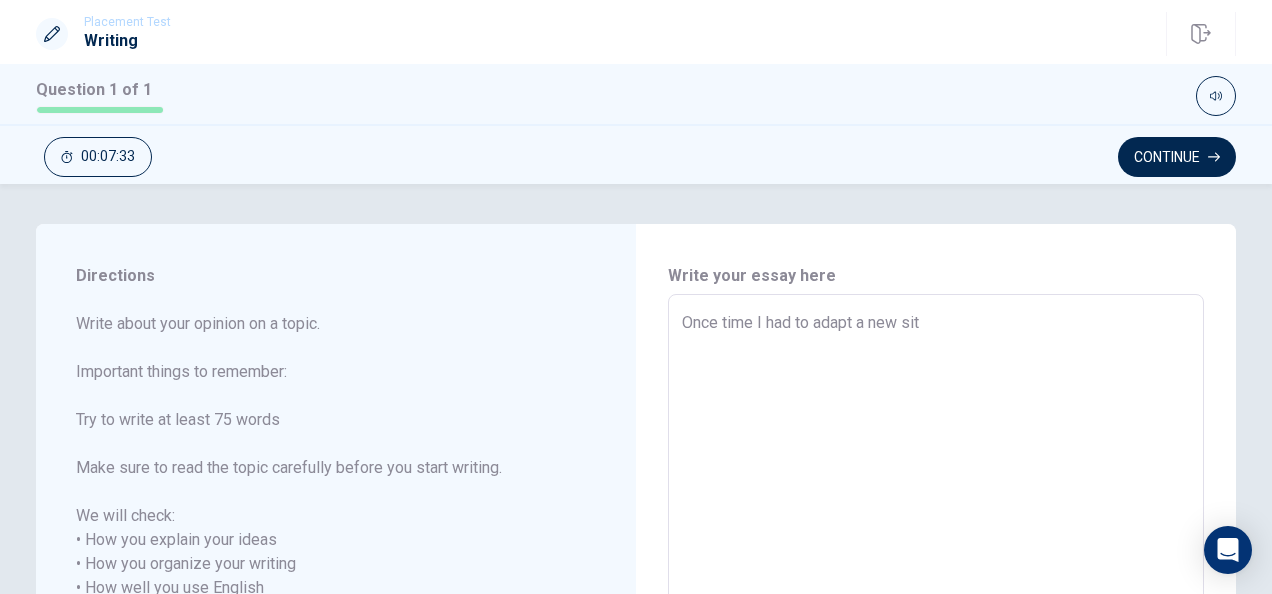 type on "x" 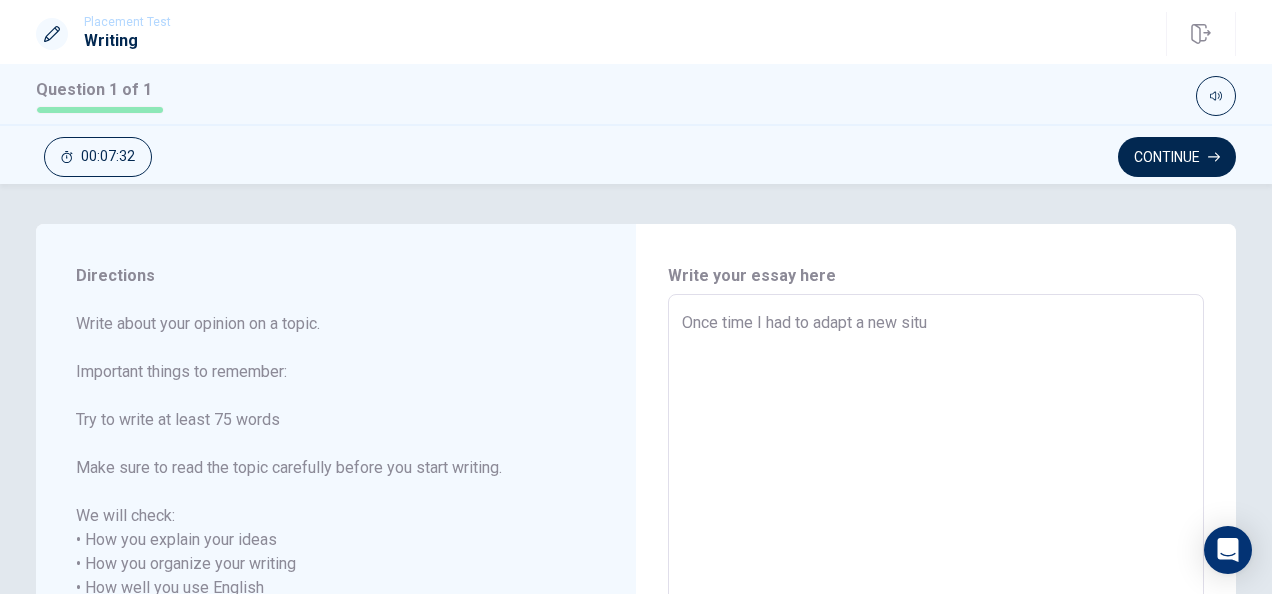 type on "x" 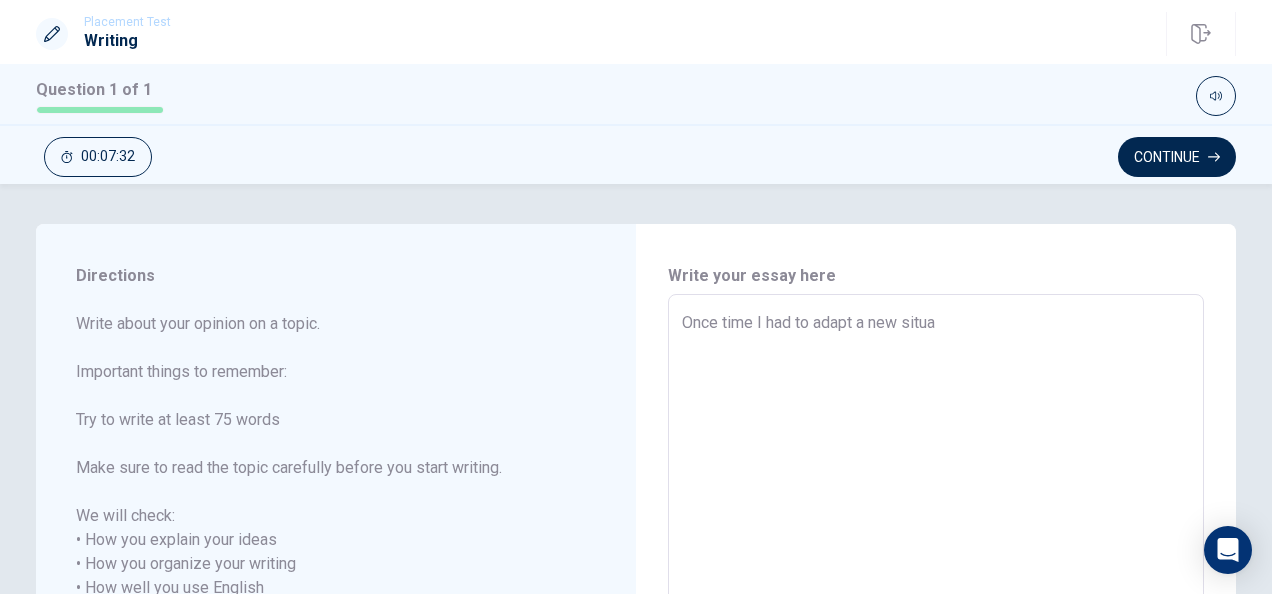 type on "x" 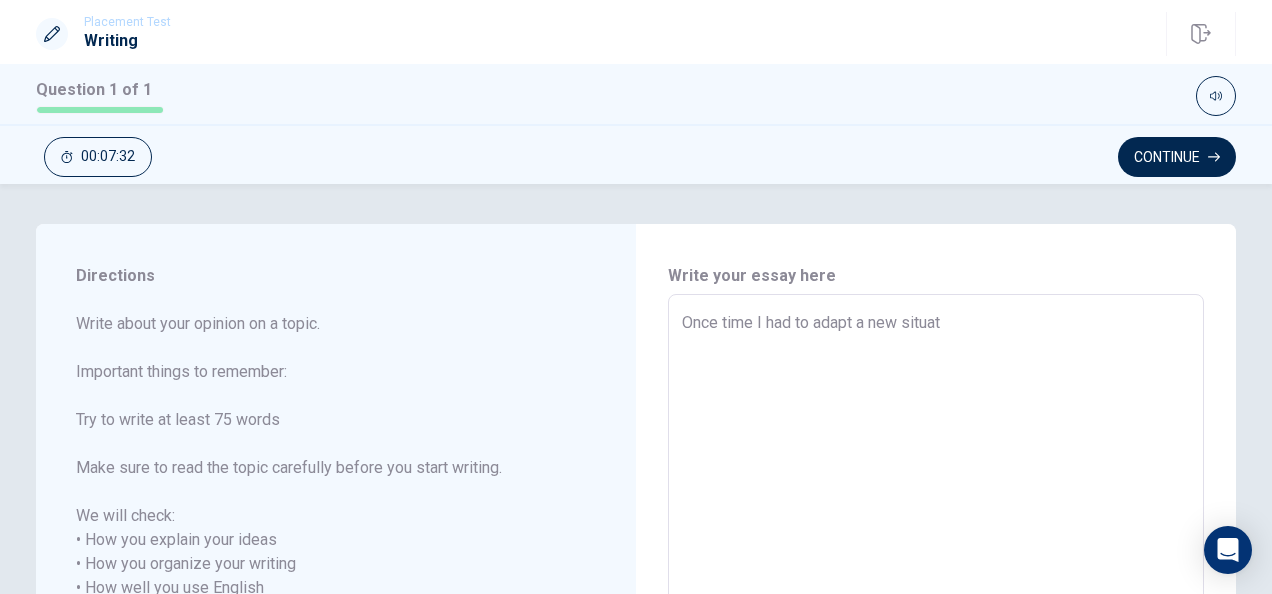 type on "x" 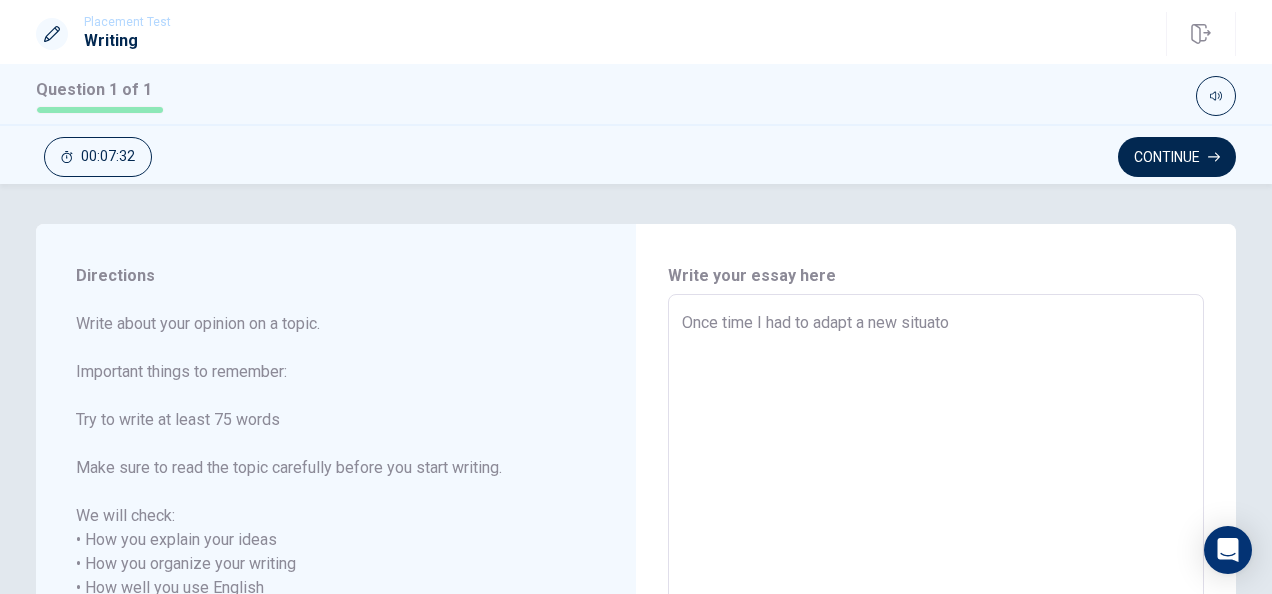 type on "x" 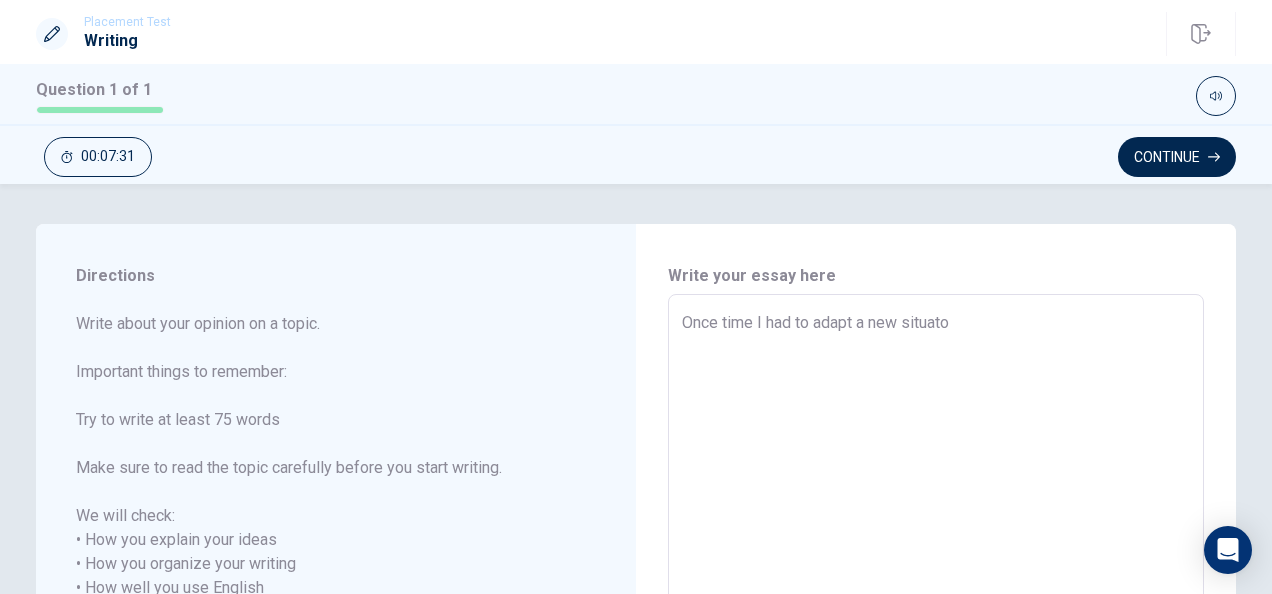 type on "Once time I had to adapt a new situatoi" 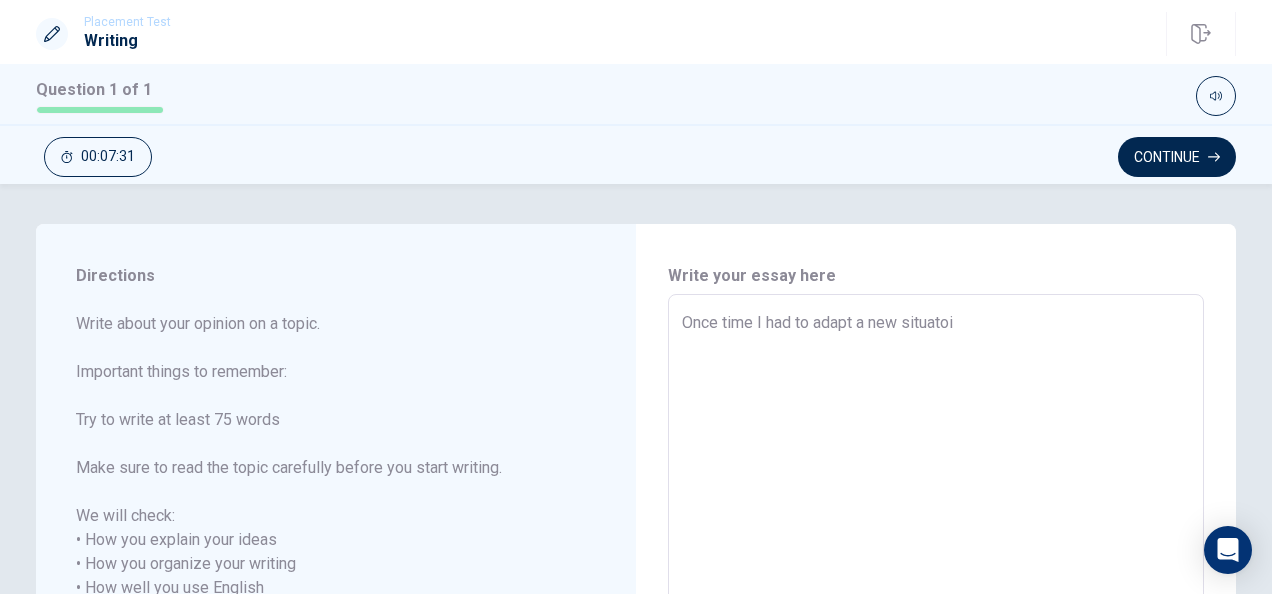 type on "x" 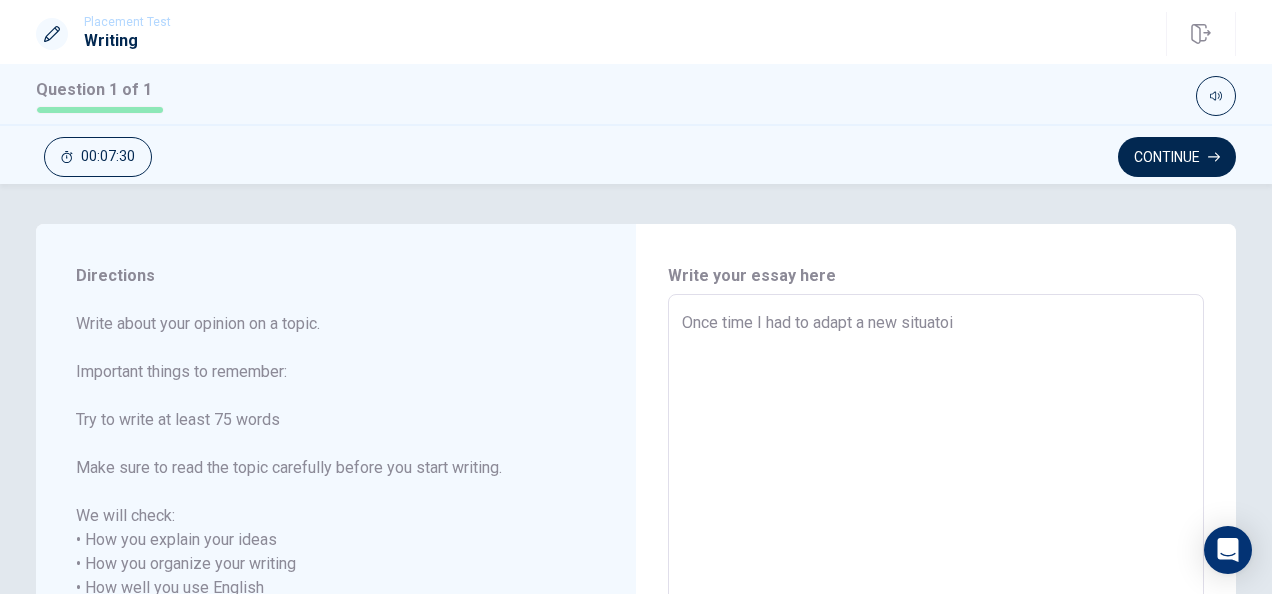 type on "Once time I had to adapt a new situato" 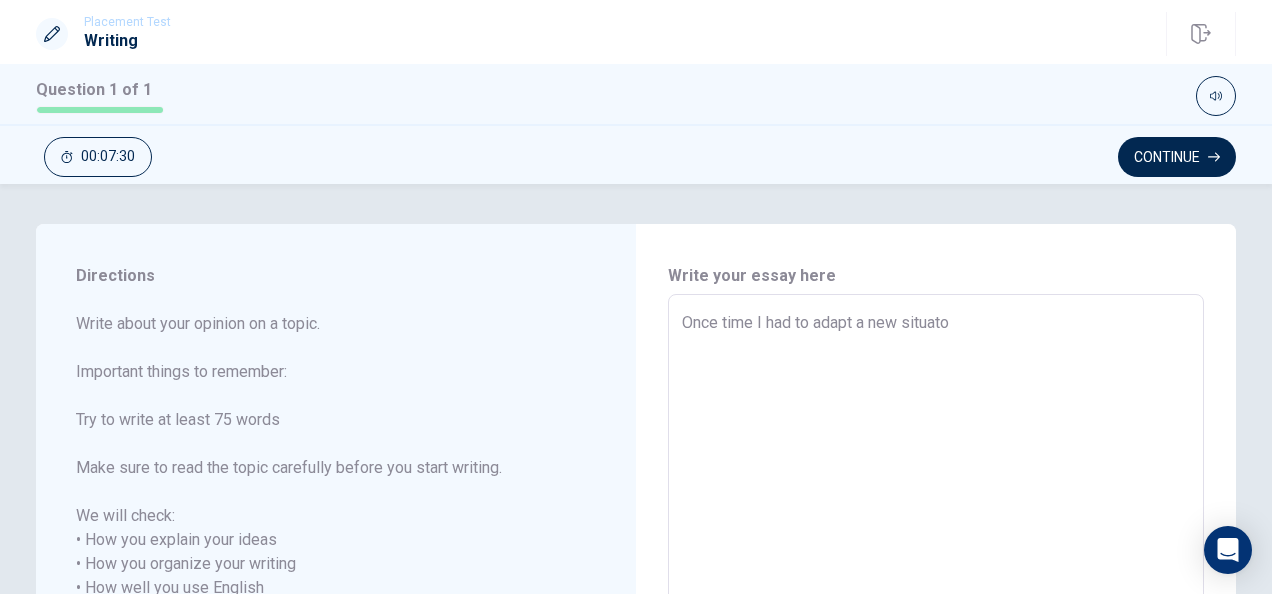 type on "x" 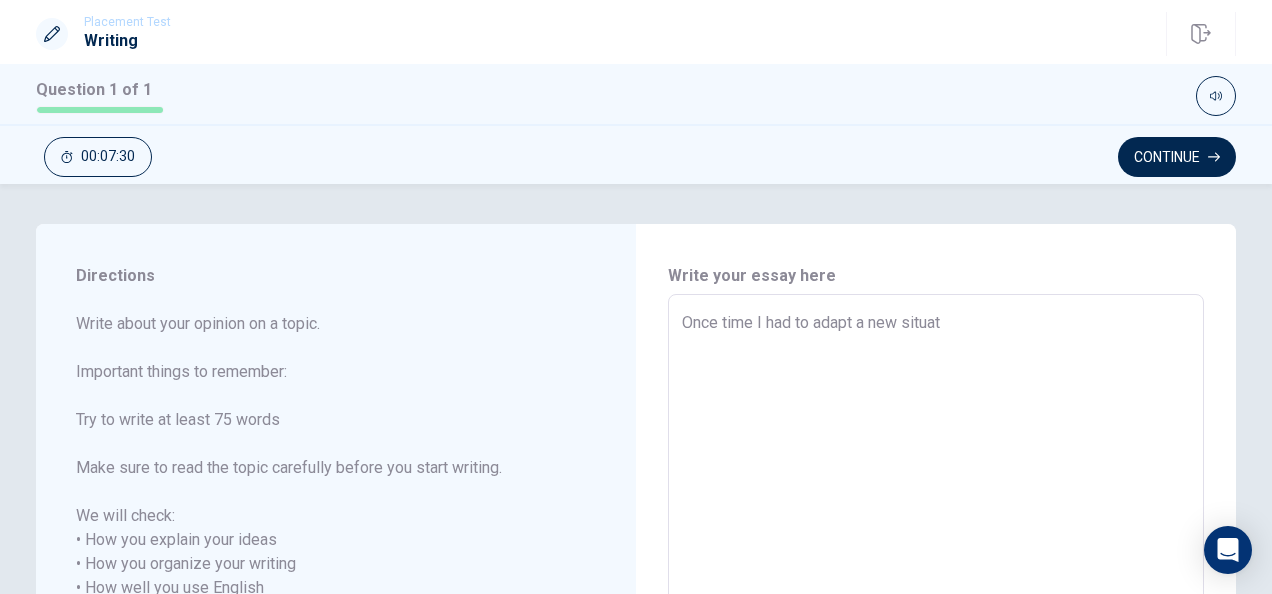 type on "x" 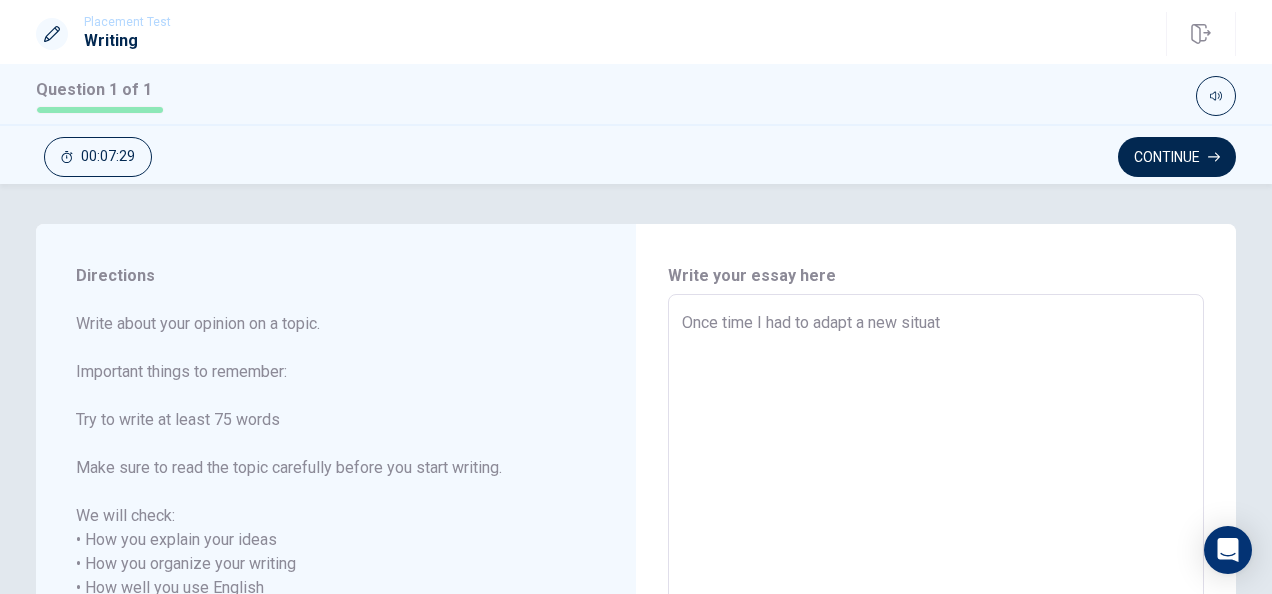 type on "Once time I had to adapt a new situati" 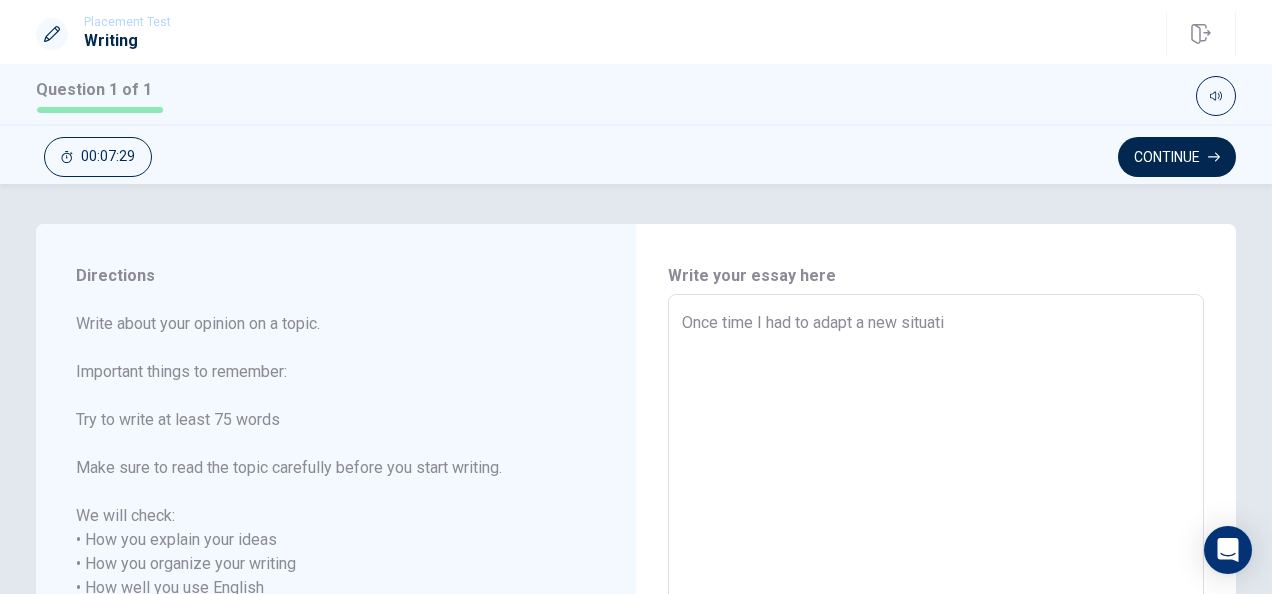 type on "x" 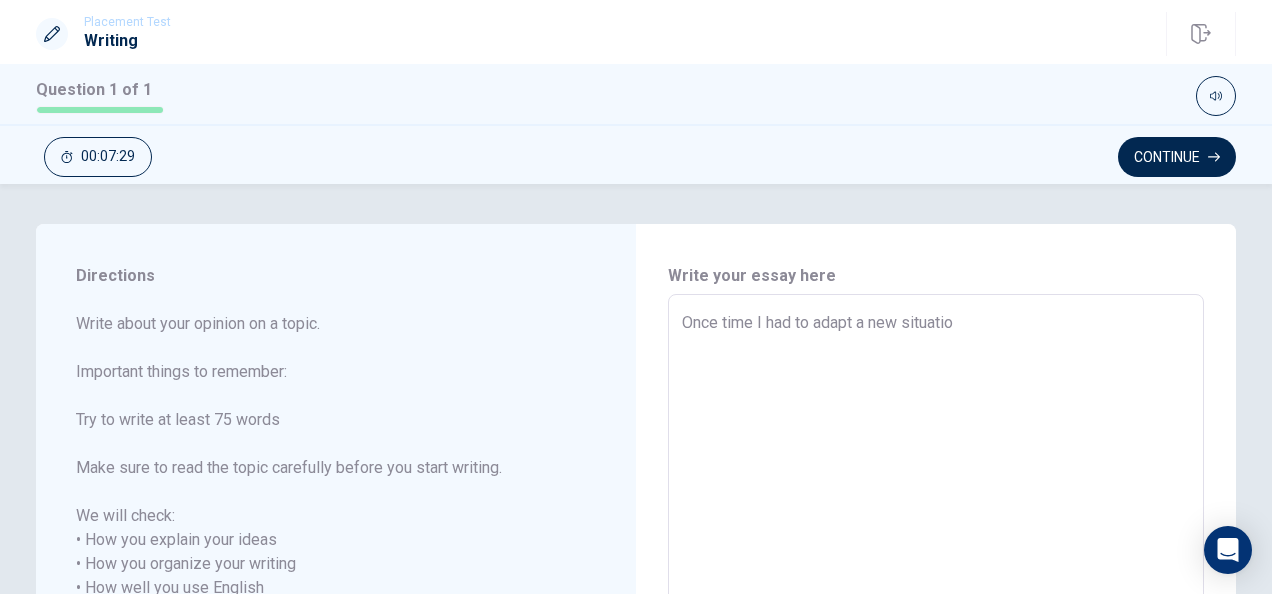 type on "x" 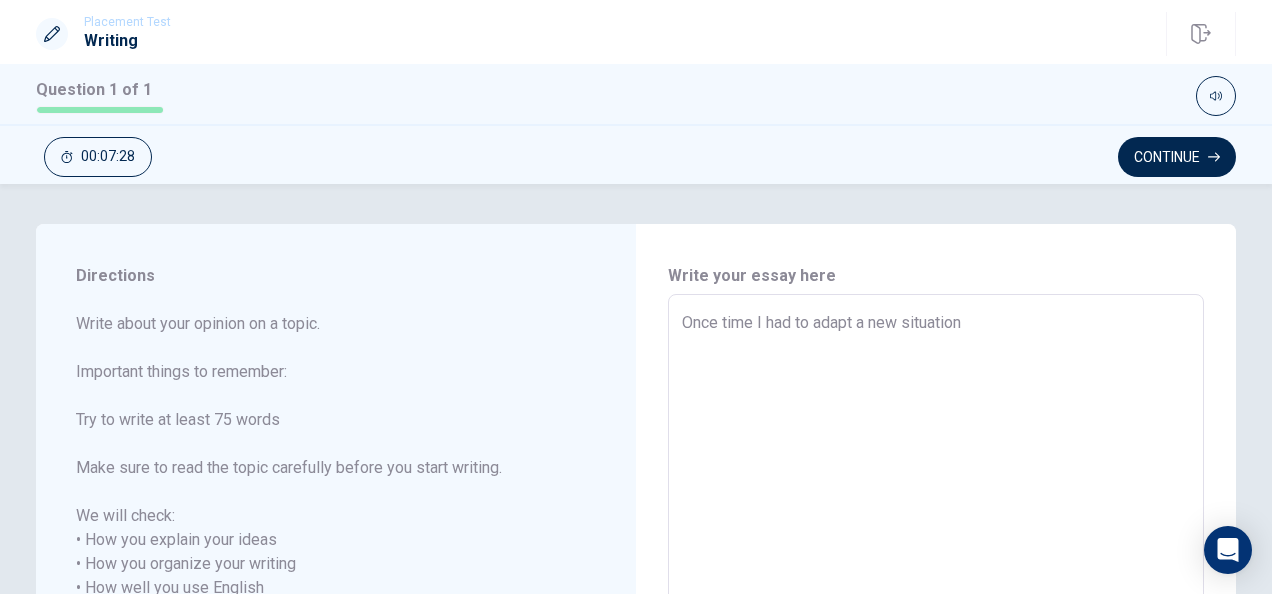 type on "x" 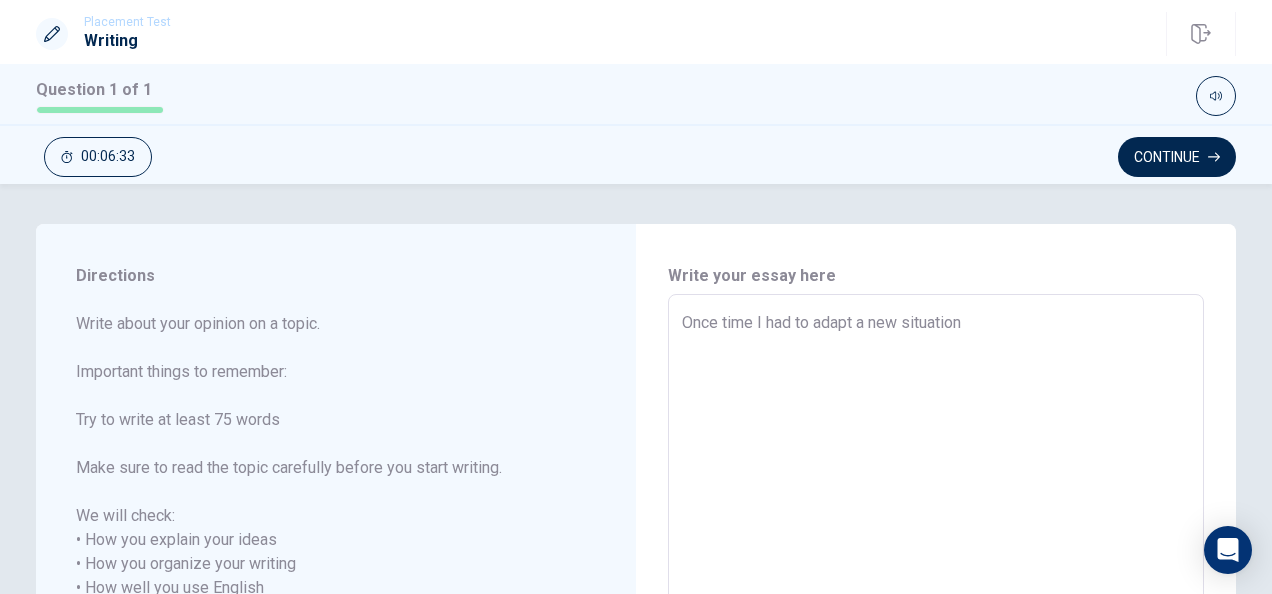 type on "x" 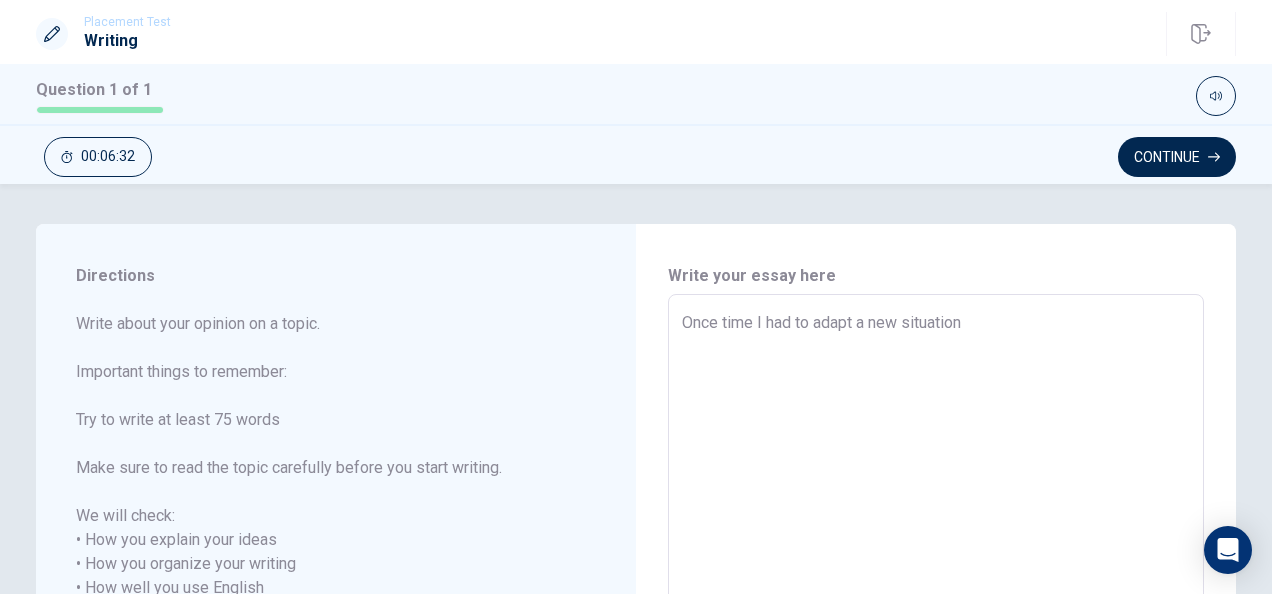 type on "Once time I had to adapt a new situation" 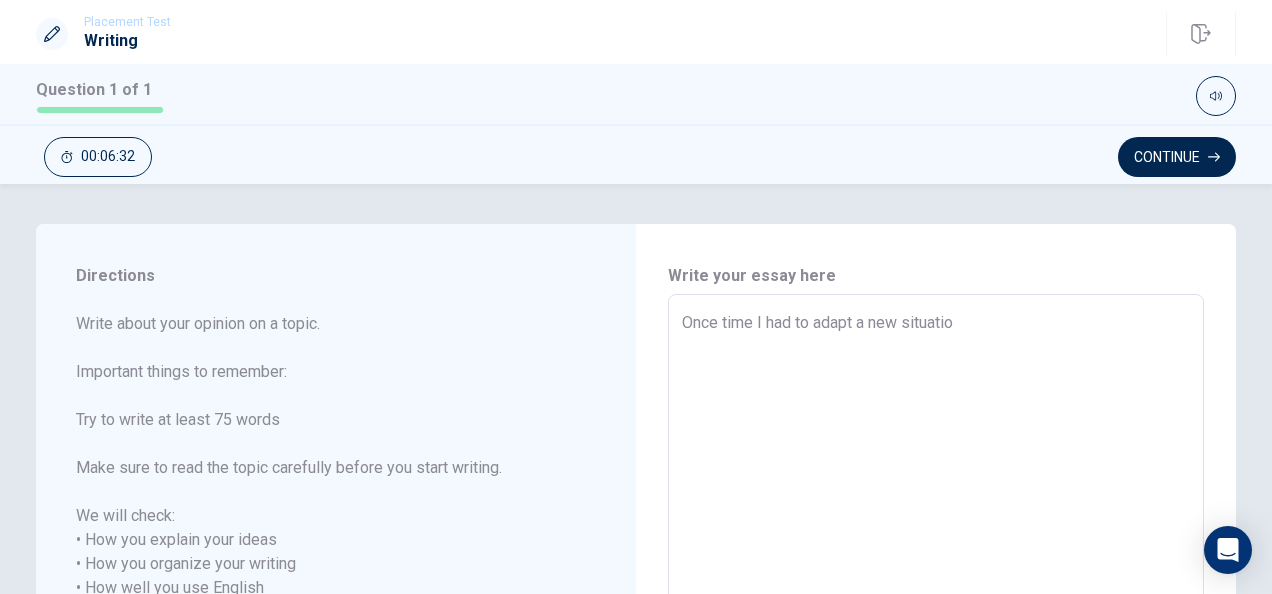 type on "Once time I had to adapt a new situati" 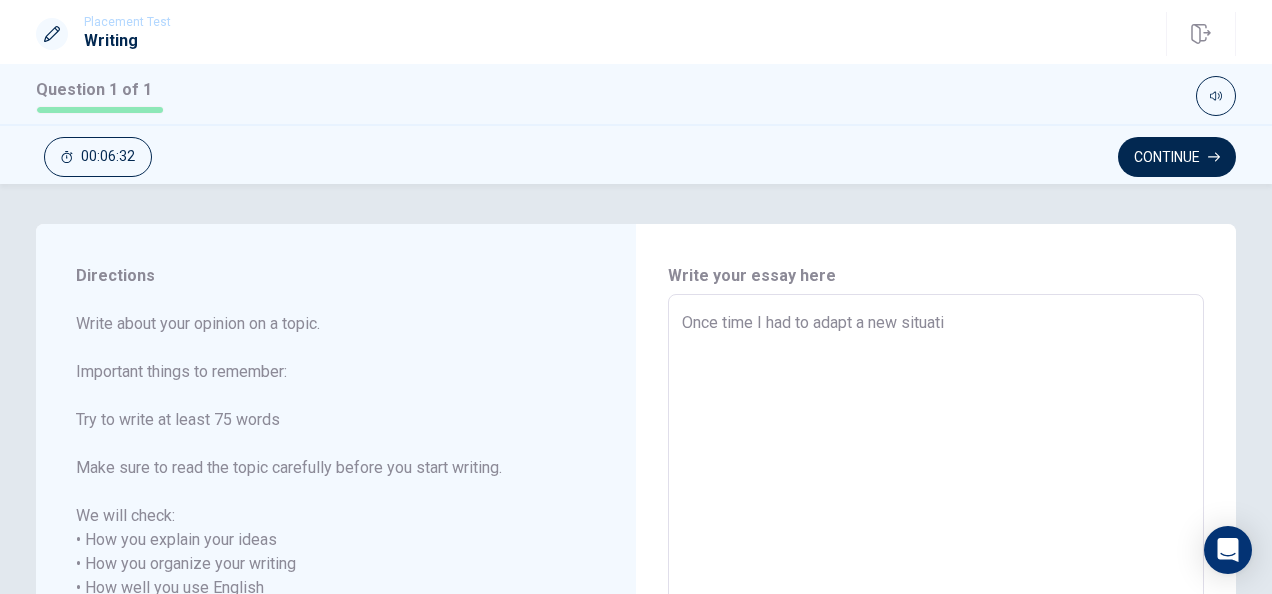 type on "Once time I had to adapt a new situat" 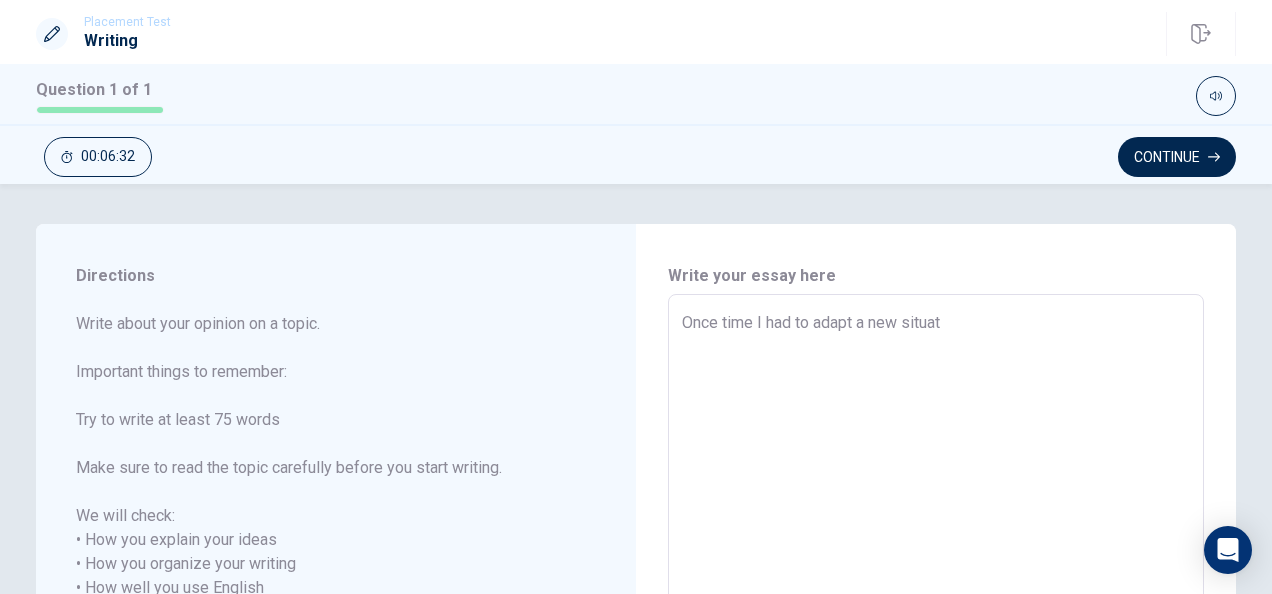 type on "Once time I had to adapt a new situa" 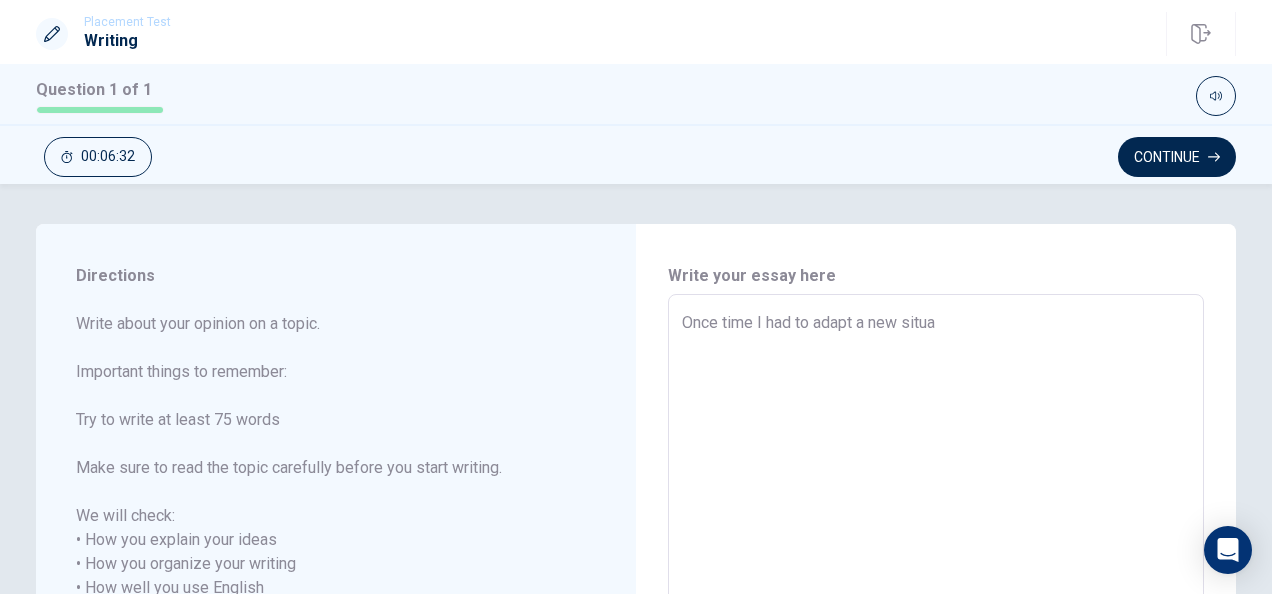 type on "x" 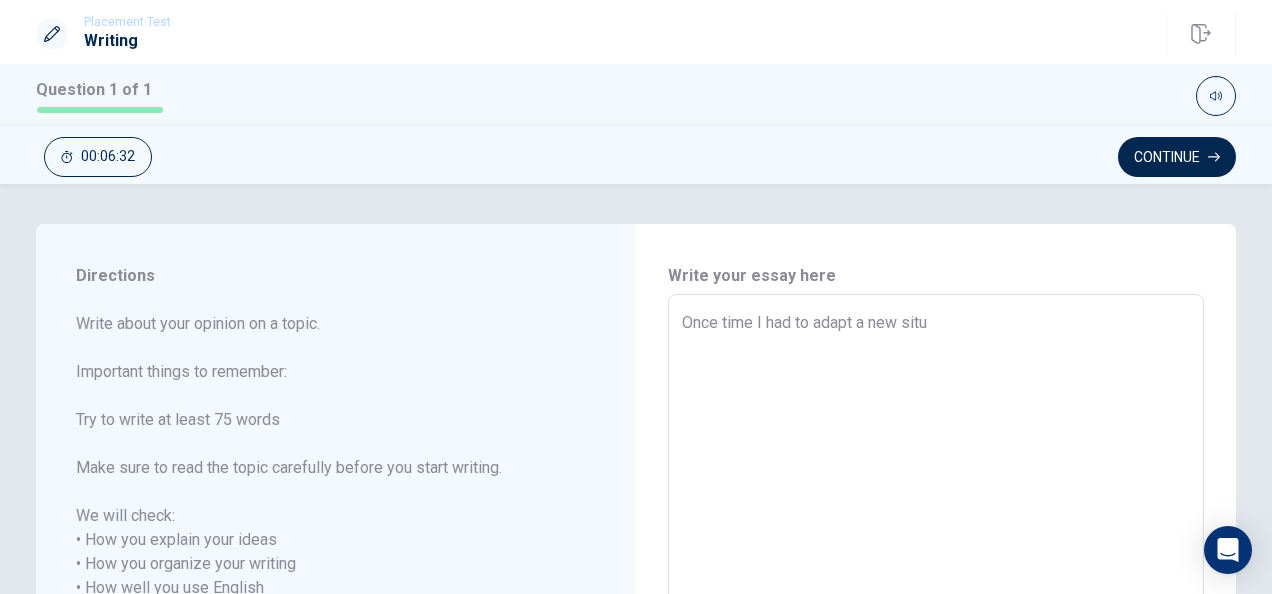type on "Once time I had to adapt a new sit" 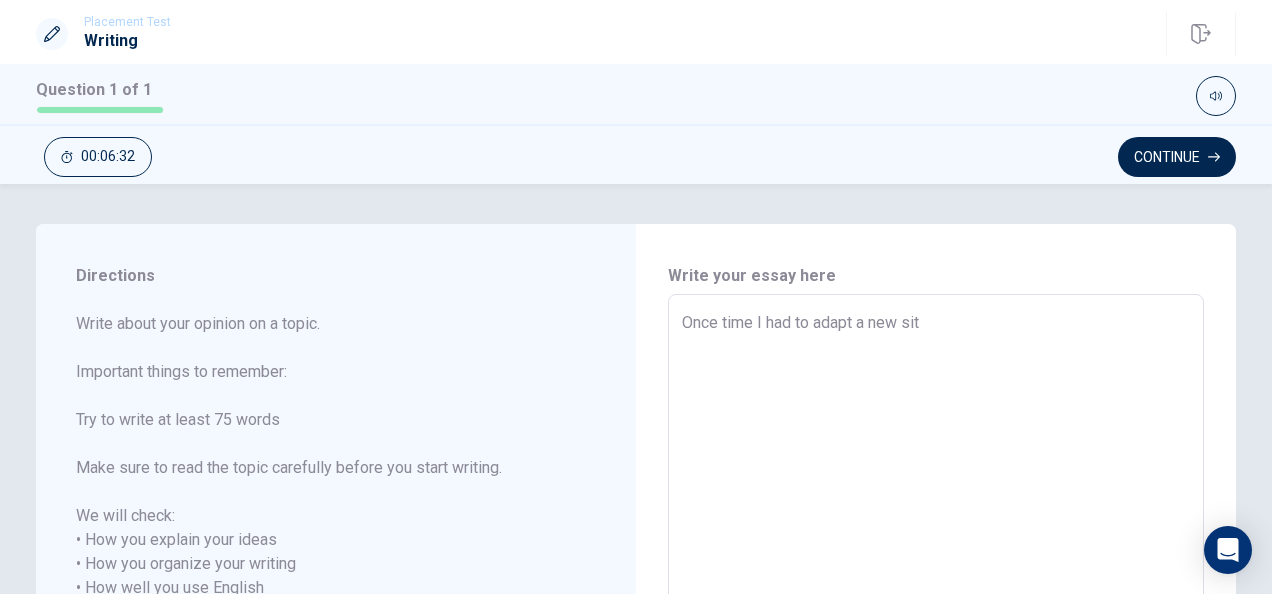 type on "Once time I had to adapt a new si" 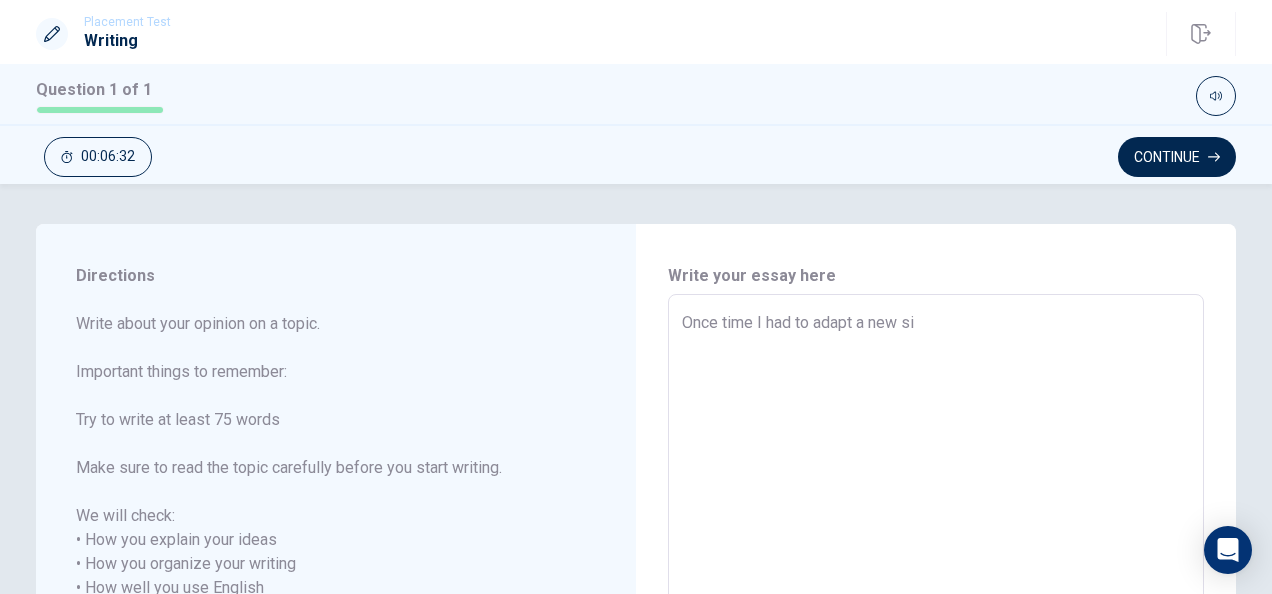 type on "x" 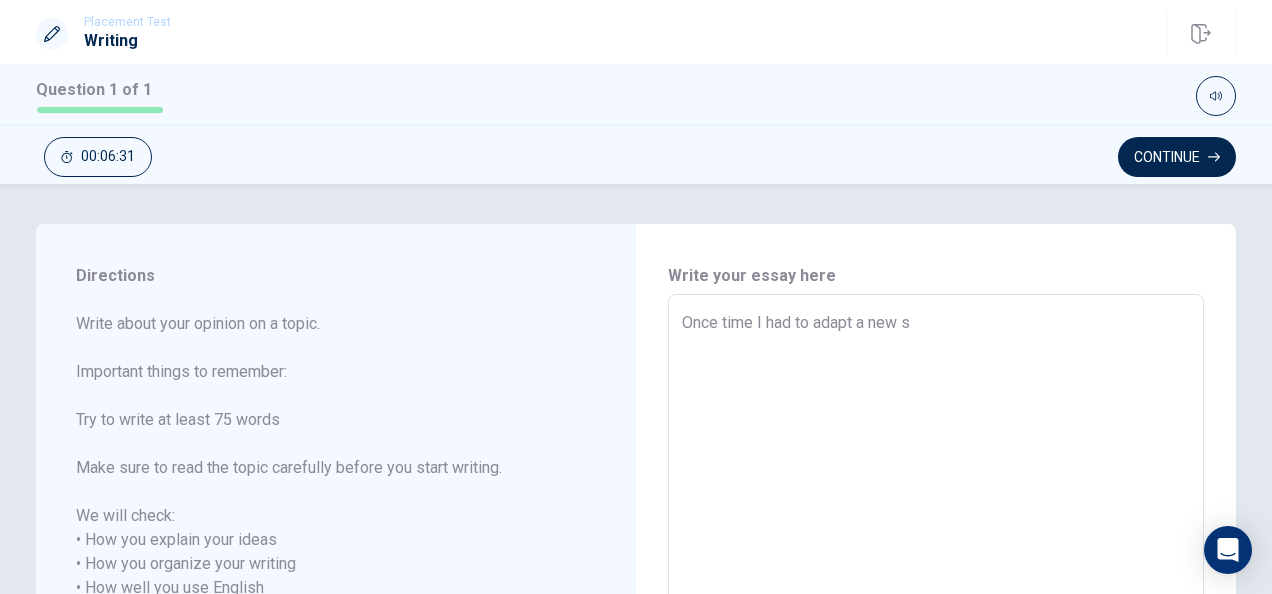 type on "Once time I had to adapt a new" 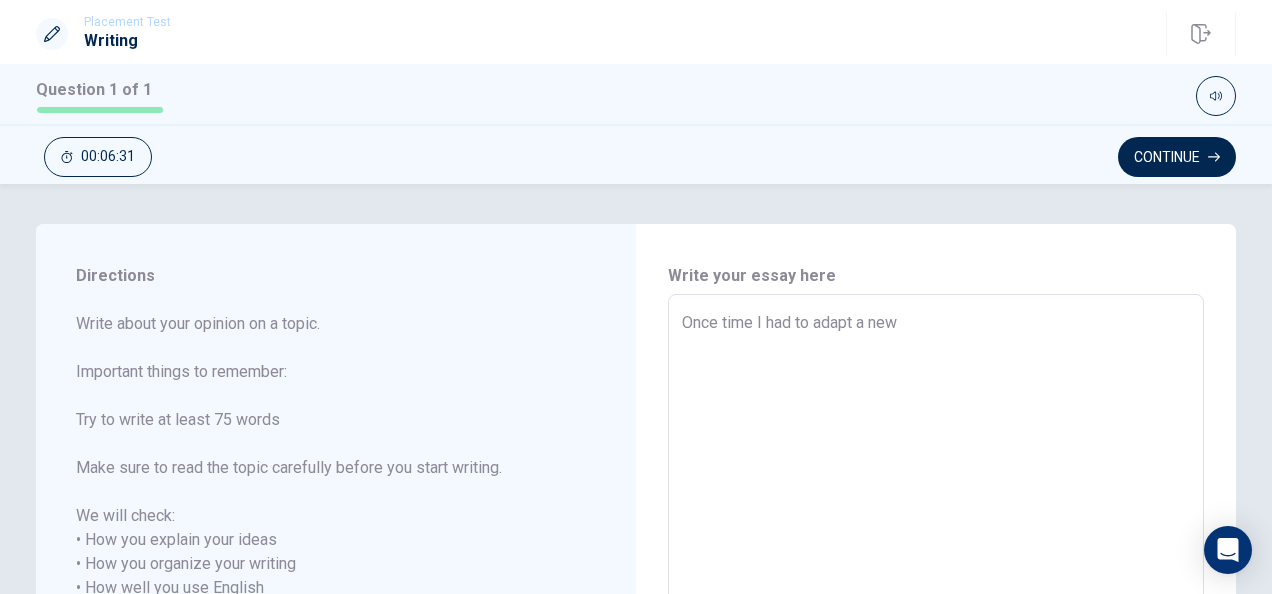 type on "Once time I had to adapt a new" 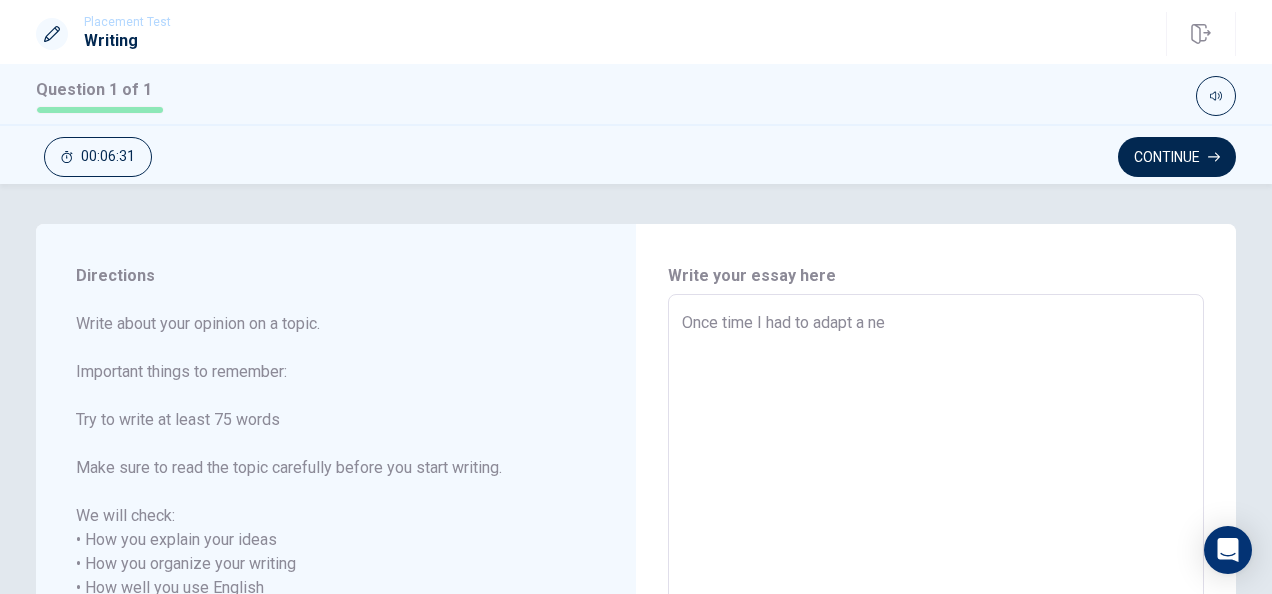 type on "Once time I had to adapt a n" 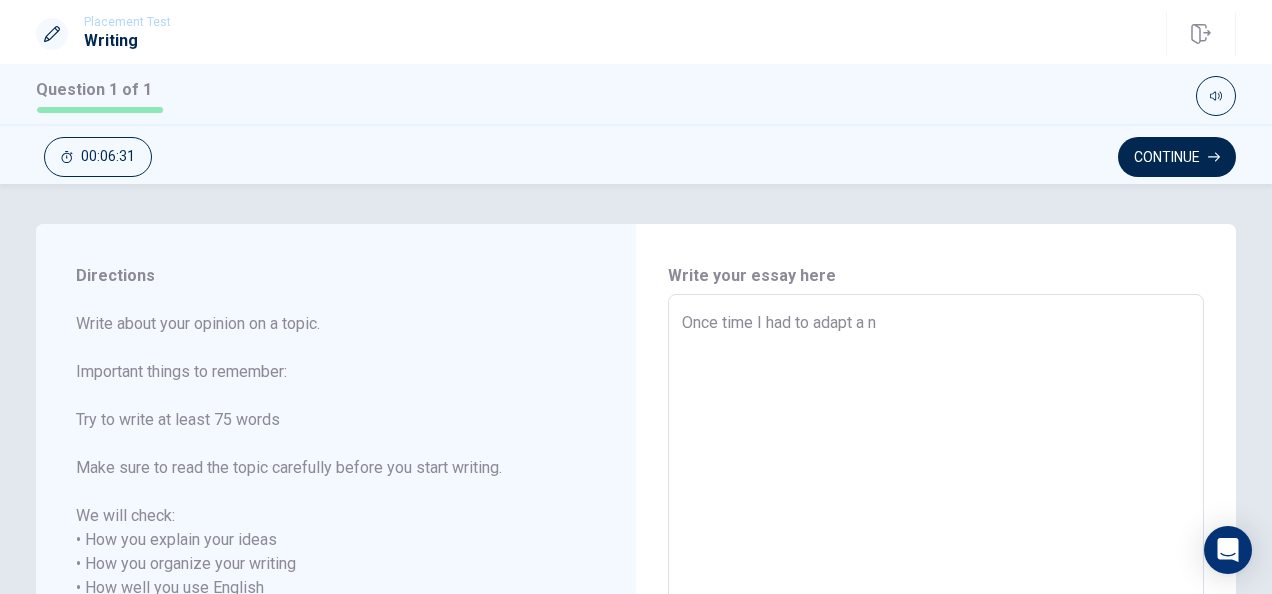 type on "Once time I had to adapt a" 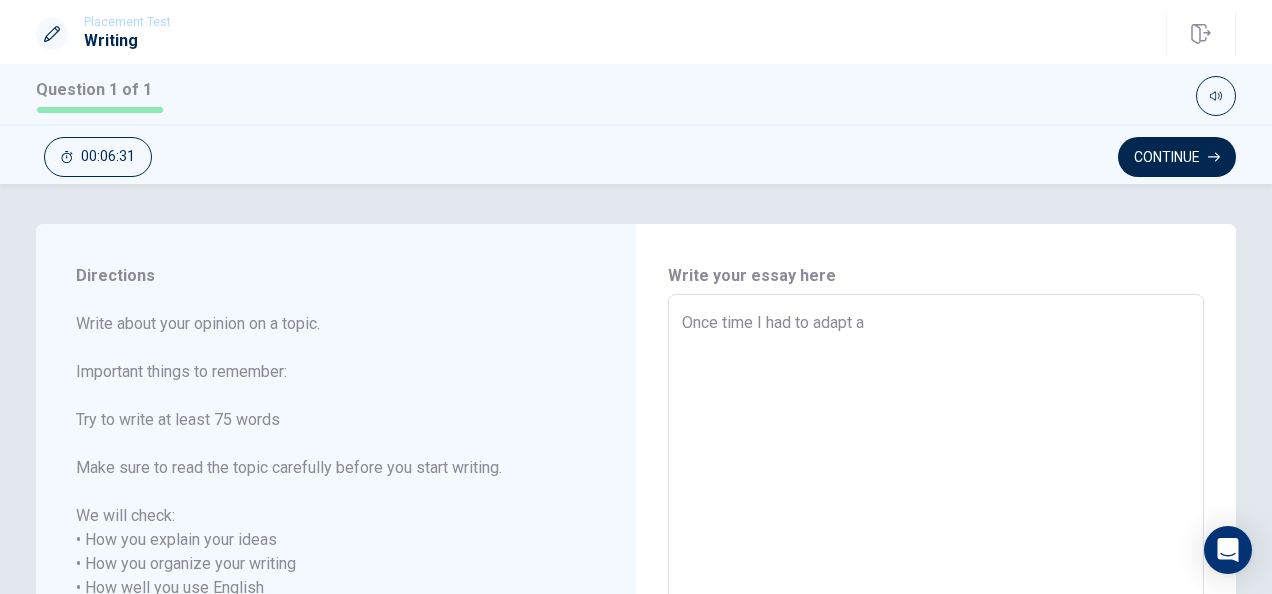 type on "x" 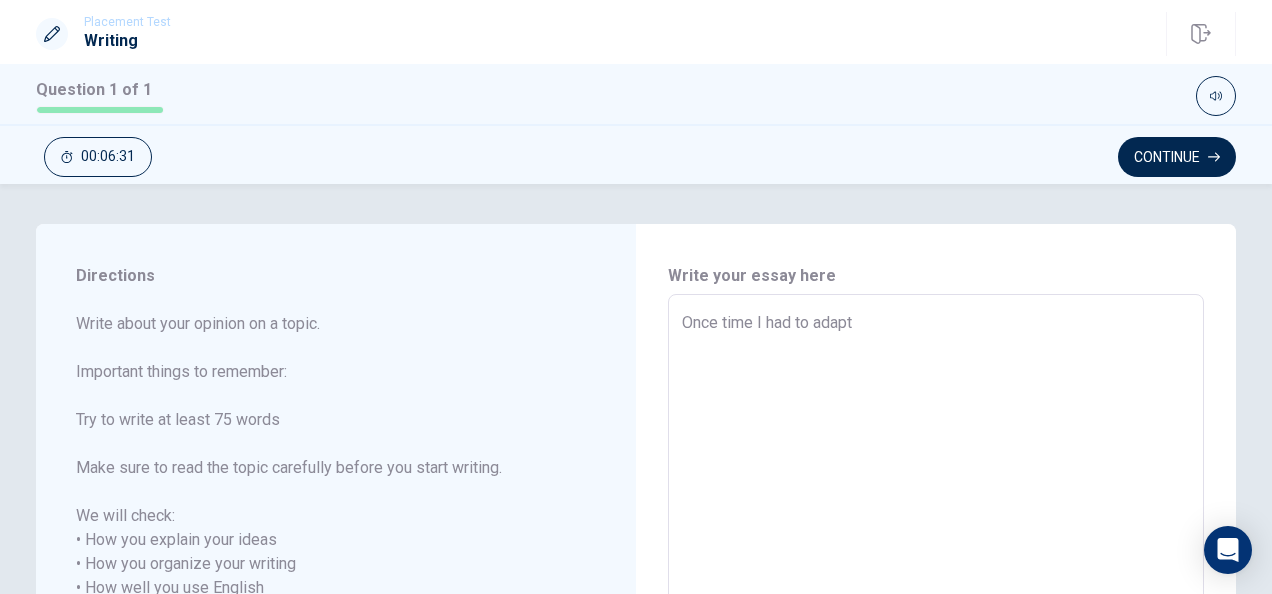 type on "x" 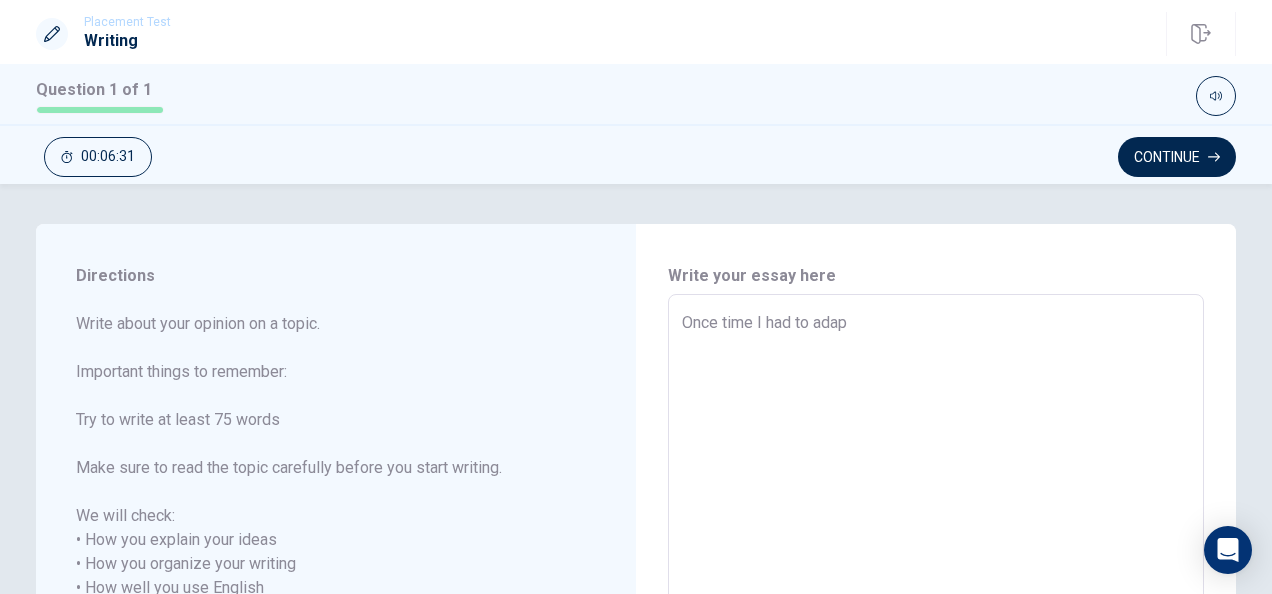 type on "x" 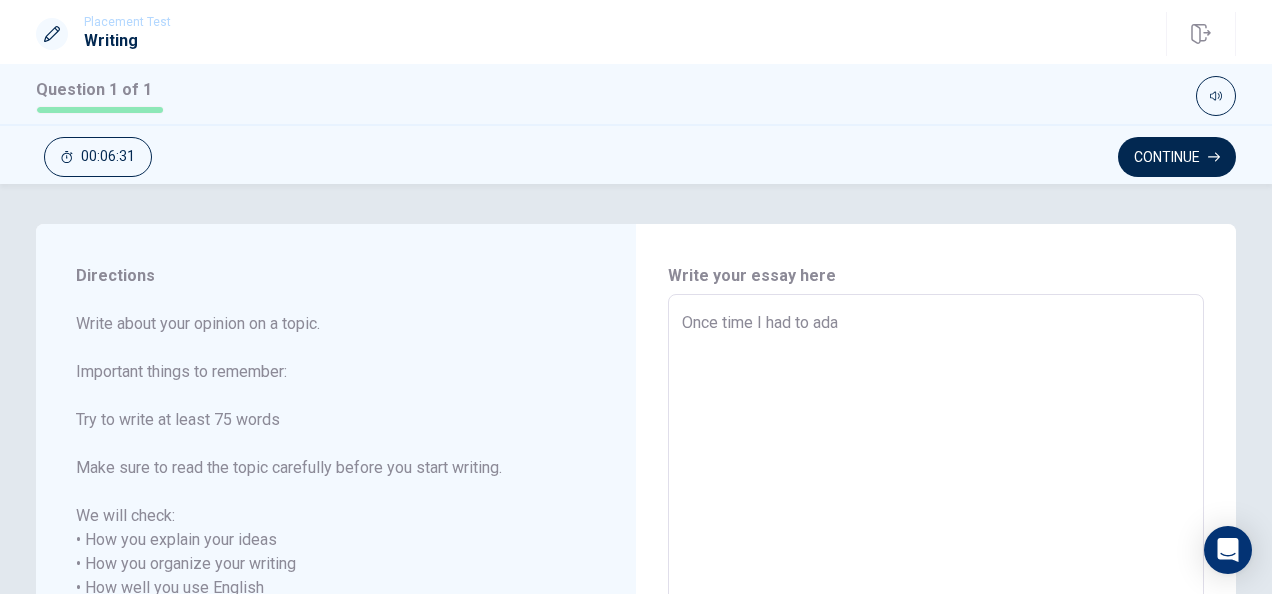 type on "Once time I had to ad" 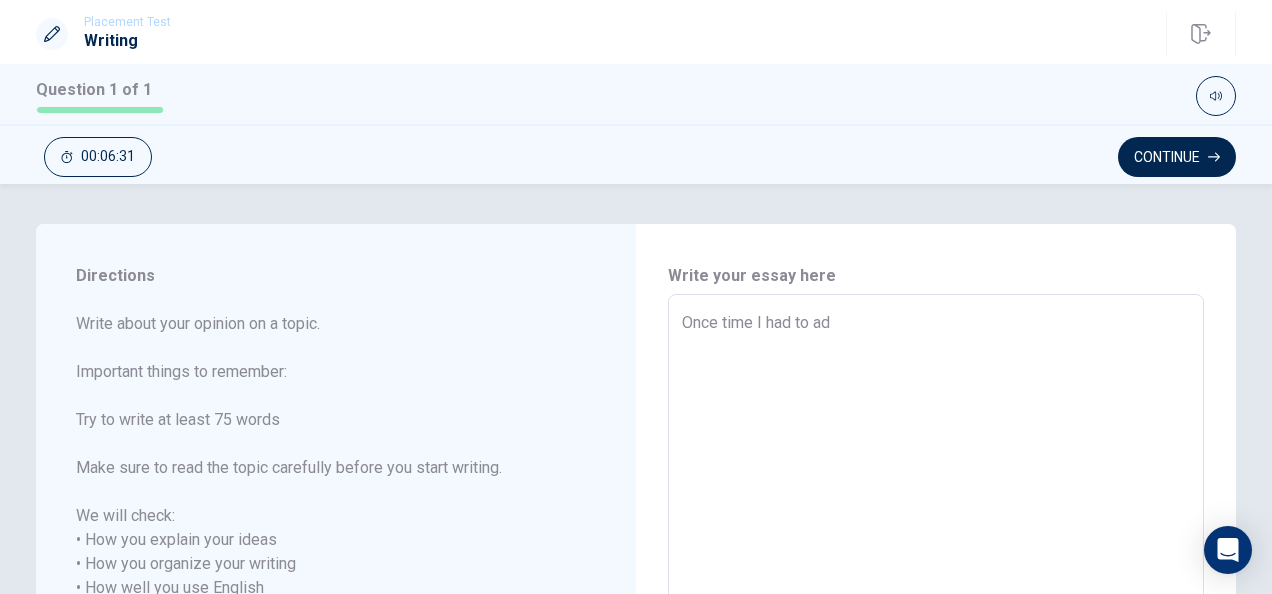 type on "Once time I had to a" 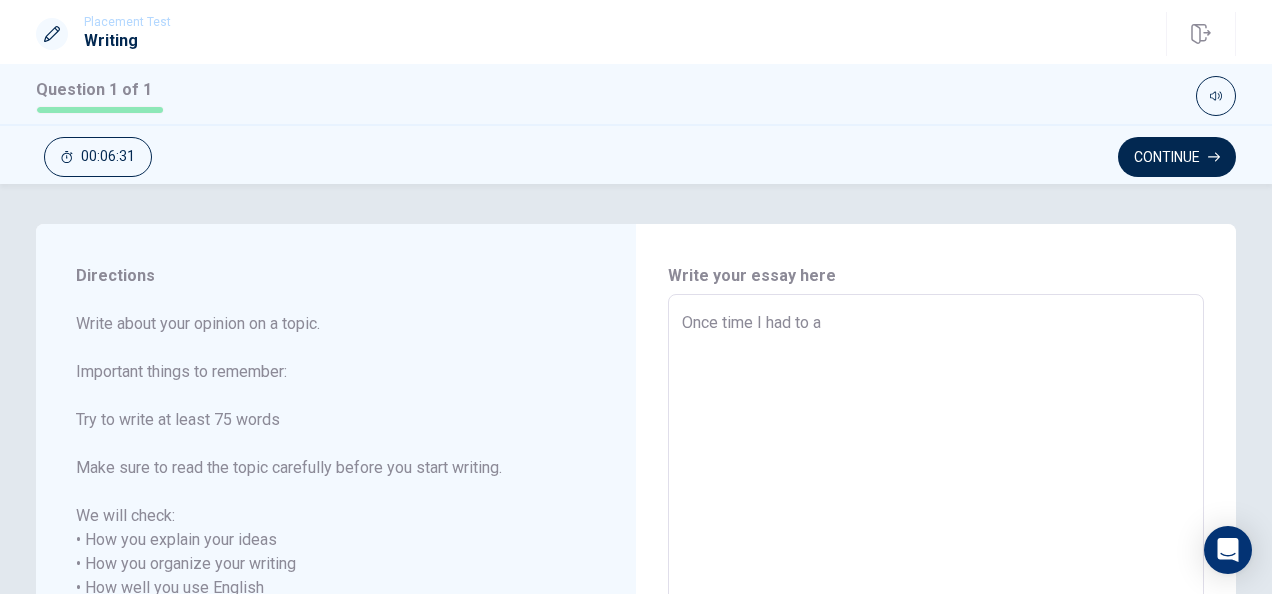 type on "Once time I had to" 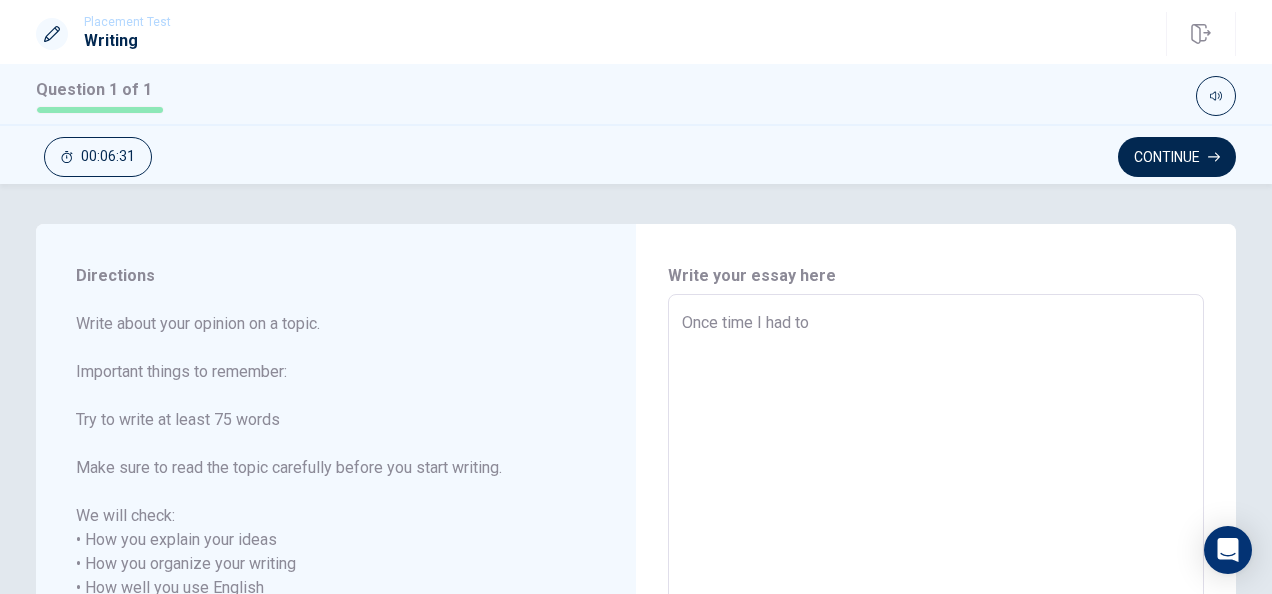 type on "x" 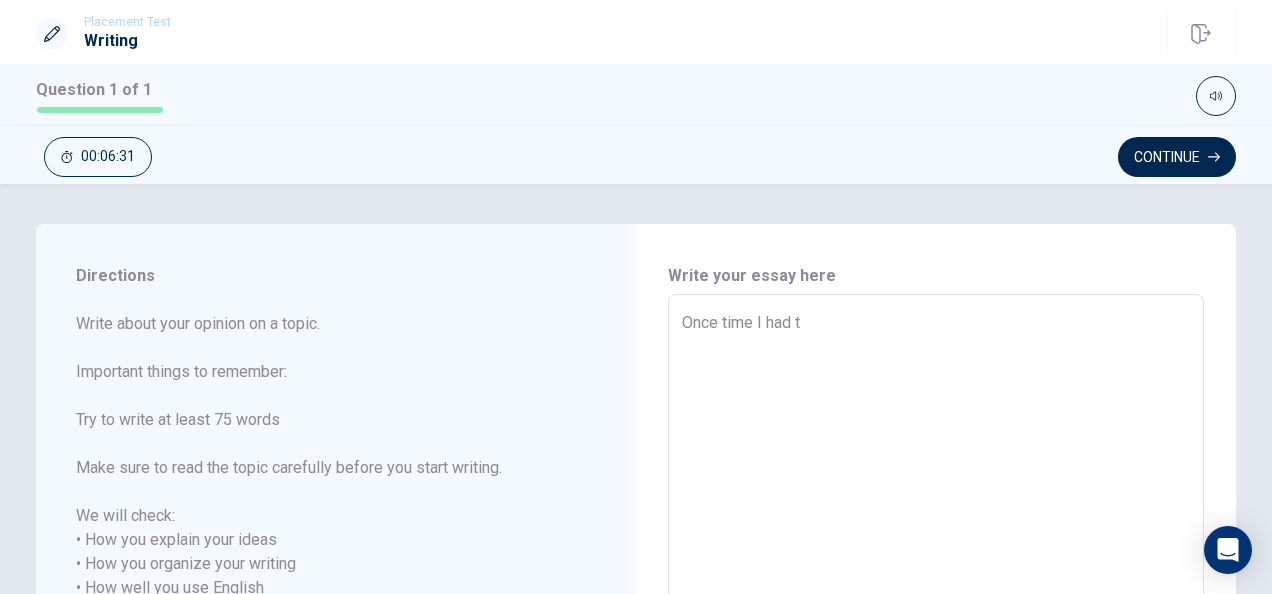 type on "x" 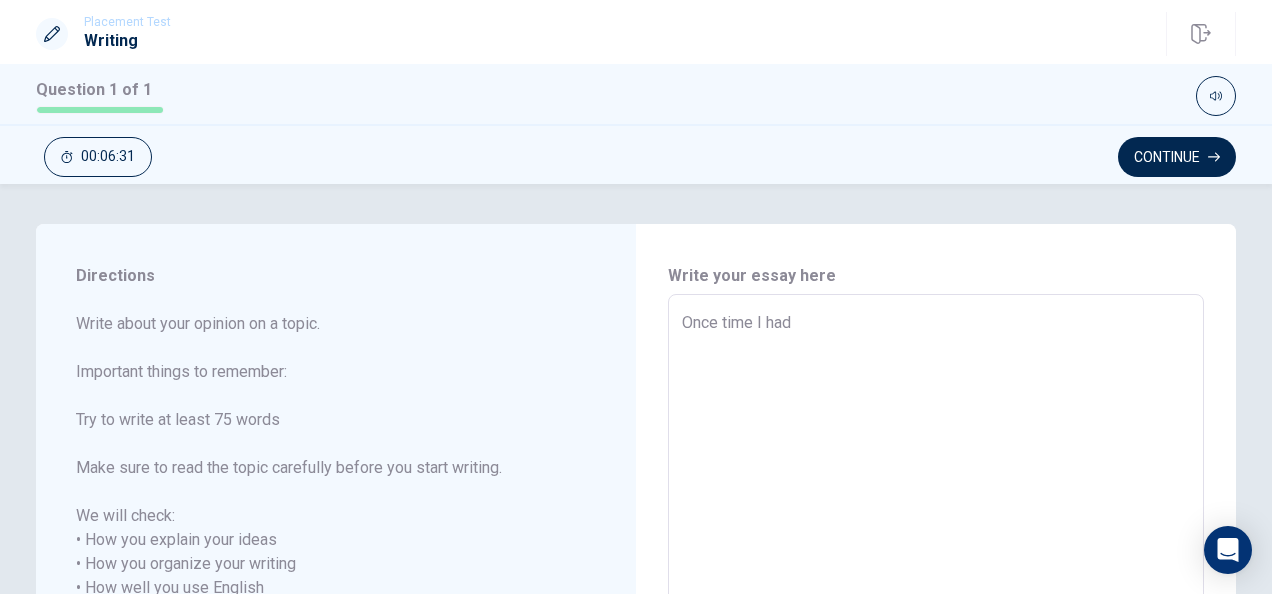 type on "Once time I had" 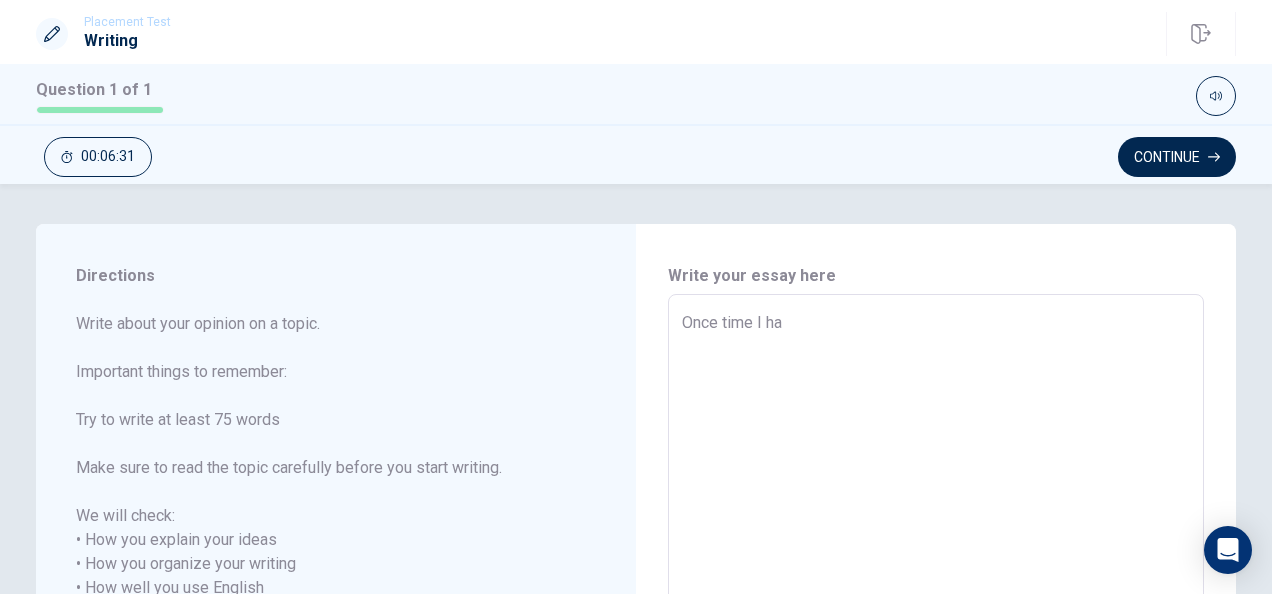 type on "Once time I h" 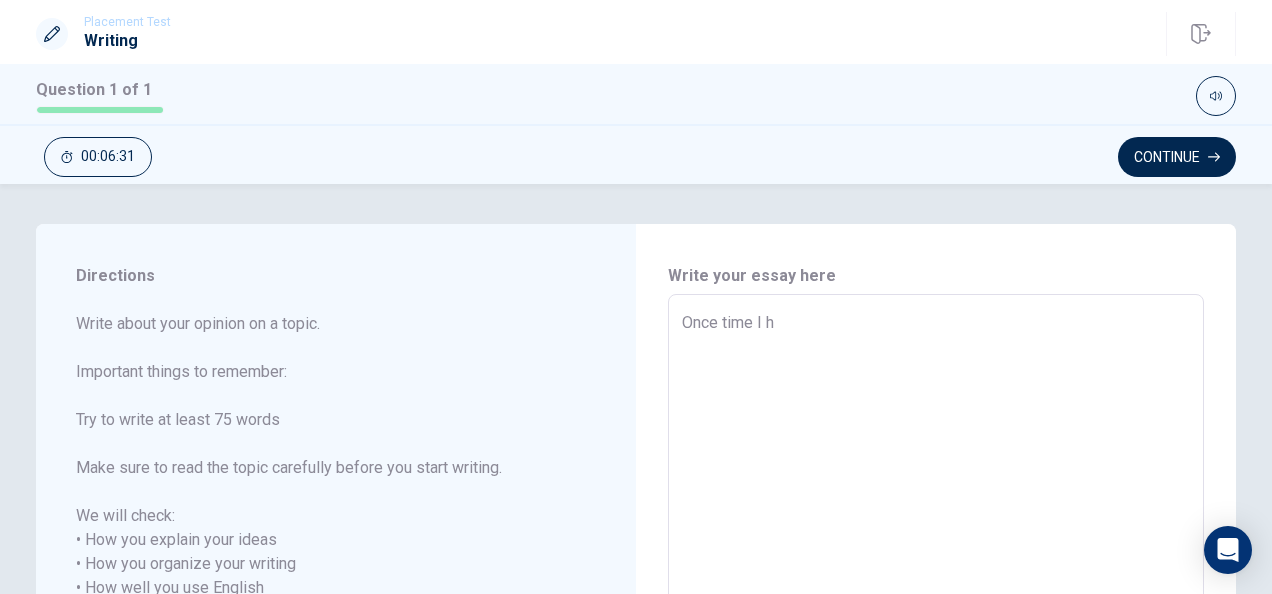 type on "x" 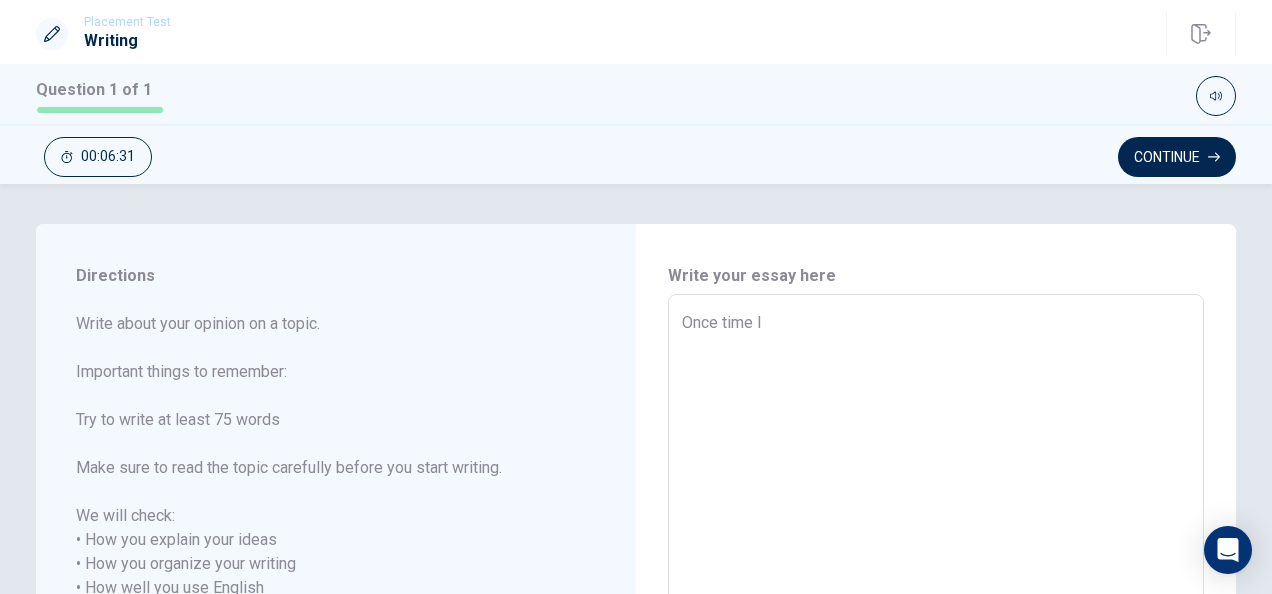 type on "Once time I" 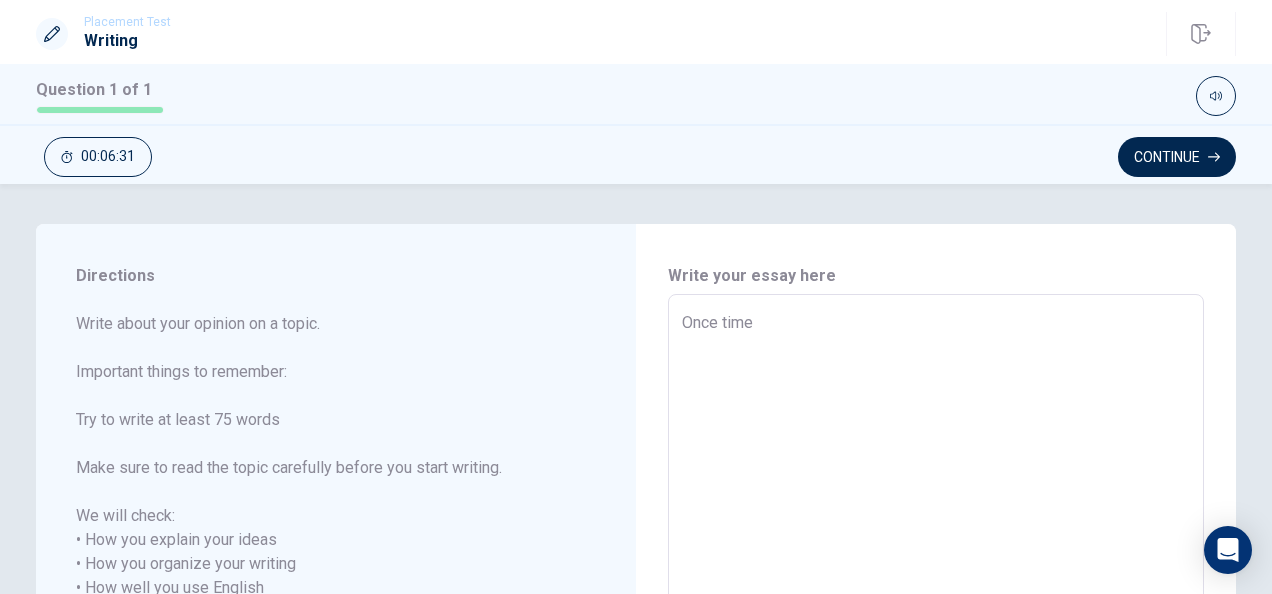 type on "x" 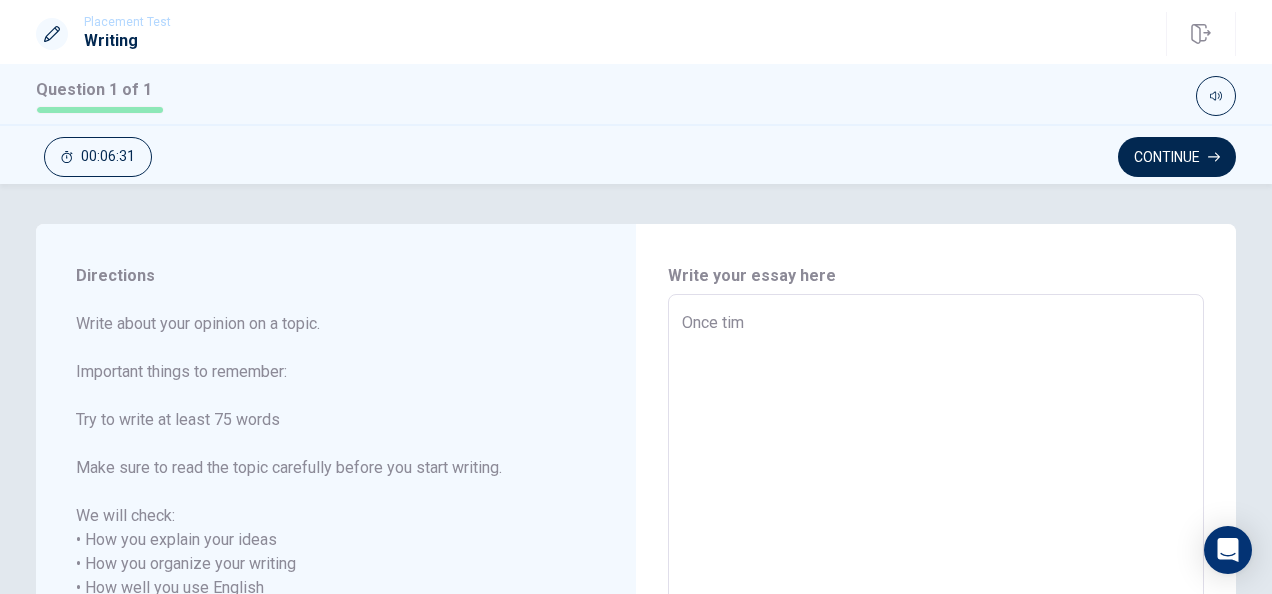 type on "Once ti" 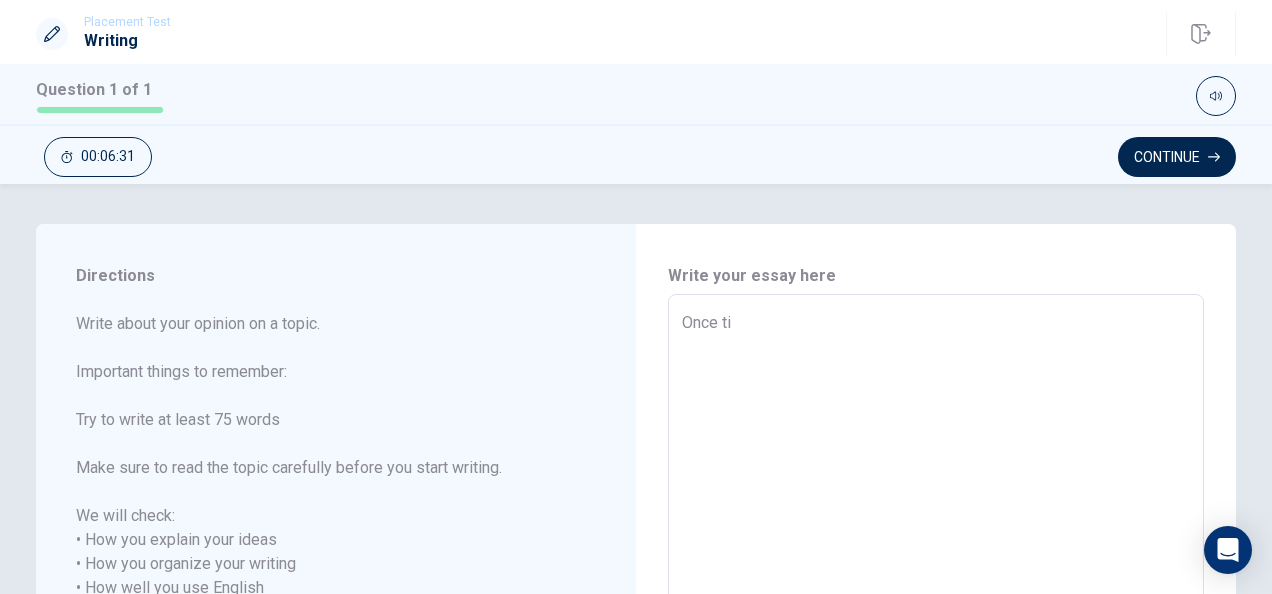 type on "Once t" 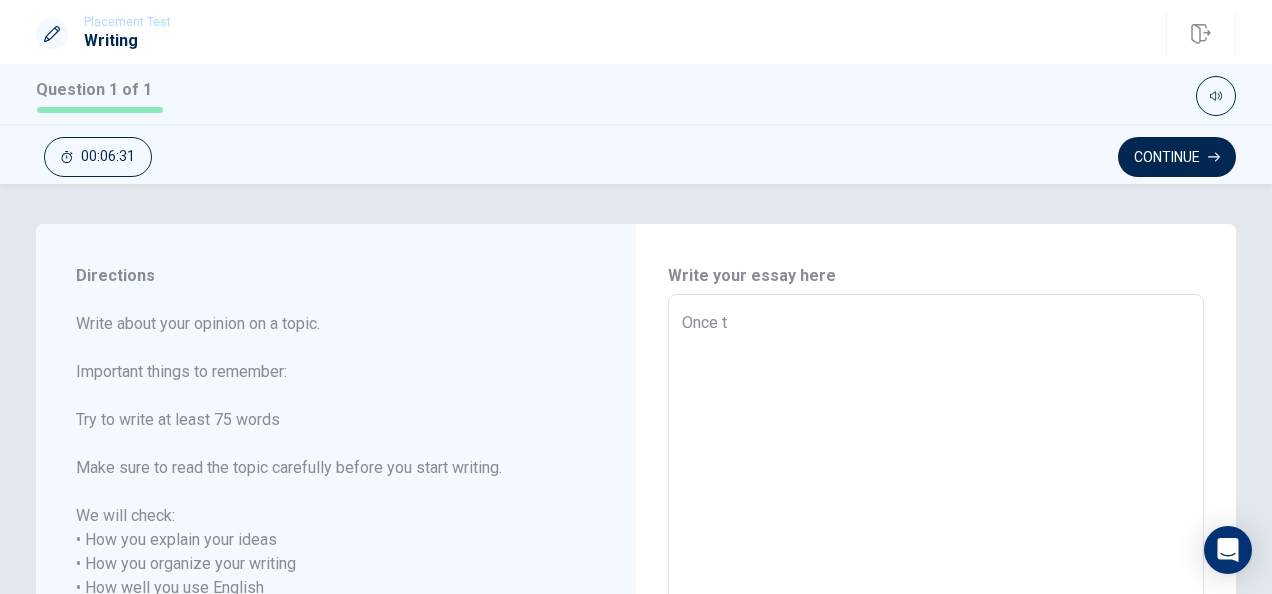 type on "x" 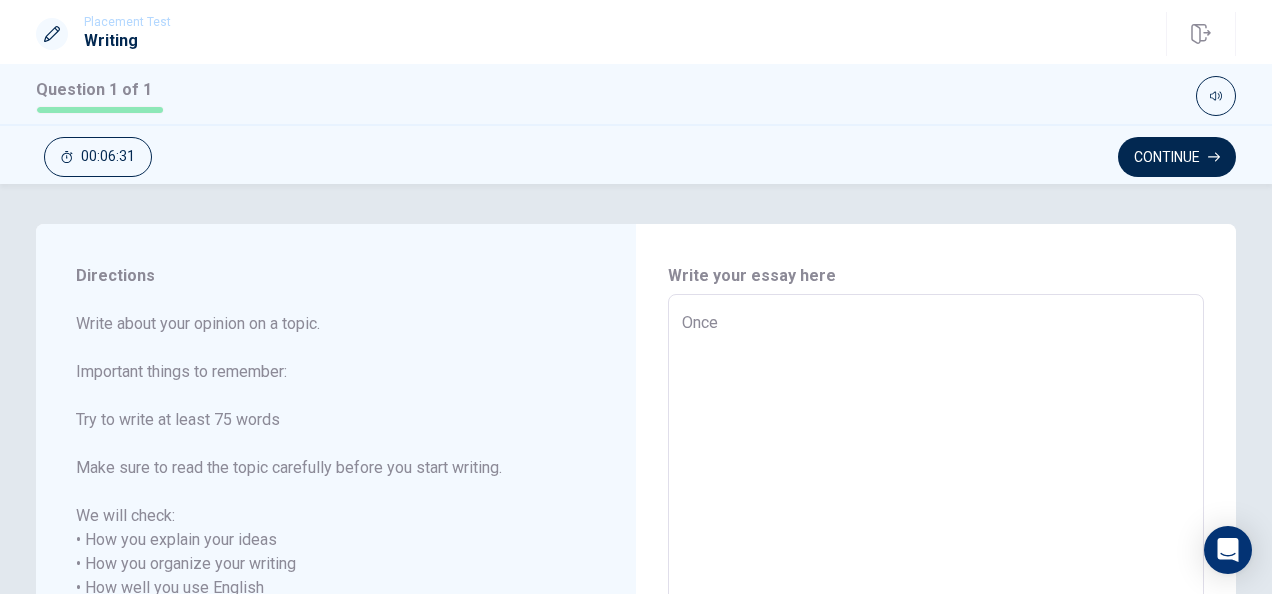 type 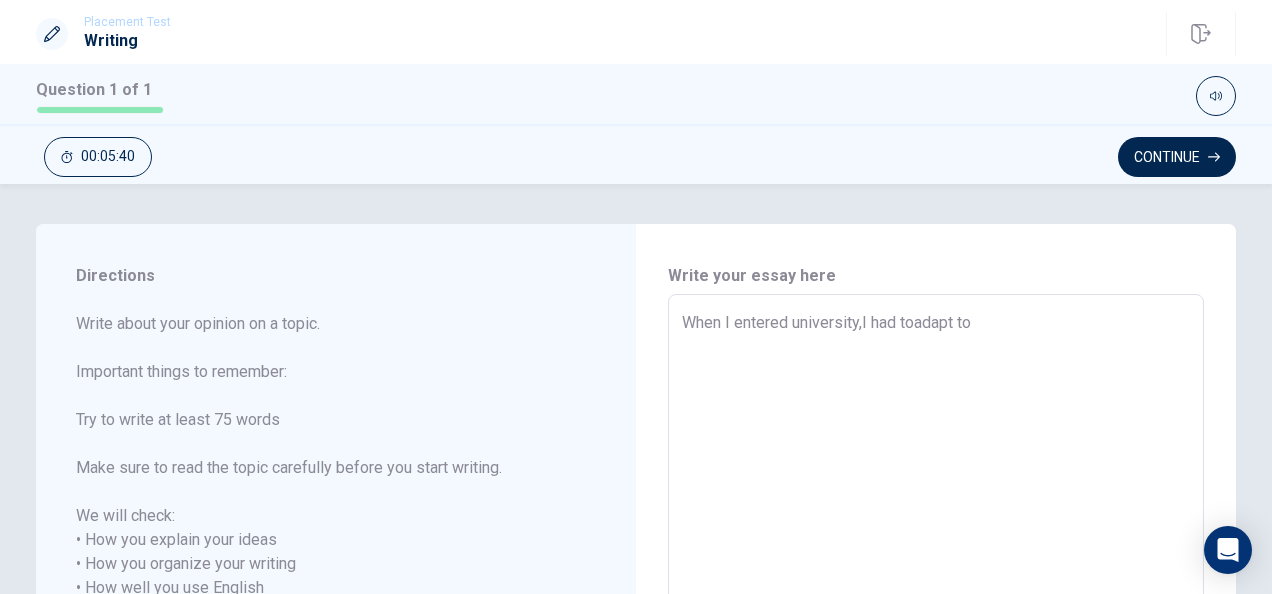 click on "When I entered university,I had toadapt to" at bounding box center (936, 588) 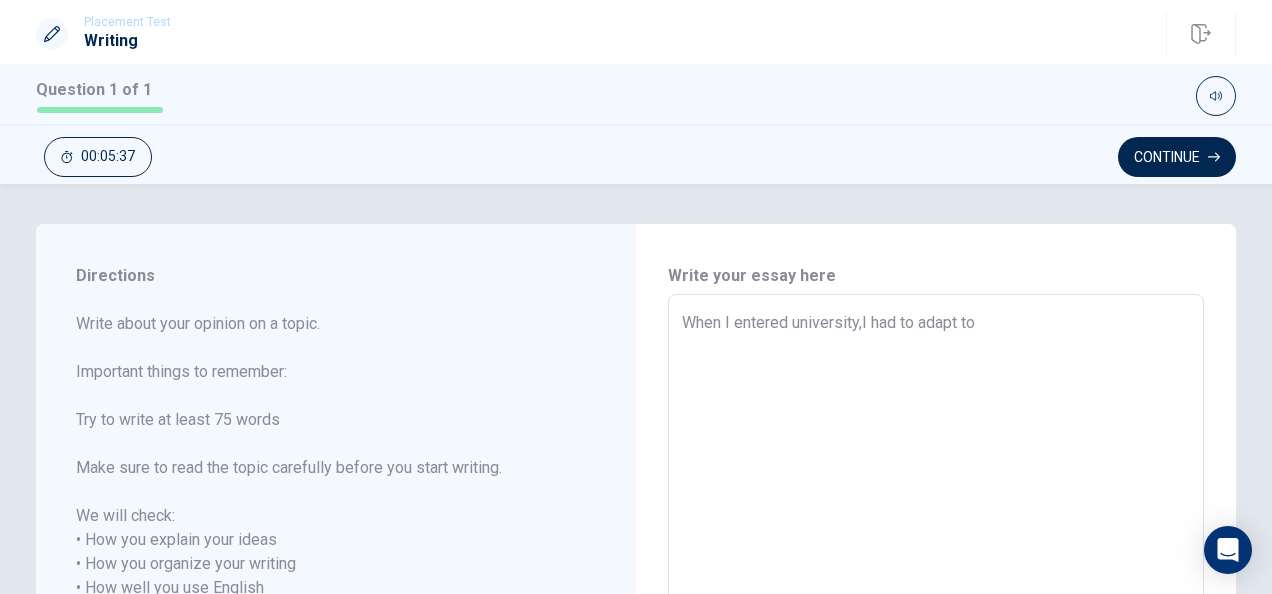 click on "When I entered university,I had to adapt to" at bounding box center [936, 588] 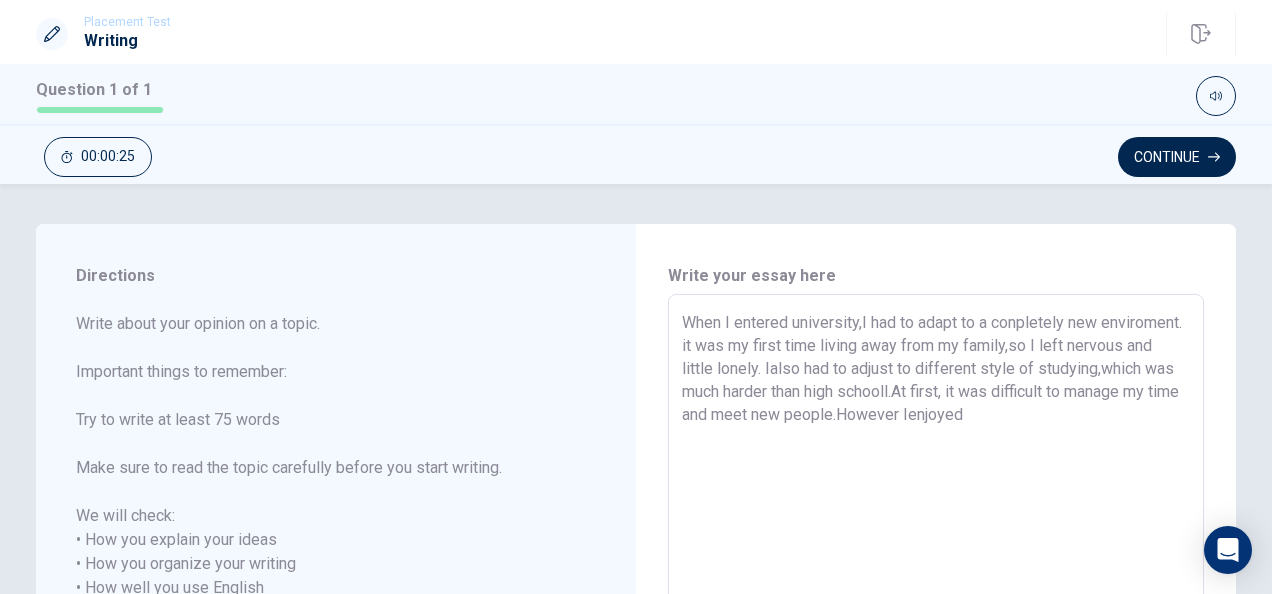 click on "When I entered university,I had to adapt to a conpletely new enviroment. it was my first time living away from my family,so I left nervous and little lonely. Ialso had to adjust to different style of studying,which was much harder than high schooll.At first, it was difficult to manage my time and meet new people.However Ienjoyed" at bounding box center (936, 588) 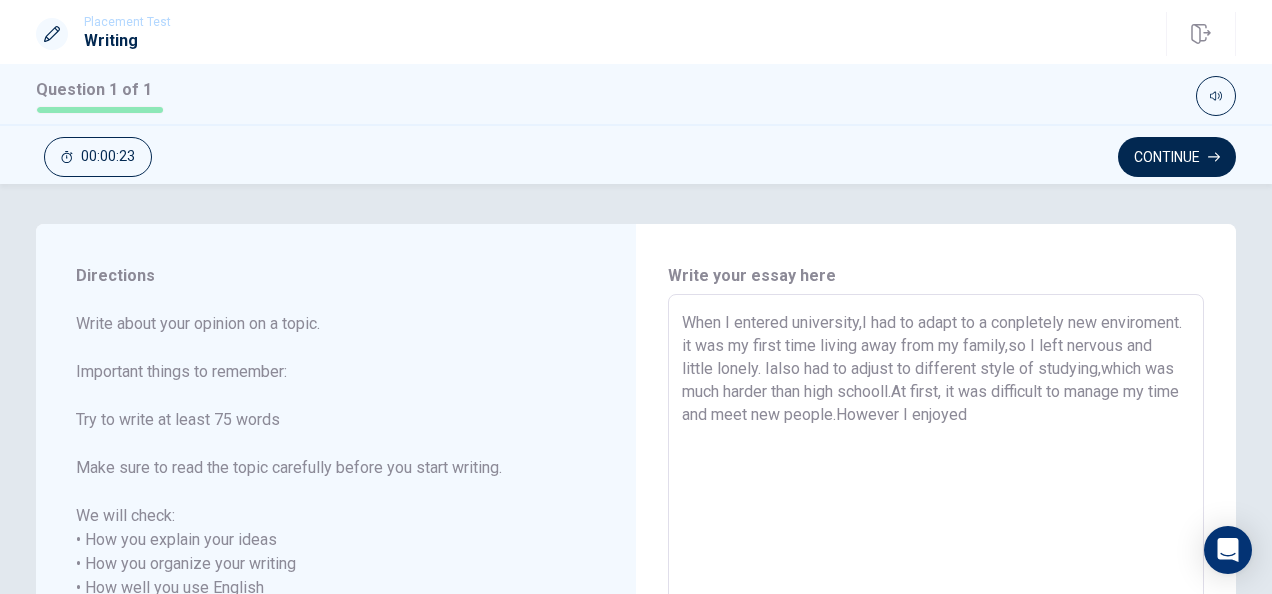click on "When I entered university,I had to adapt to a conpletely new enviroment. it was my first time living away from my family,so I left nervous and little lonely. Ialso had to adjust to different style of studying,which was much harder than high schooll.At first, it was difficult to manage my time and meet new people.However I enjoyed" at bounding box center (936, 588) 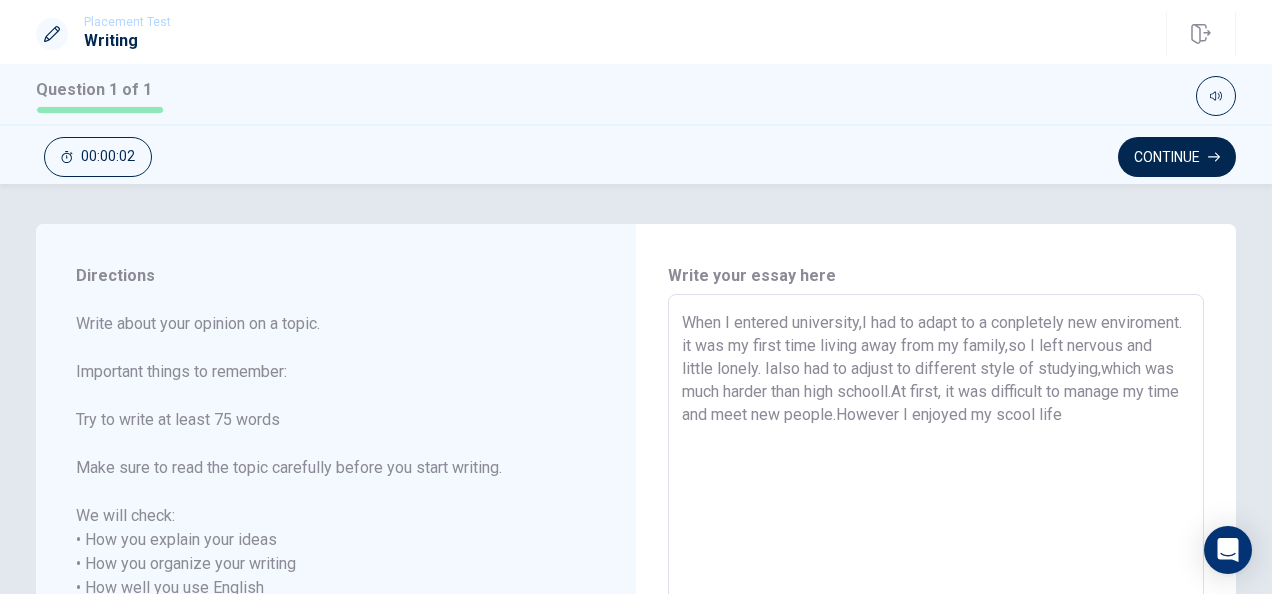 click on "When I entered university,I had to adapt to a conpletely new enviroment. it was my first time living away from my family,so I left nervous and little lonely. Ialso had to adjust to different style of studying,which was much harder than high schooll.At first, it was difficult to manage my time and meet new people.However I enjoyed my scool life" at bounding box center (936, 588) 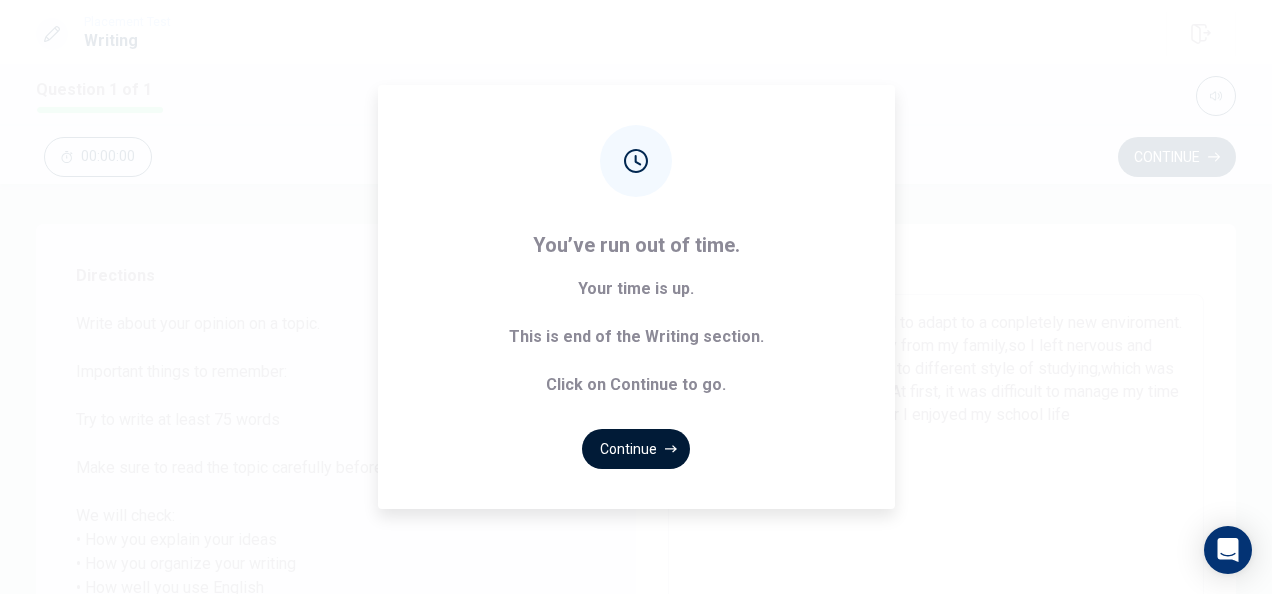 click on "Continue" at bounding box center [636, 449] 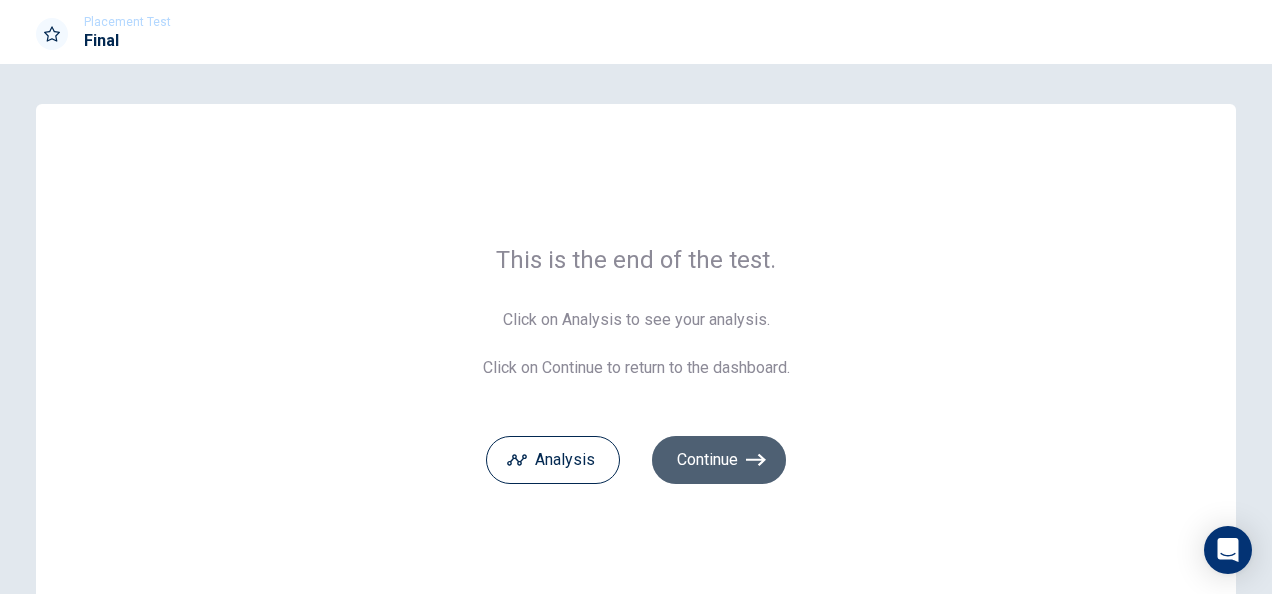 click on "Continue" at bounding box center (719, 460) 